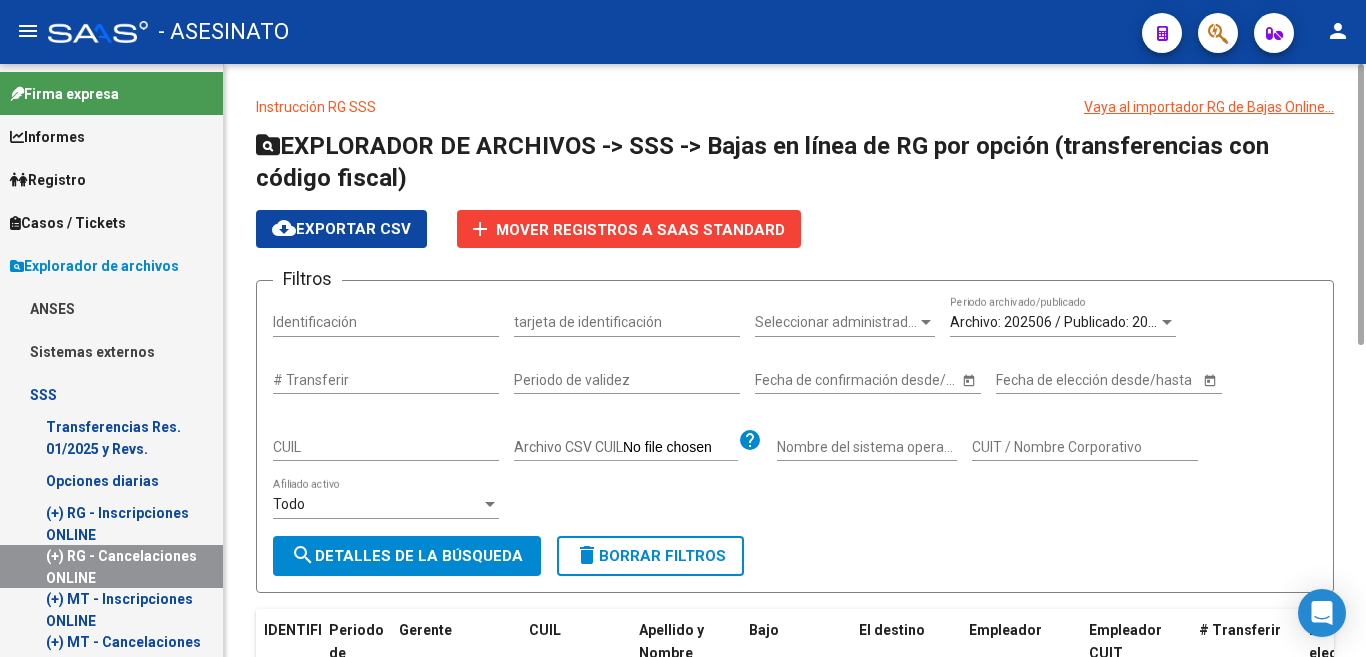 click 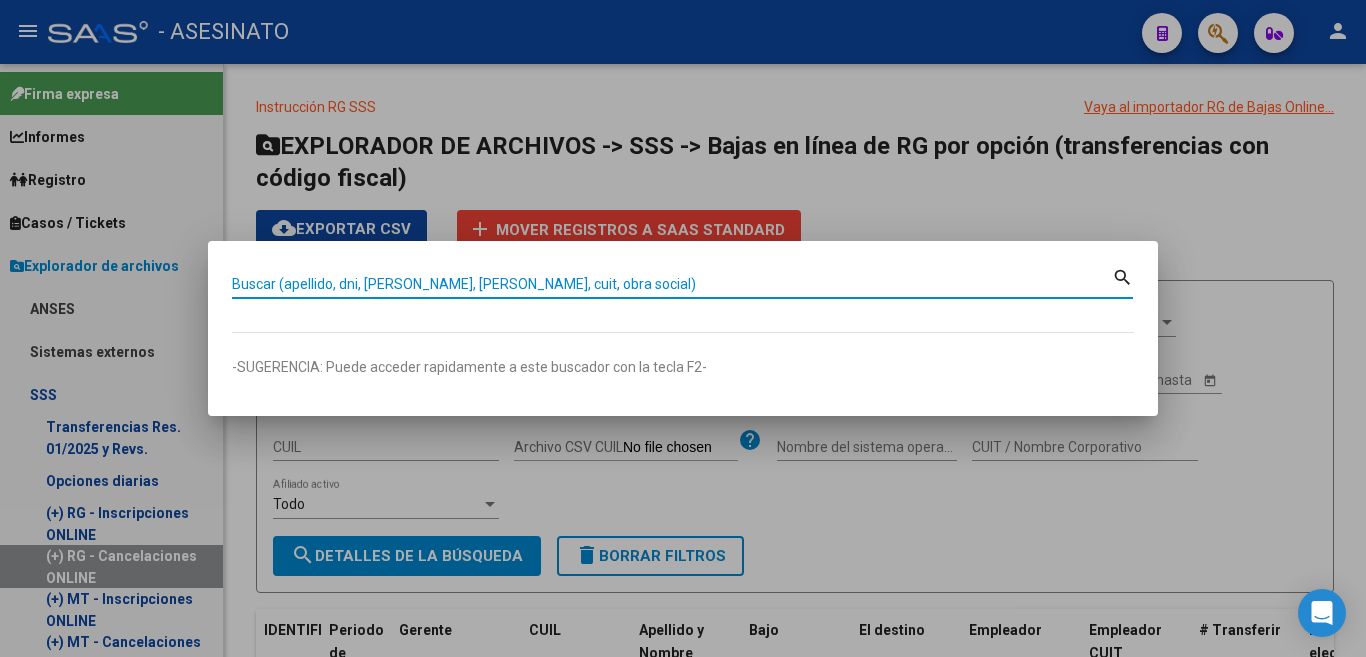 scroll, scrollTop: 171, scrollLeft: 0, axis: vertical 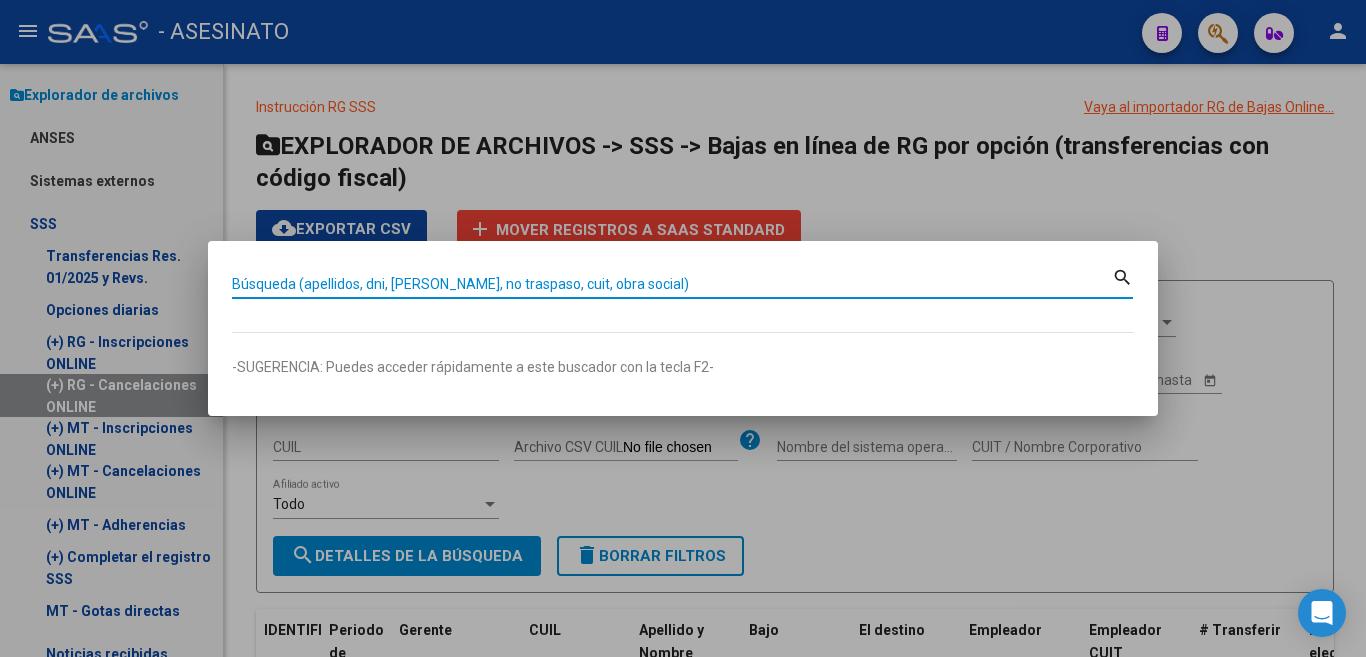 click on "Búsqueda (apellidos, dni, [PERSON_NAME], no traspaso, cuit, obra social)" at bounding box center [672, 284] 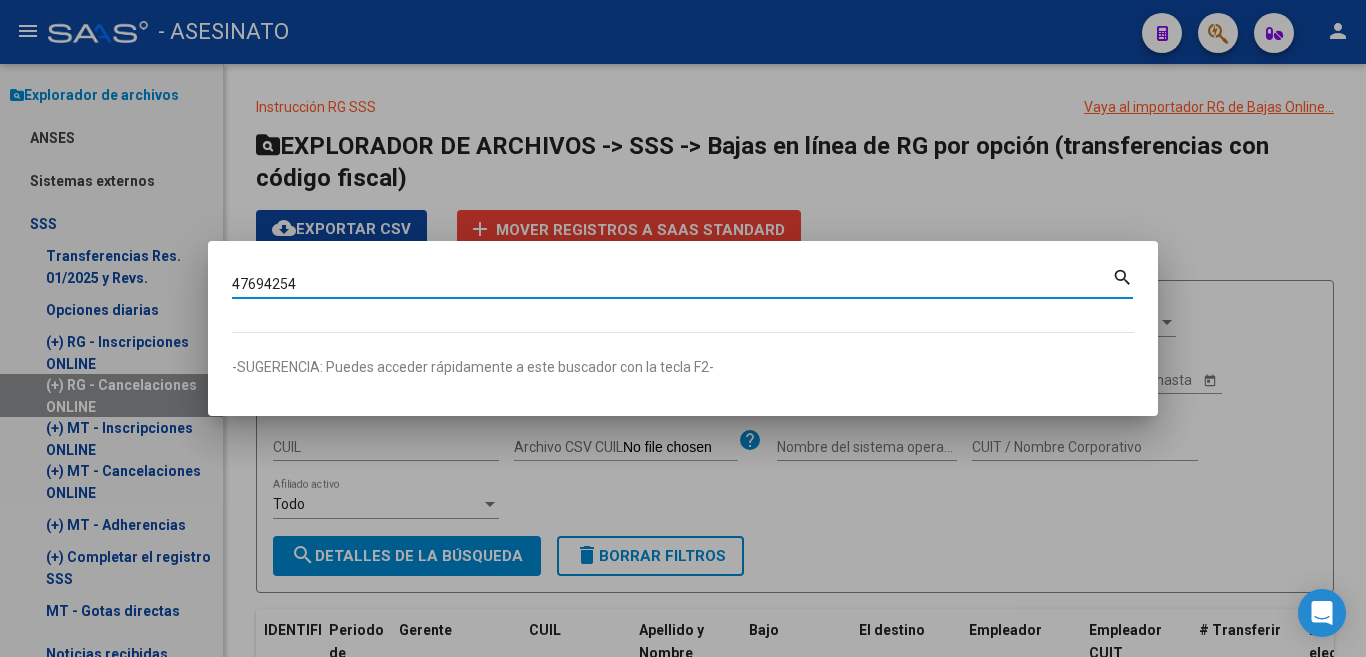 type on "47694254" 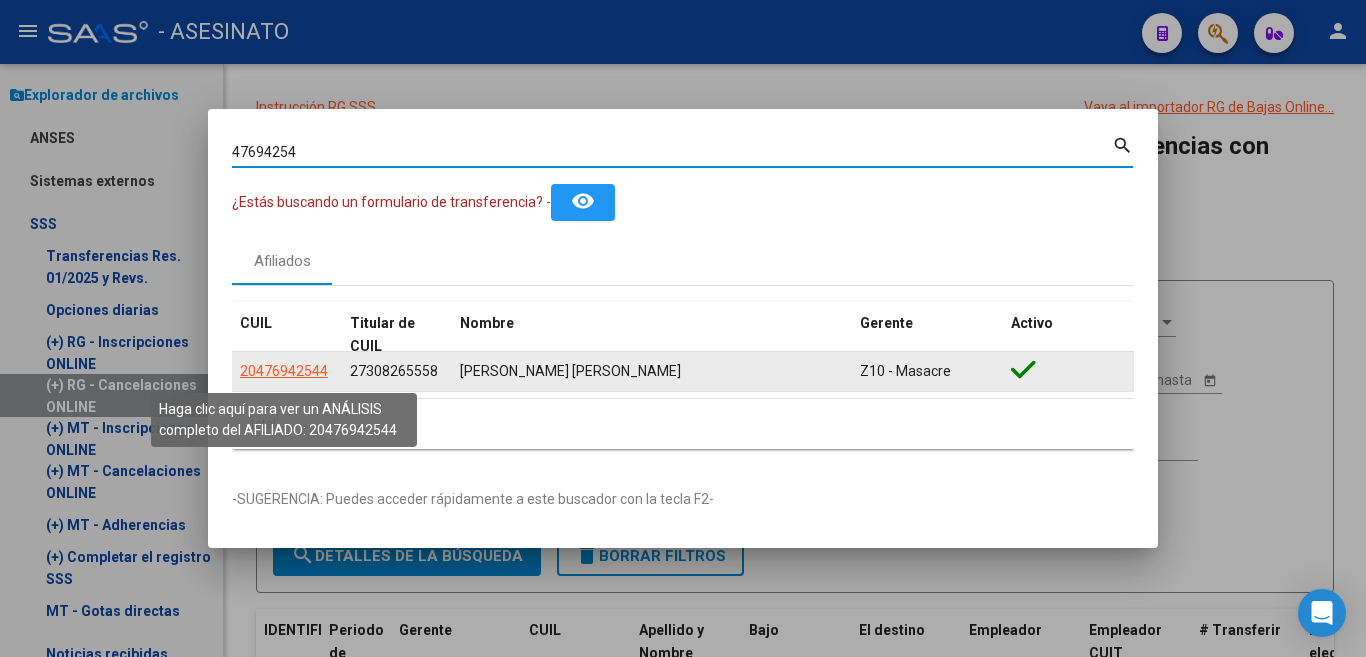 click on "20476942544" 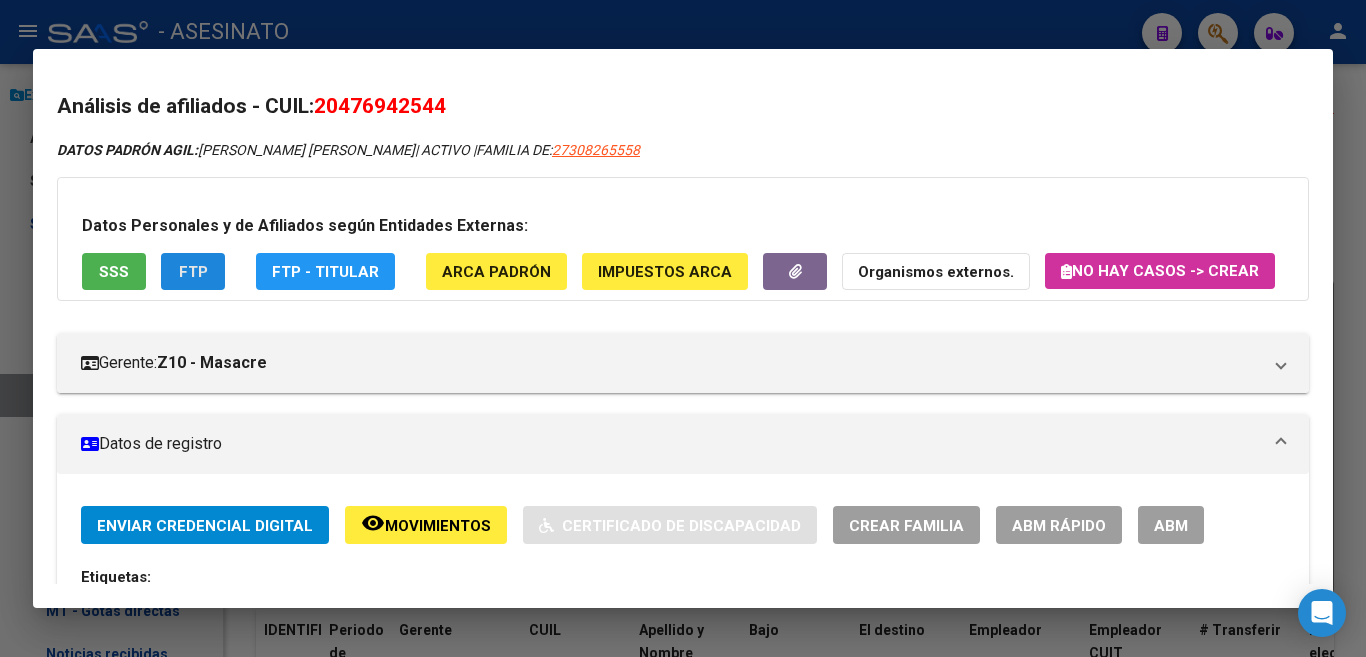 click on "FTP" 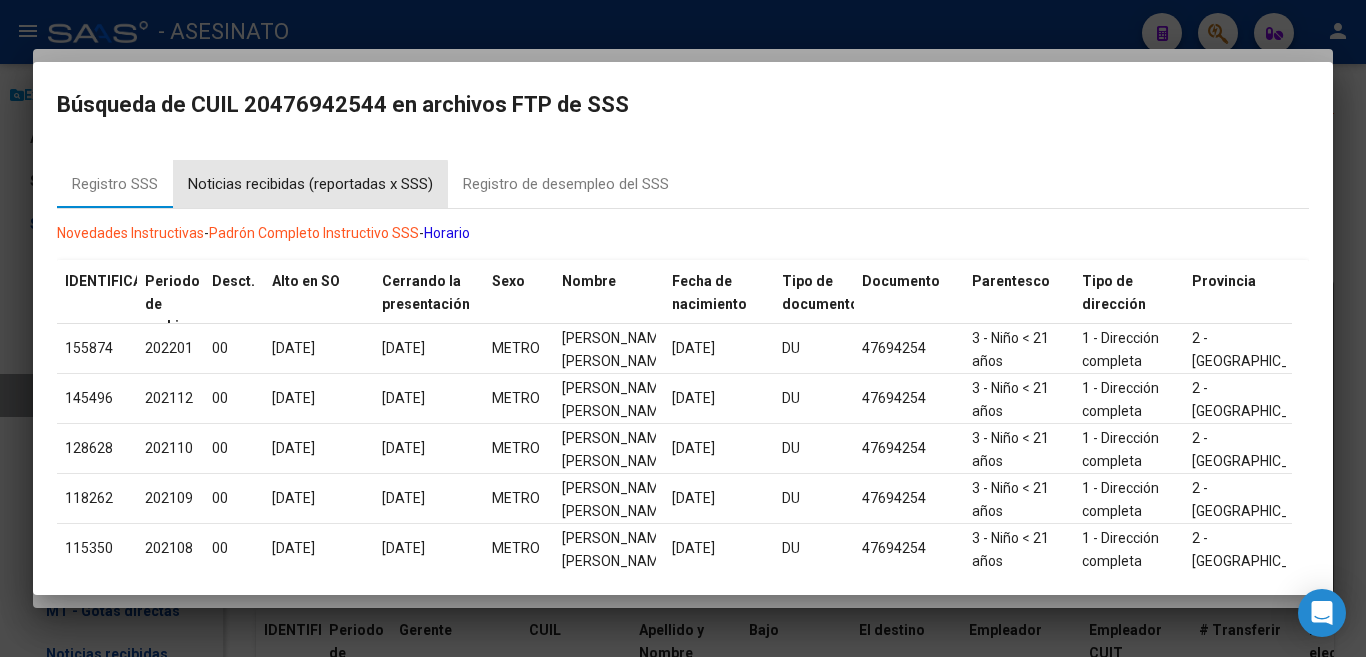 click on "Noticias recibidas (reportadas x SSS)" at bounding box center [310, 184] 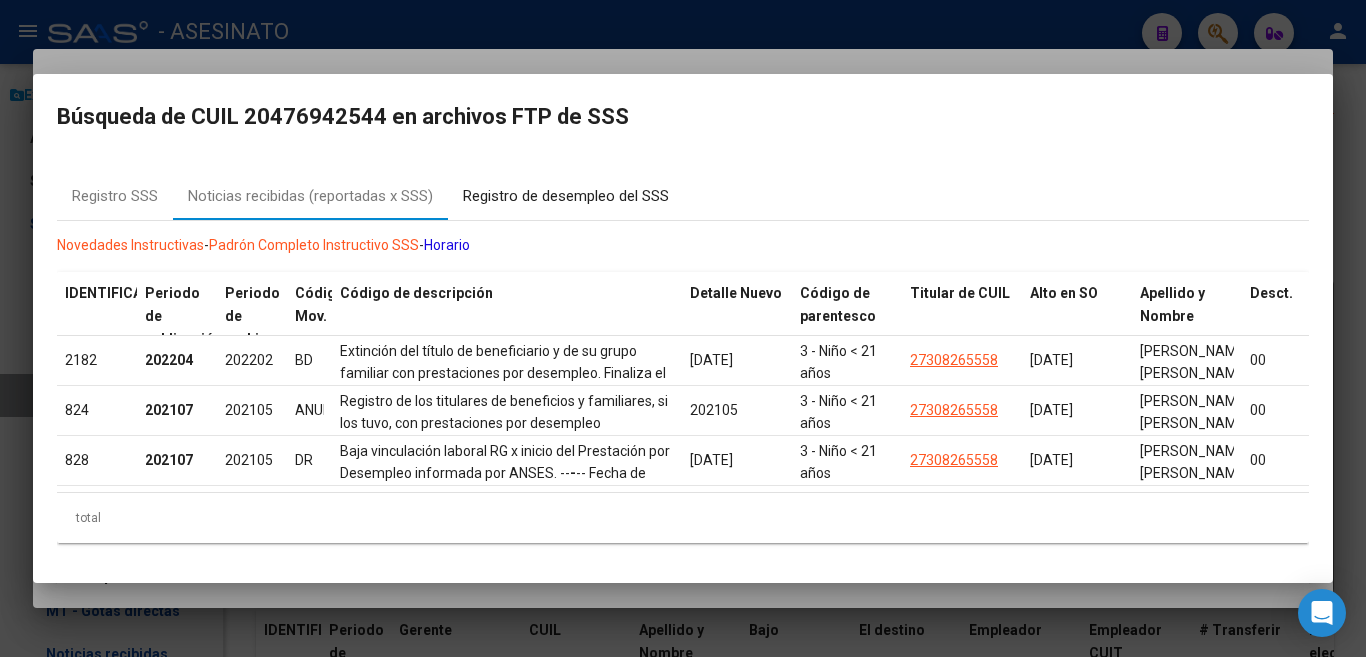 click on "Registro de desempleo del SSS" at bounding box center [566, 196] 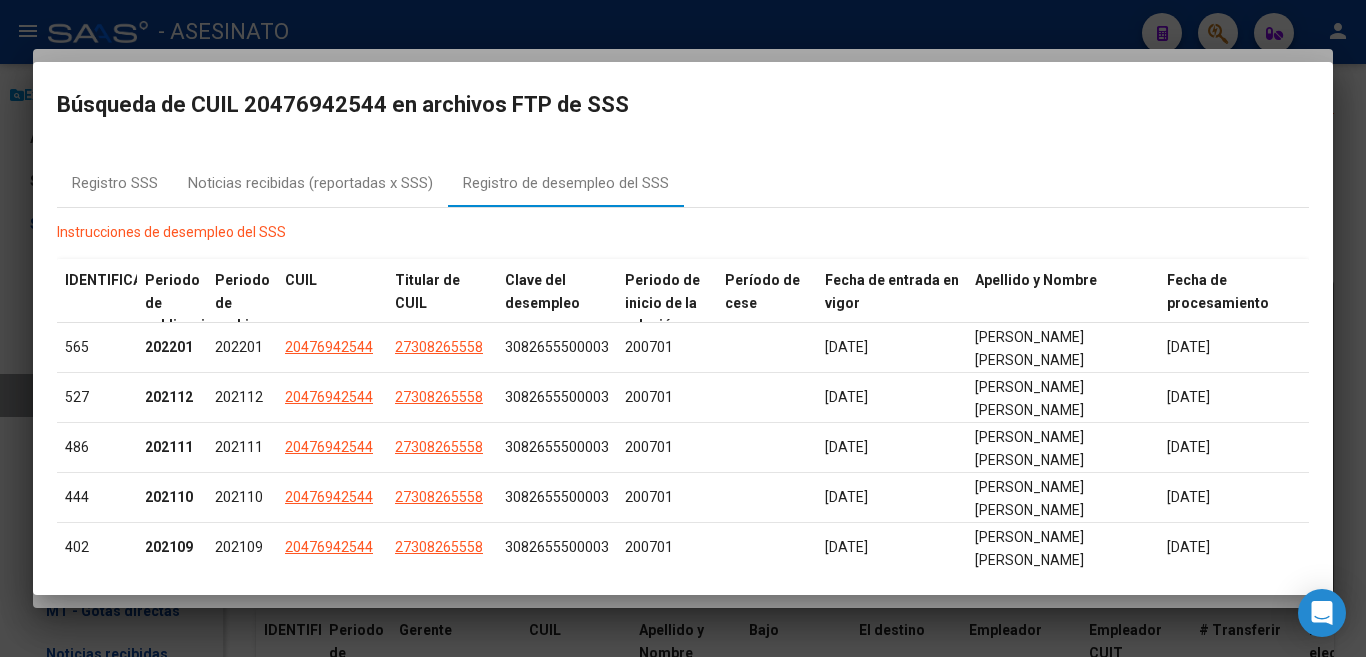 scroll, scrollTop: 0, scrollLeft: 0, axis: both 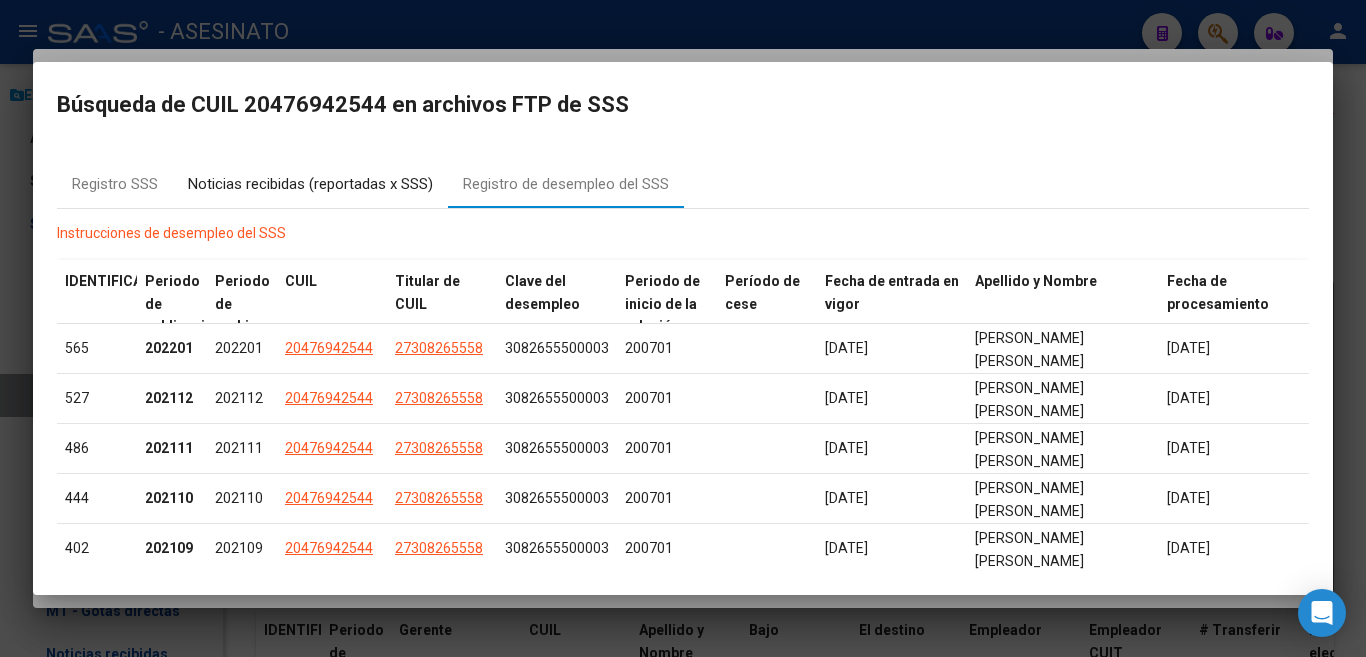 click on "Noticias recibidas (reportadas x SSS)" at bounding box center (310, 184) 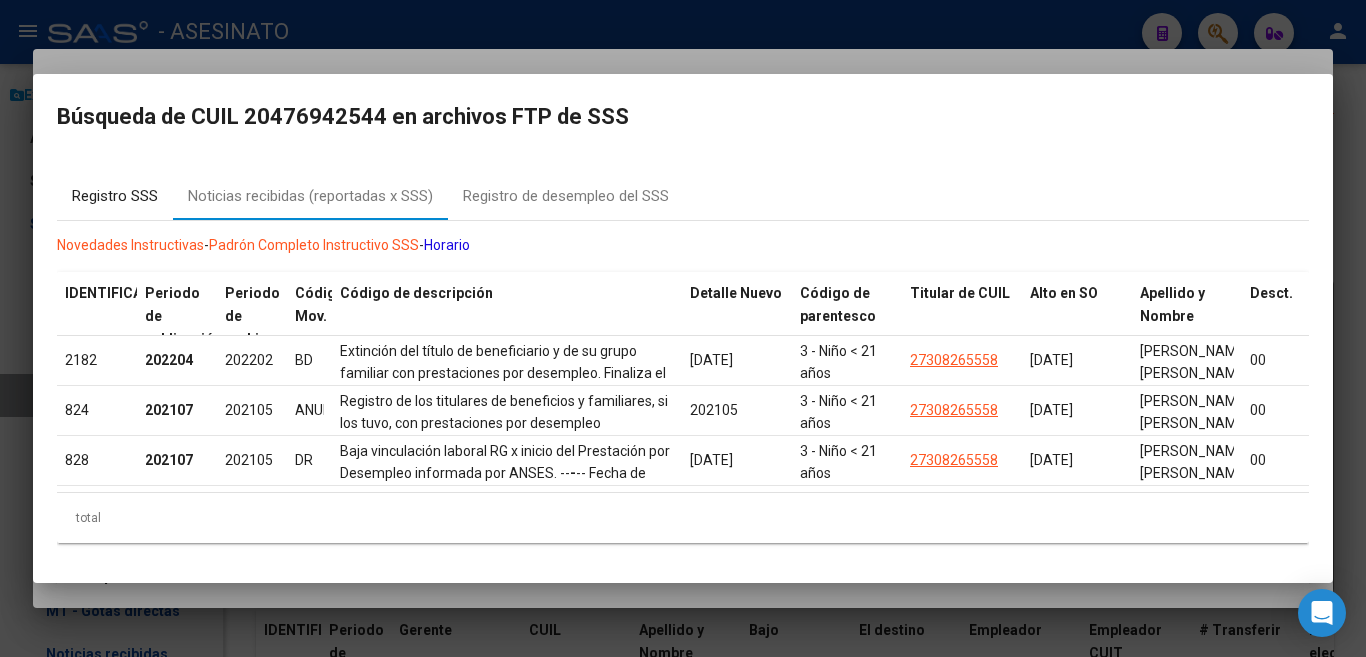 click on "Registro SSS" at bounding box center [115, 196] 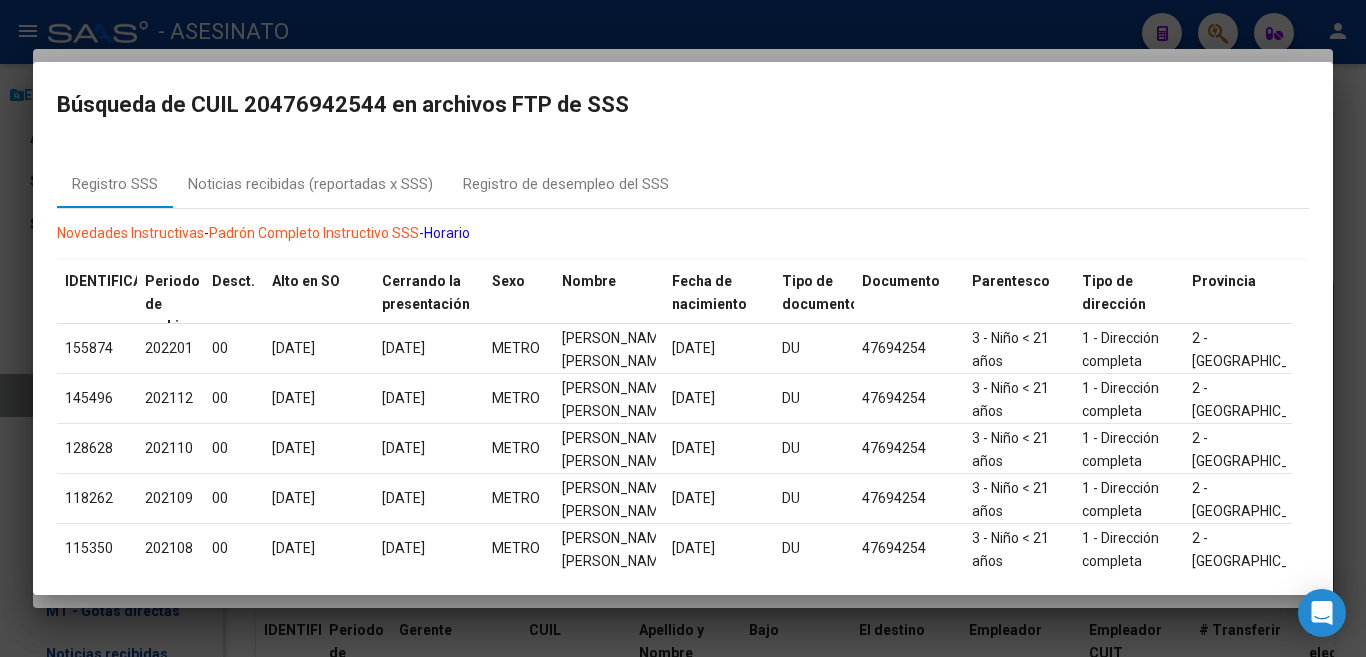 click at bounding box center (683, 328) 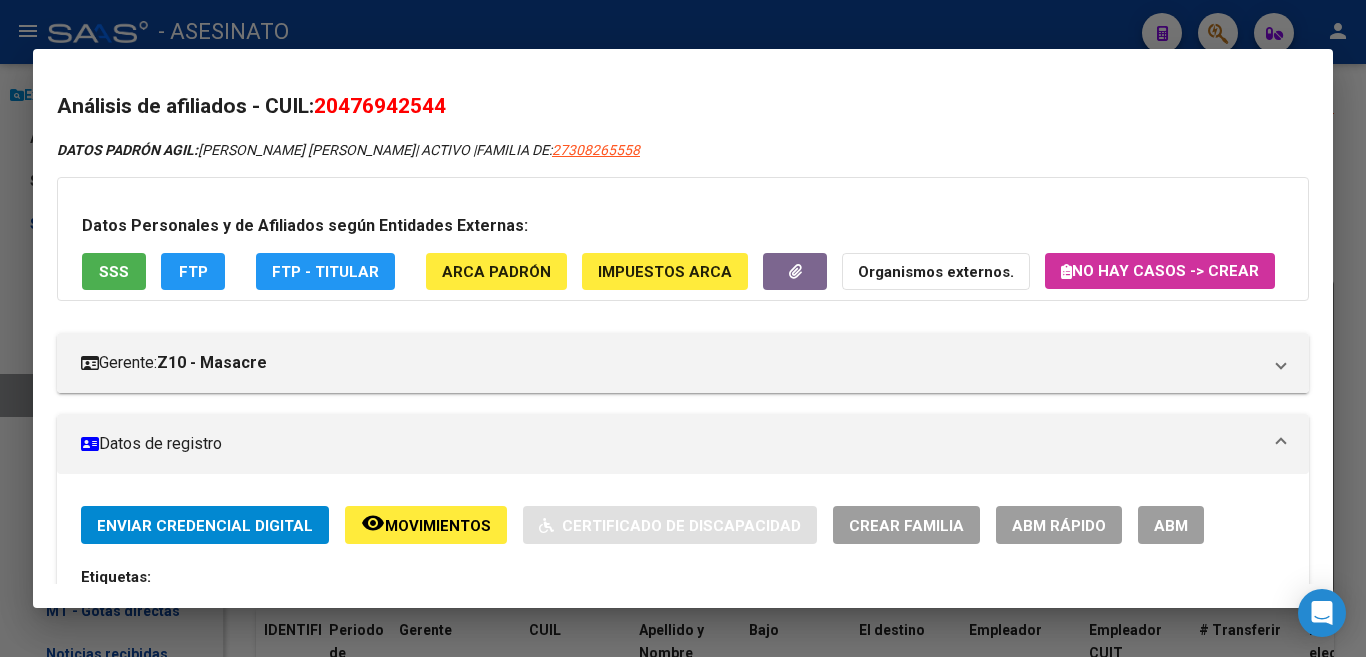 click at bounding box center [683, 328] 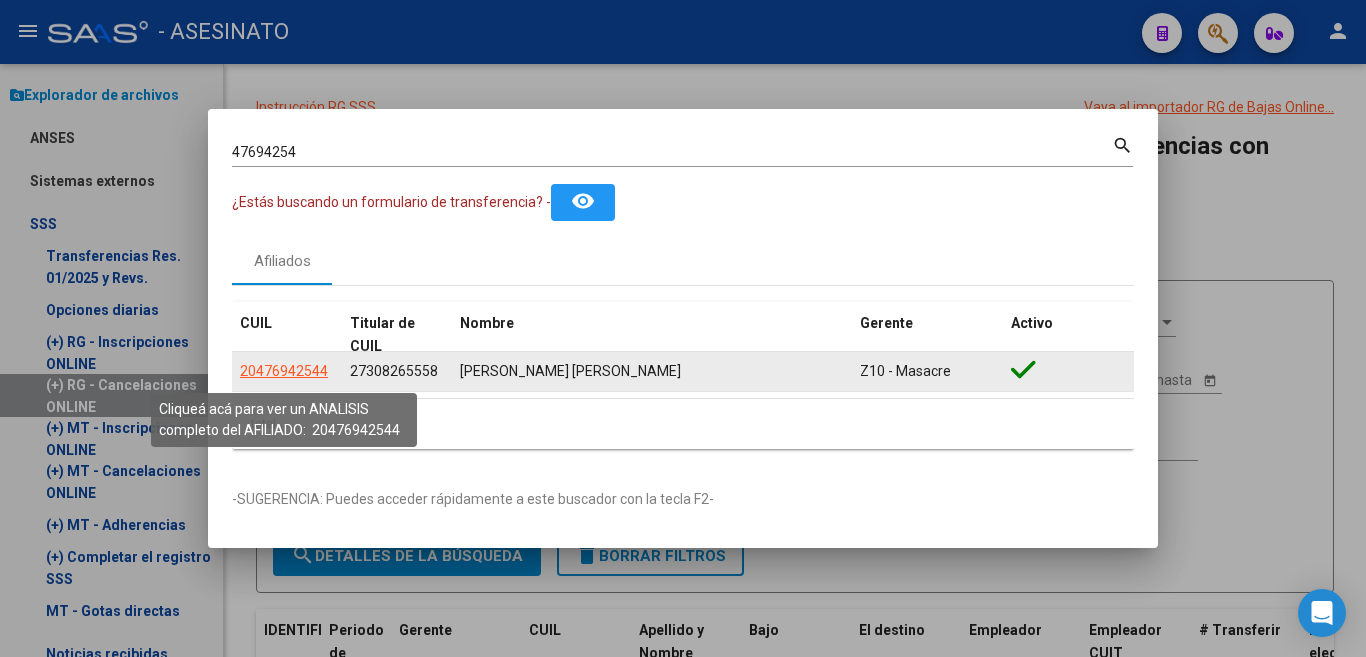 click on "20476942544" 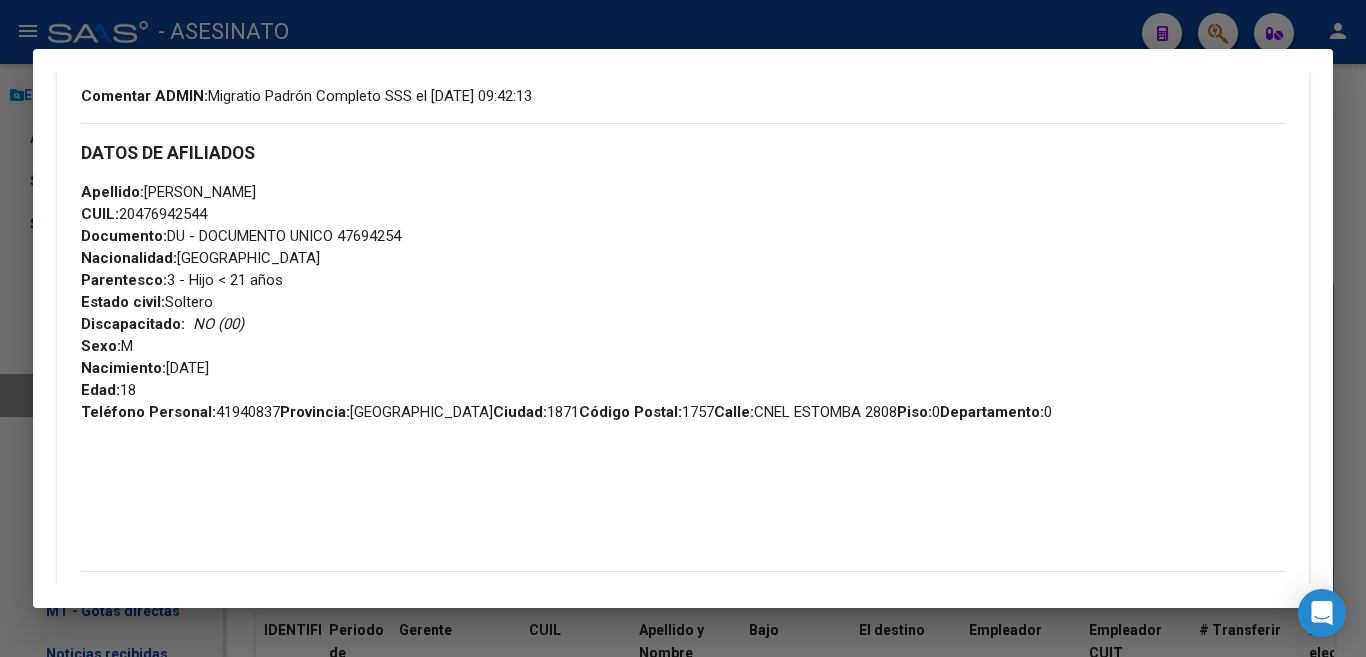scroll, scrollTop: 200, scrollLeft: 0, axis: vertical 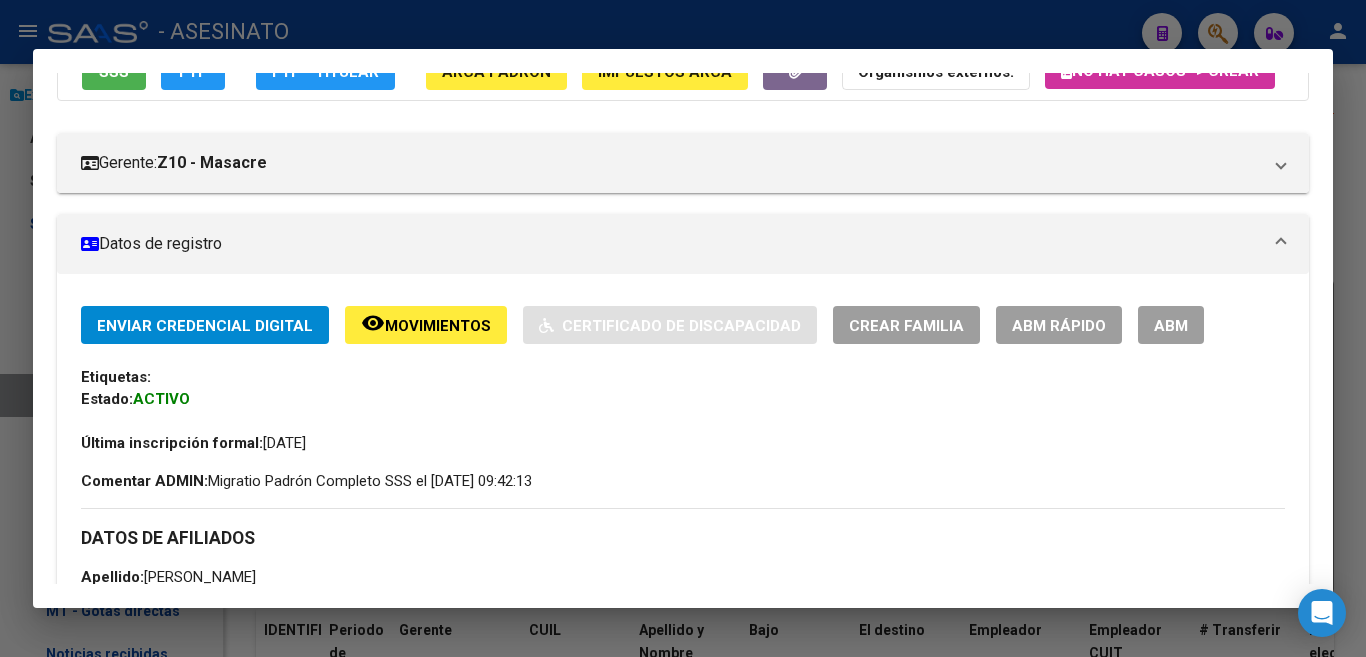 click on "ABM" at bounding box center [1171, 325] 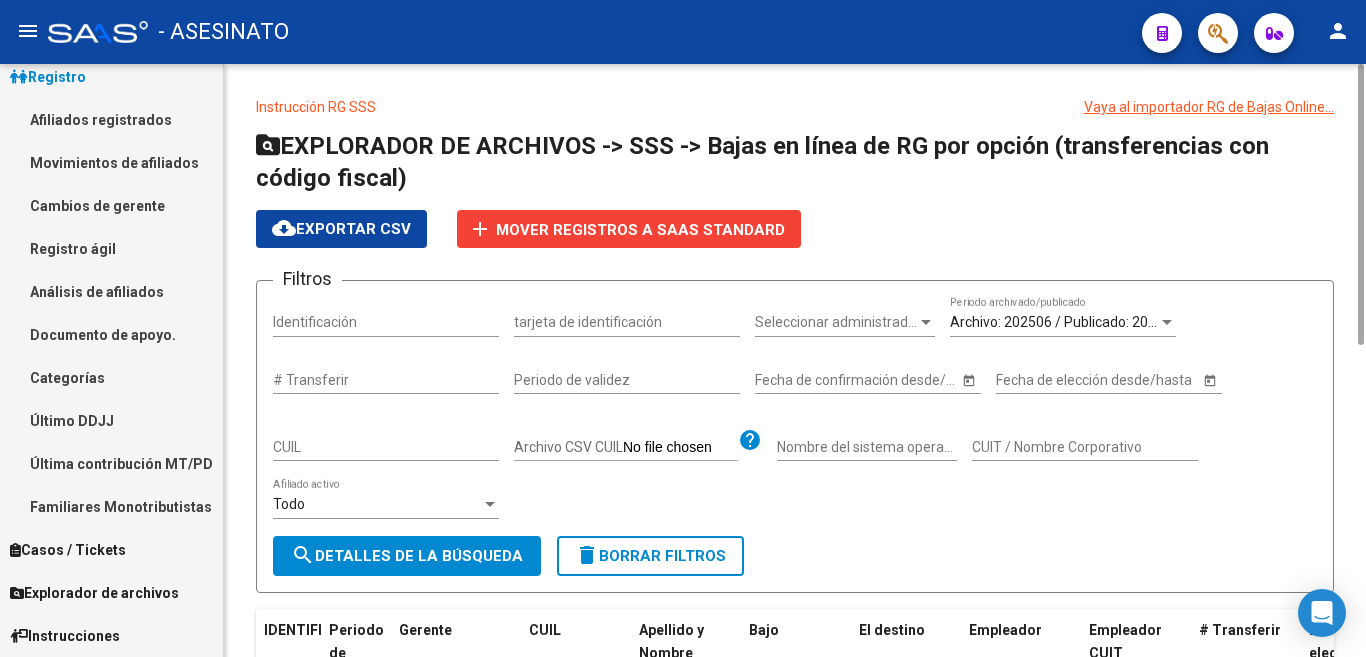 scroll, scrollTop: 103, scrollLeft: 0, axis: vertical 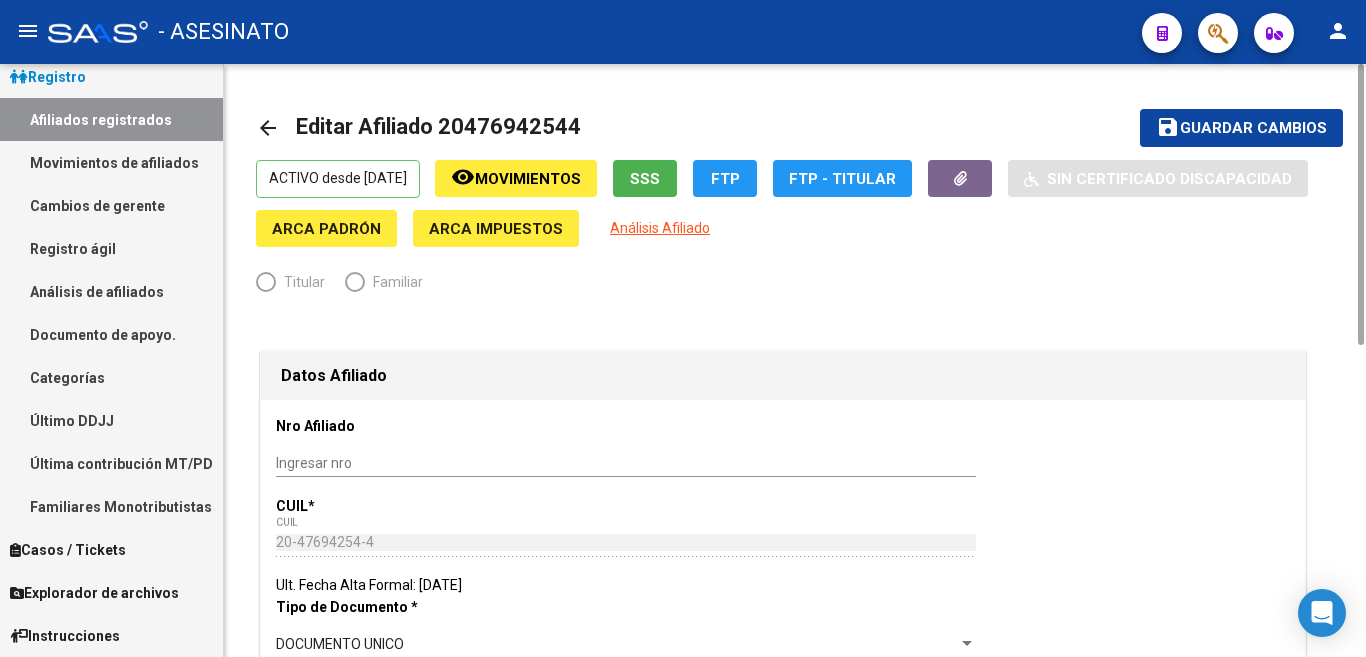 radio on "true" 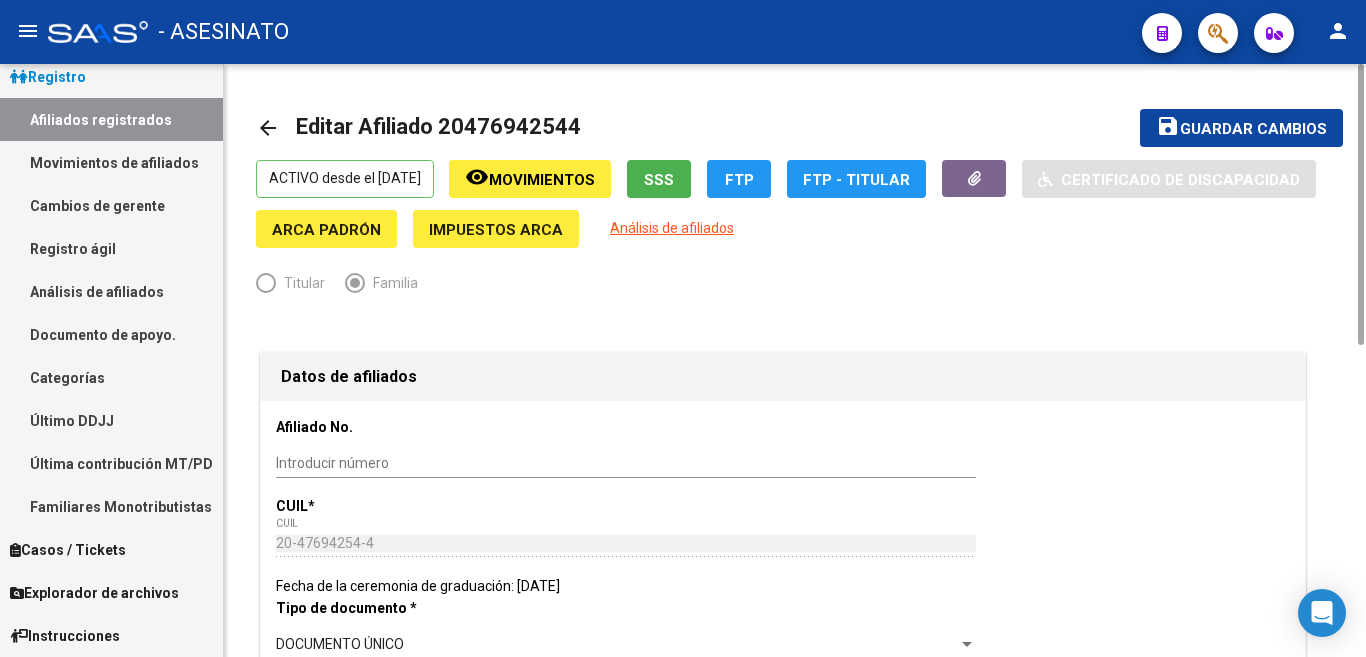 click on "Movimientos" 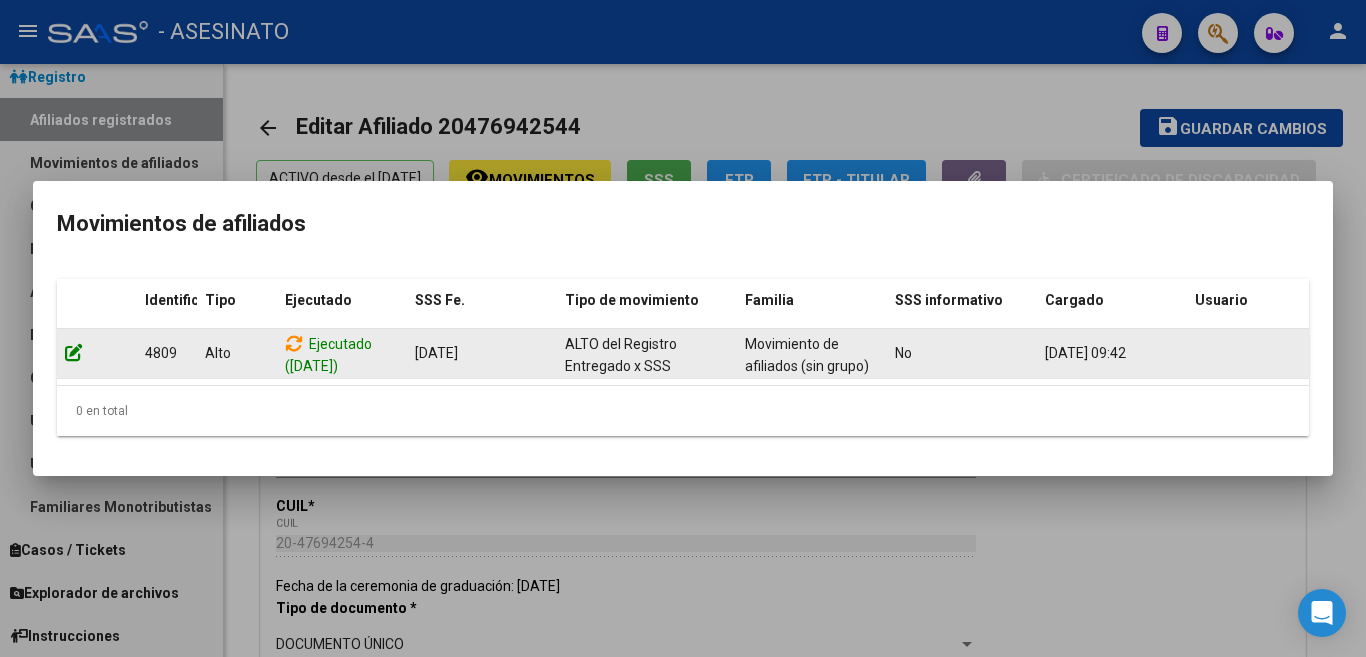 click 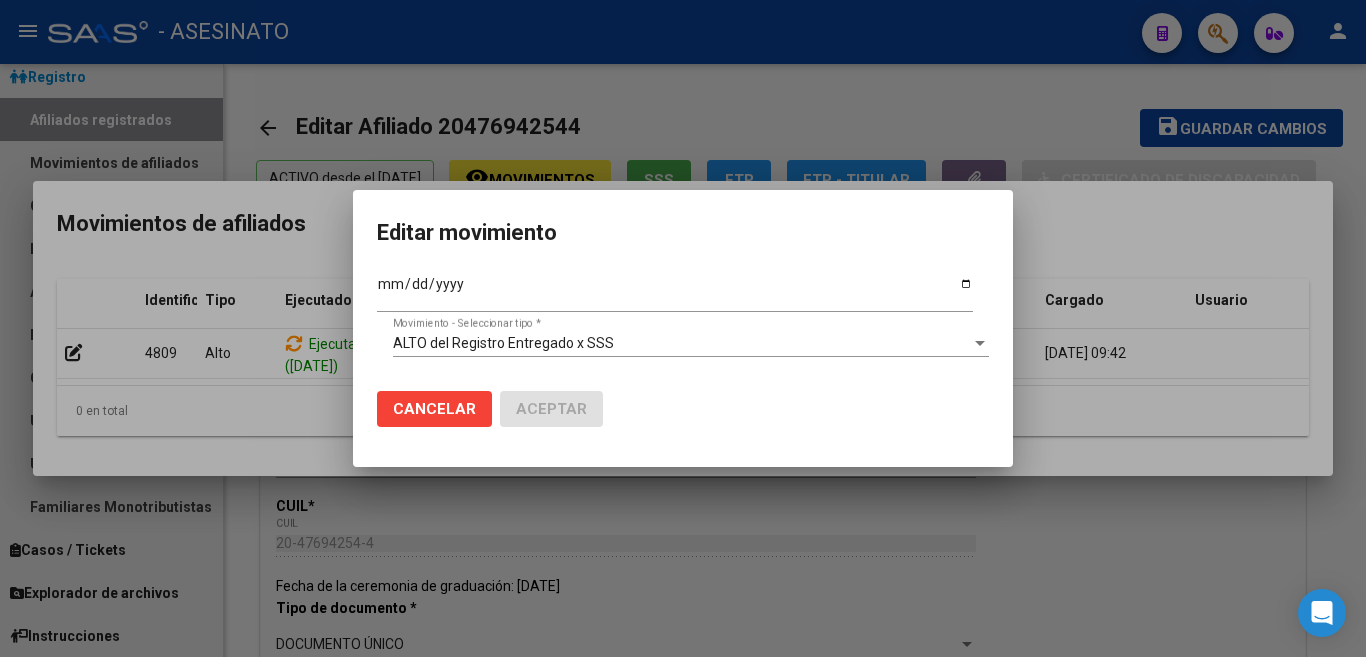 click at bounding box center [683, 328] 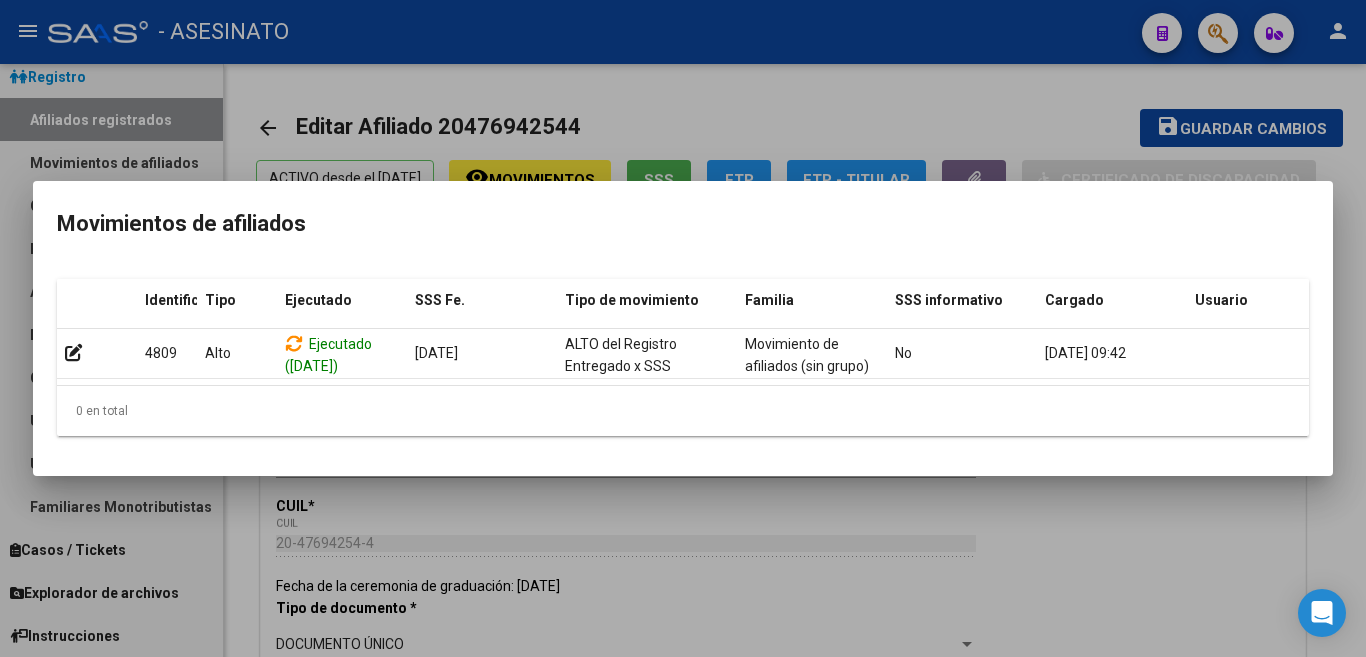 click at bounding box center [683, 328] 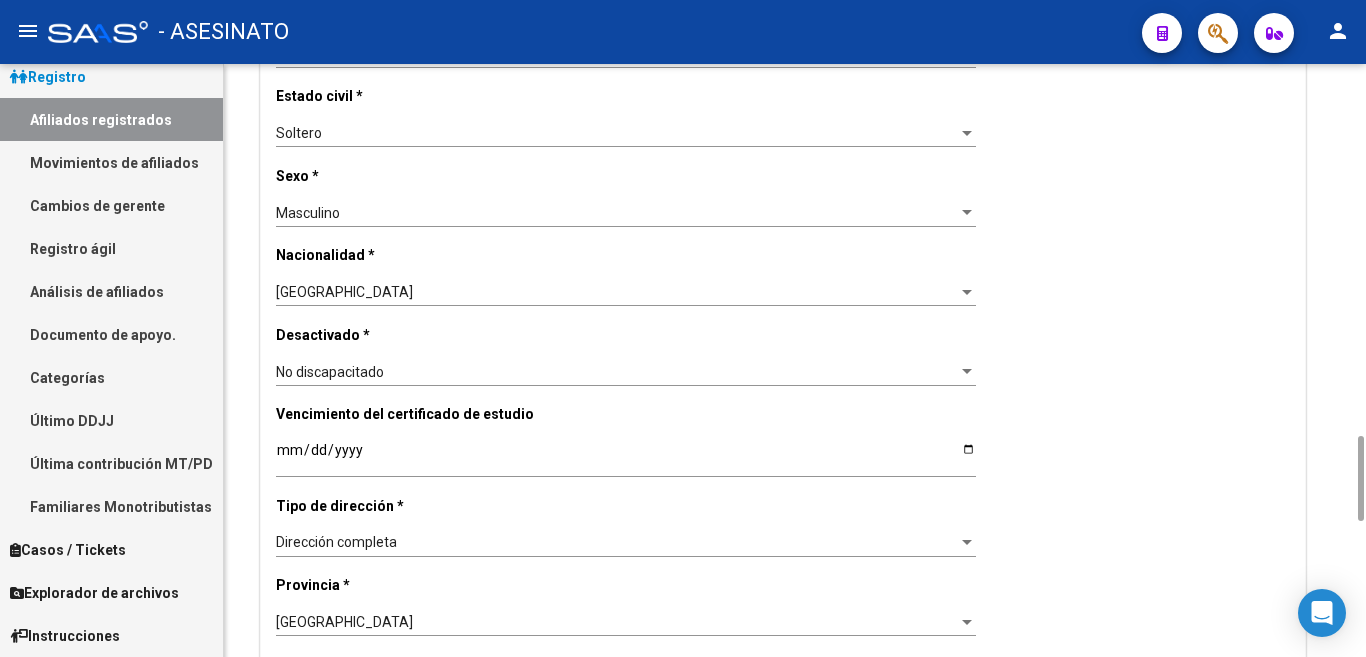 scroll, scrollTop: 1200, scrollLeft: 0, axis: vertical 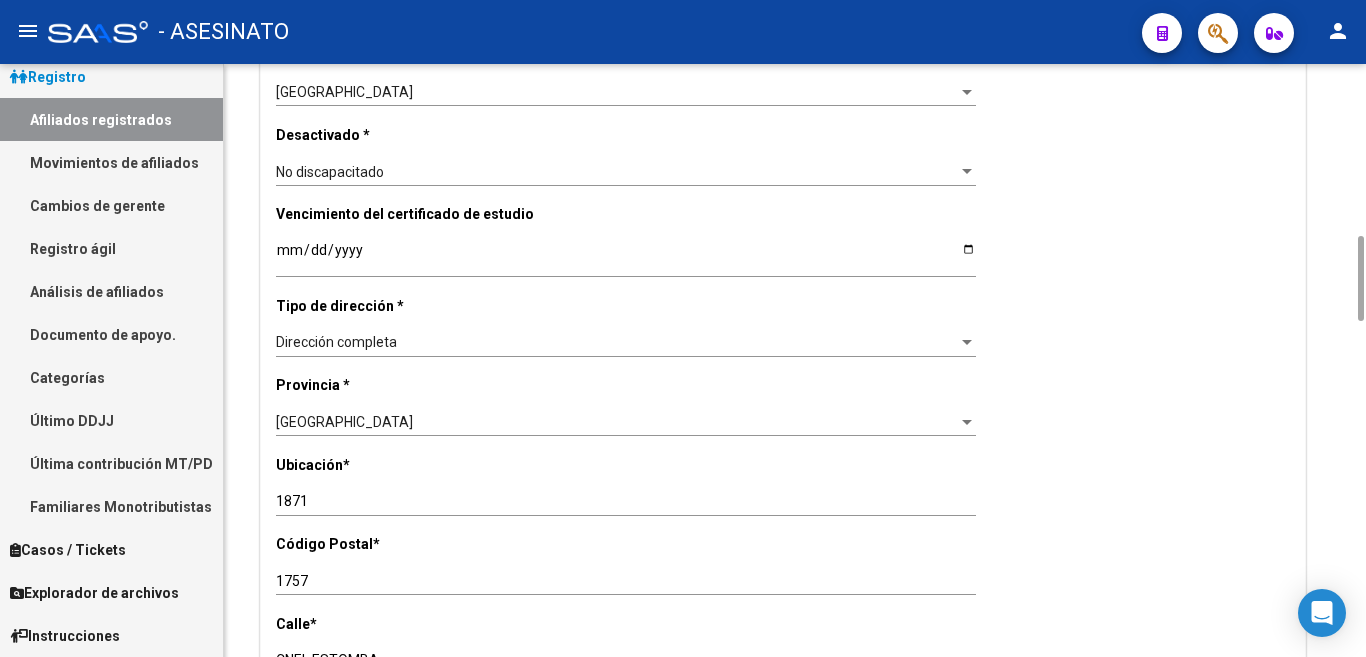 click on "1871" at bounding box center (626, 501) 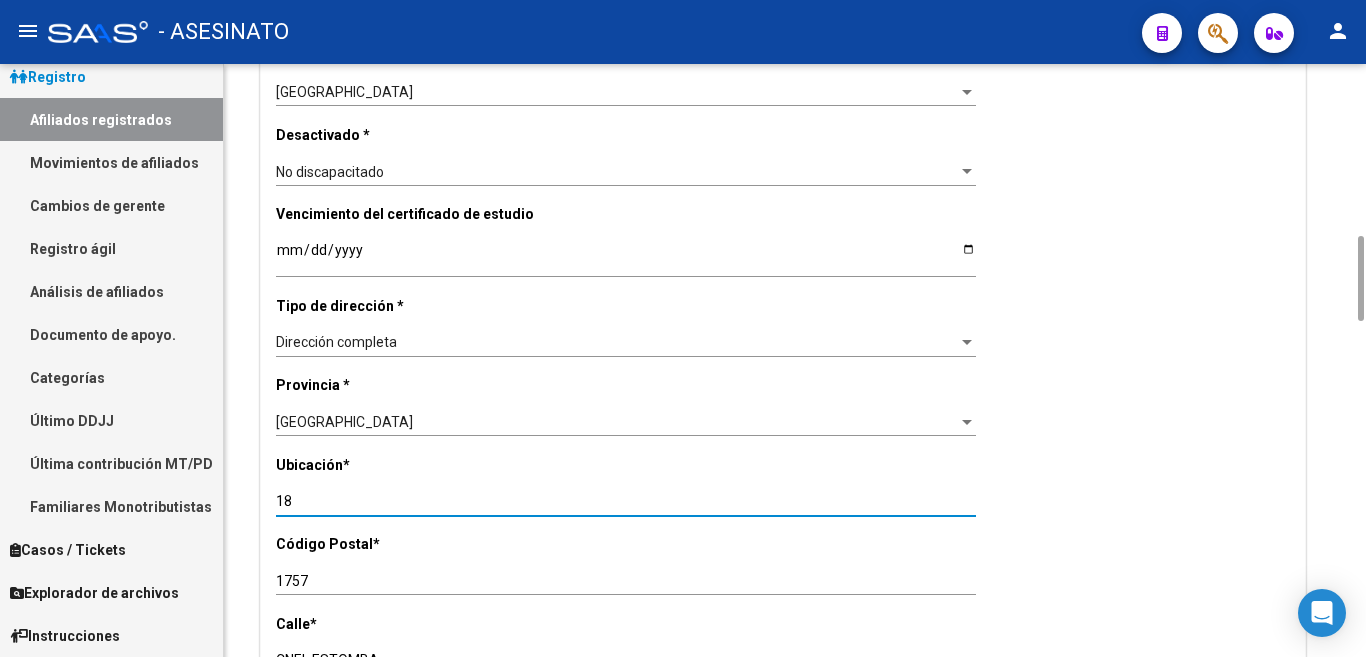 type on "1" 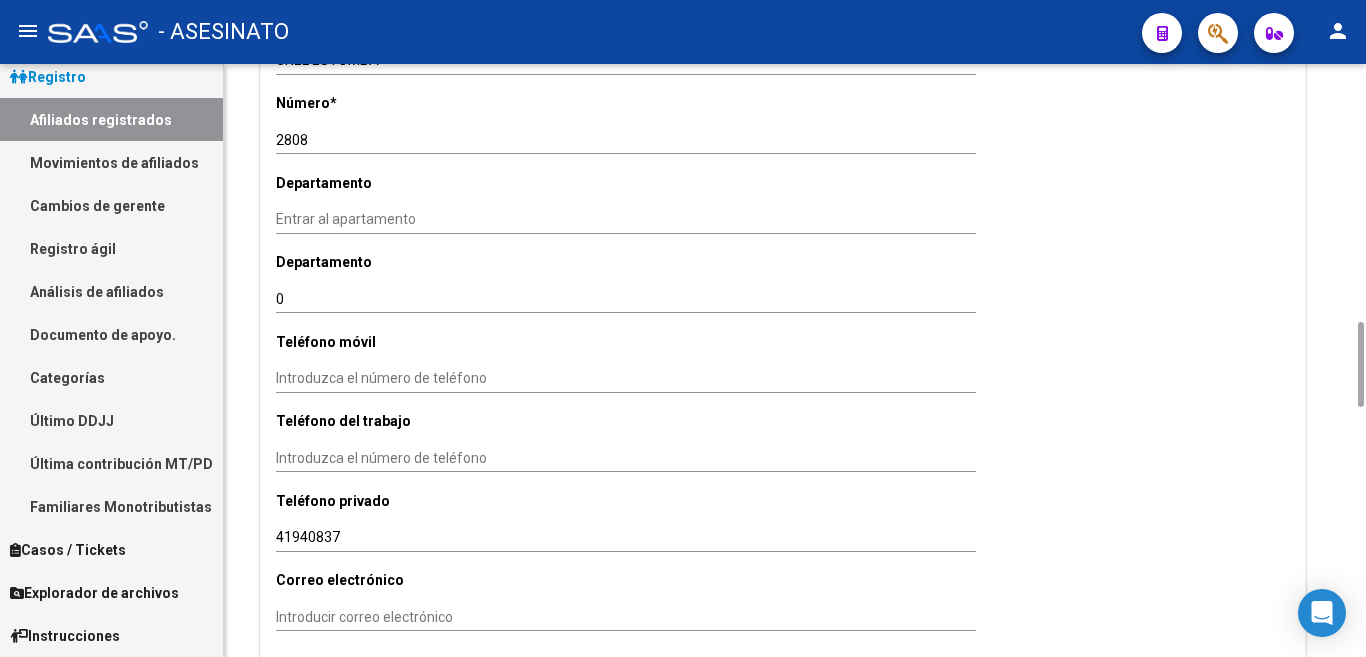 scroll, scrollTop: 1200, scrollLeft: 0, axis: vertical 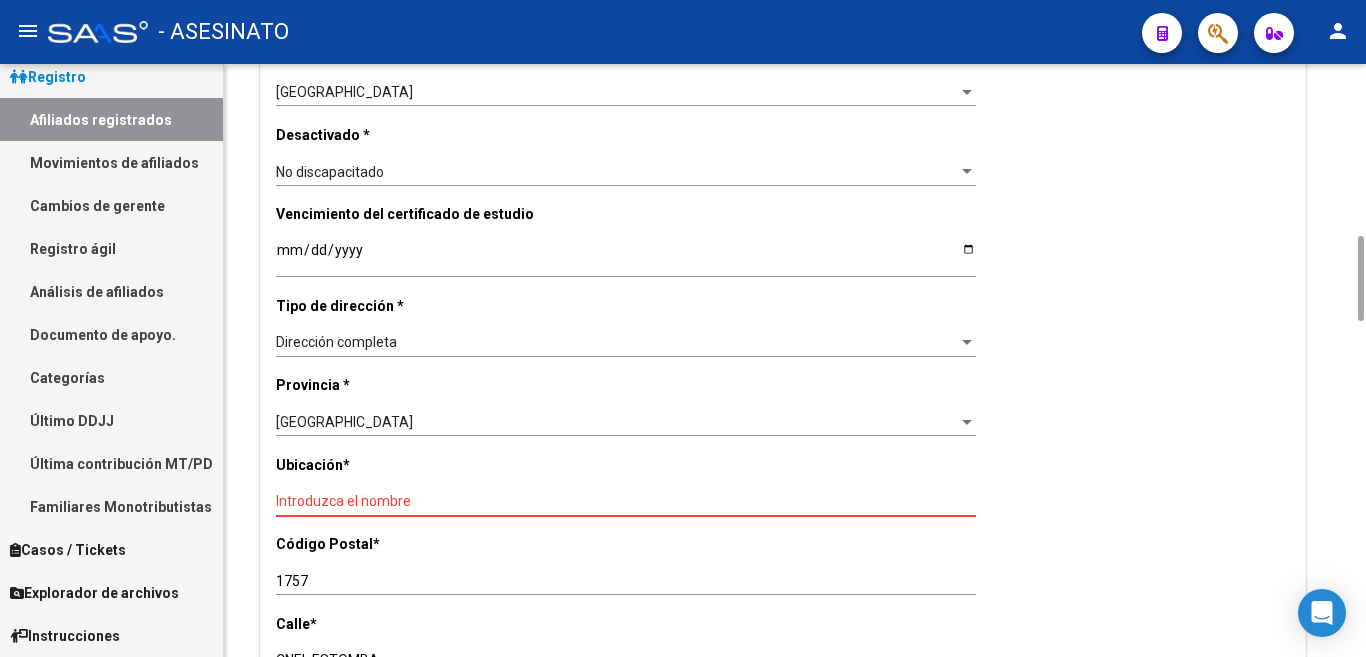 click on "Introduzca el nombre" at bounding box center (626, 501) 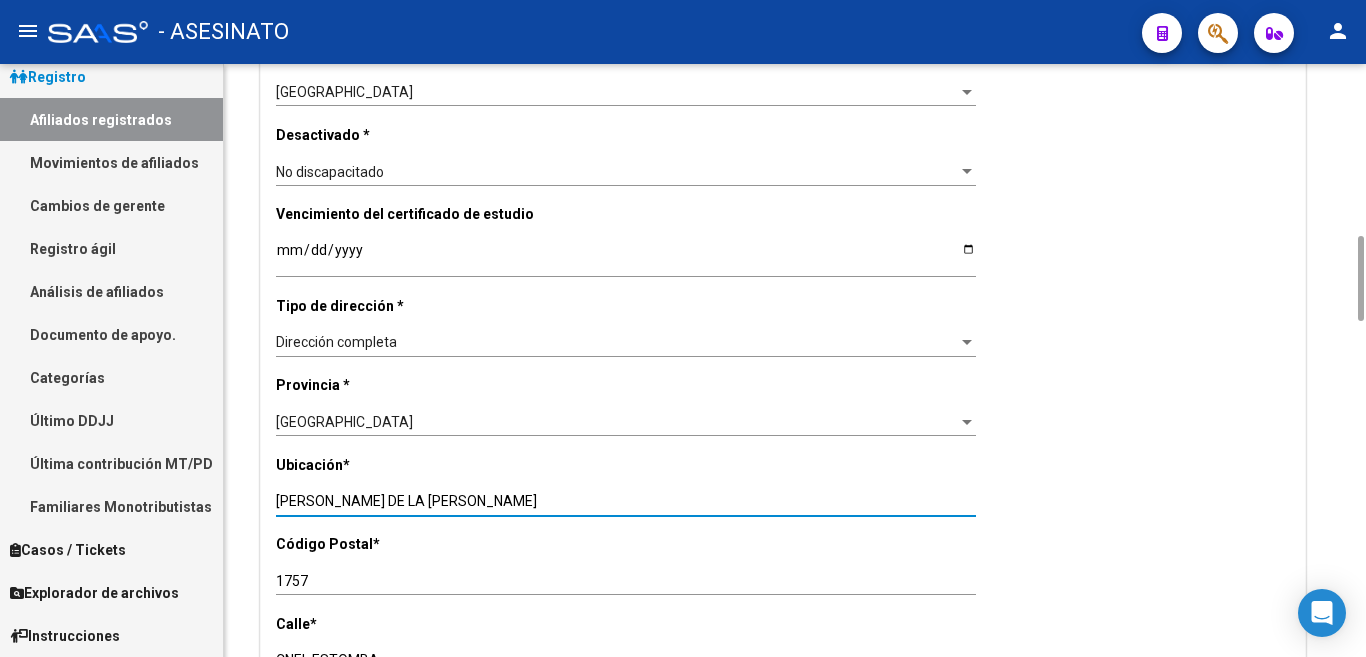 type on "[PERSON_NAME] DE LA [PERSON_NAME]" 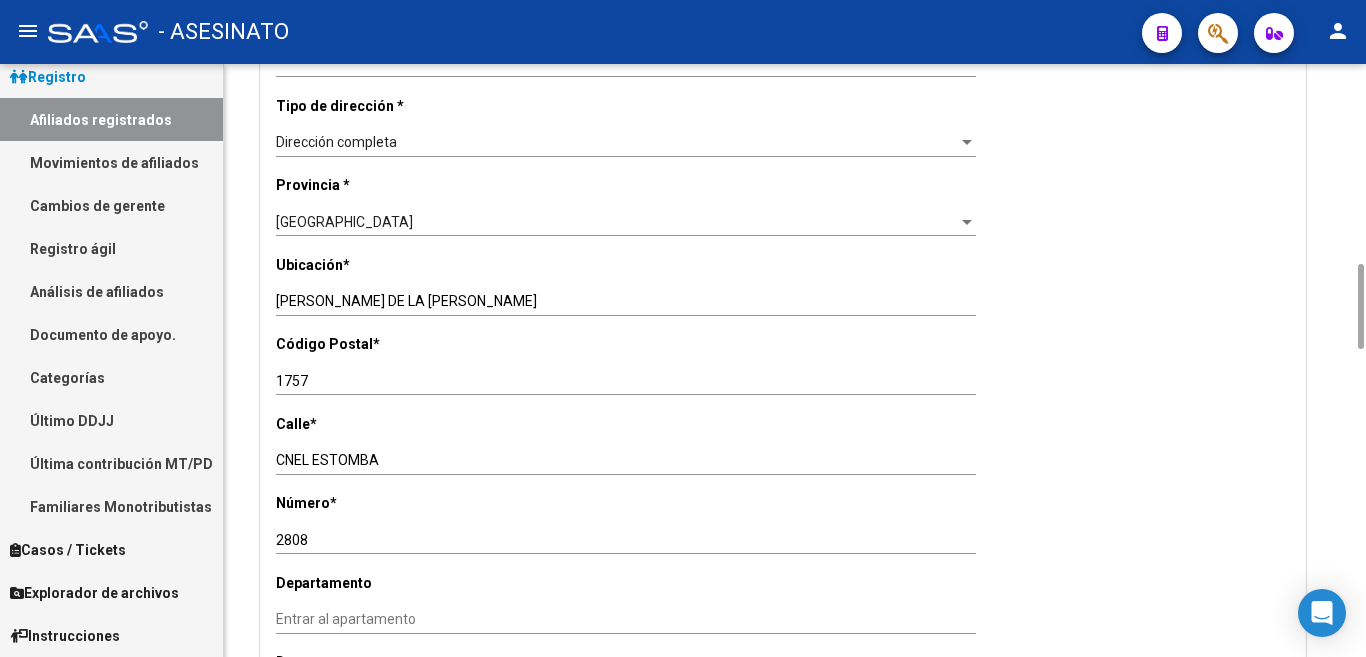 scroll, scrollTop: 1600, scrollLeft: 0, axis: vertical 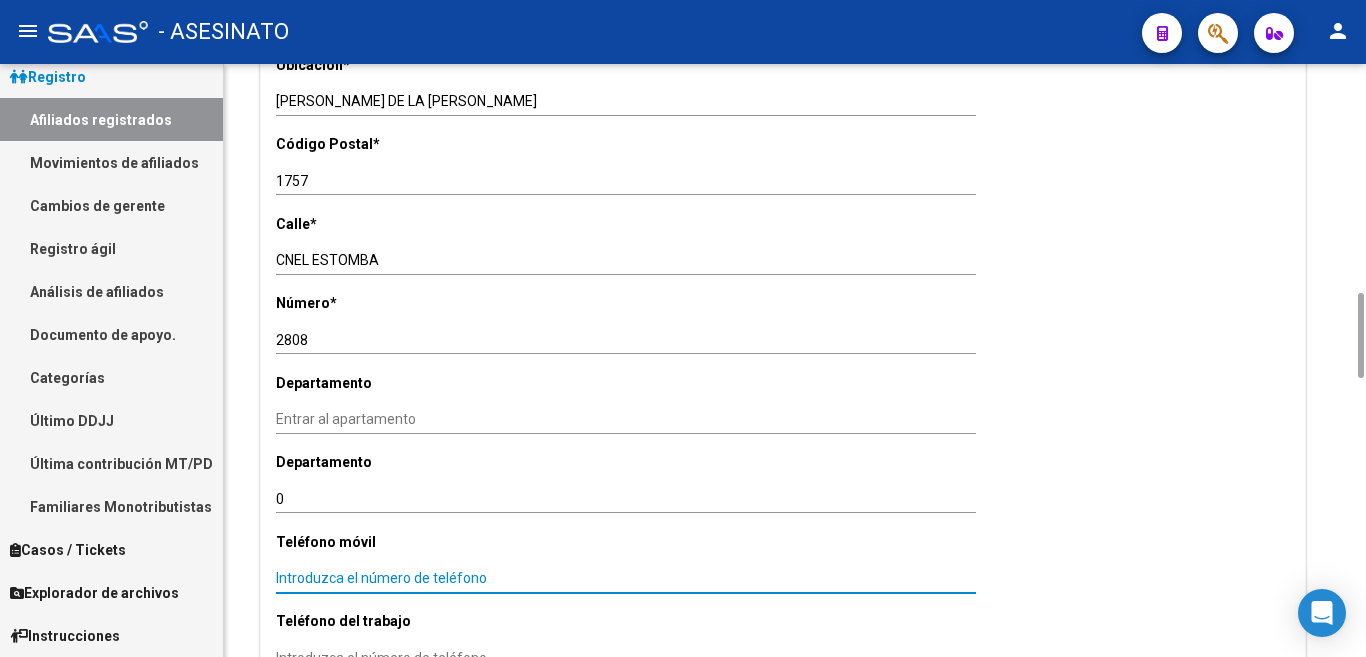click on "Introduzca el número de teléfono" at bounding box center [626, 578] 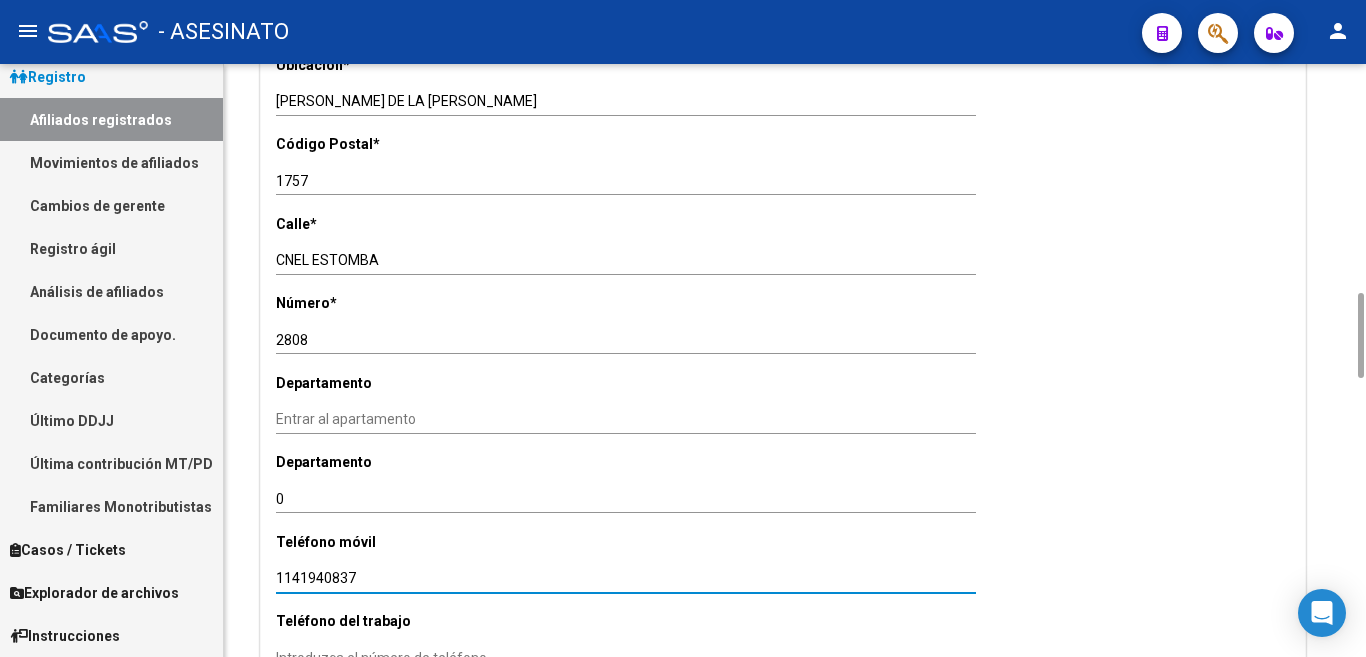 type on "1141940837" 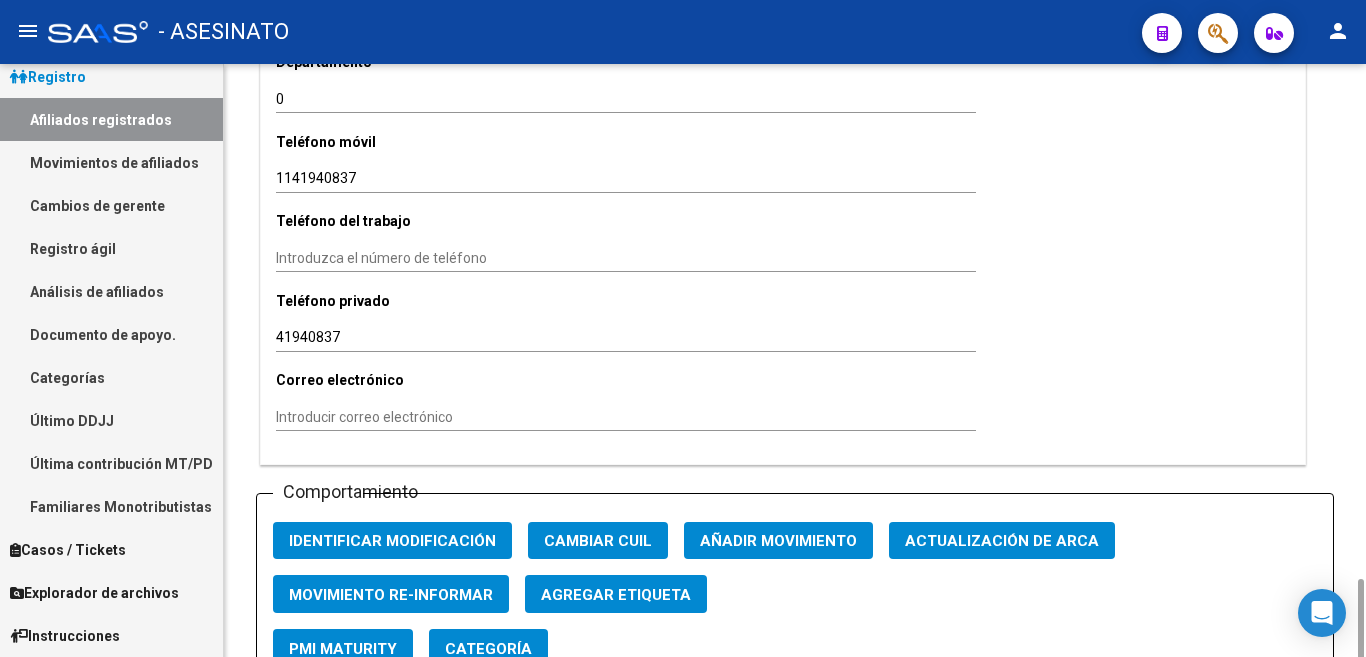 scroll, scrollTop: 2200, scrollLeft: 0, axis: vertical 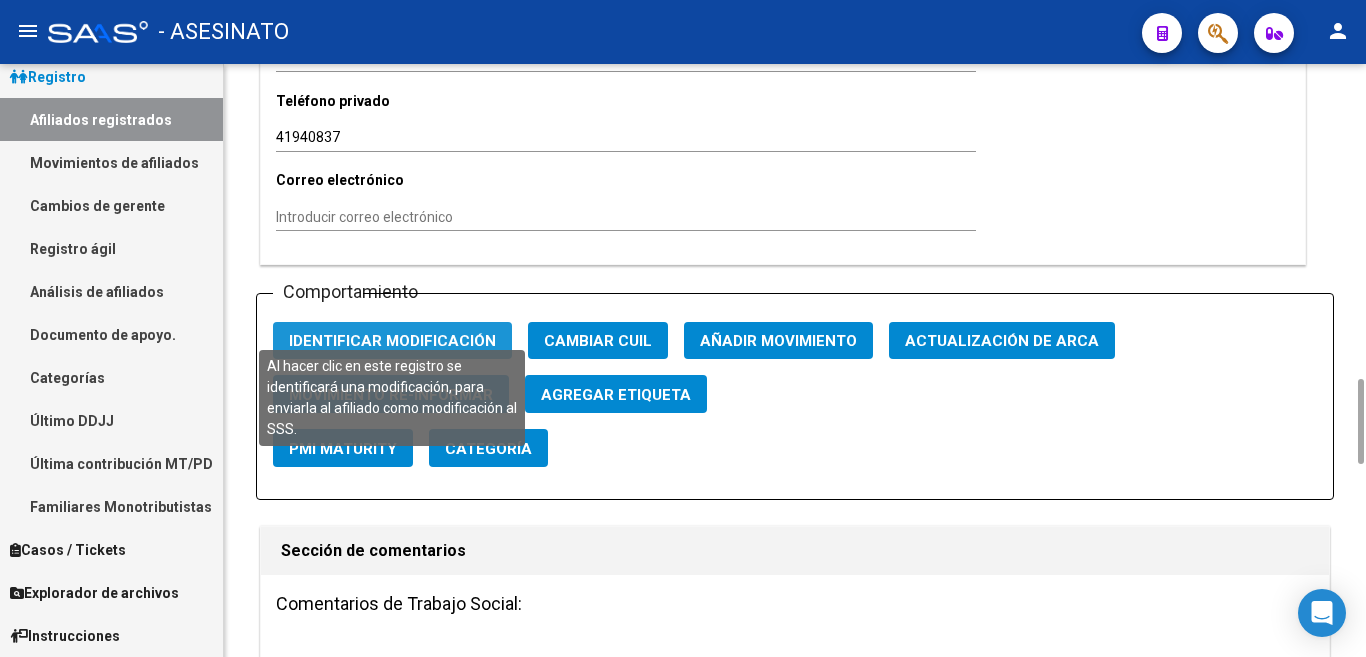 click on "Identificar Modificación" 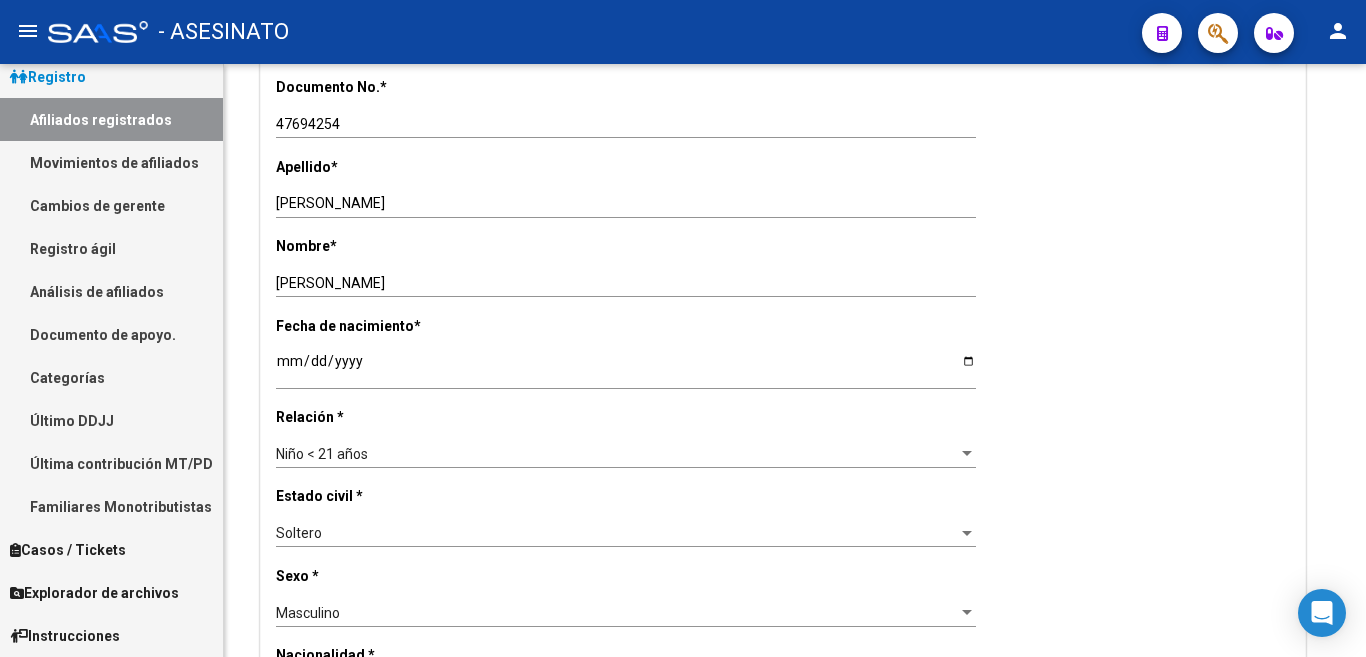 scroll, scrollTop: 0, scrollLeft: 0, axis: both 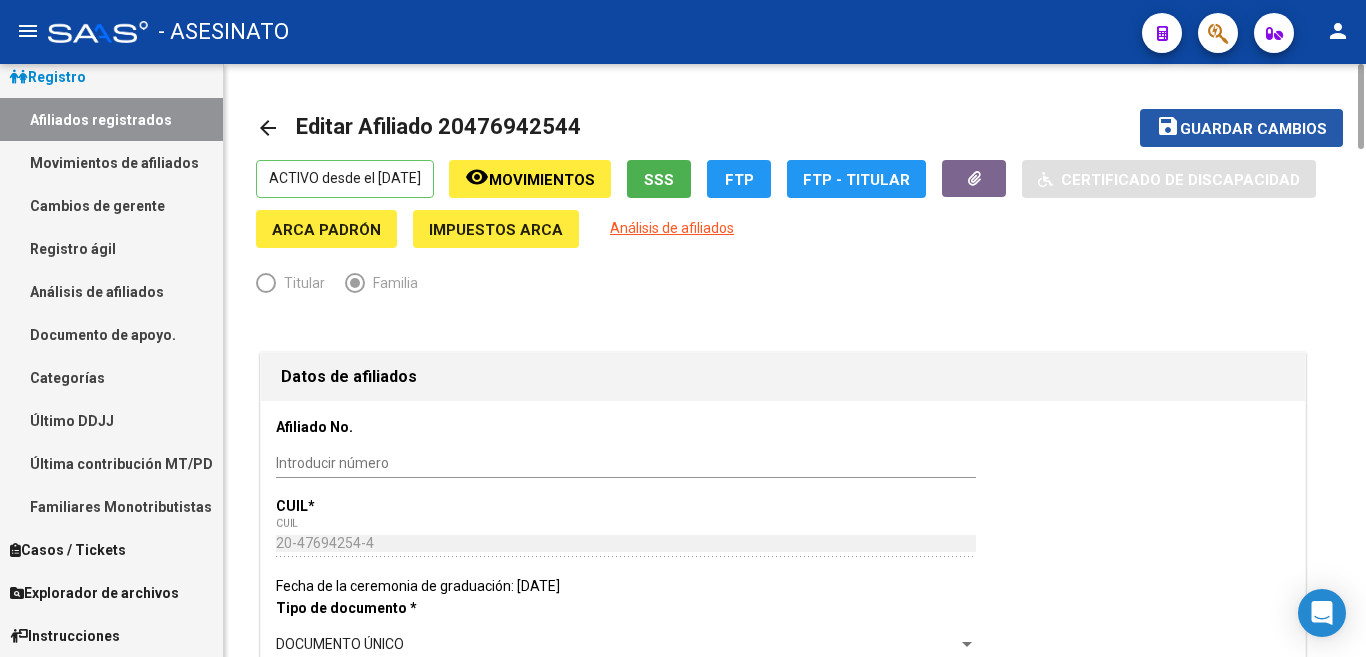 click on "Guardar cambios" 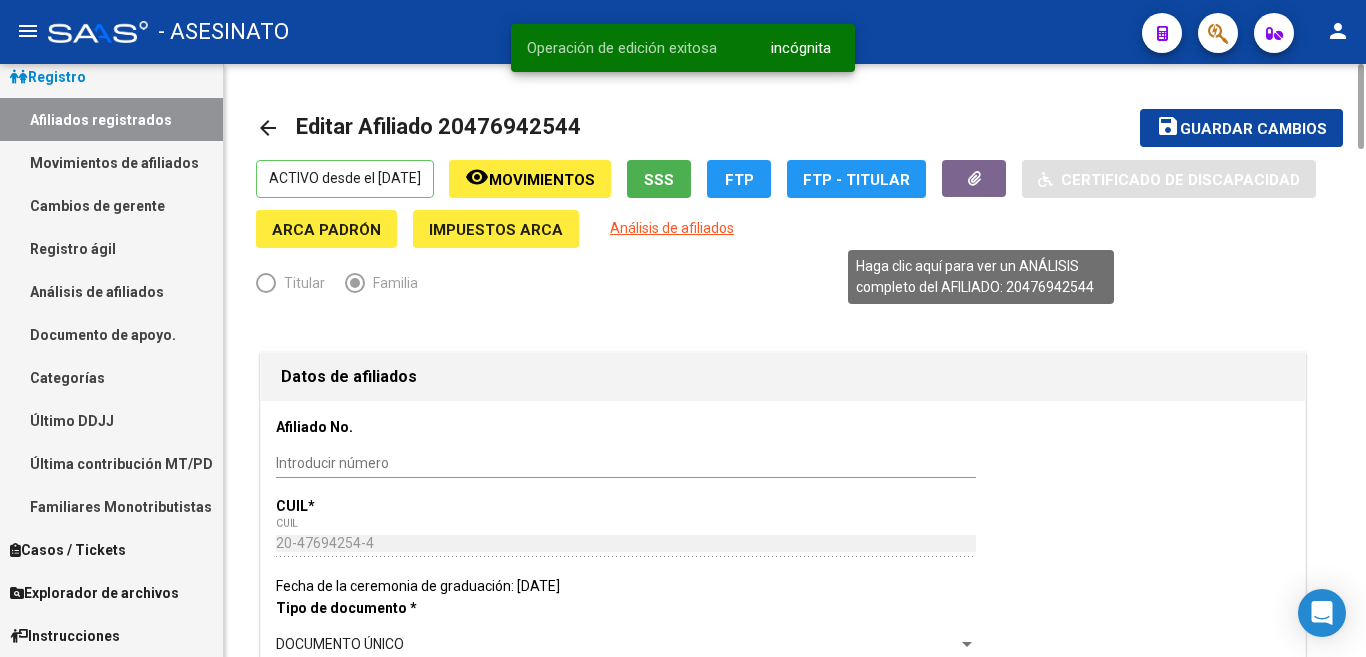 click on "Análisis de afiliados" 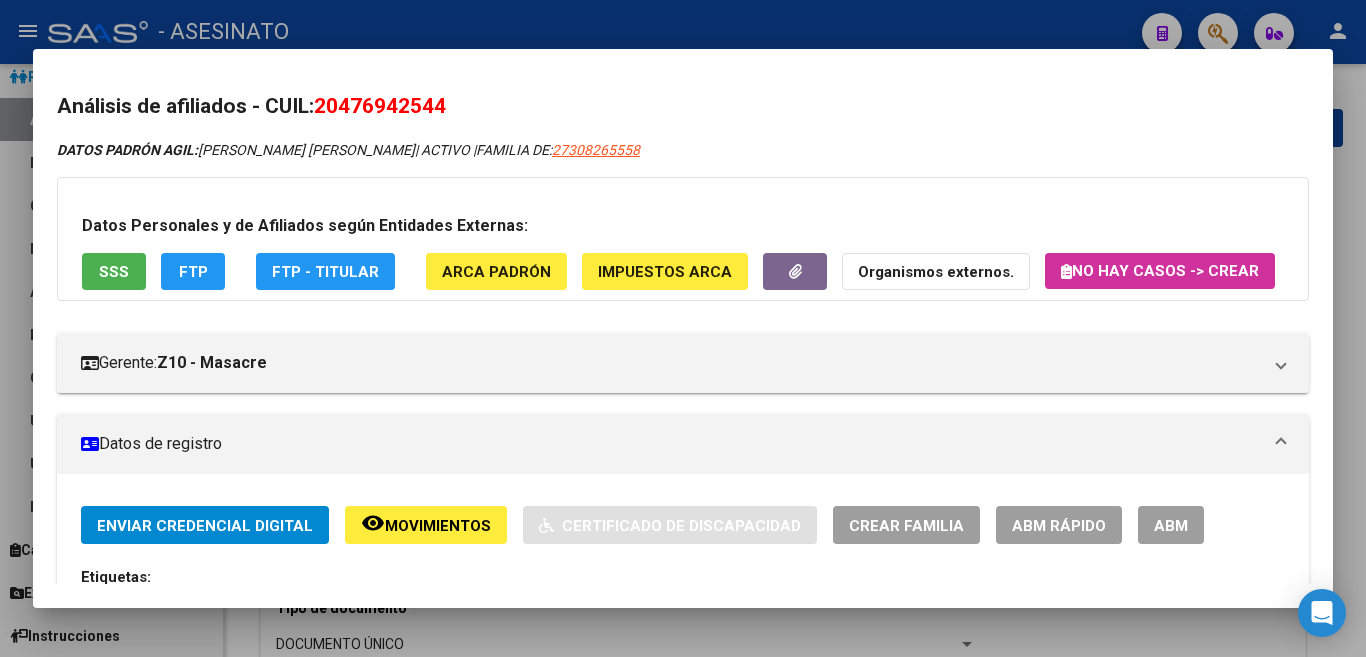 click at bounding box center (683, 328) 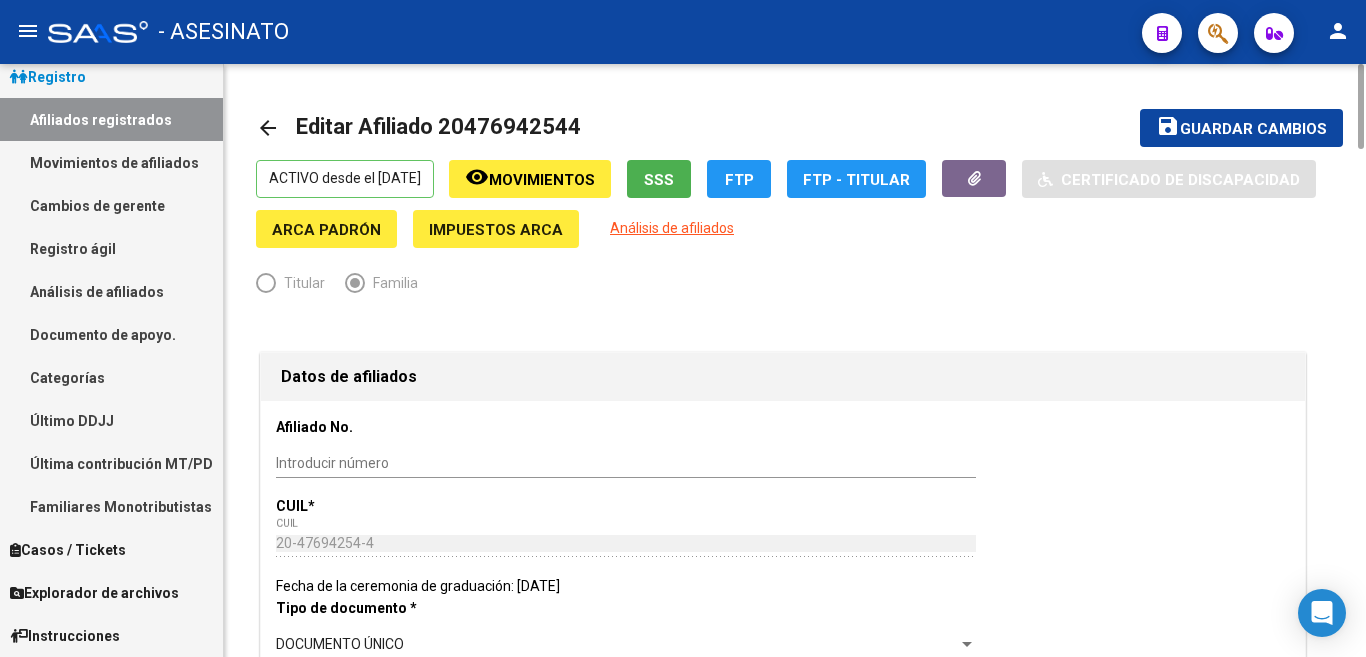 click on "Movimientos" 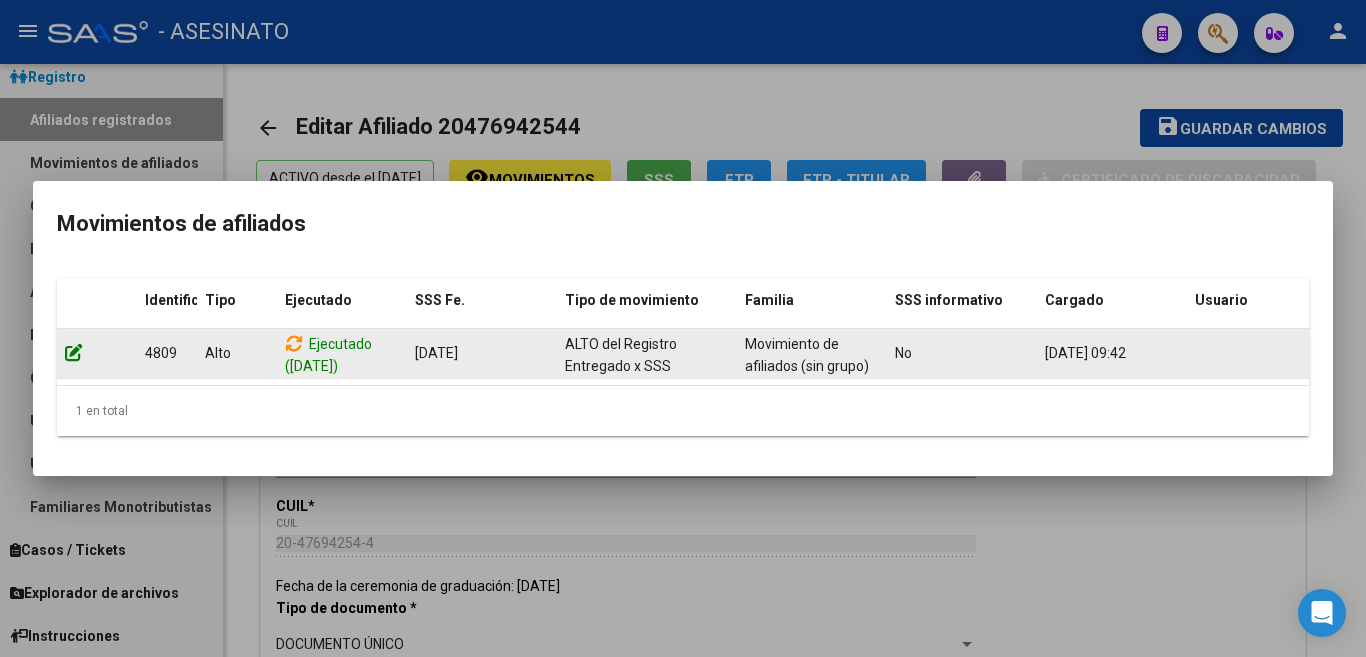 click 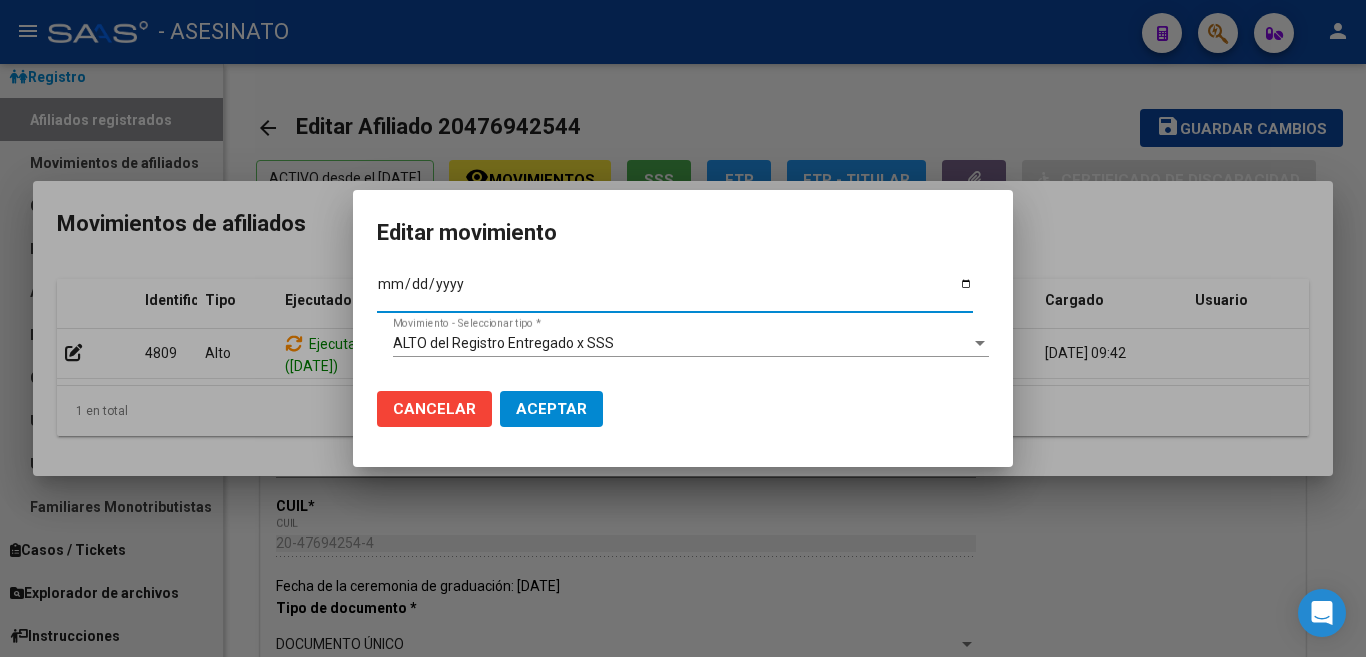 type on "[DATE]" 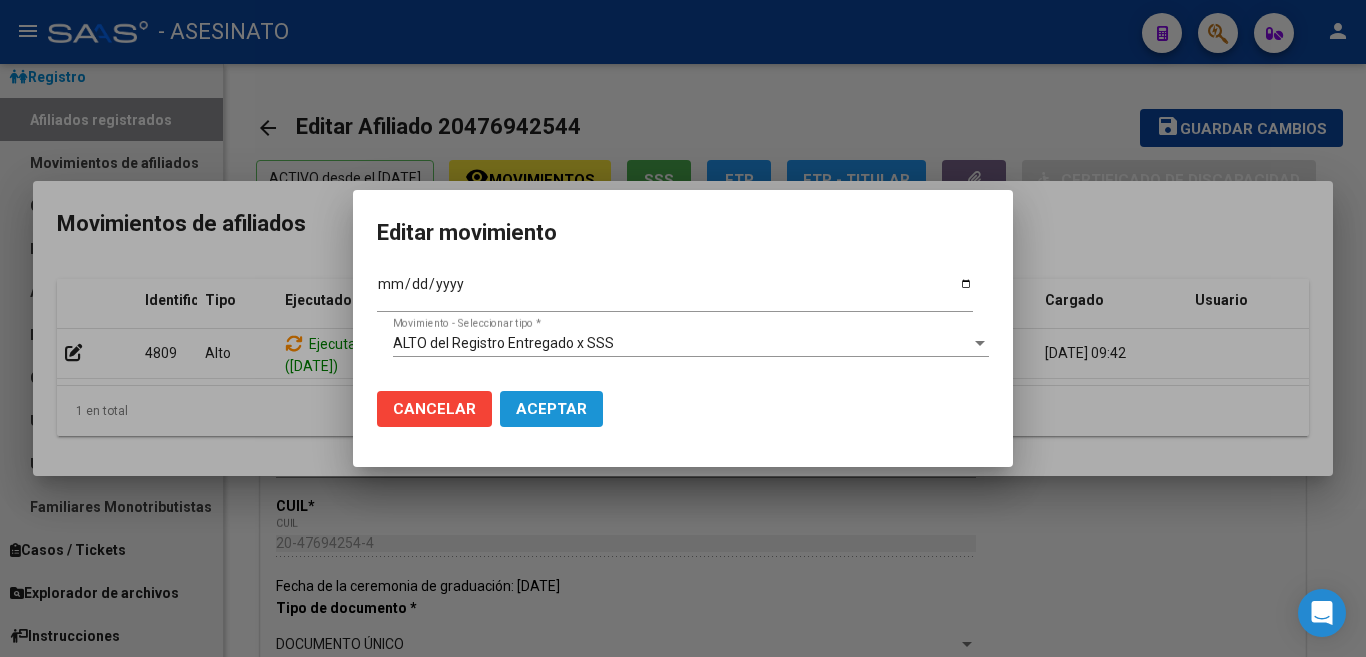click on "Aceptar" 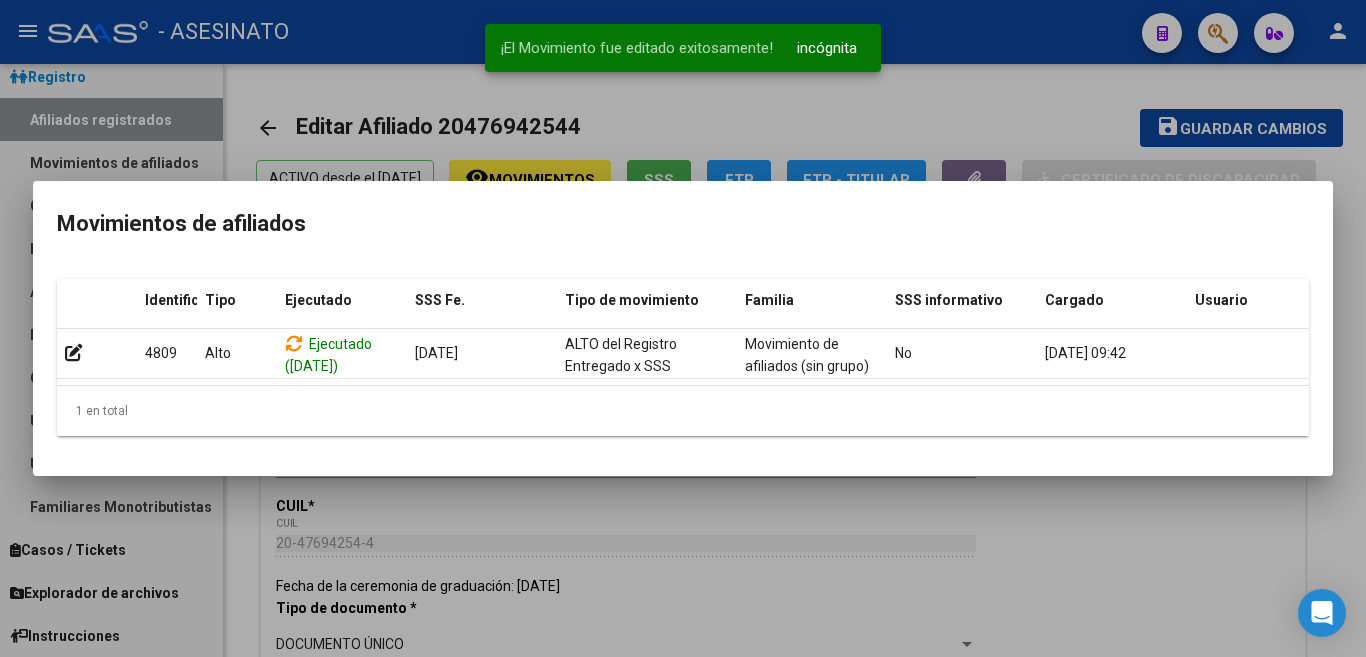 click at bounding box center [683, 328] 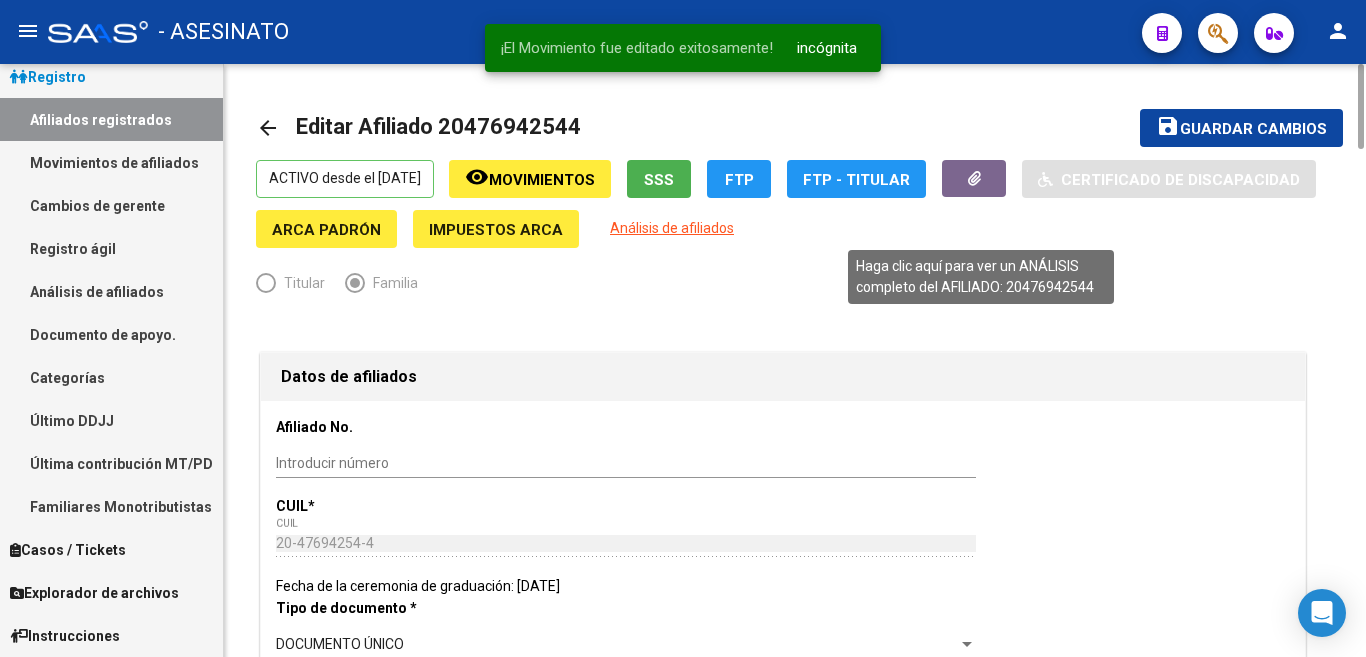 click on "Análisis de afiliados" 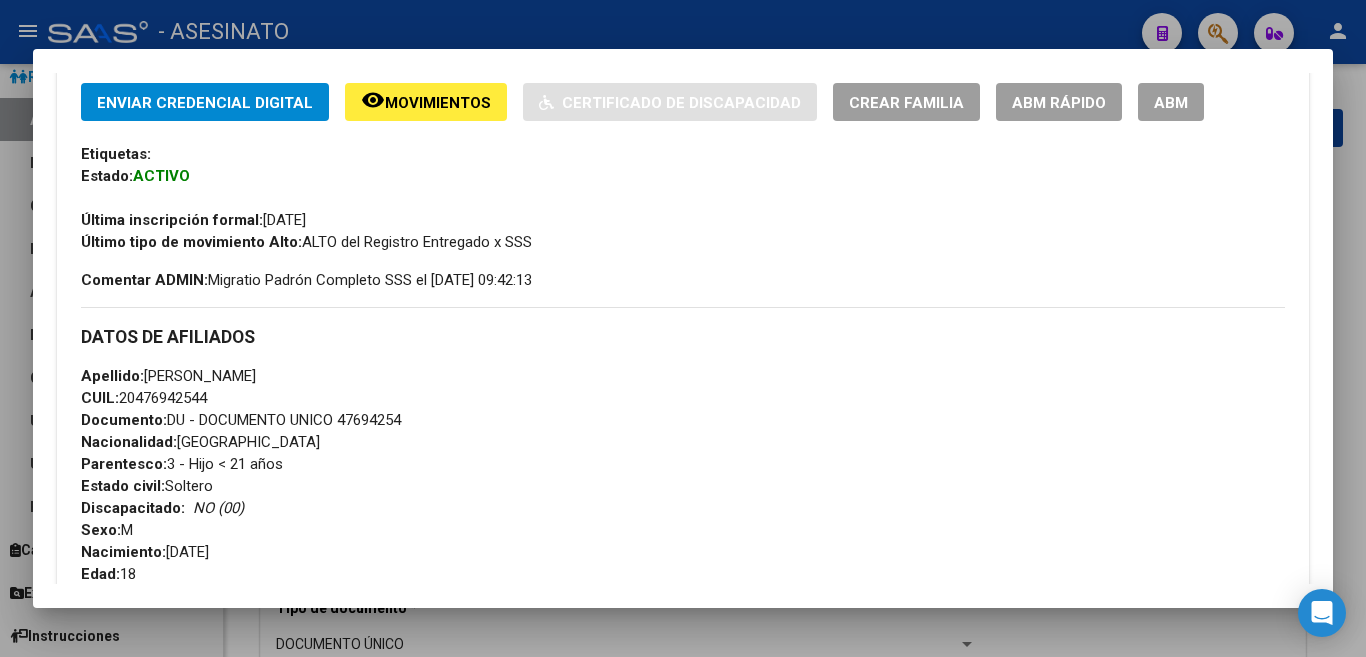 scroll, scrollTop: 500, scrollLeft: 0, axis: vertical 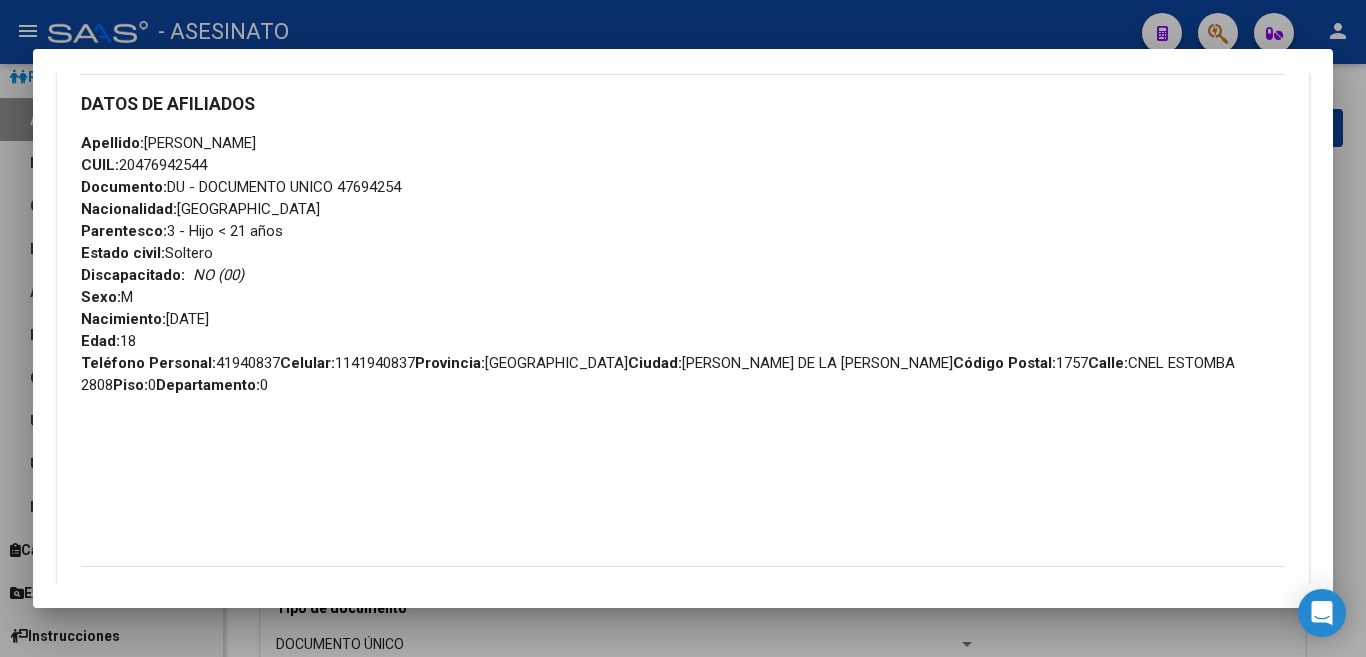 drag, startPoint x: 69, startPoint y: 146, endPoint x: 776, endPoint y: 374, distance: 742.8546 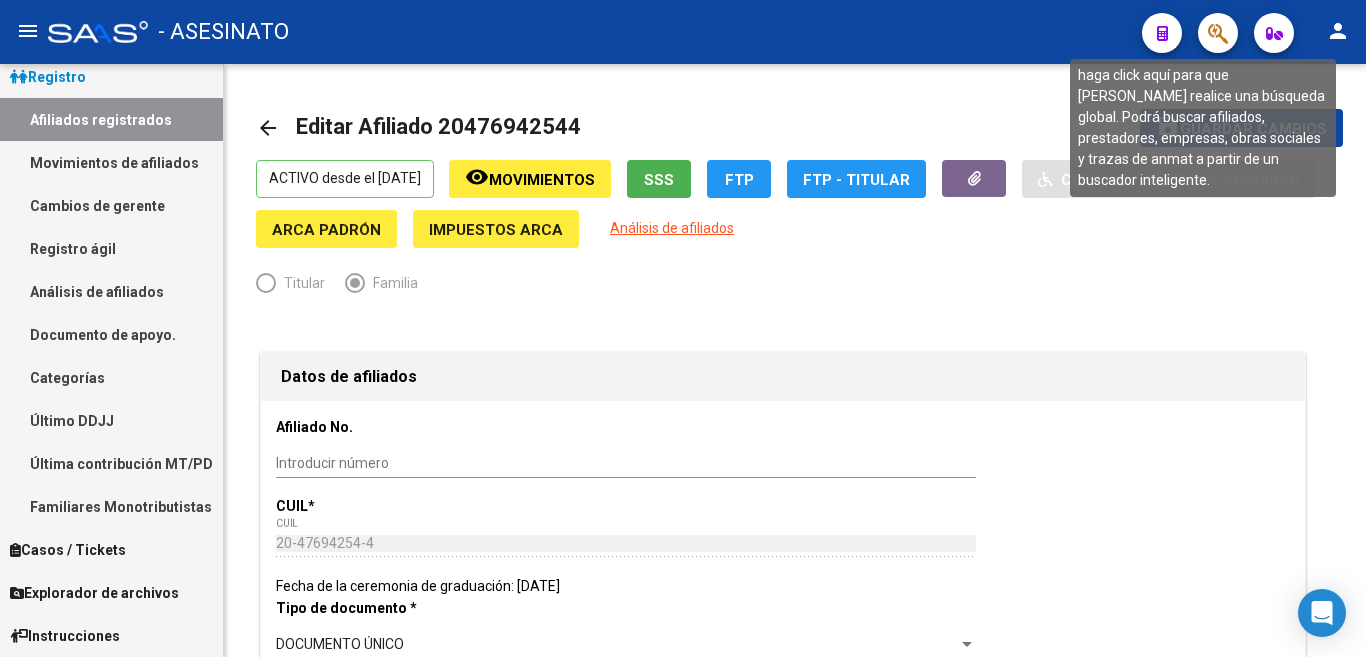 click 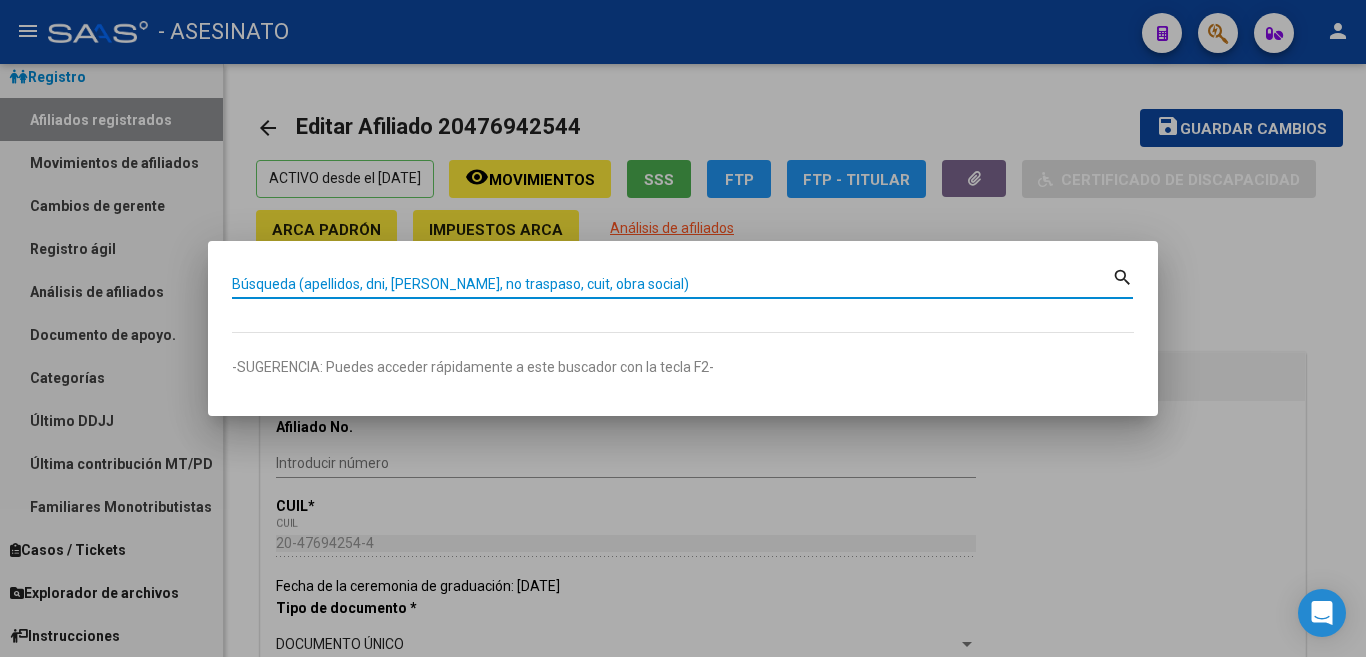 click on "Búsqueda (apellidos, dni, [PERSON_NAME], no traspaso, cuit, obra social)" at bounding box center [672, 284] 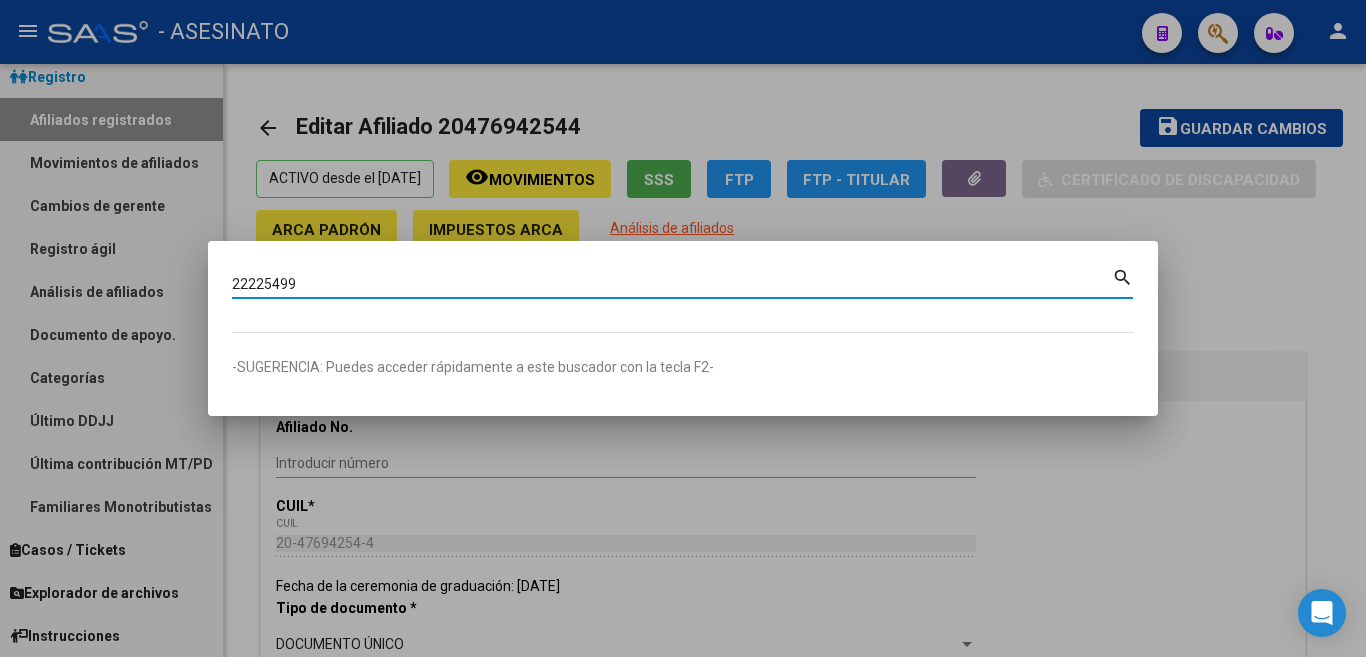 type on "22225499" 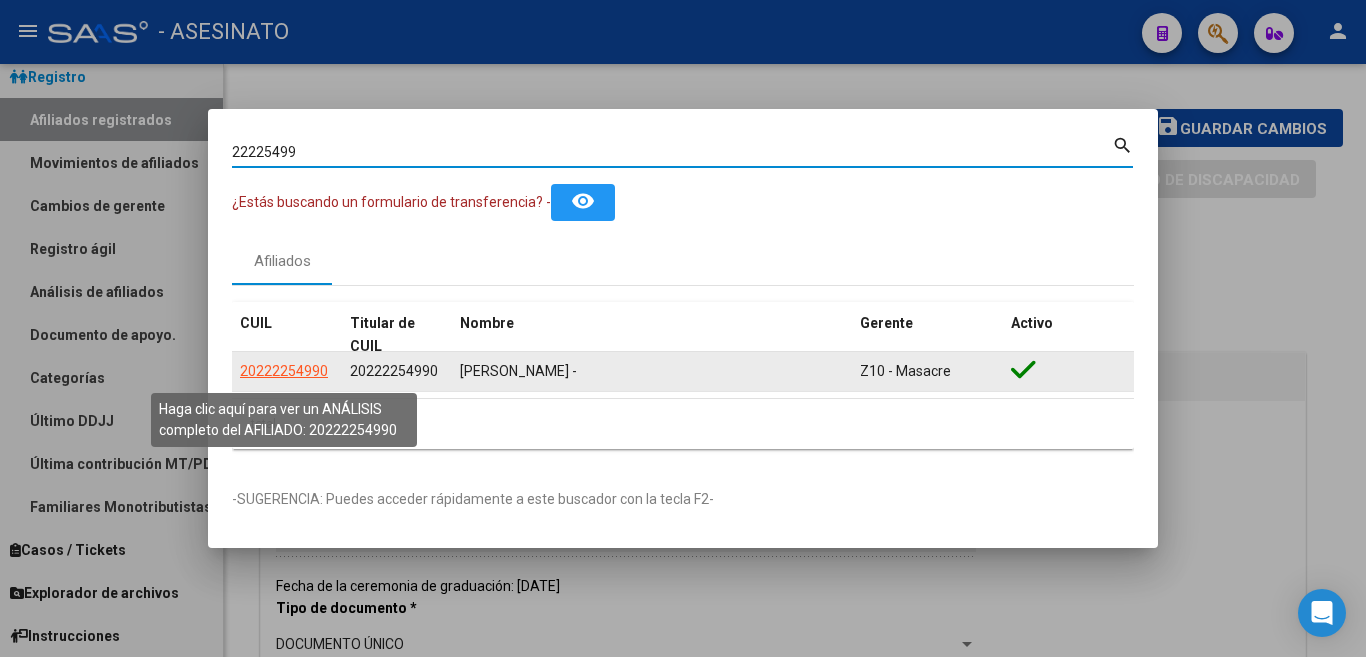 click on "20222254990" 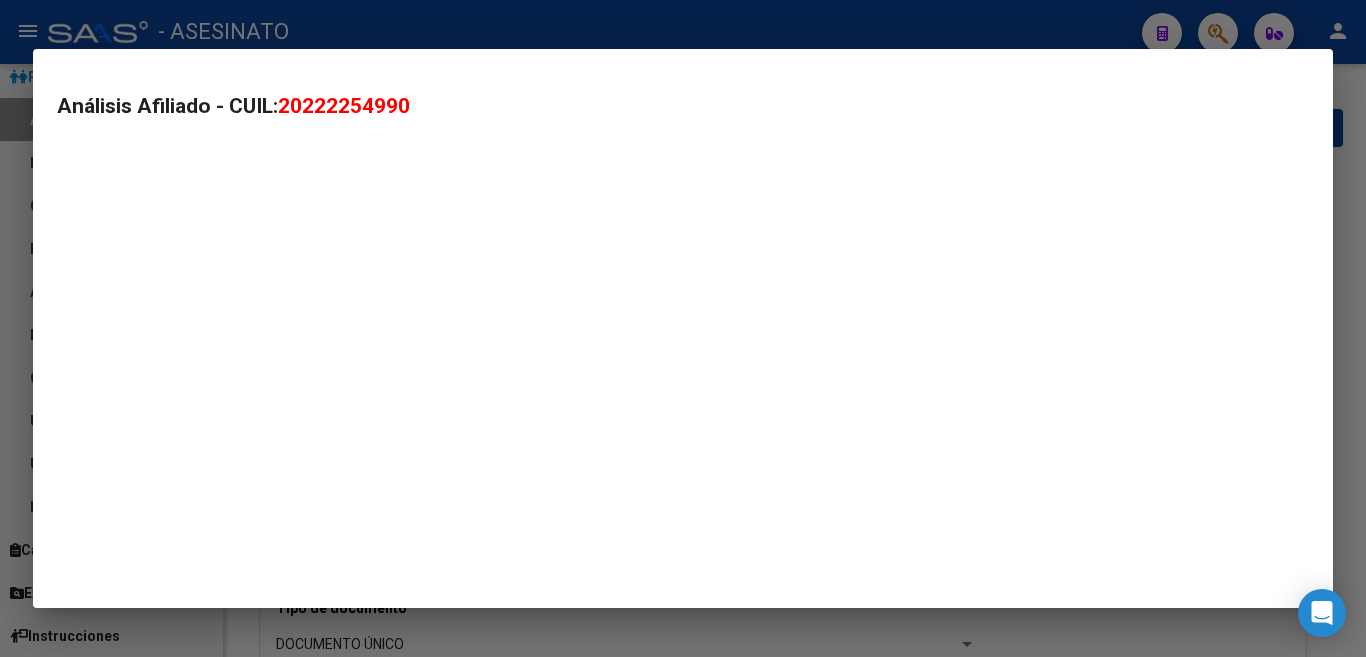 type on "20222254990" 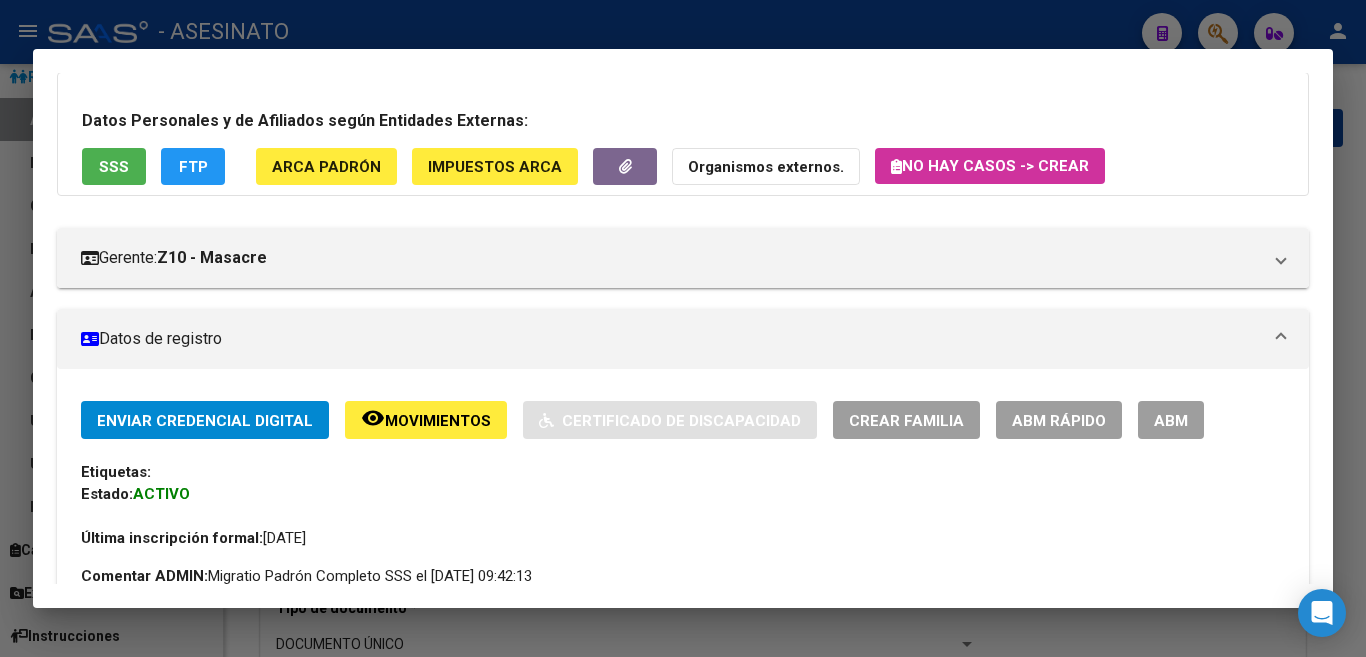 scroll, scrollTop: 100, scrollLeft: 0, axis: vertical 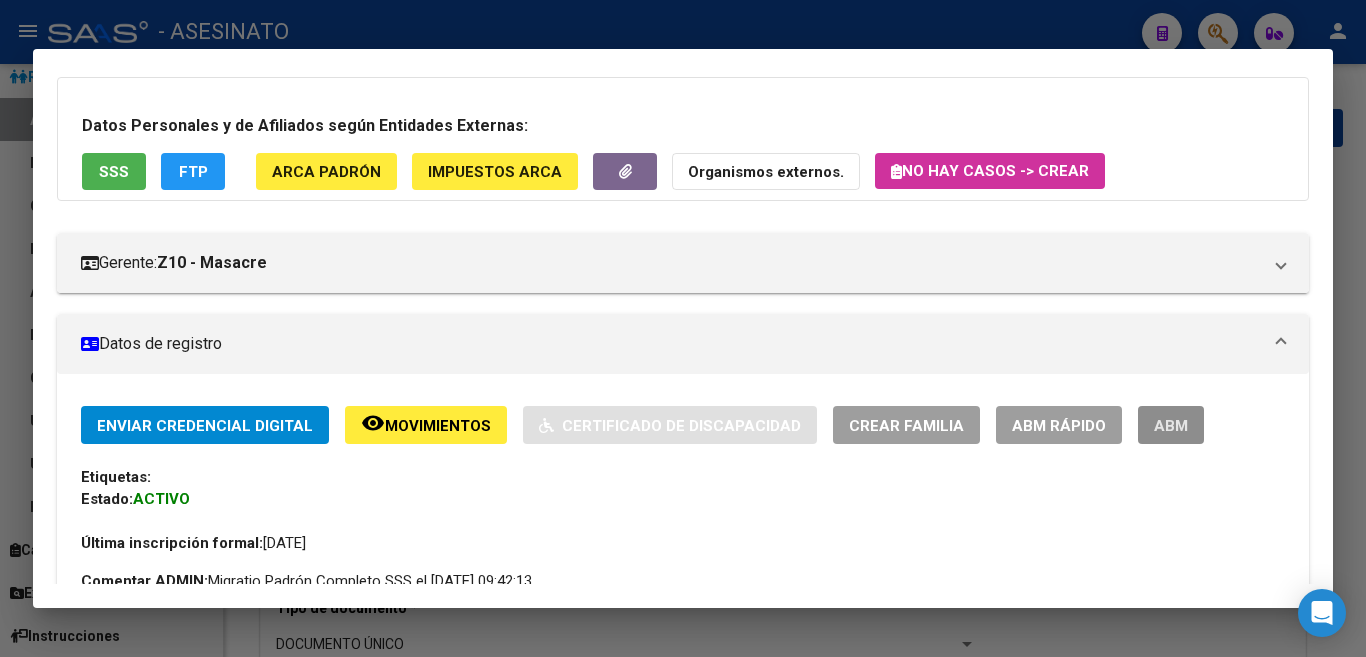 click on "ABM" at bounding box center [1171, 426] 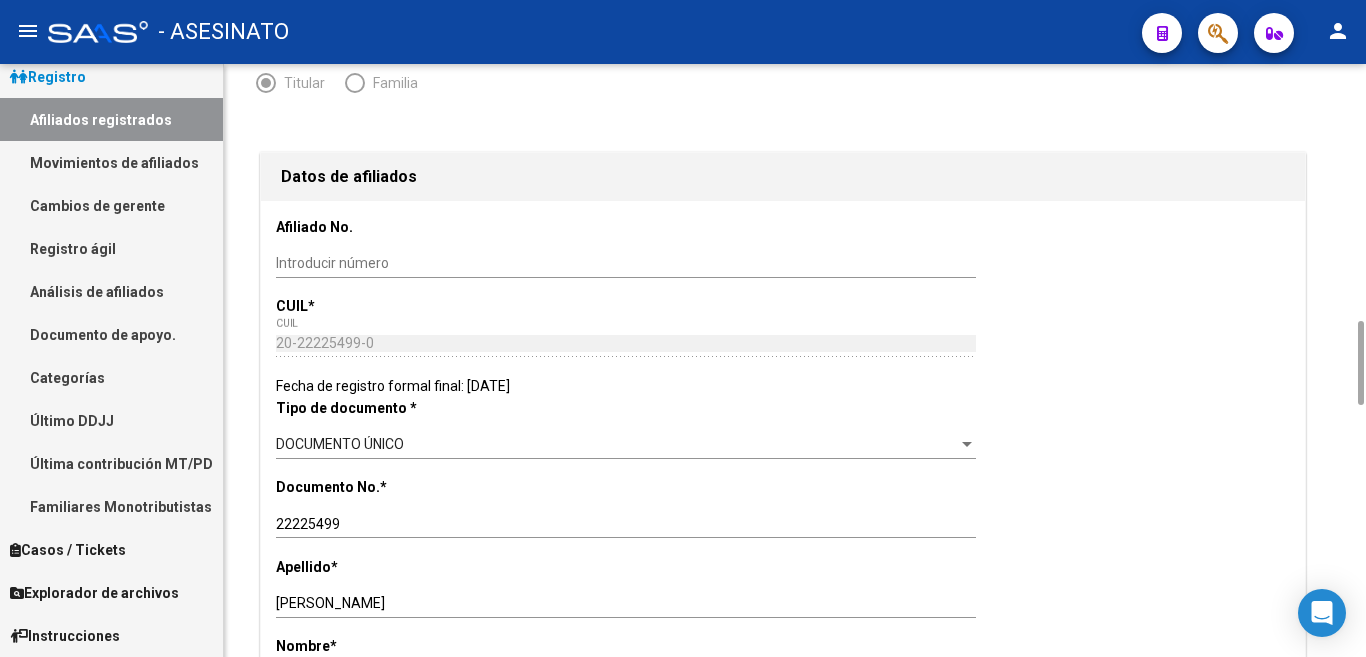 scroll, scrollTop: 400, scrollLeft: 0, axis: vertical 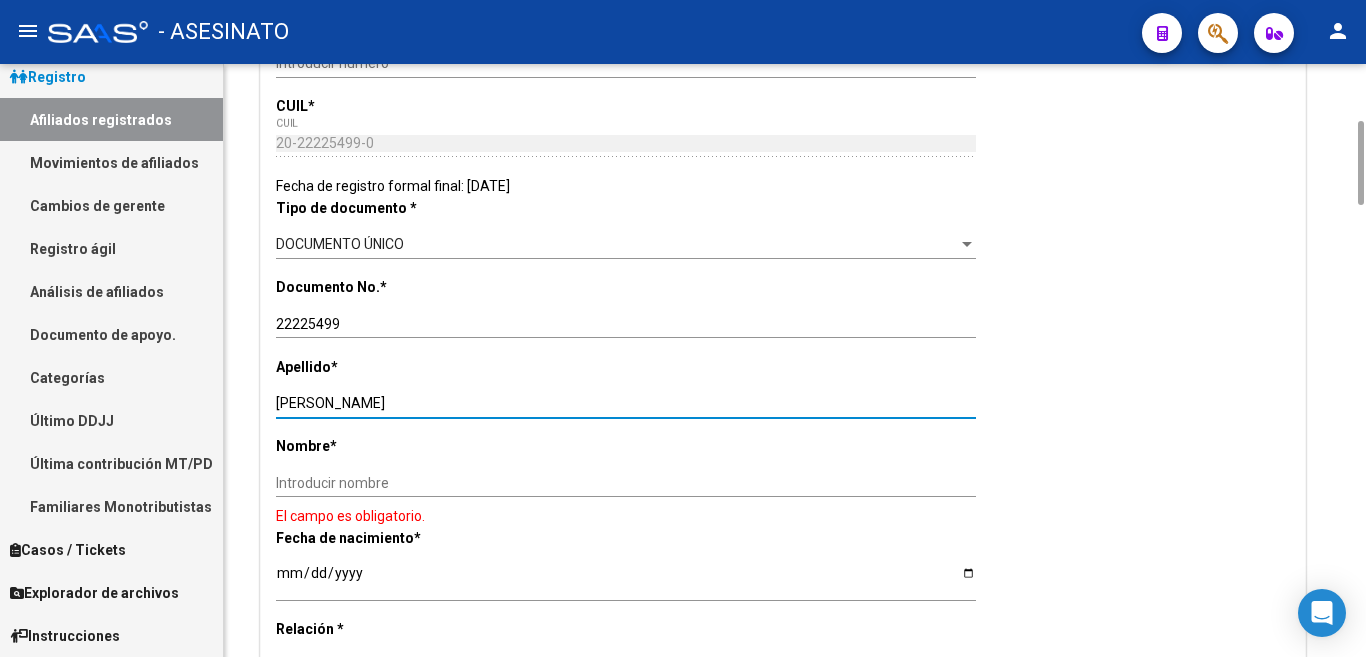 drag, startPoint x: 336, startPoint y: 401, endPoint x: 399, endPoint y: 402, distance: 63.007935 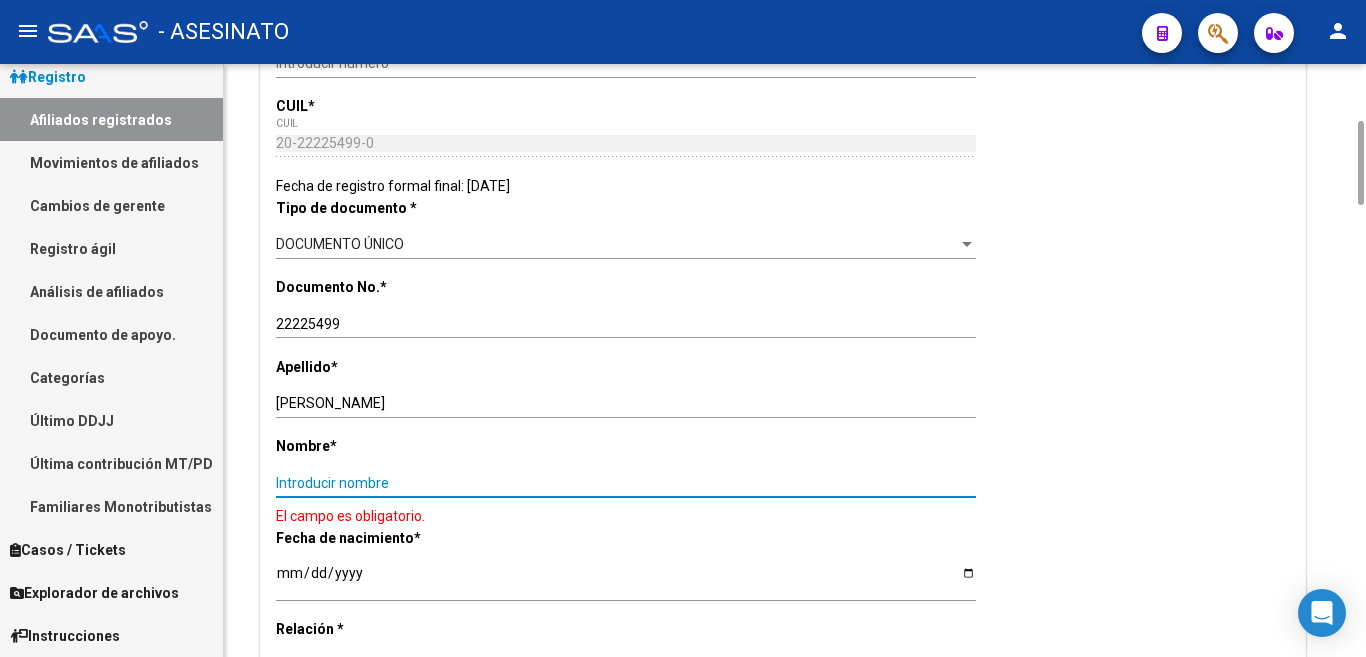 paste on "[PERSON_NAME]" 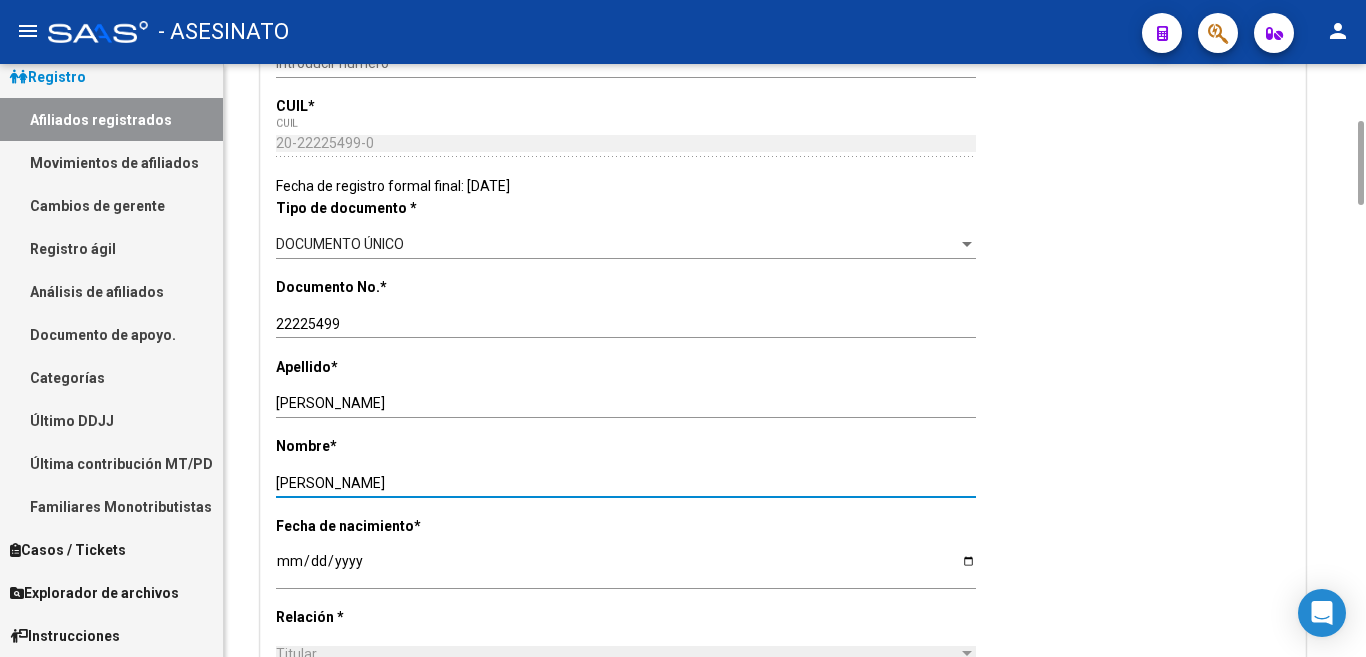 type on "[PERSON_NAME]" 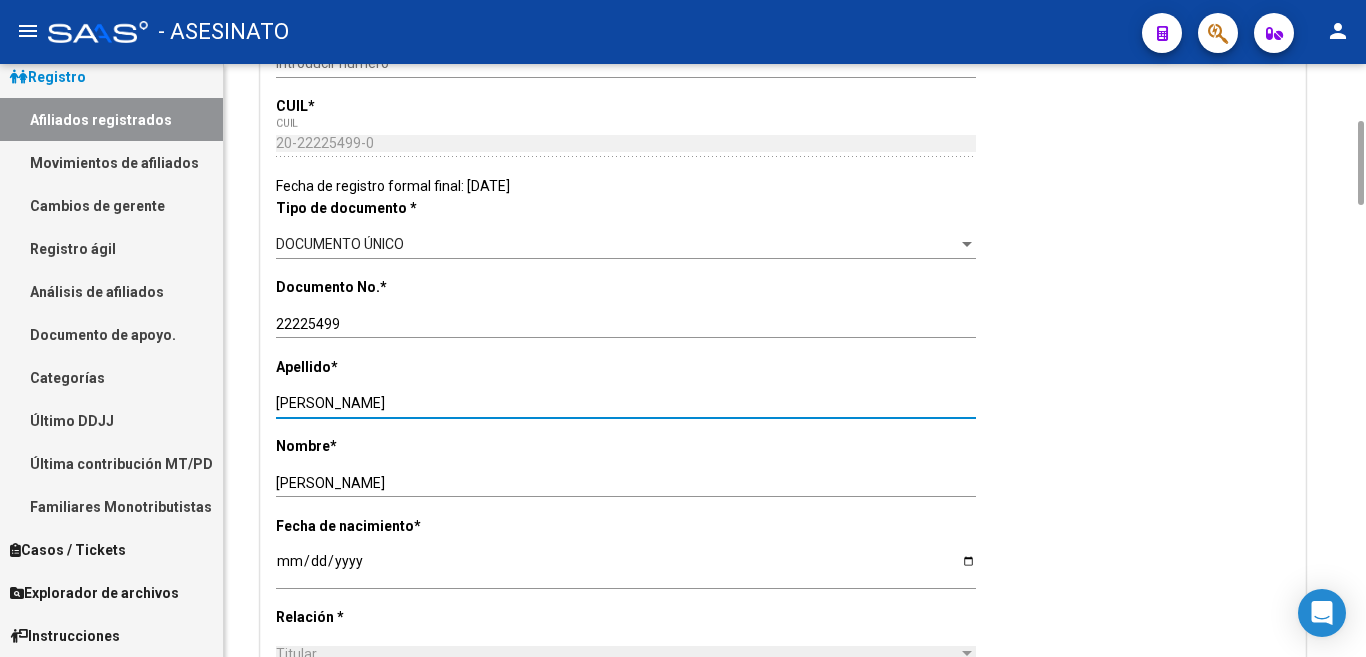 drag, startPoint x: 336, startPoint y: 404, endPoint x: 405, endPoint y: 411, distance: 69.354164 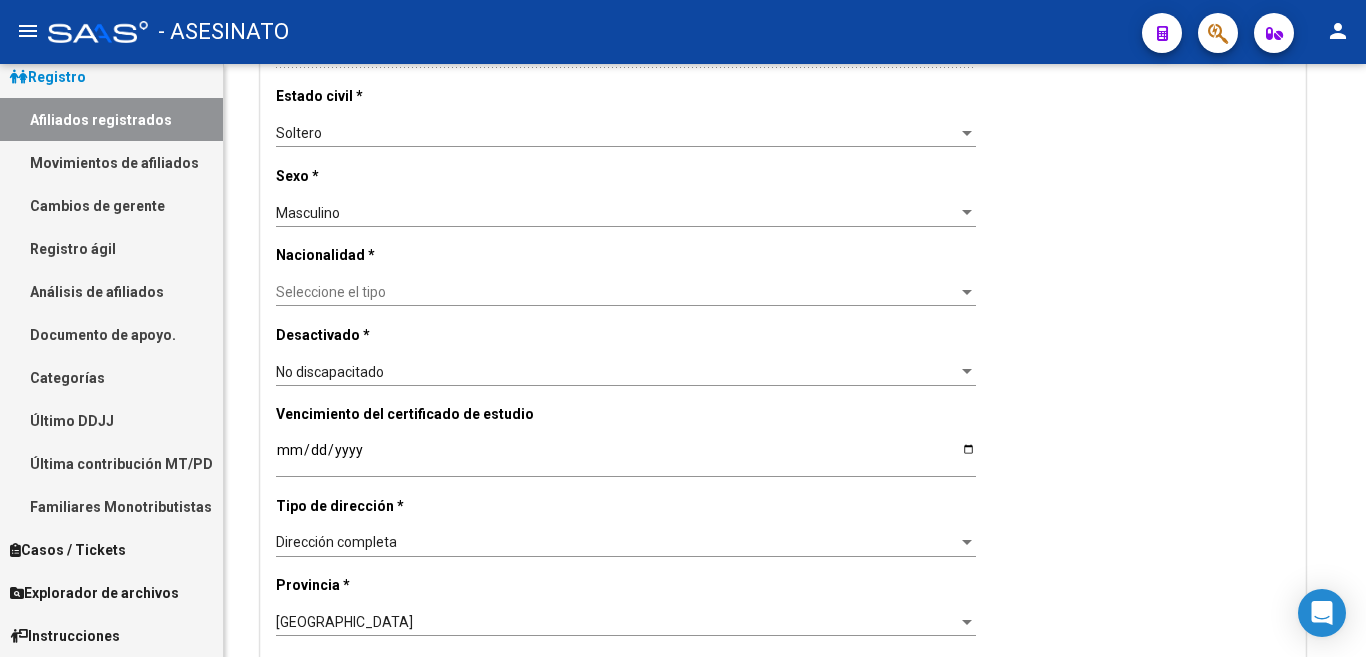 scroll, scrollTop: 800, scrollLeft: 0, axis: vertical 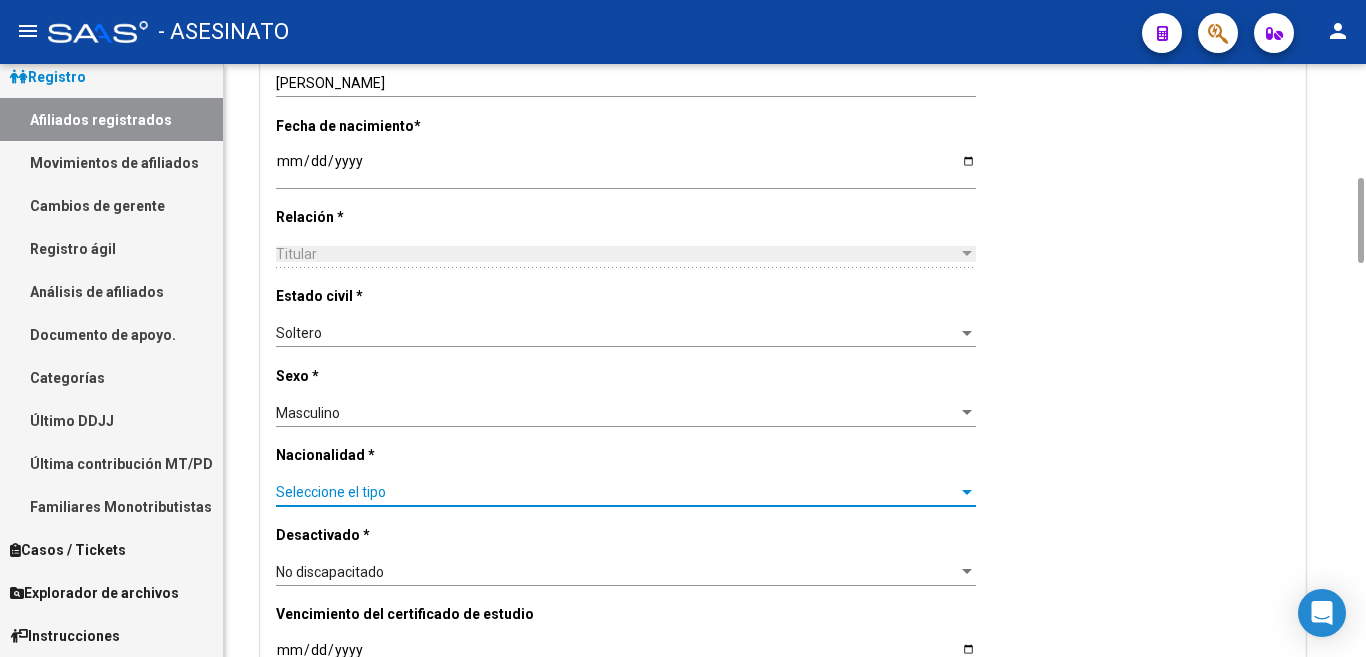click at bounding box center (967, 492) 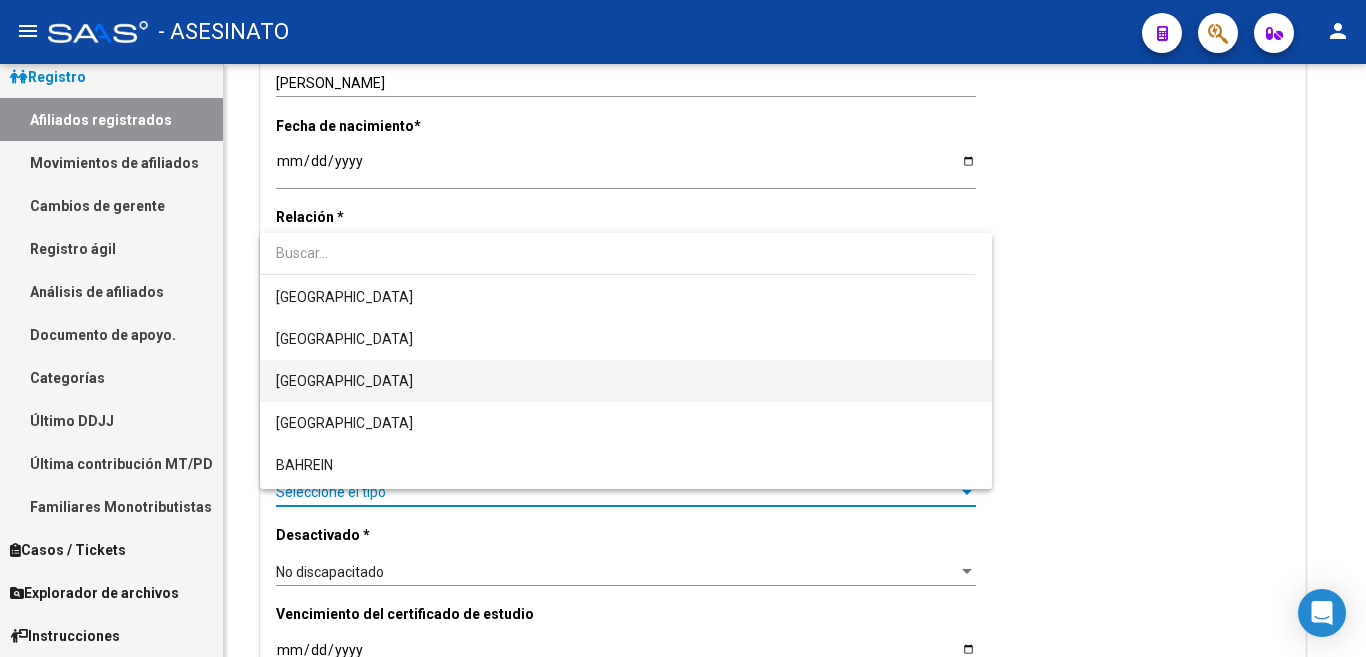 scroll, scrollTop: 300, scrollLeft: 0, axis: vertical 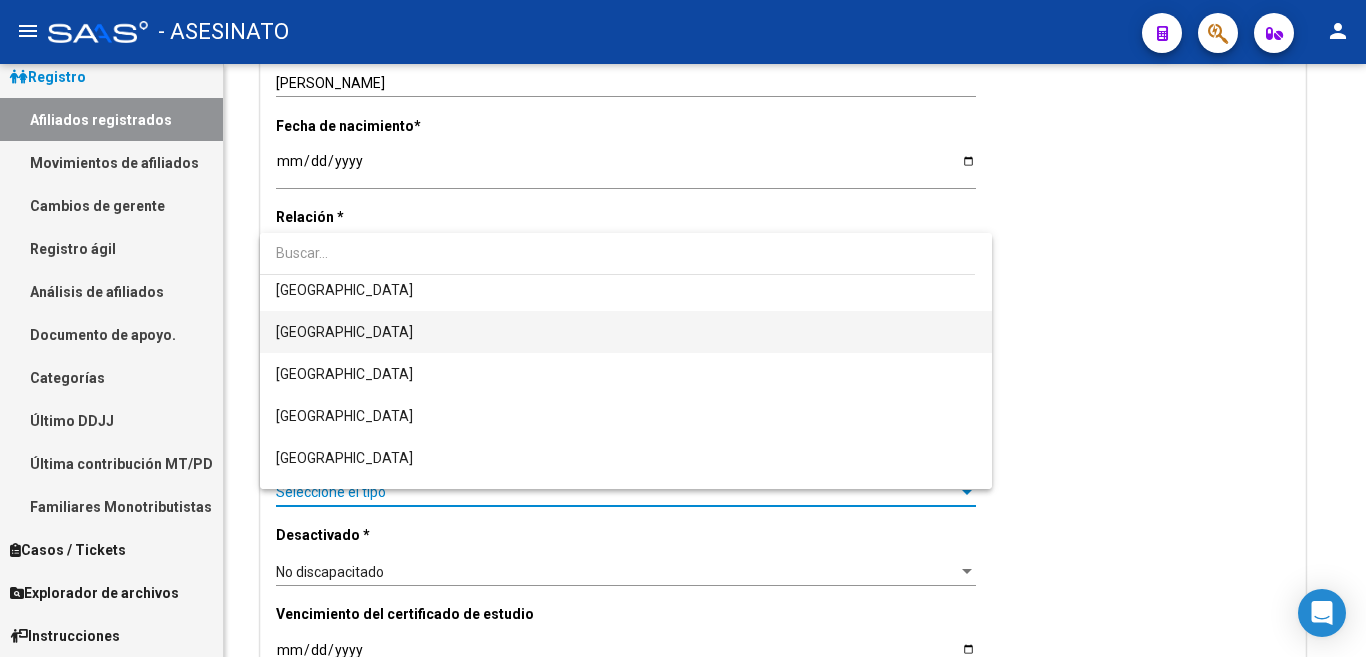 click on "[GEOGRAPHIC_DATA]" at bounding box center [626, 332] 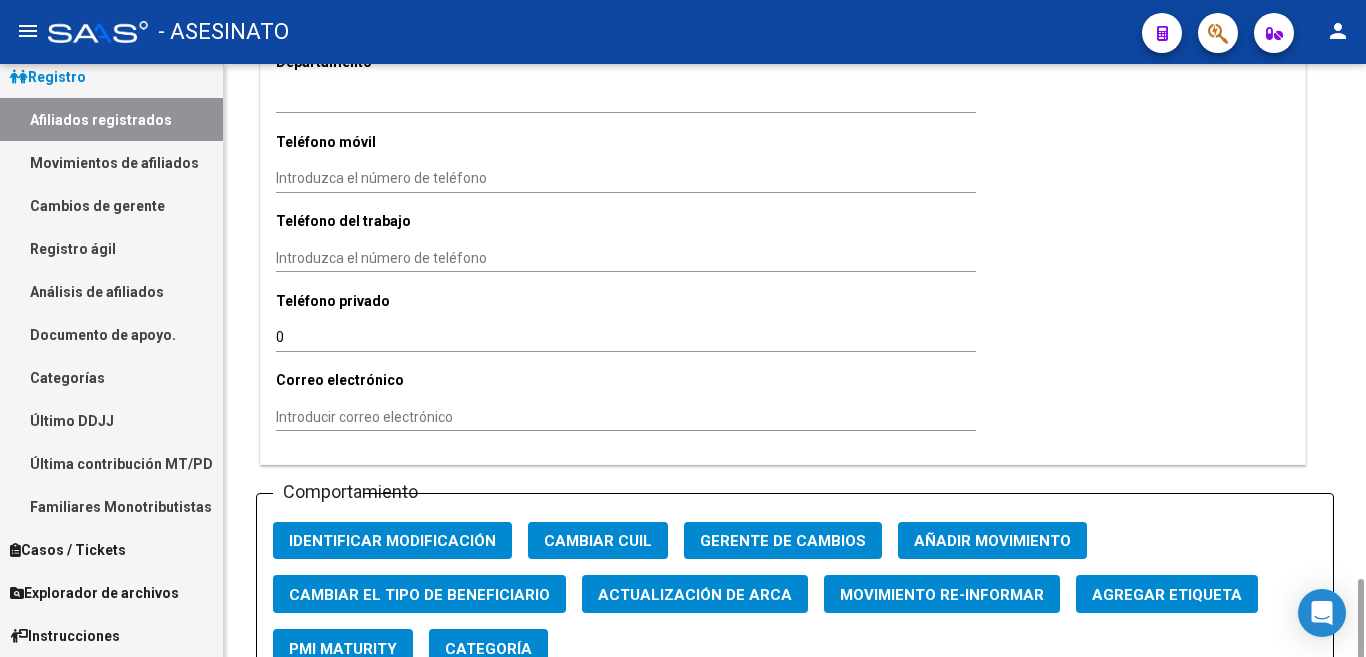 scroll, scrollTop: 2200, scrollLeft: 0, axis: vertical 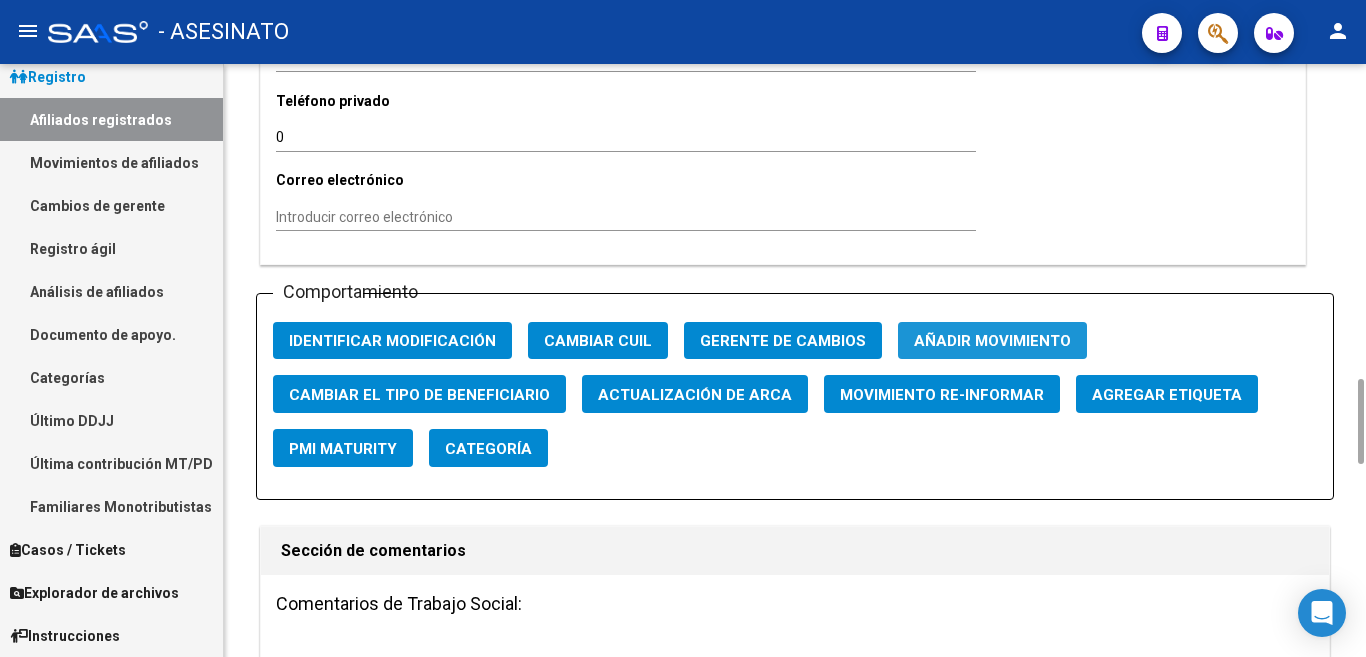 click on "Añadir movimiento" 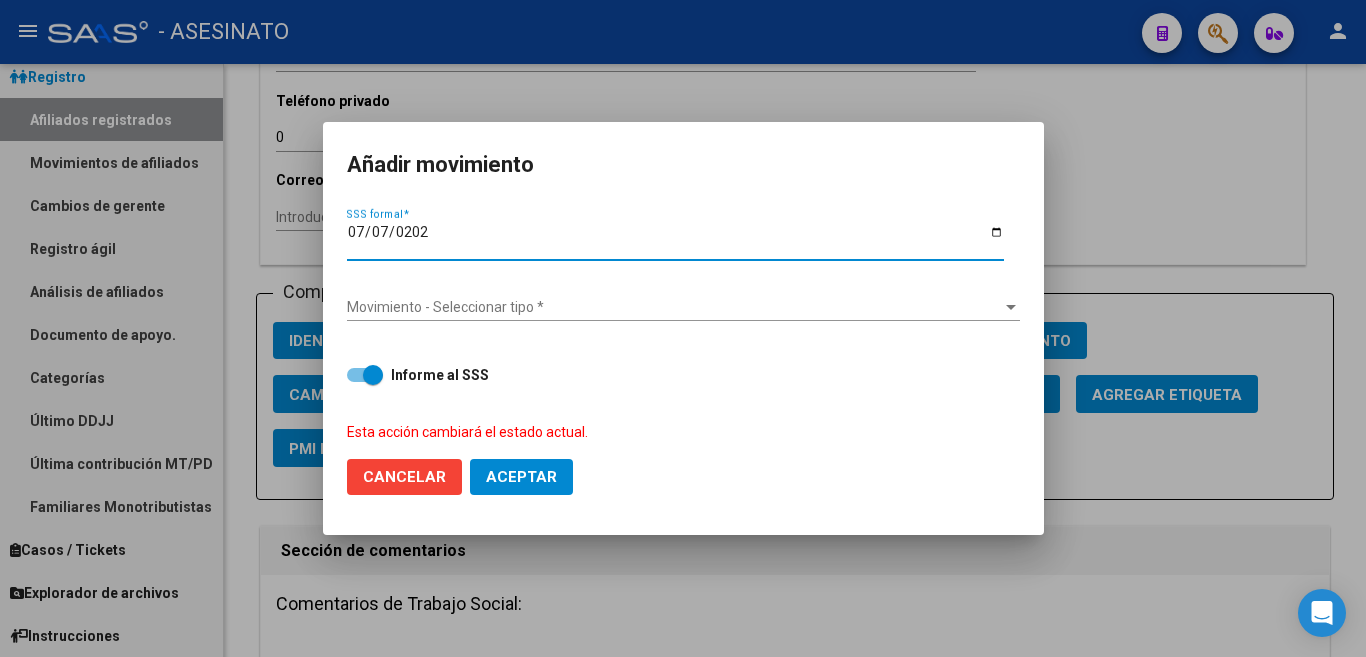 type on "[DATE]" 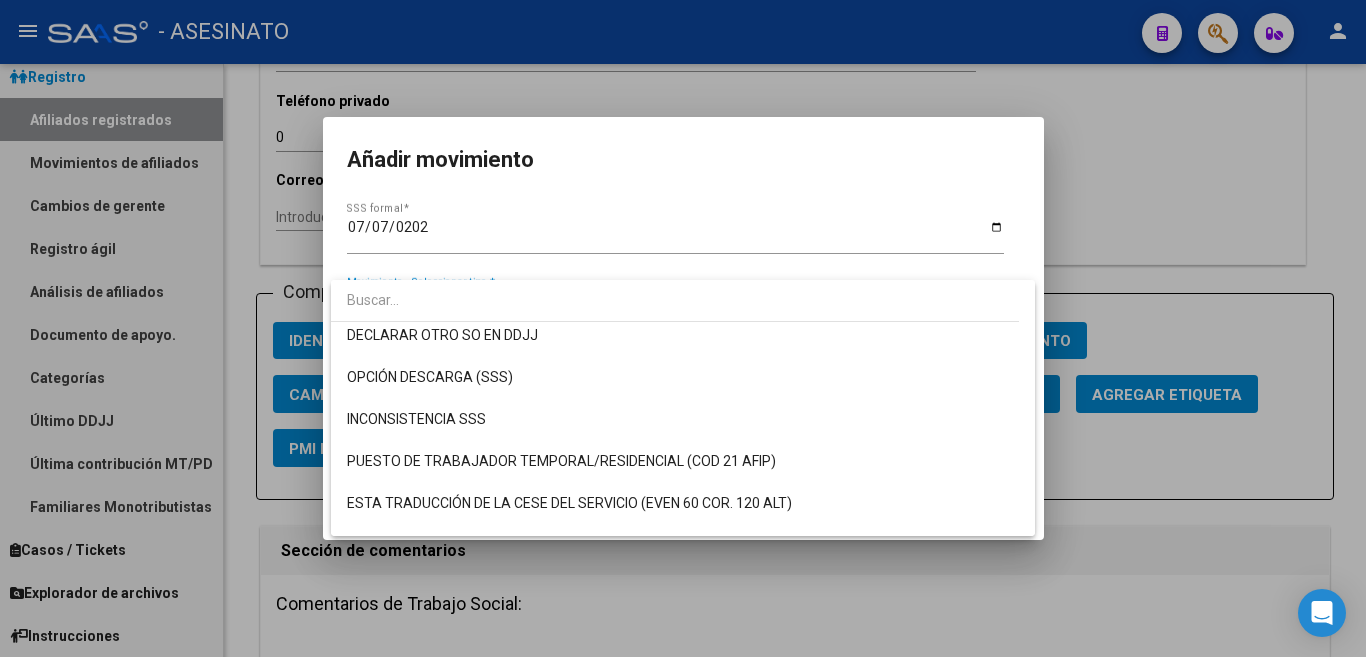 scroll, scrollTop: 740, scrollLeft: 0, axis: vertical 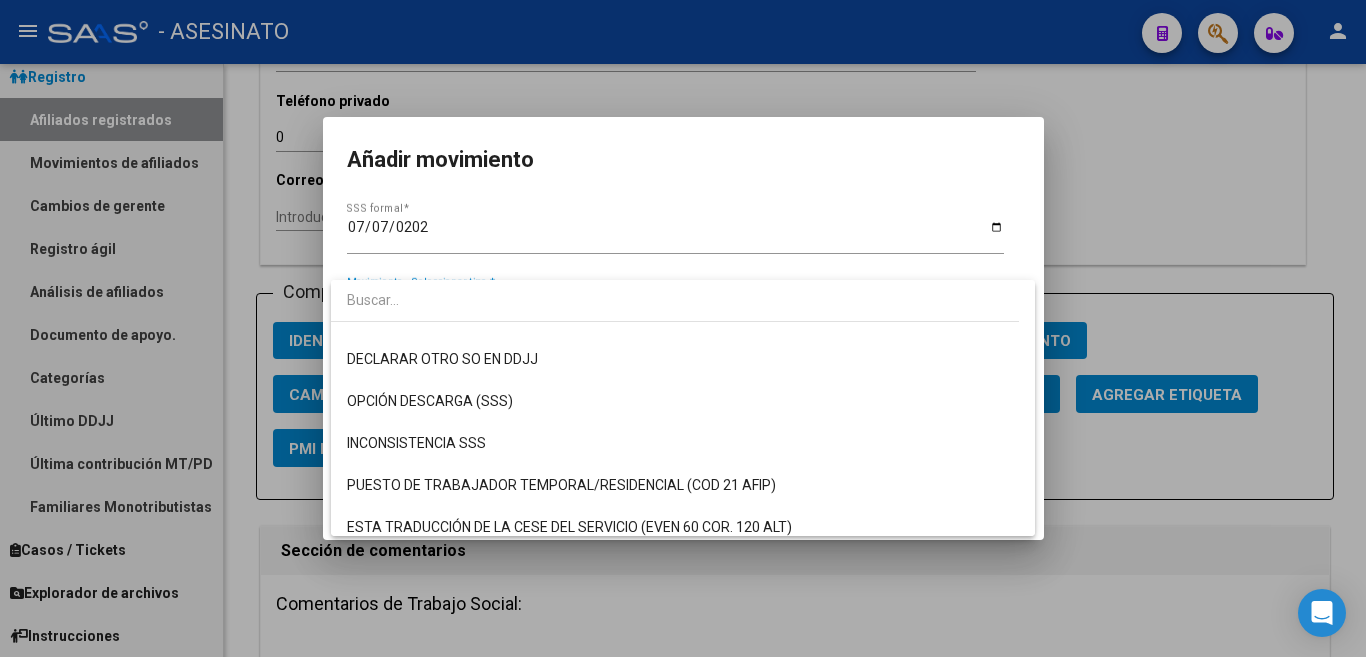 click at bounding box center [683, 328] 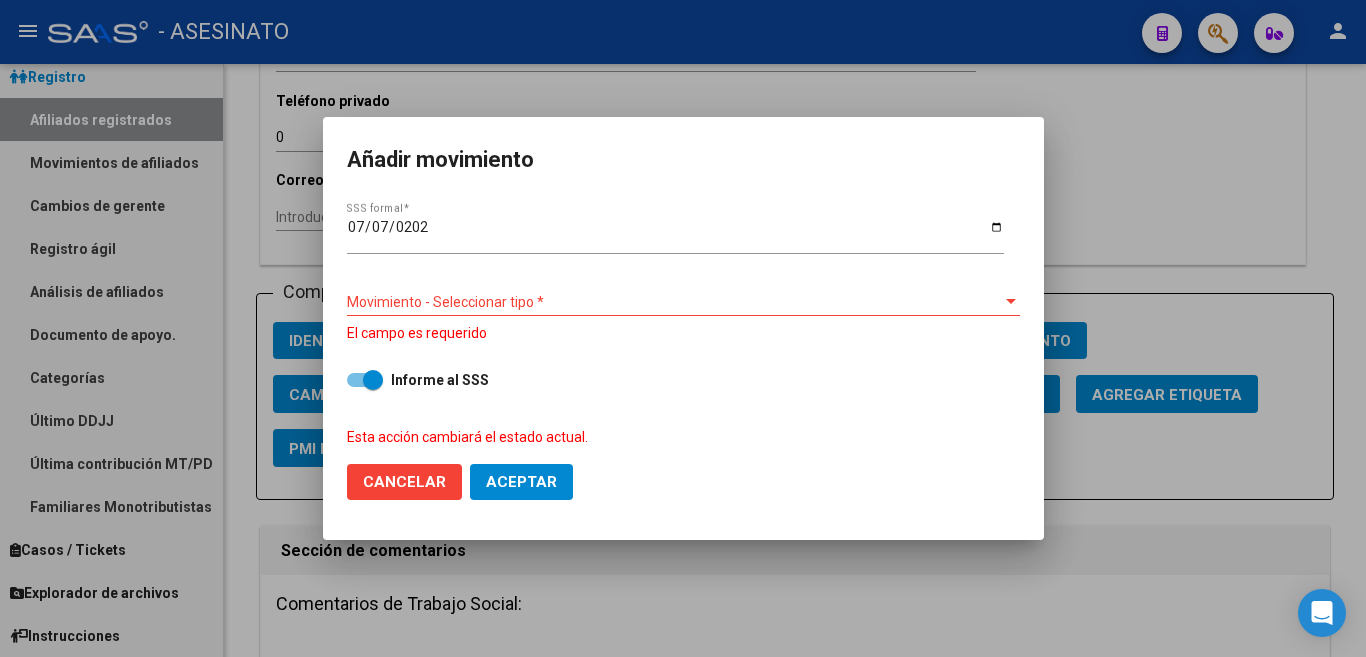 click on "Cancelar" 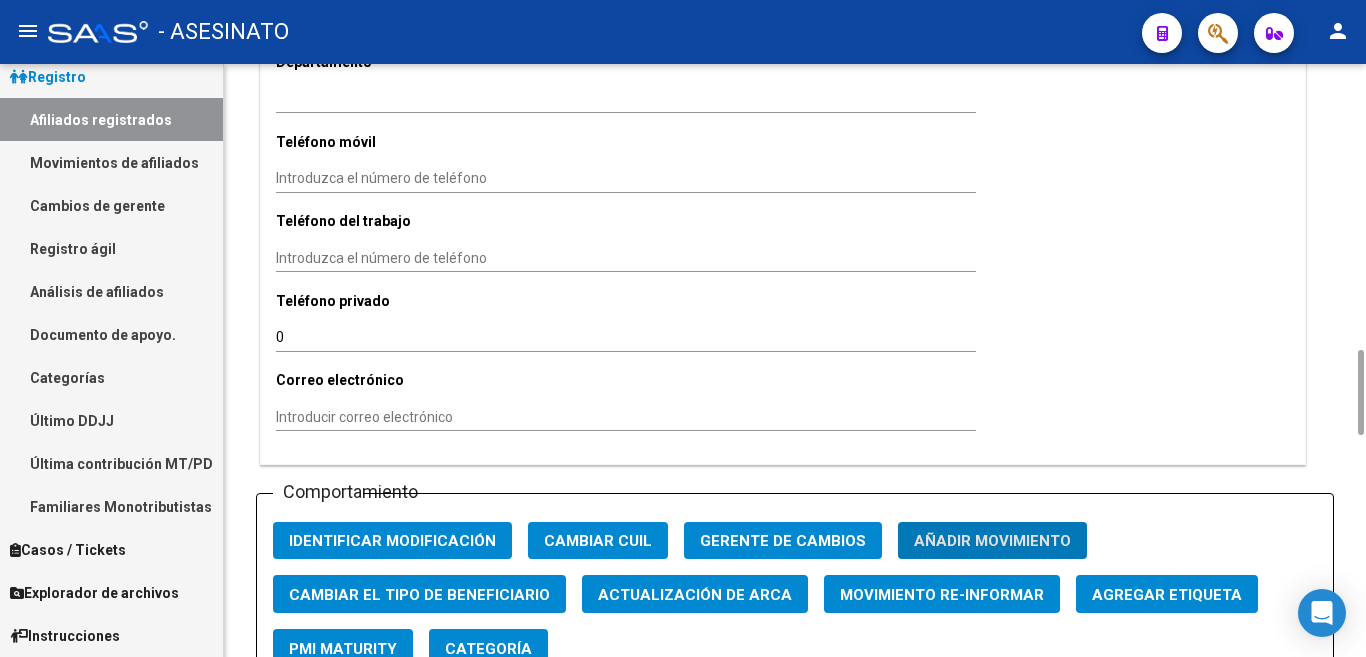 scroll, scrollTop: 2200, scrollLeft: 0, axis: vertical 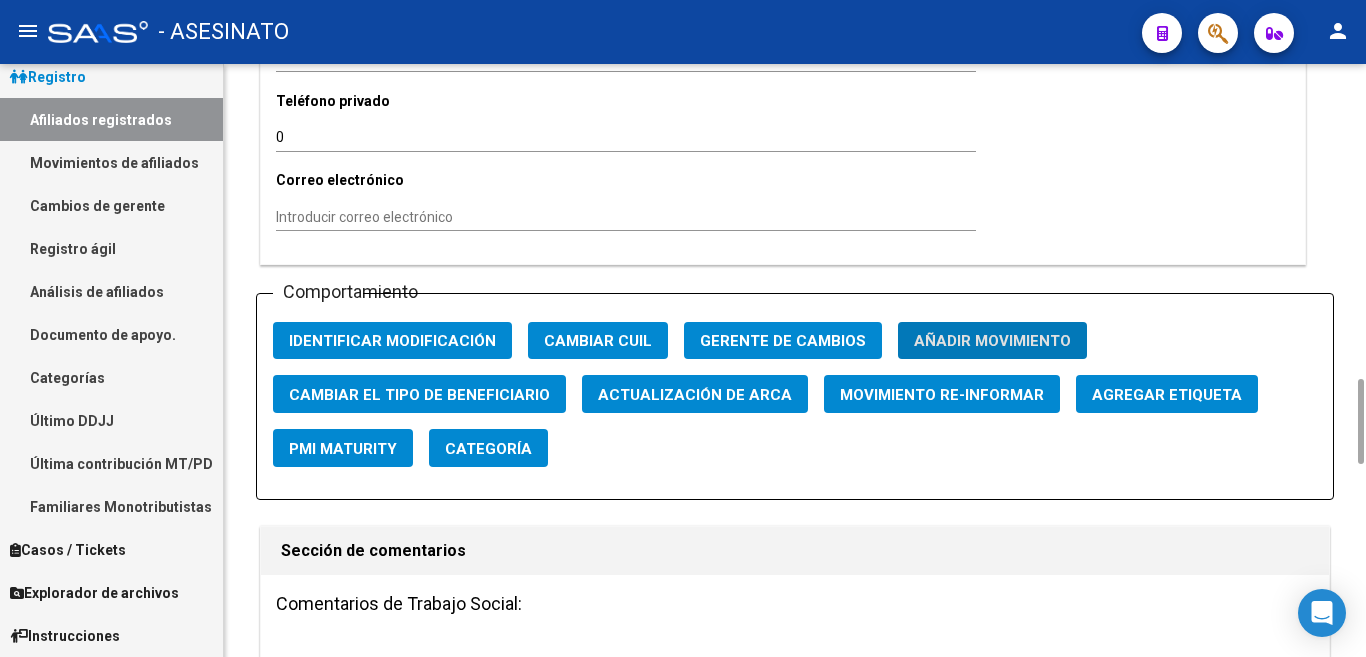 click on "Comportamiento Identificar Modificación Cambiar CUIL Gerente de cambios Añadir movimiento Cambiar el tipo de beneficiario Actualización de ARCA Movimiento Re-informar Agregar etiqueta PMI Maturity Categoría" 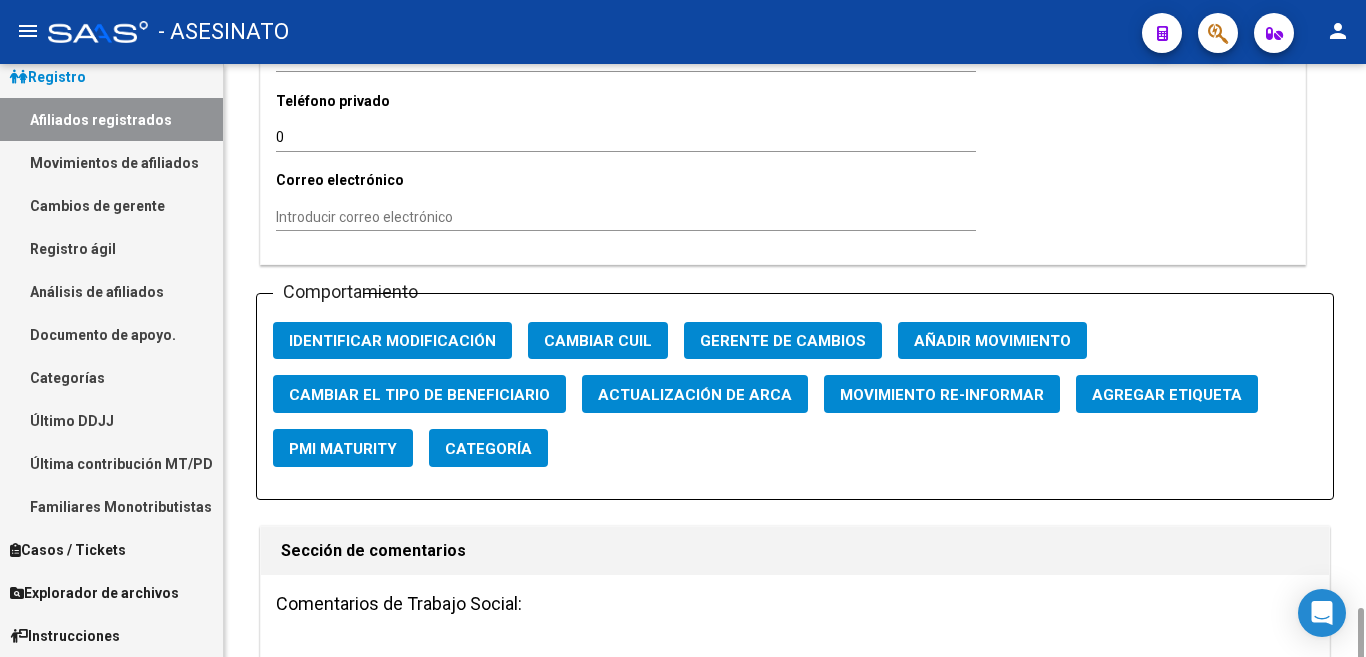 scroll, scrollTop: 2400, scrollLeft: 0, axis: vertical 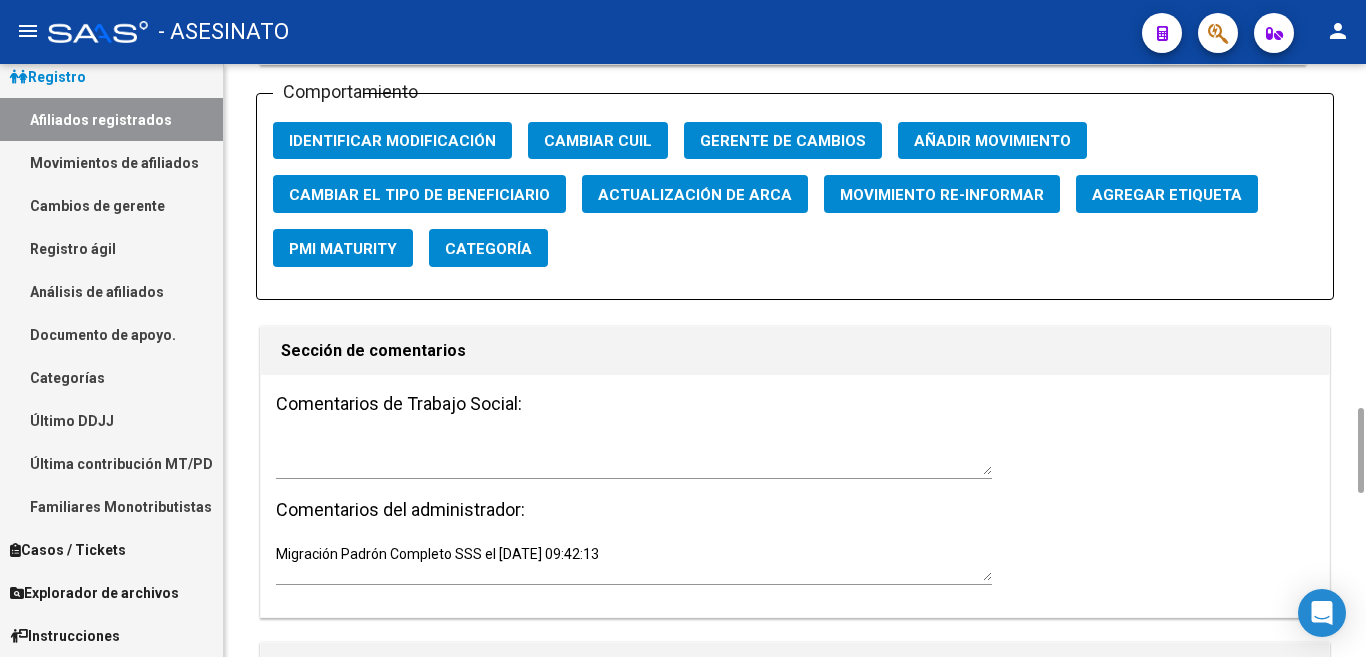 click on "Añadir movimiento" 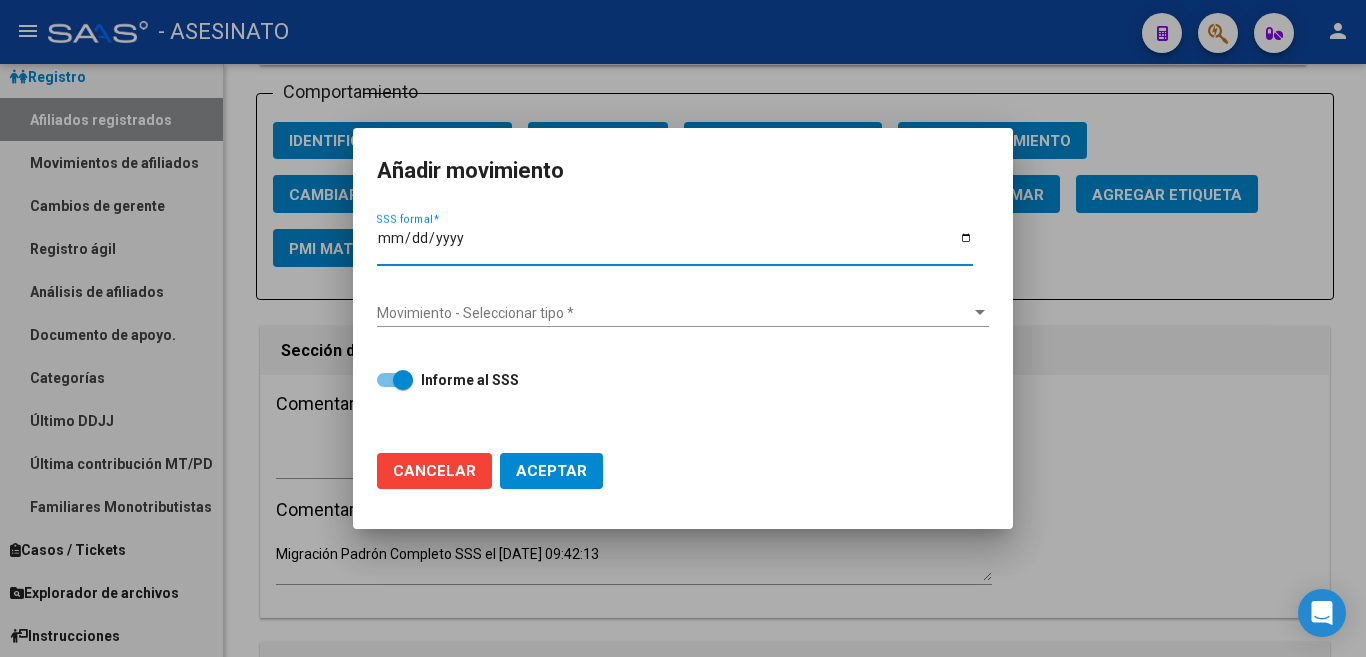 click at bounding box center [980, 312] 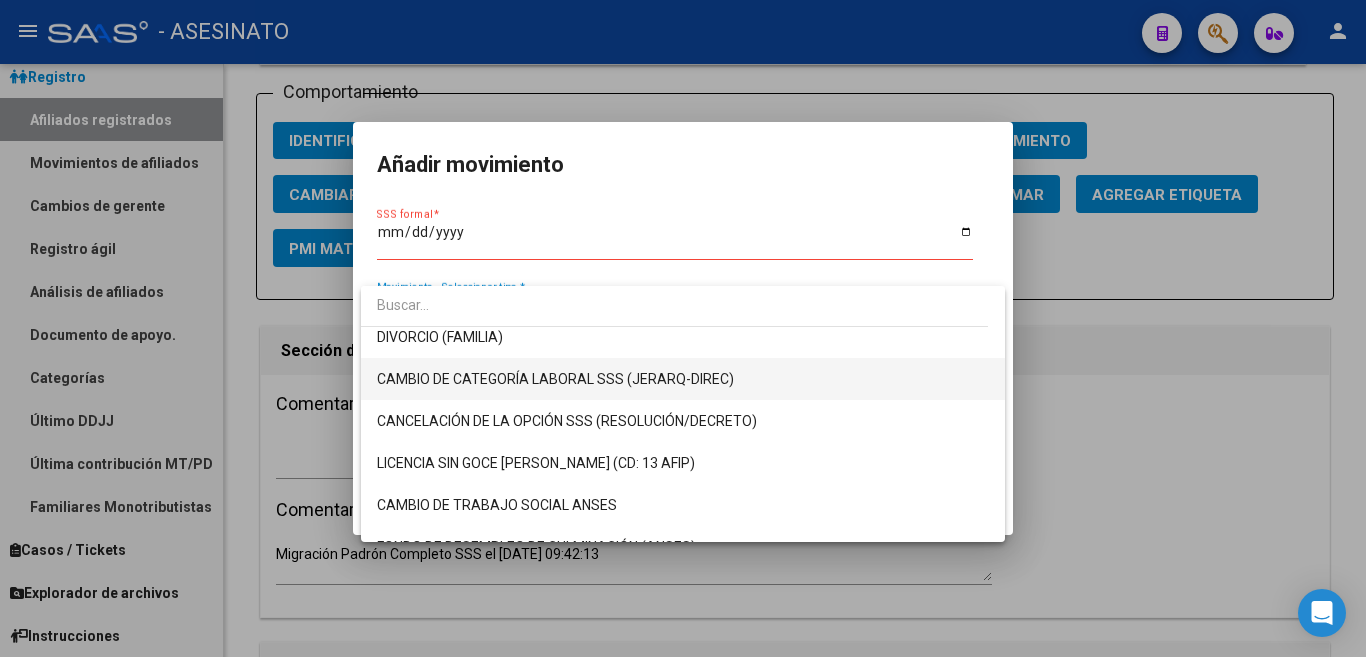 scroll, scrollTop: 300, scrollLeft: 0, axis: vertical 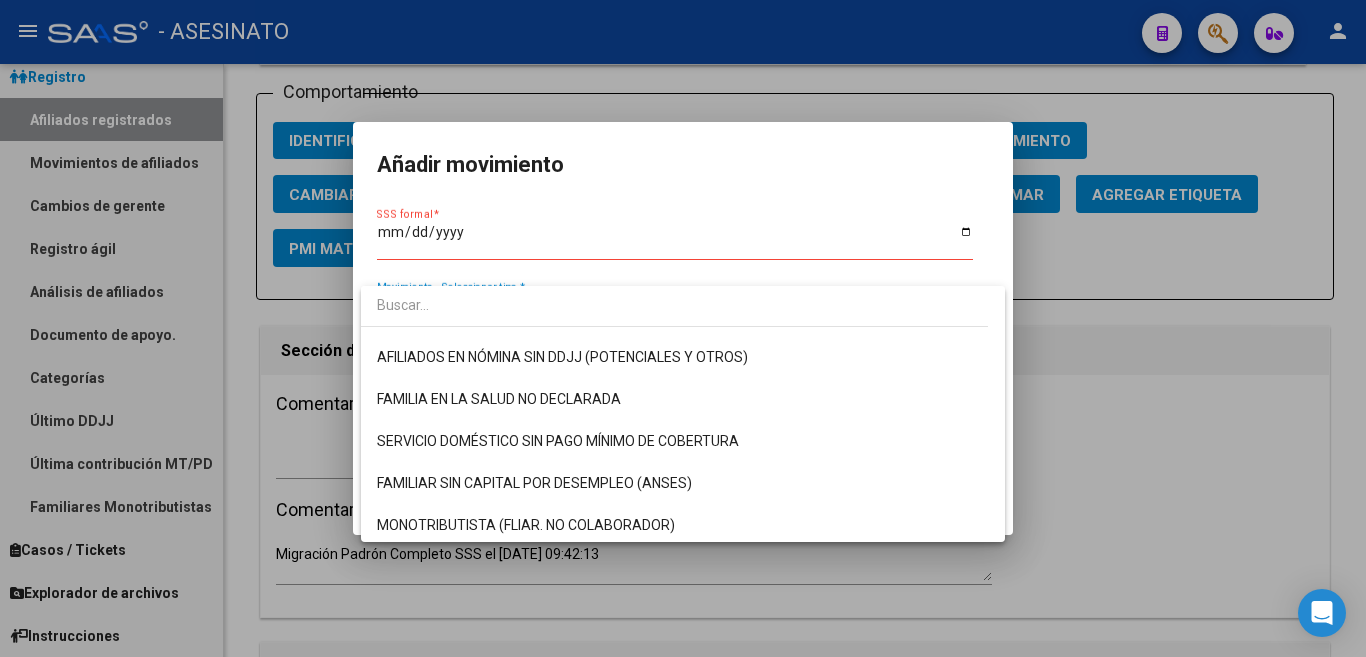 click at bounding box center [683, 328] 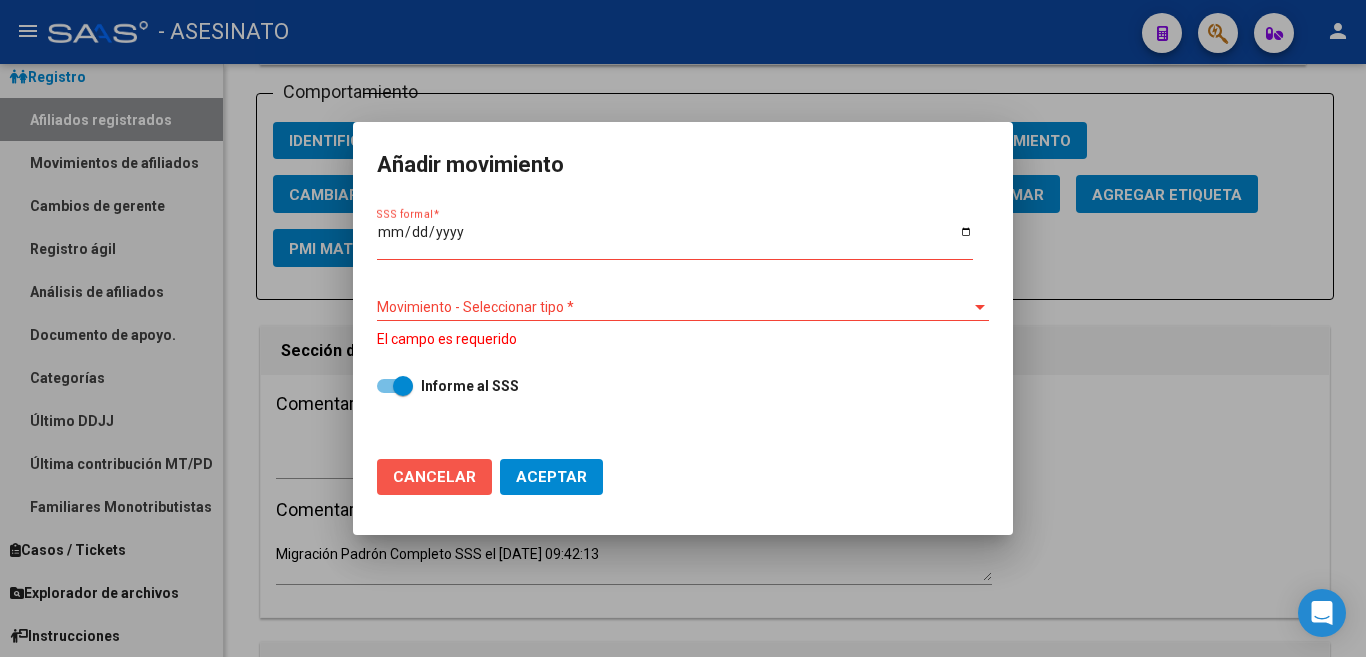 click on "Cancelar" 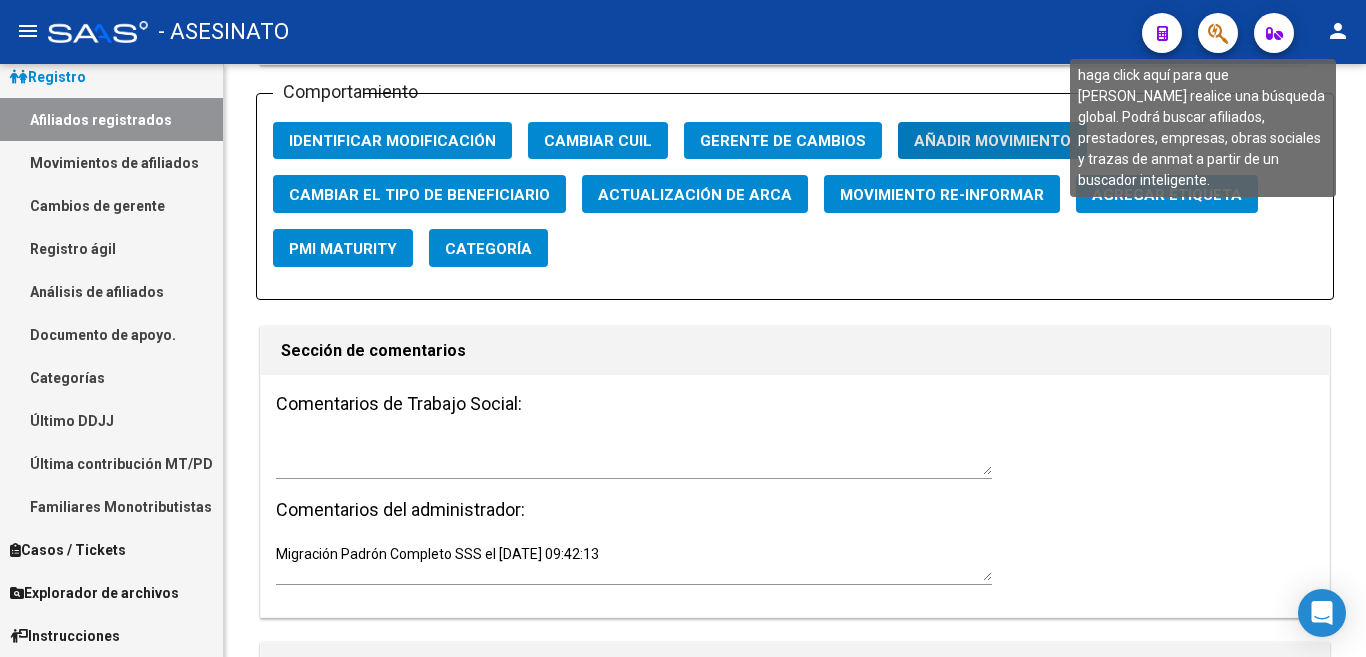 click 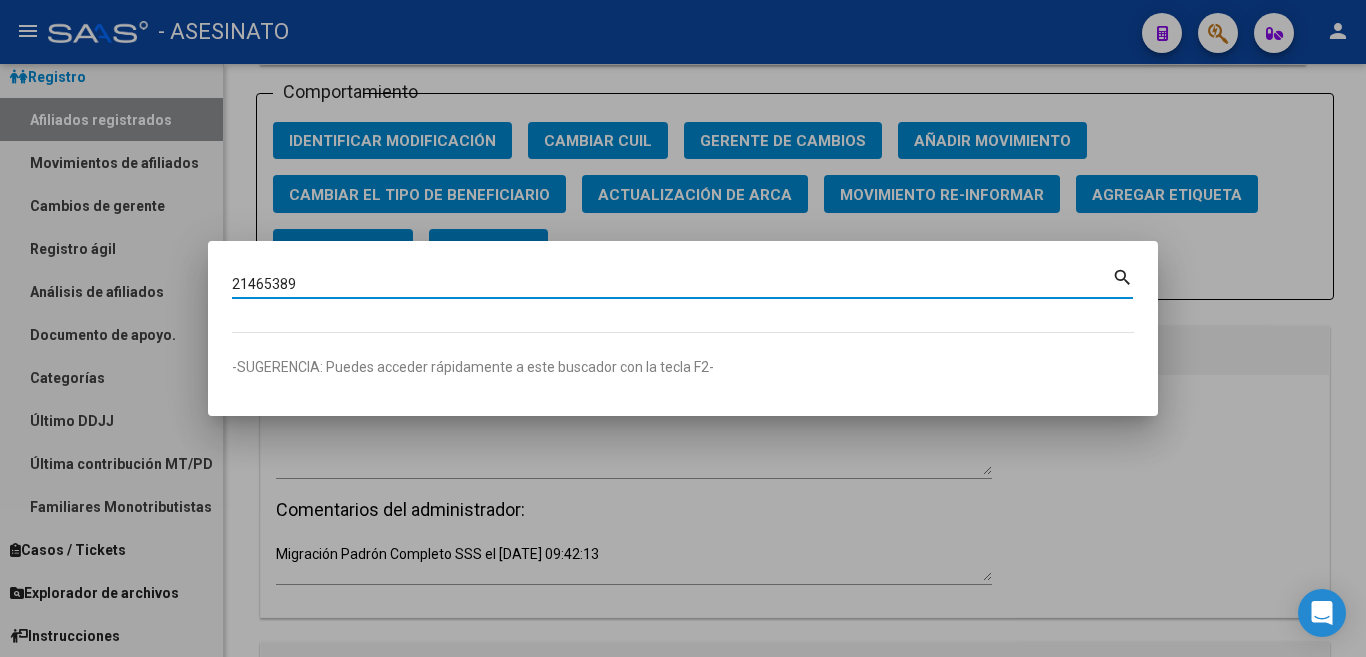 type on "21465389" 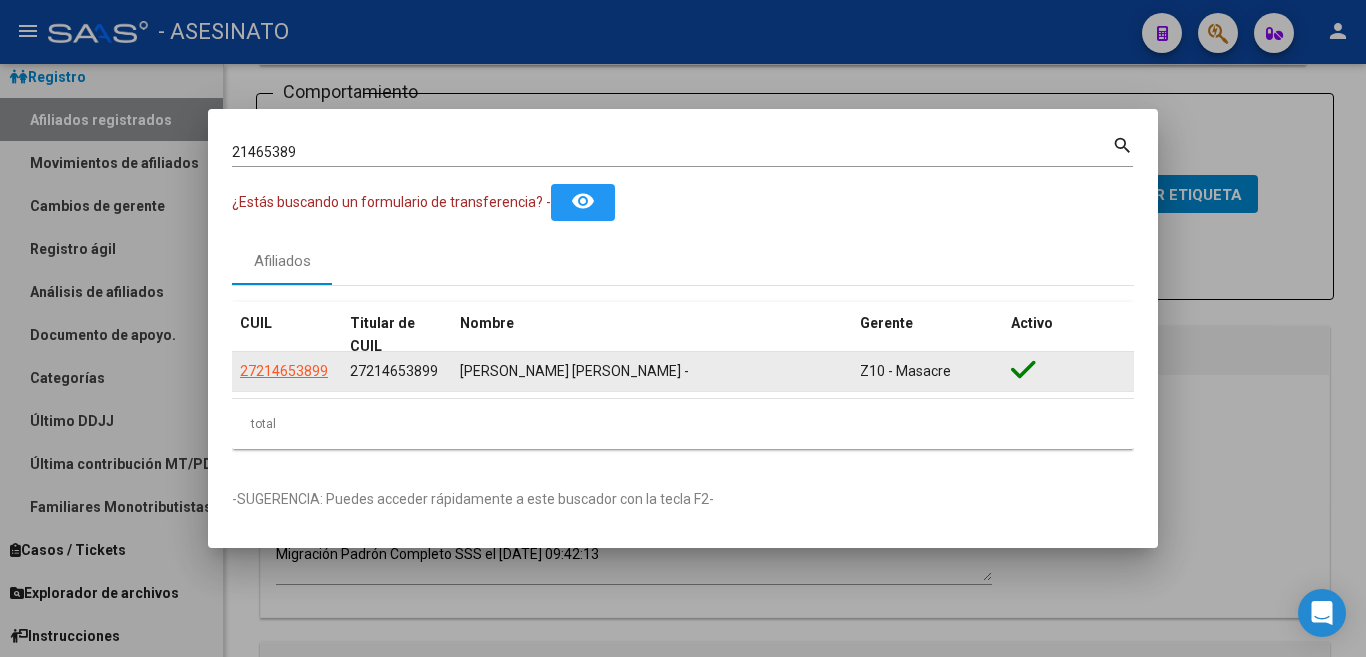 click on "27214653899" 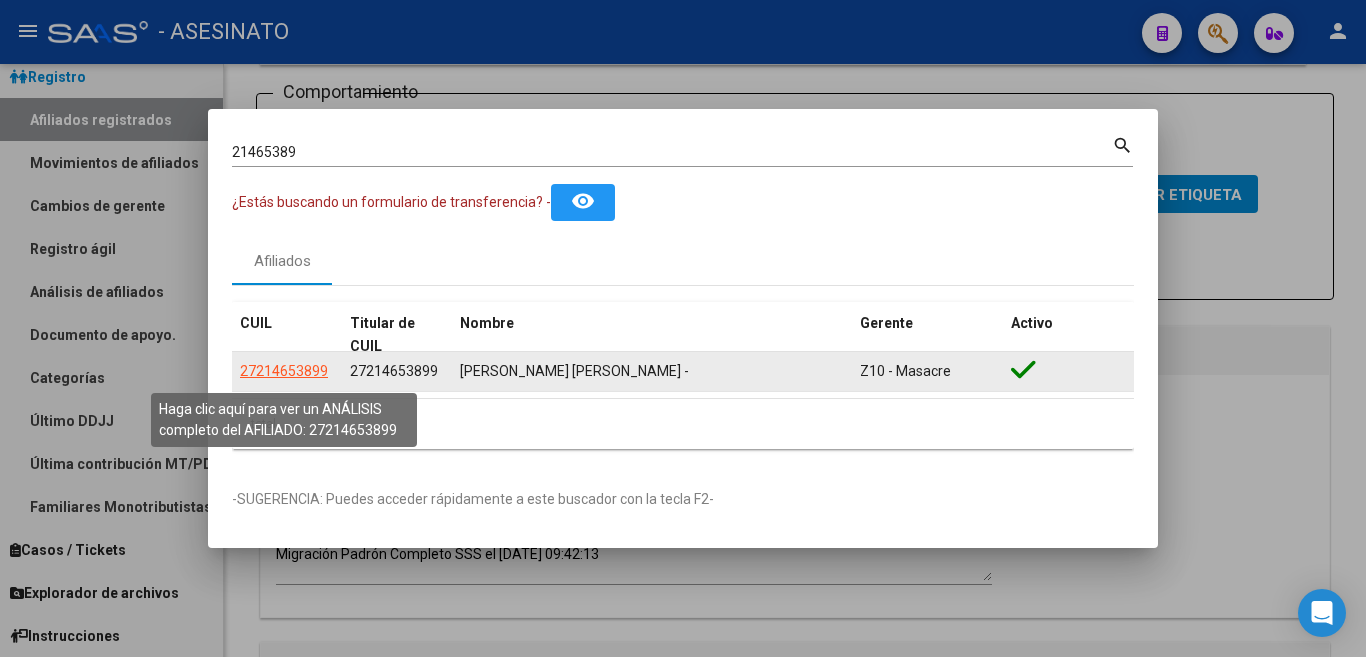 click on "27214653899" 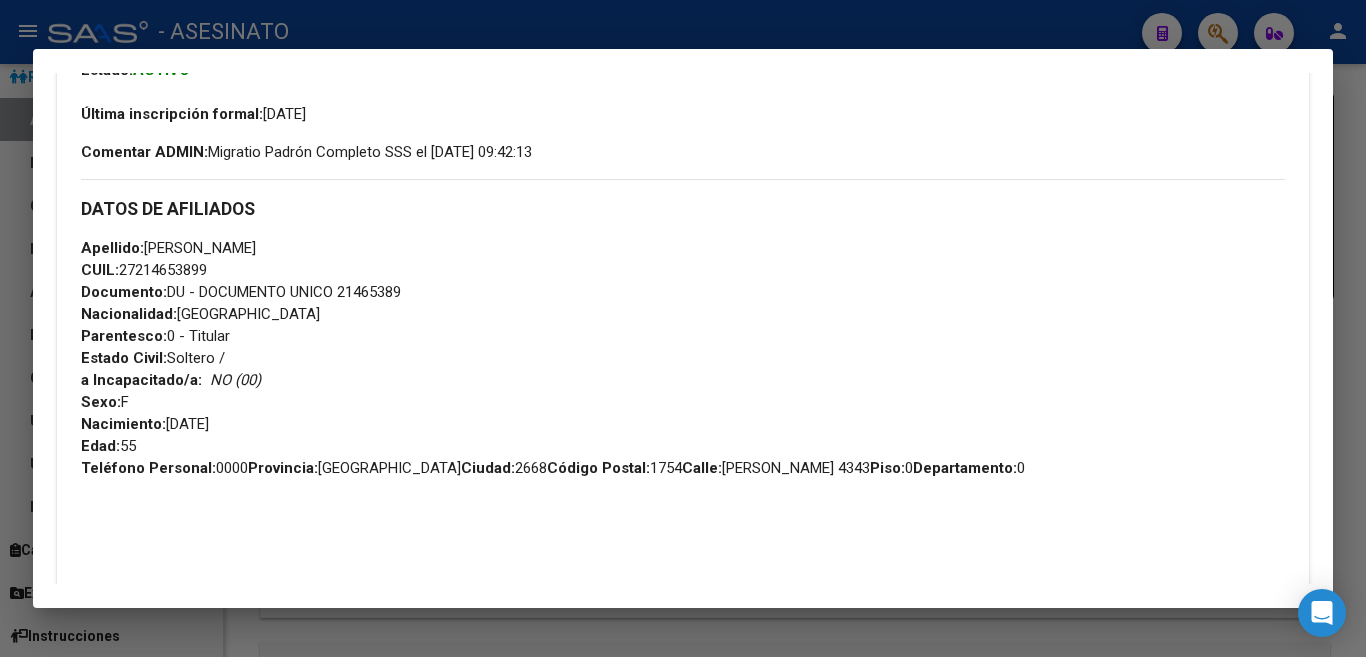 scroll, scrollTop: 200, scrollLeft: 0, axis: vertical 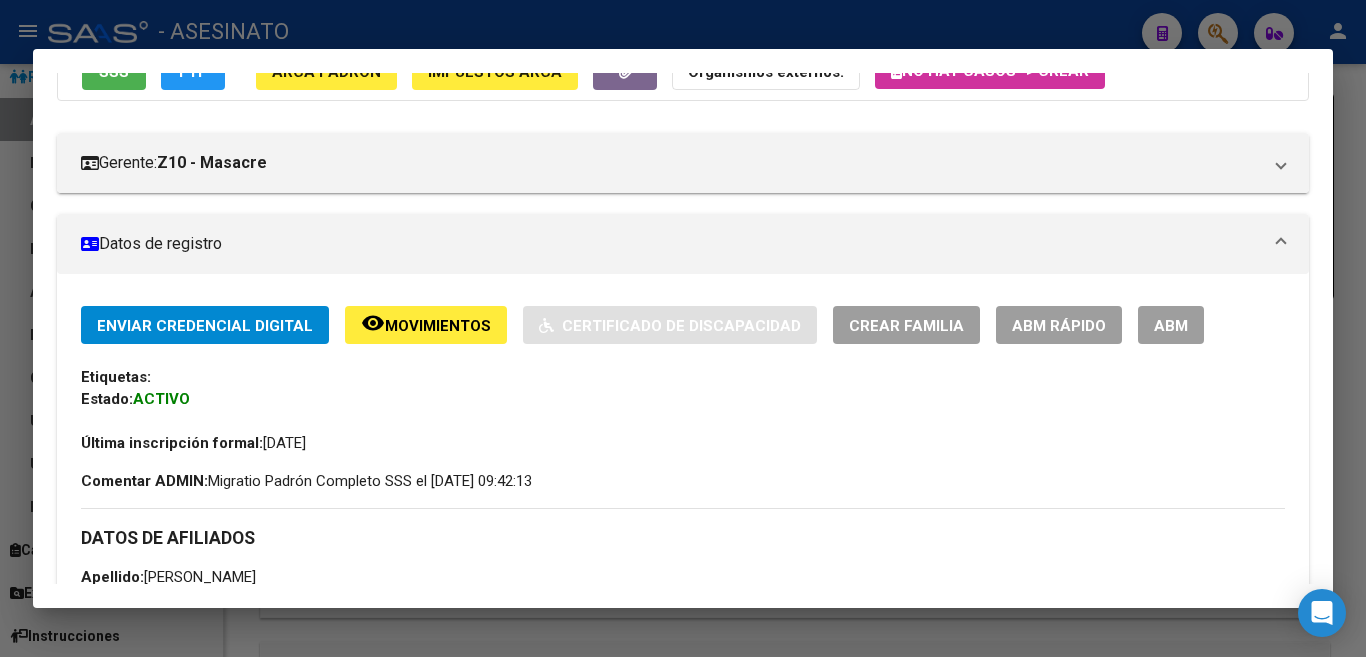 click on "ABM" at bounding box center (1171, 326) 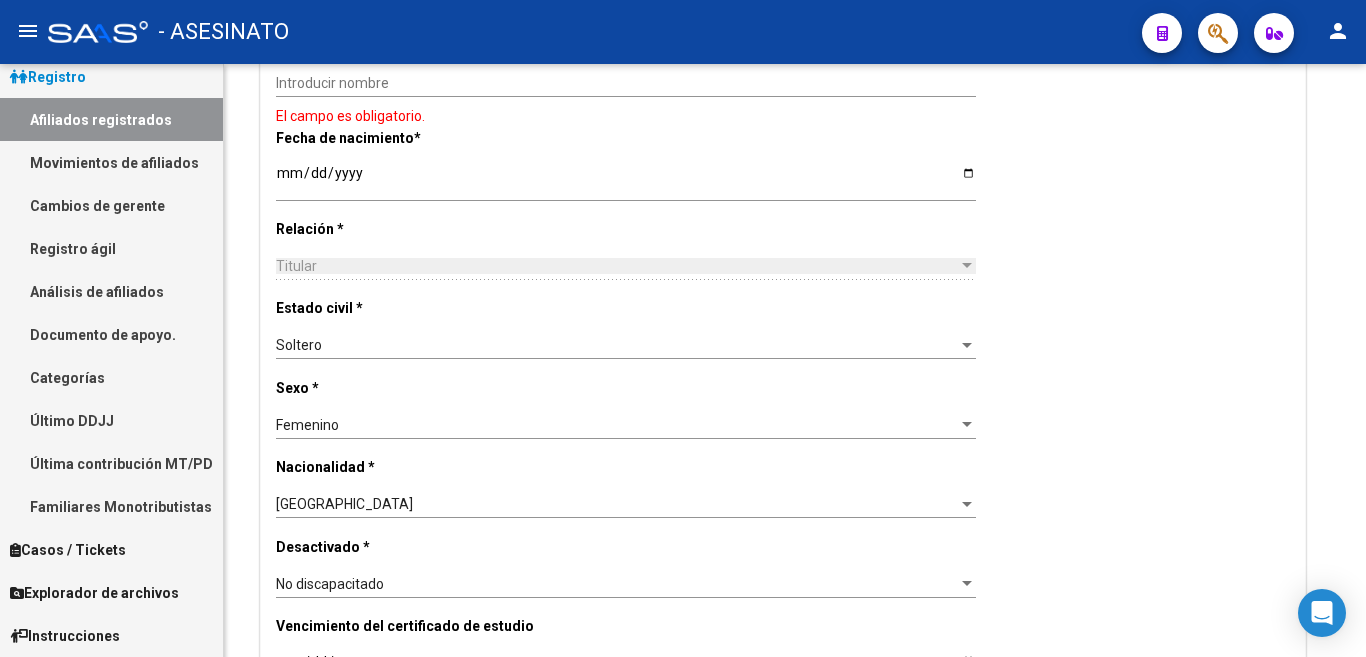 scroll, scrollTop: 400, scrollLeft: 0, axis: vertical 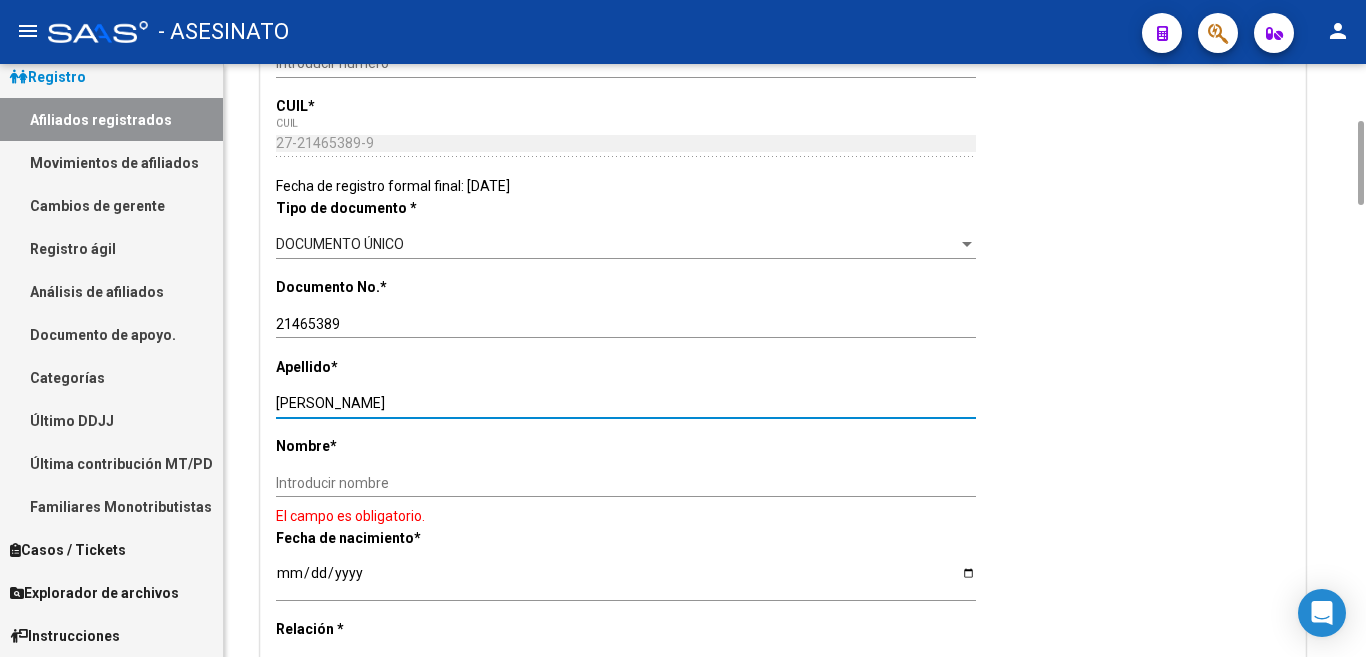 drag, startPoint x: 308, startPoint y: 403, endPoint x: 448, endPoint y: 406, distance: 140.03214 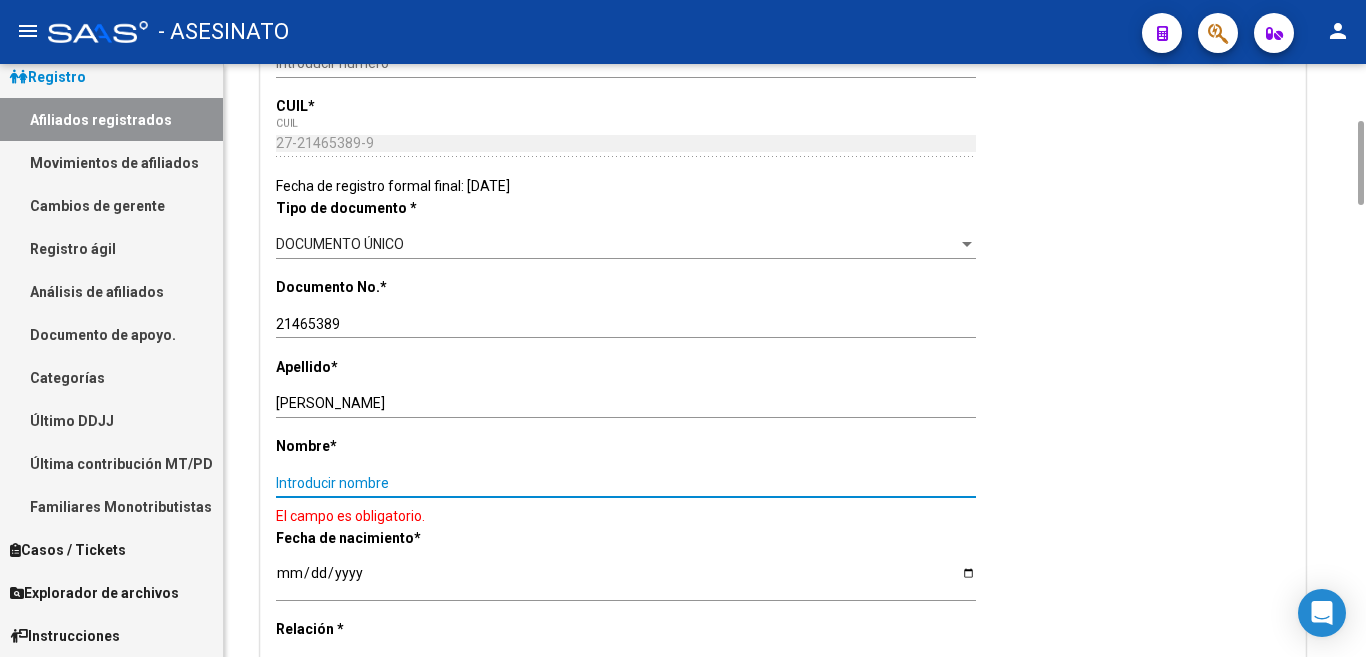 paste on "[PERSON_NAME]" 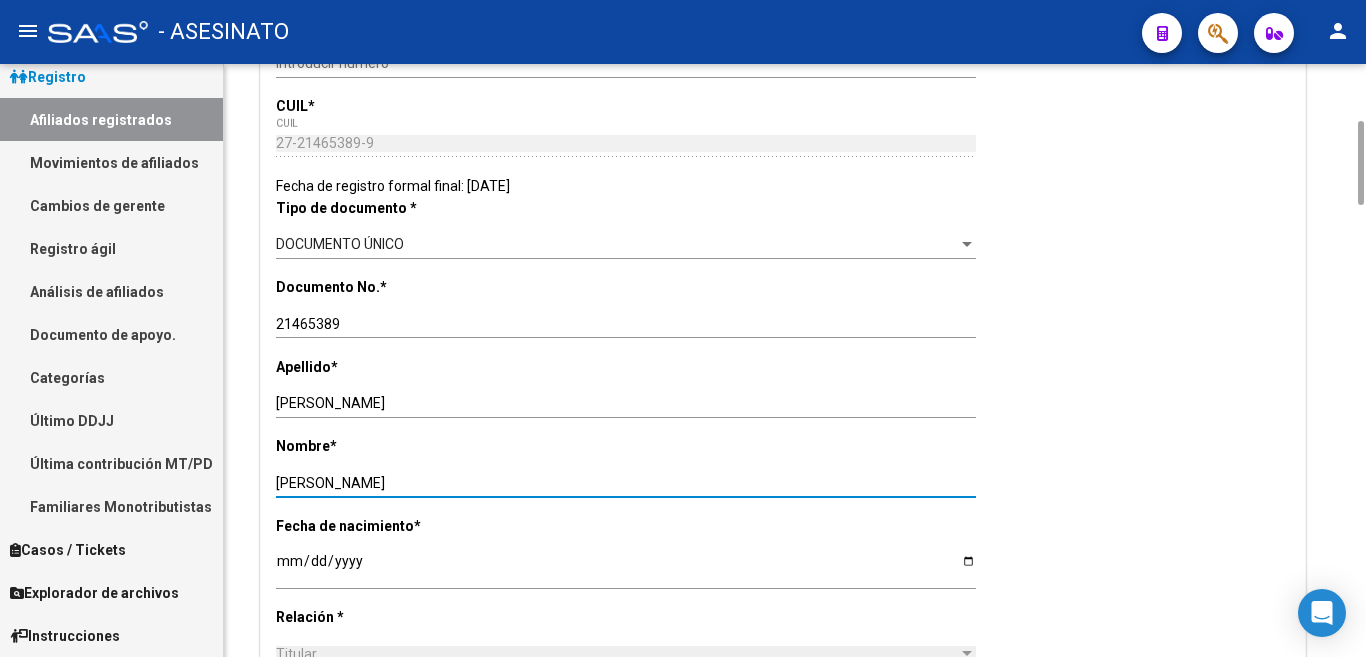 type on "[PERSON_NAME]" 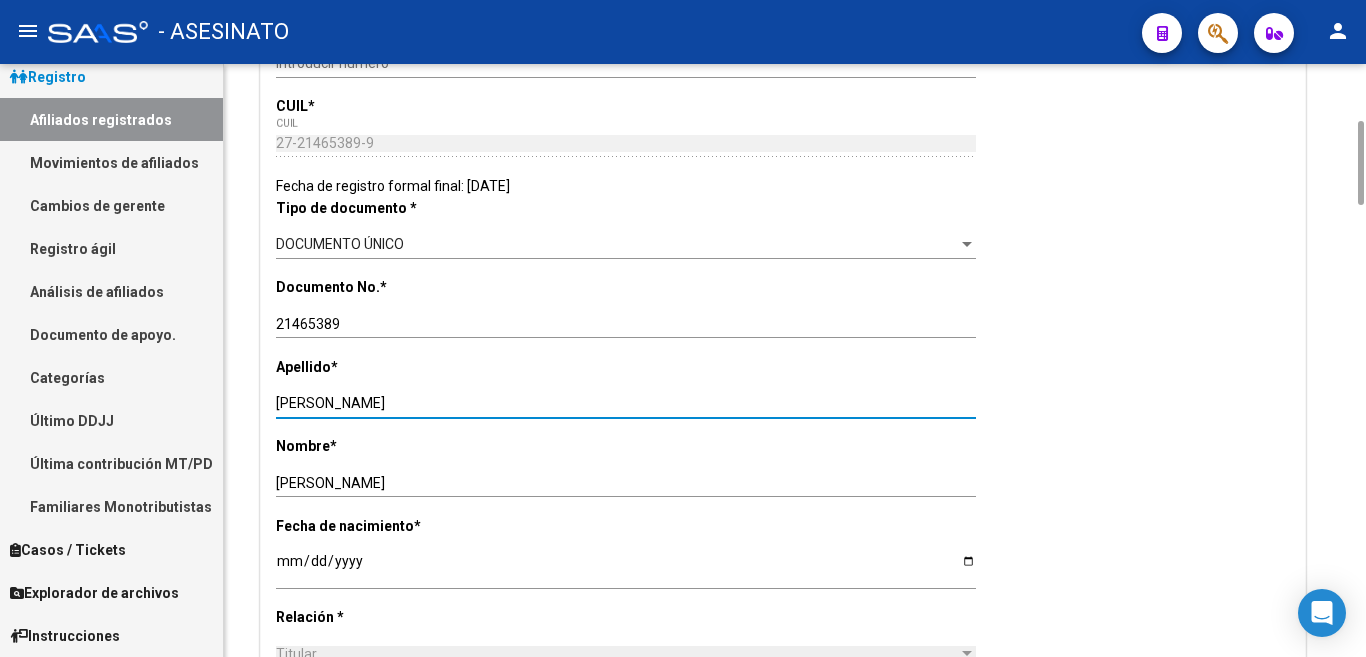 drag, startPoint x: 311, startPoint y: 402, endPoint x: 452, endPoint y: 402, distance: 141 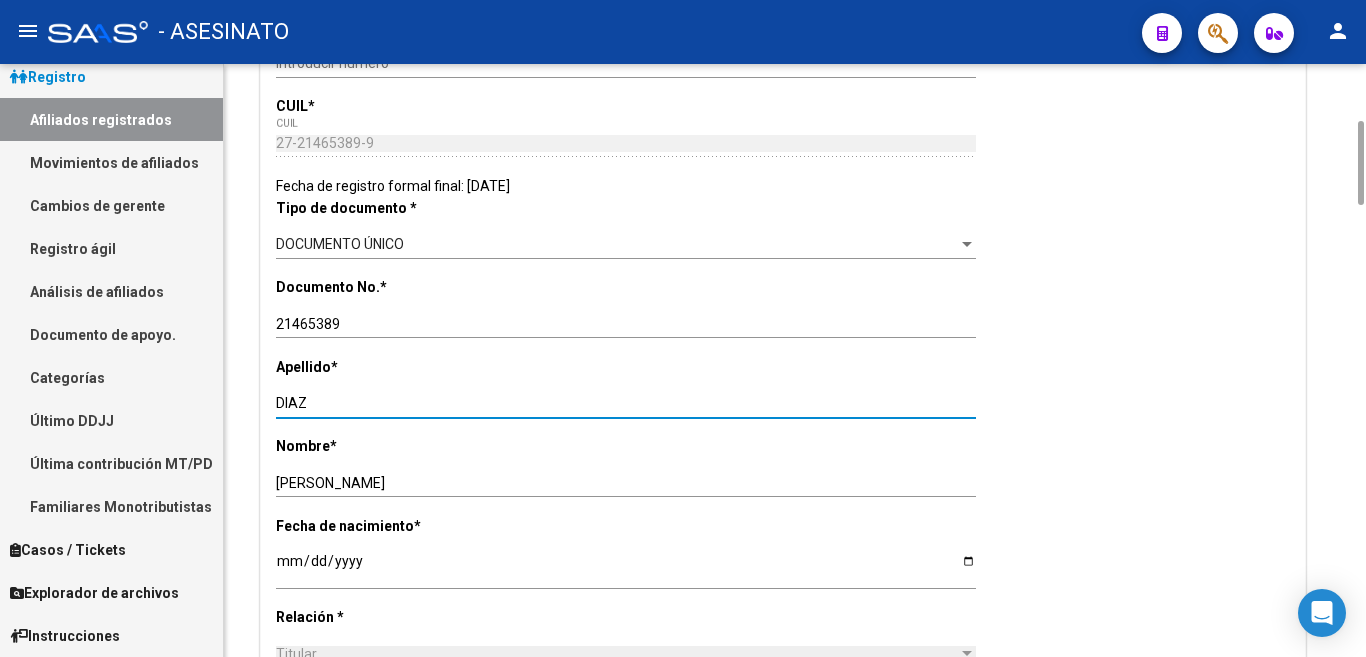 type on "DIAZ" 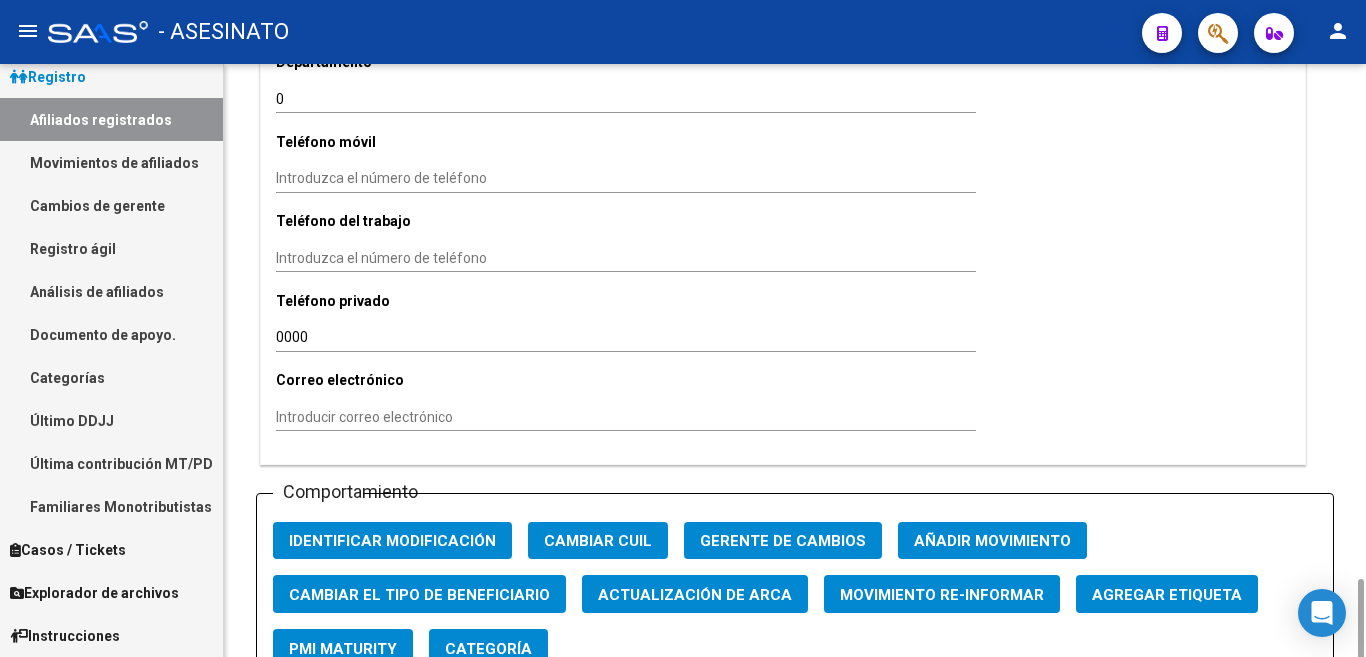 scroll, scrollTop: 2200, scrollLeft: 0, axis: vertical 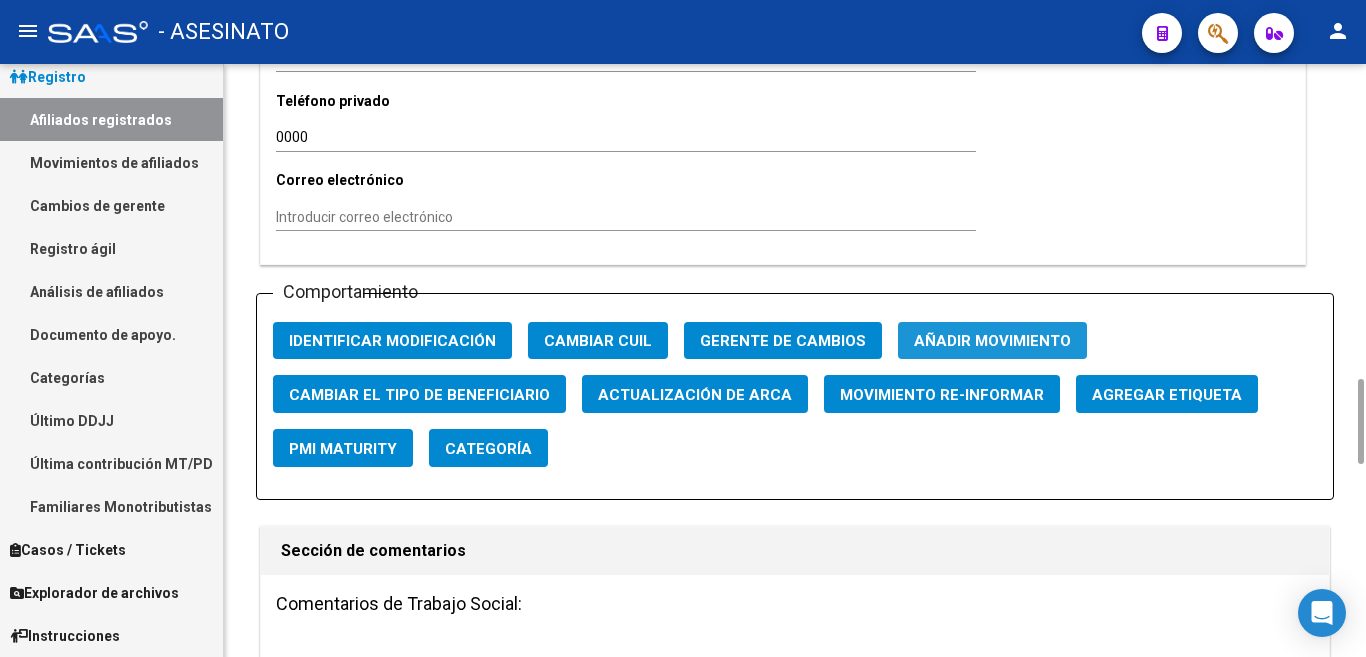 click on "Añadir movimiento" 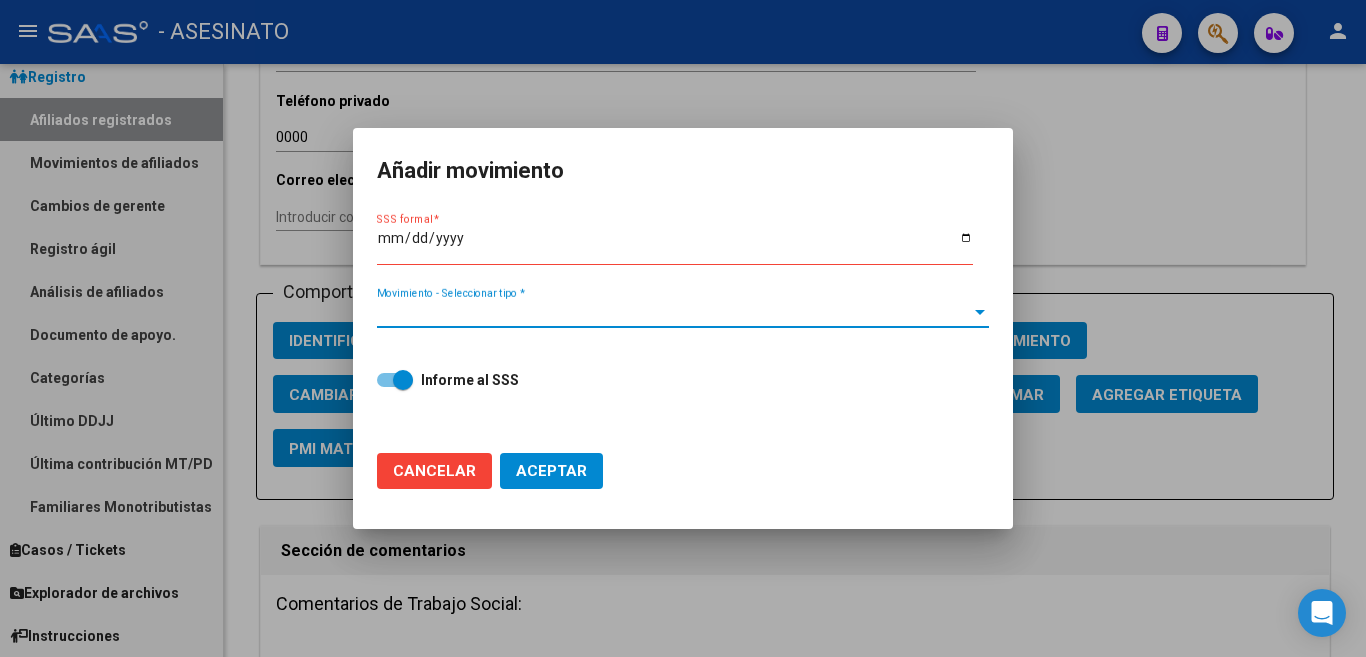 click at bounding box center (980, 312) 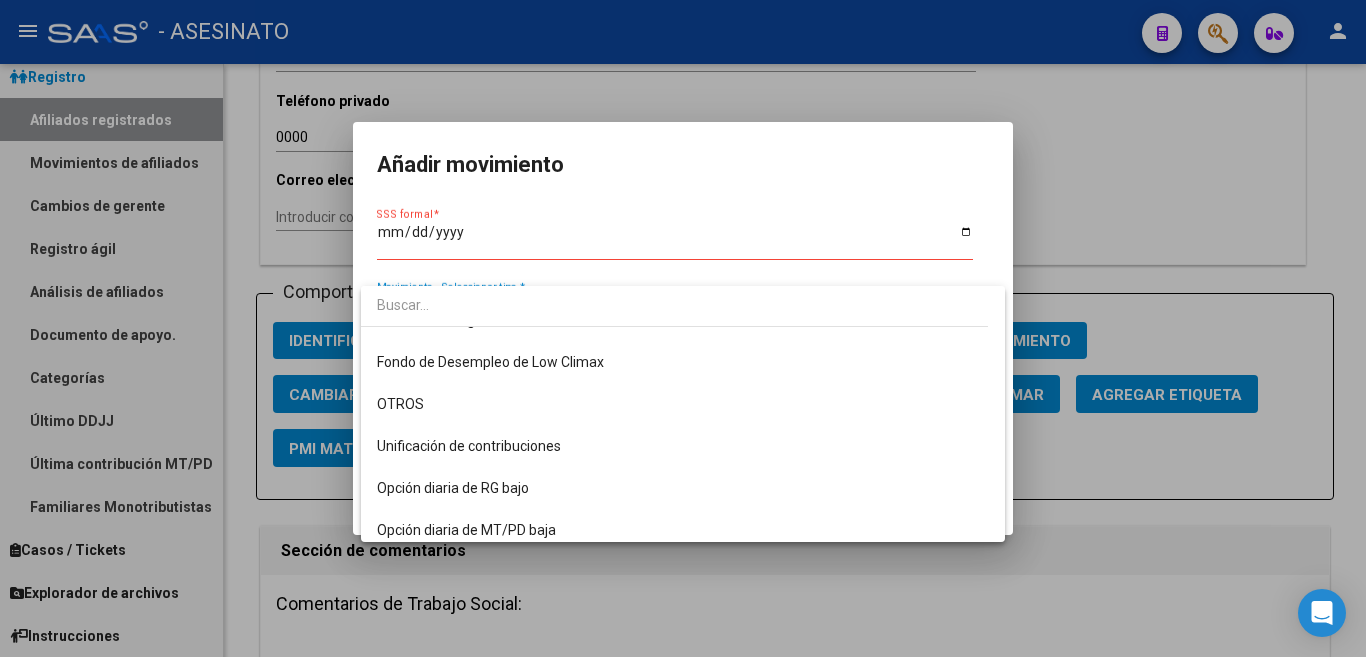 scroll, scrollTop: 1340, scrollLeft: 0, axis: vertical 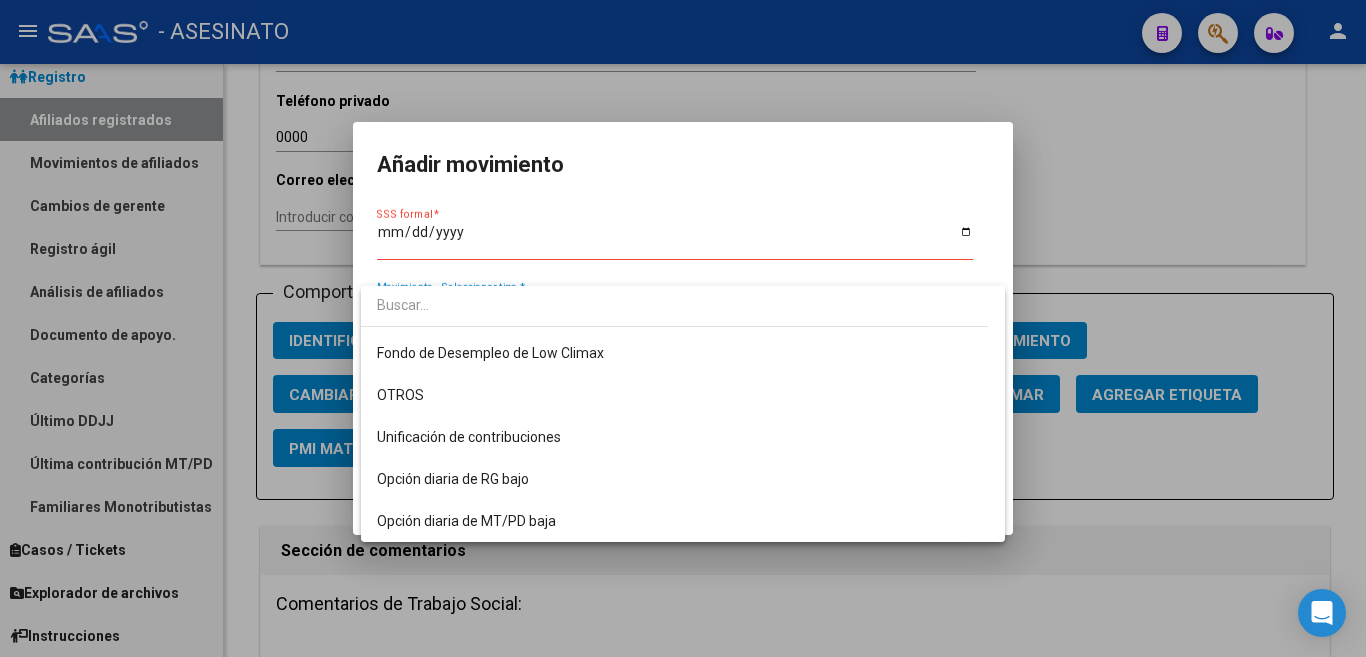 click at bounding box center [683, 328] 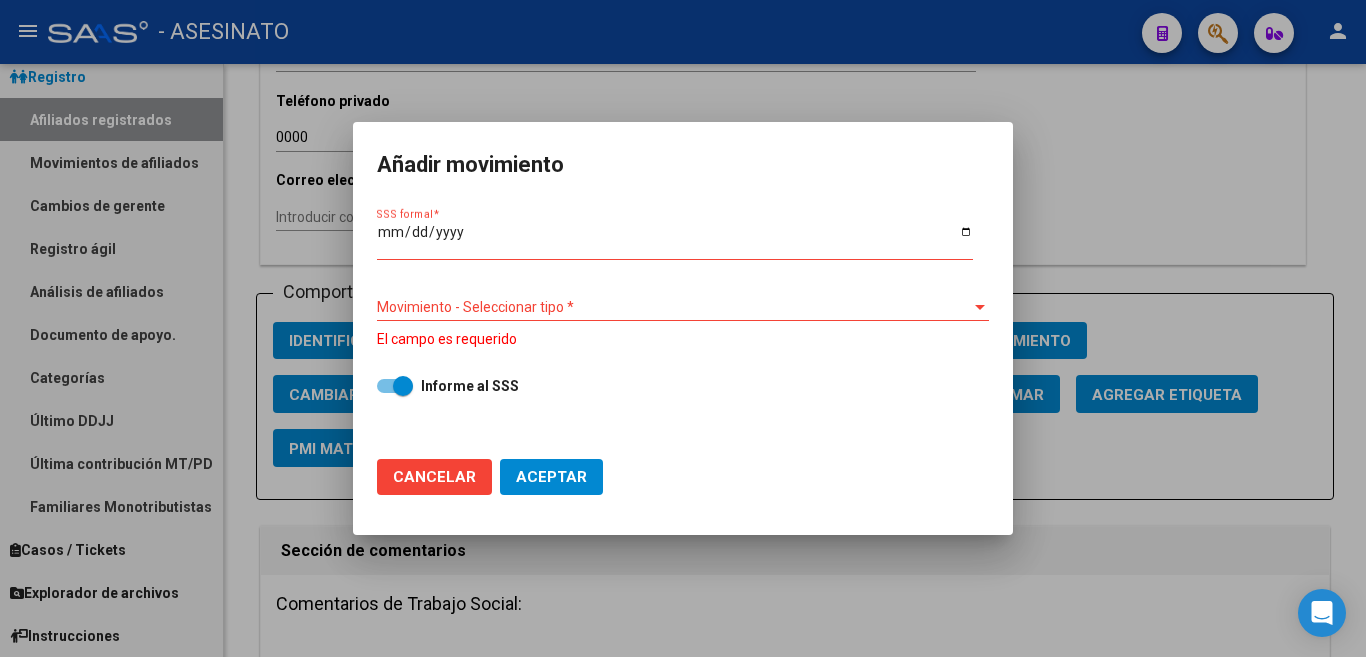 drag, startPoint x: 429, startPoint y: 458, endPoint x: 437, endPoint y: 477, distance: 20.615528 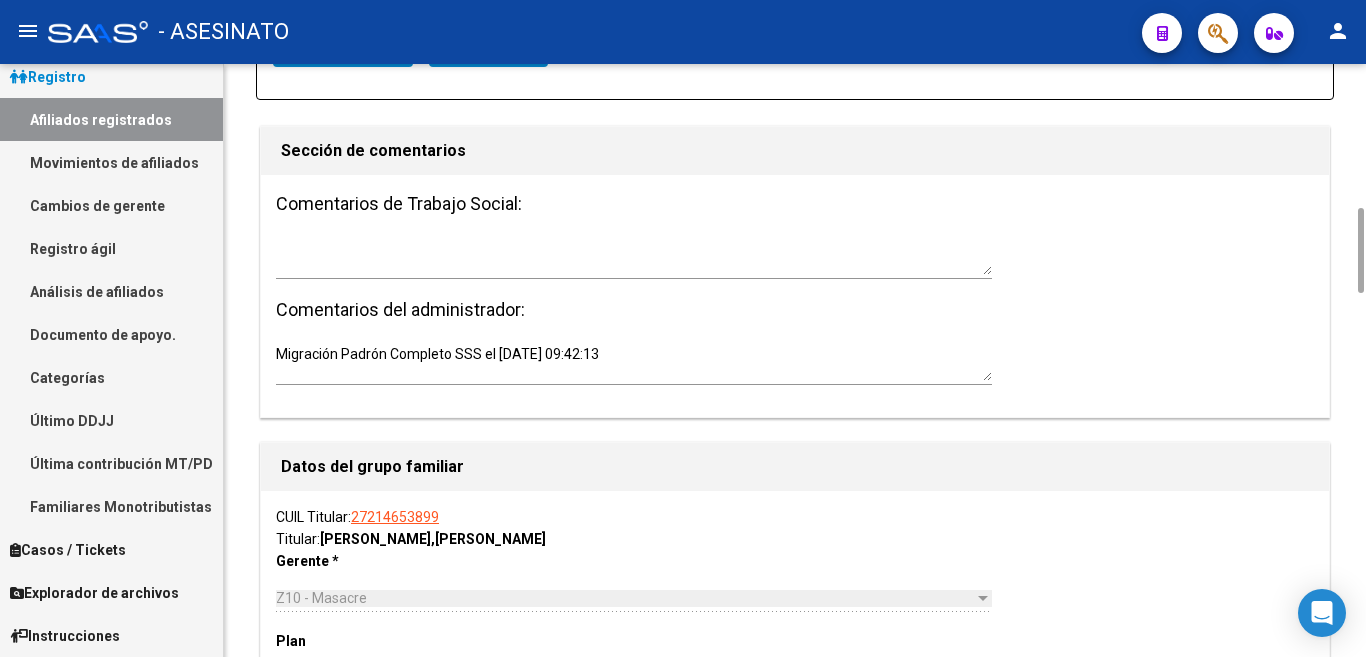 scroll, scrollTop: 2200, scrollLeft: 0, axis: vertical 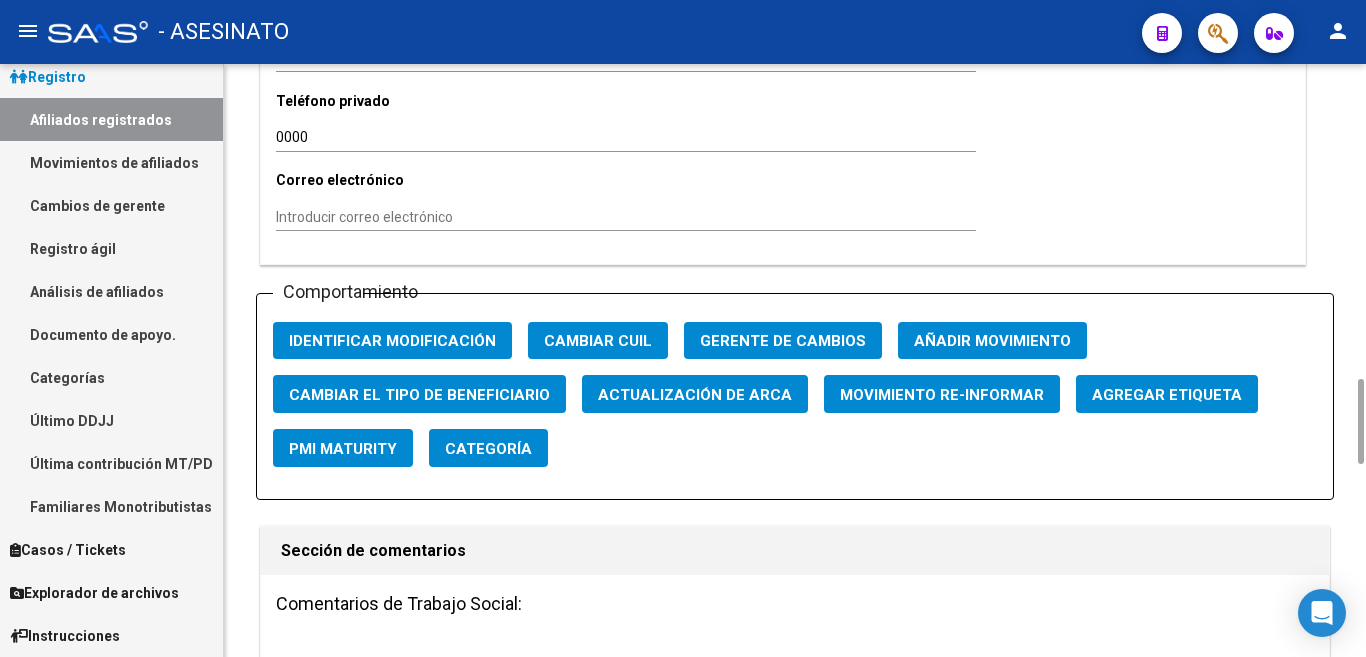 click on "Sección de comentarios" 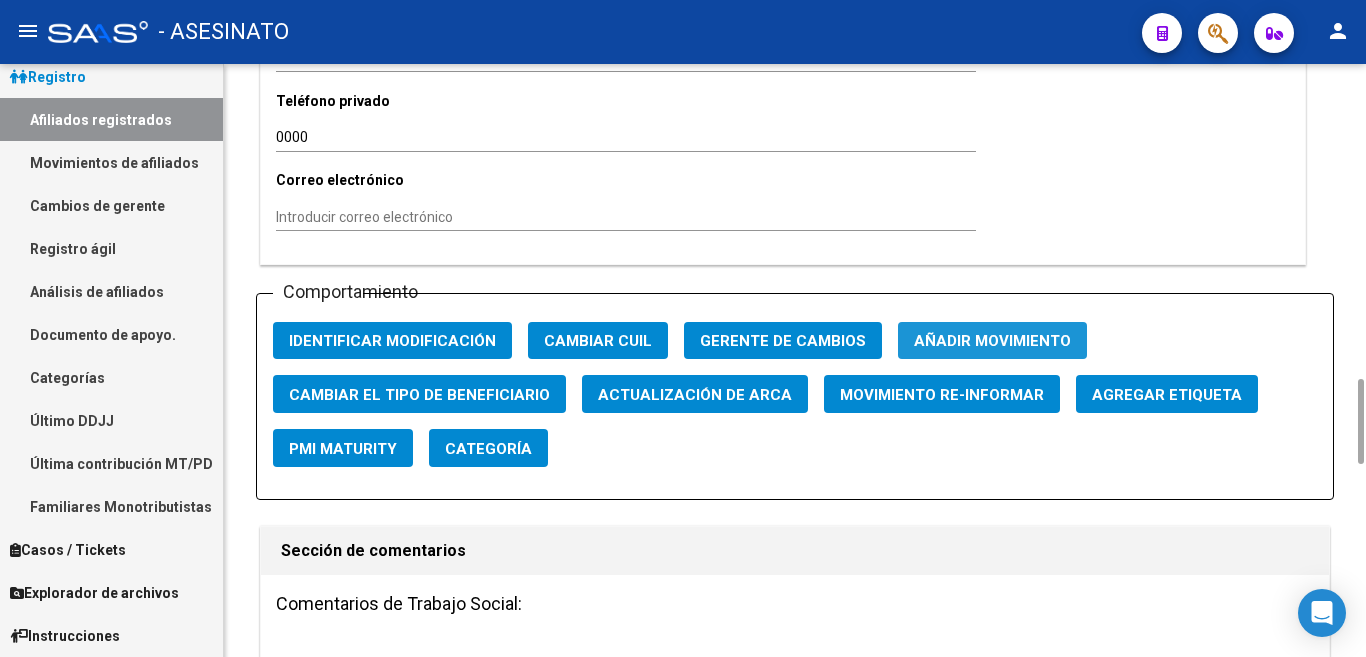 click on "Añadir movimiento" 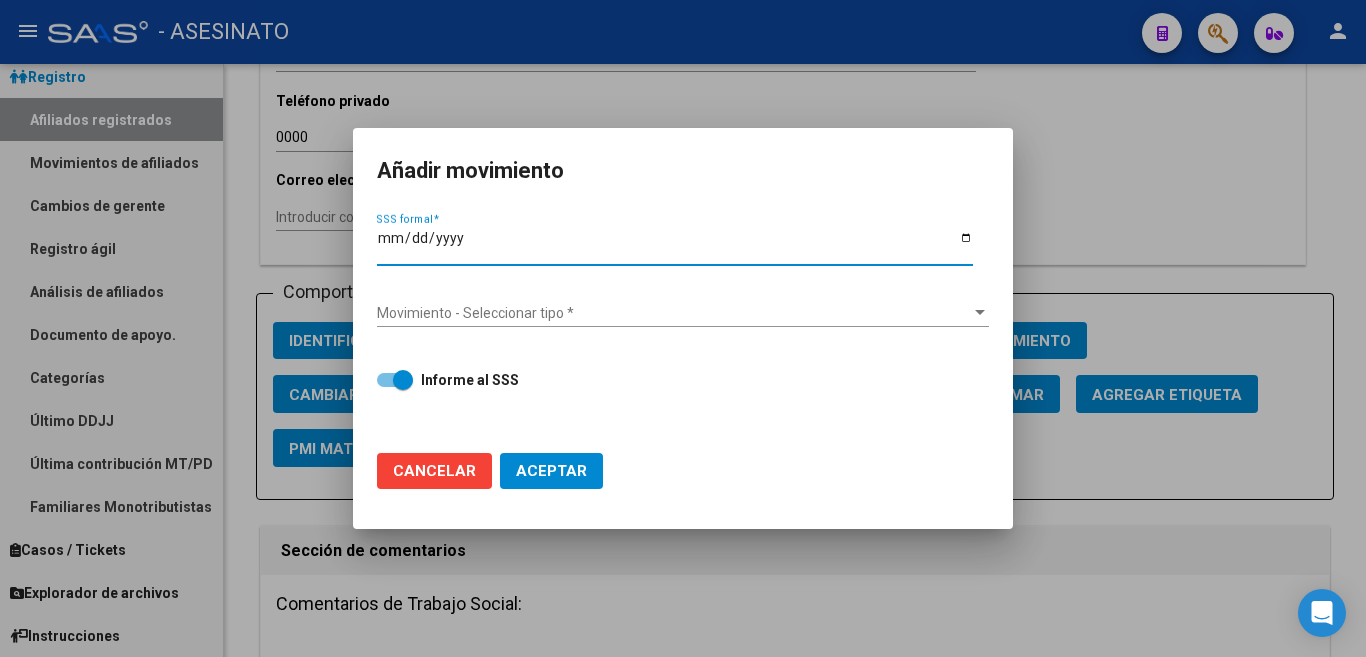 click at bounding box center [683, 328] 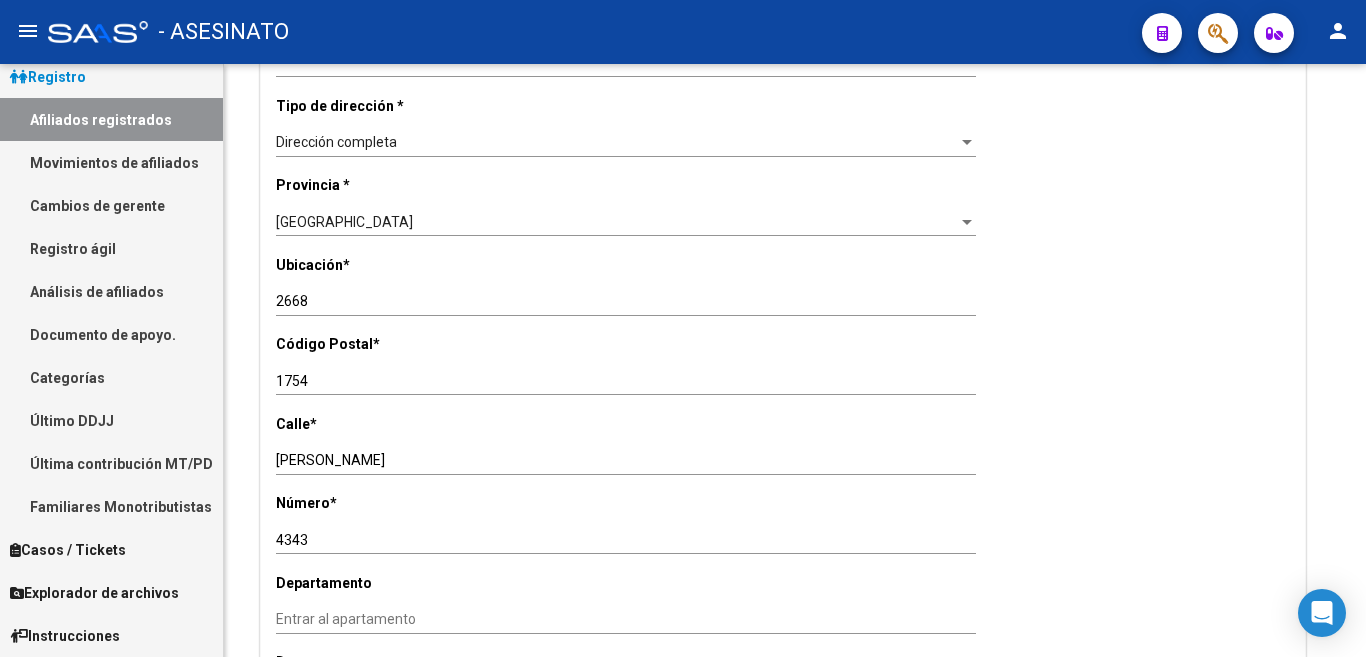 scroll, scrollTop: 600, scrollLeft: 0, axis: vertical 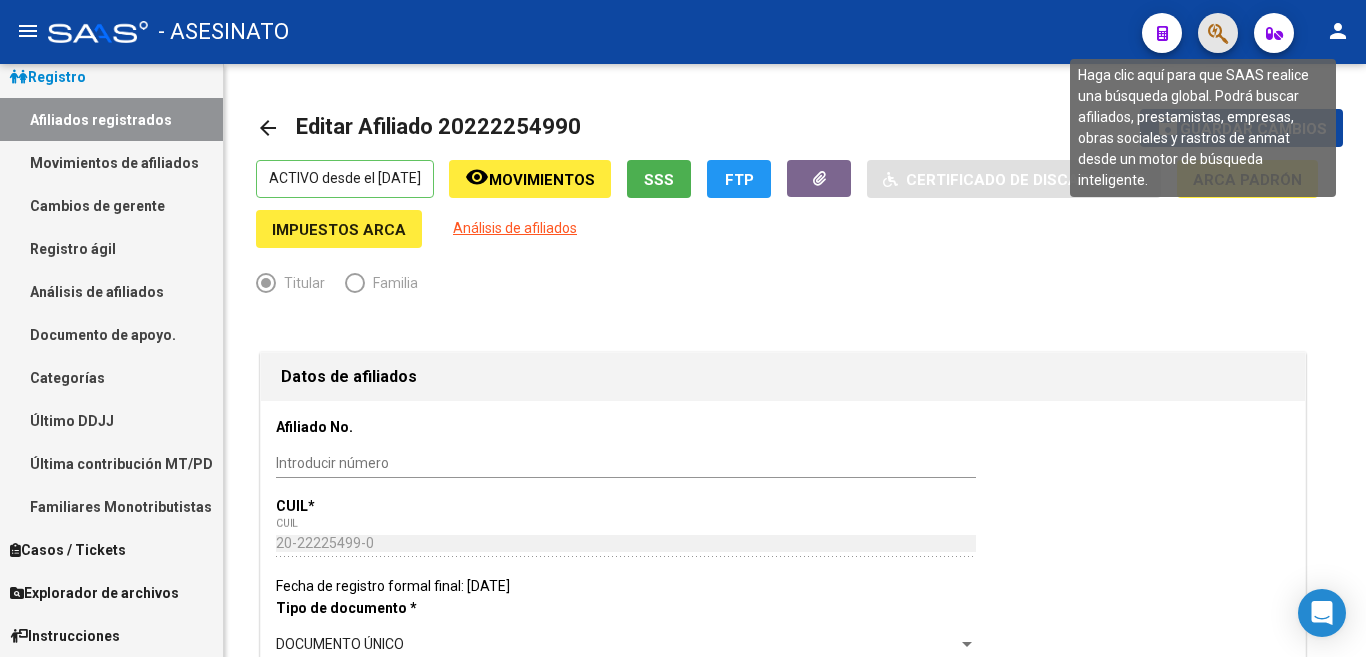 click 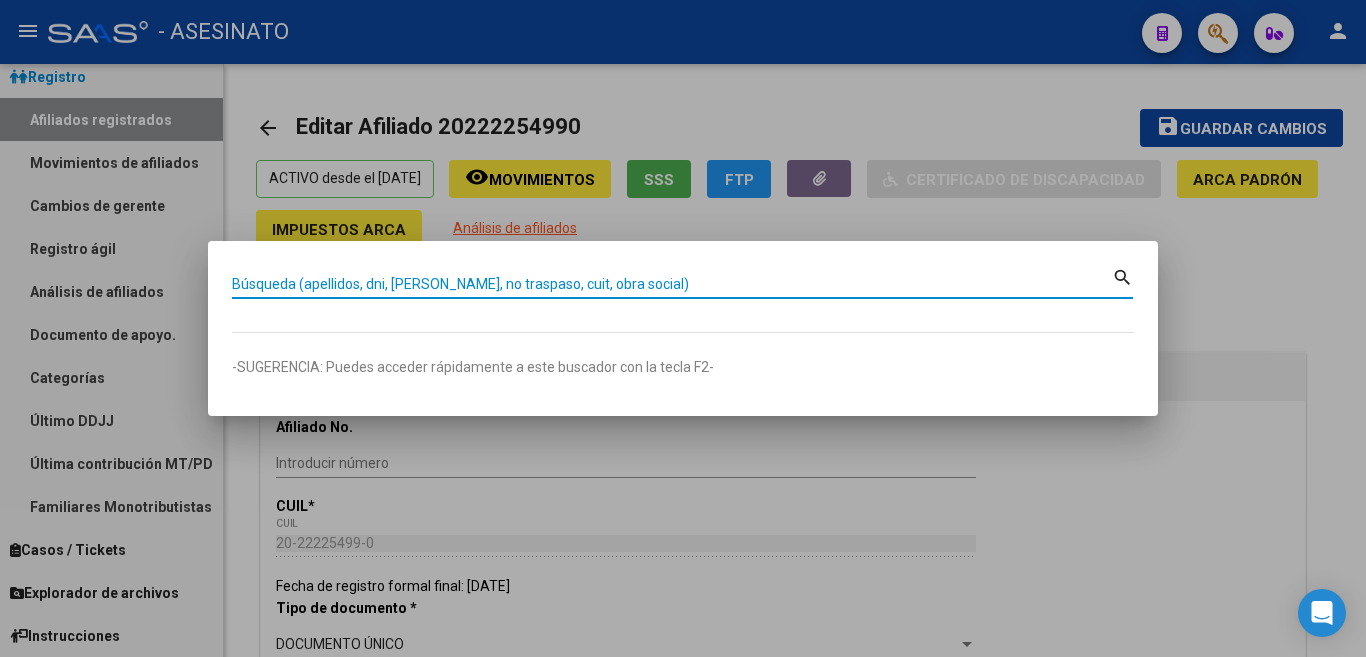 click on "Búsqueda (apellidos, dni, [PERSON_NAME], no traspaso, cuit, obra social)" at bounding box center [672, 284] 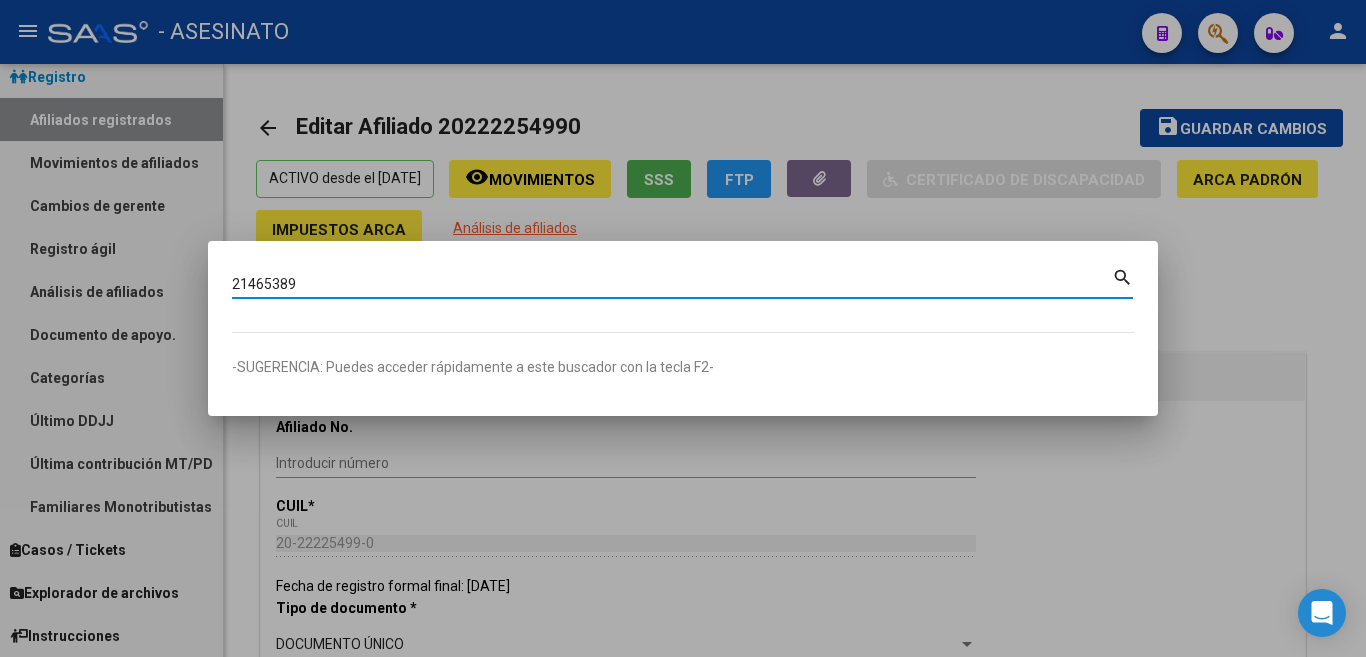 type on "21465389" 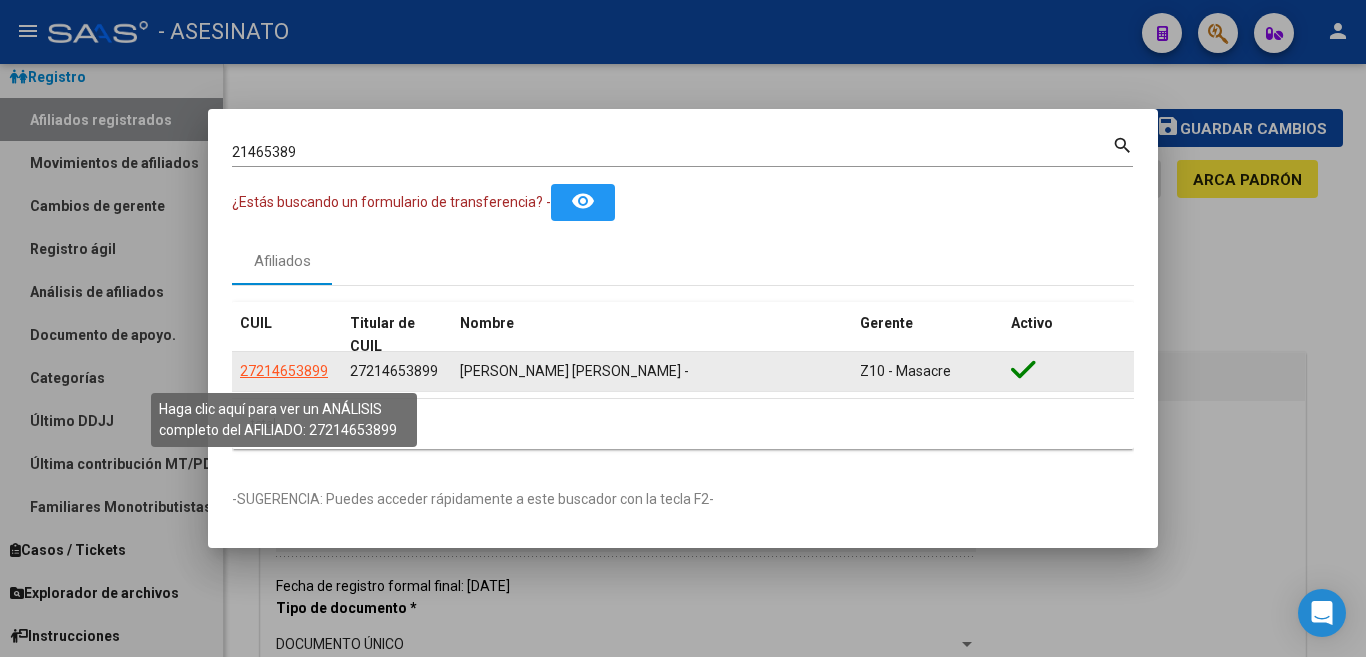 click on "27214653899" 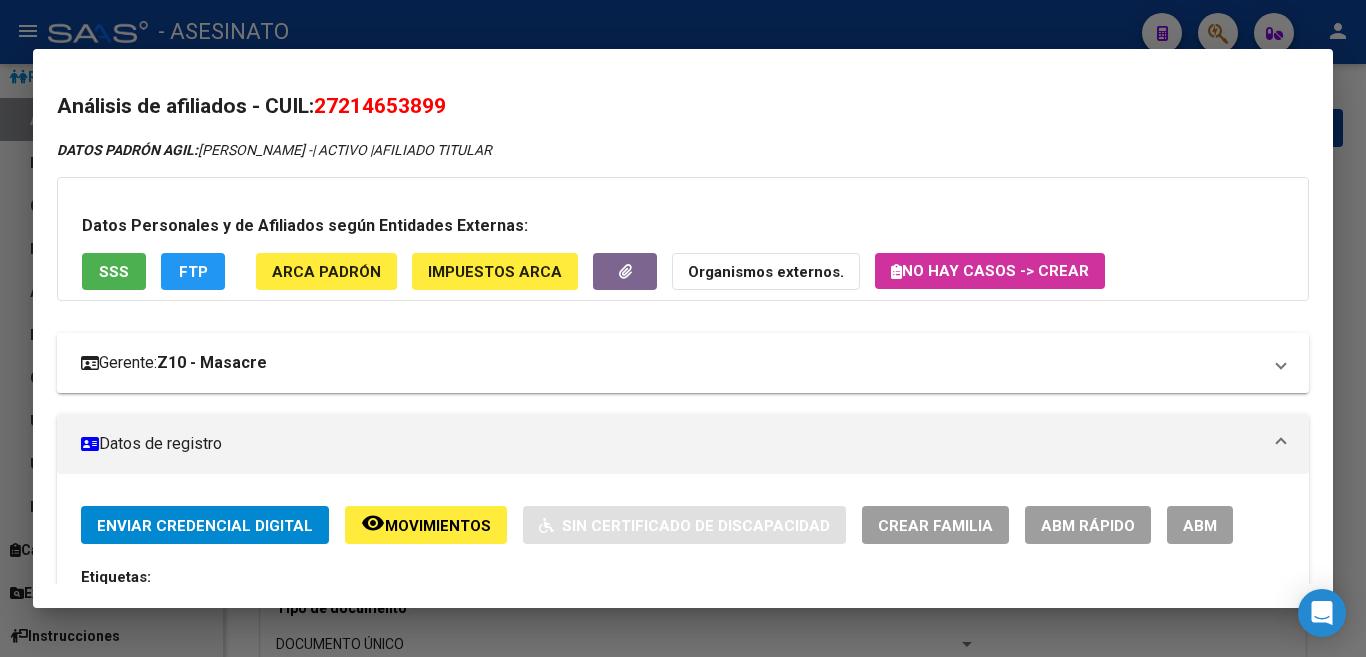 scroll, scrollTop: 100, scrollLeft: 0, axis: vertical 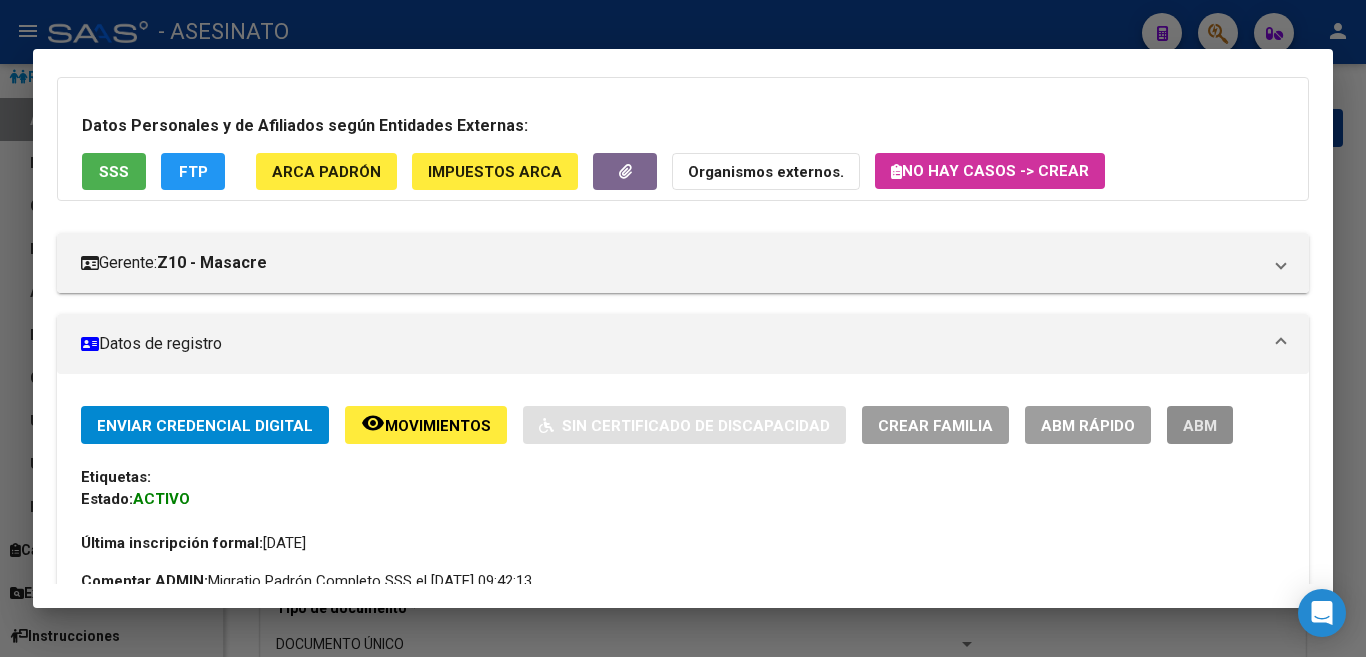 click on "ABM" at bounding box center [1200, 426] 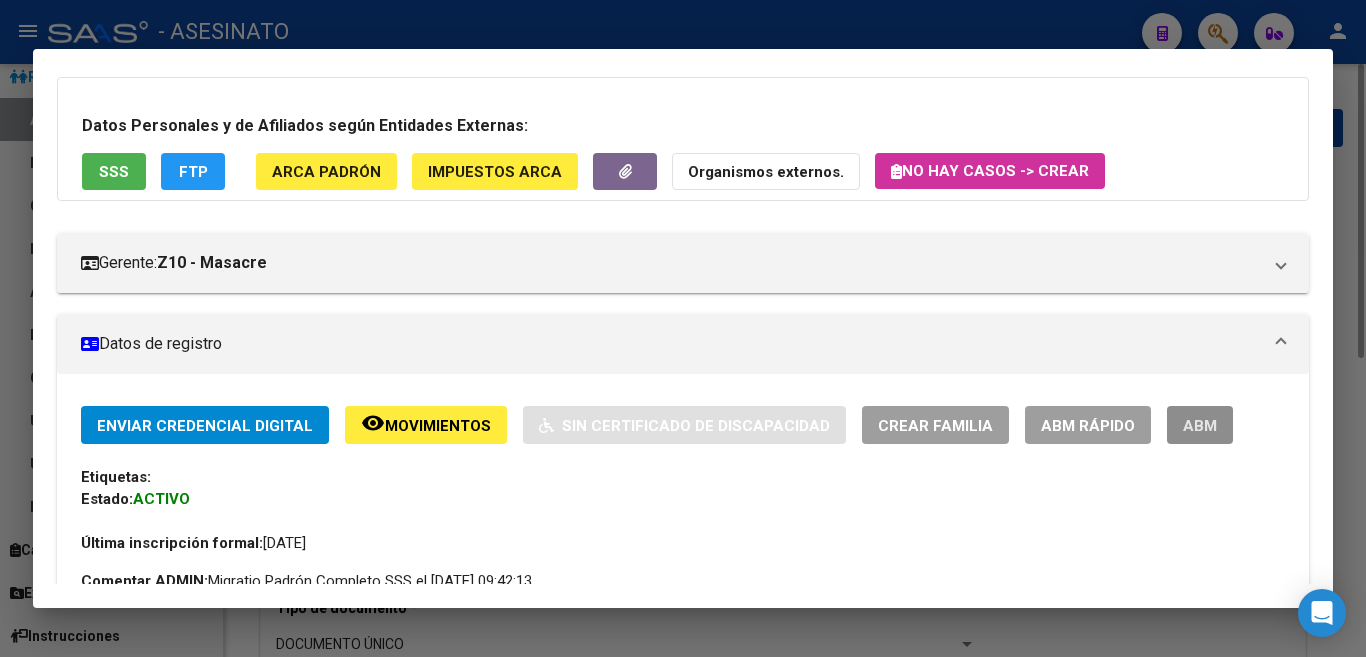 type 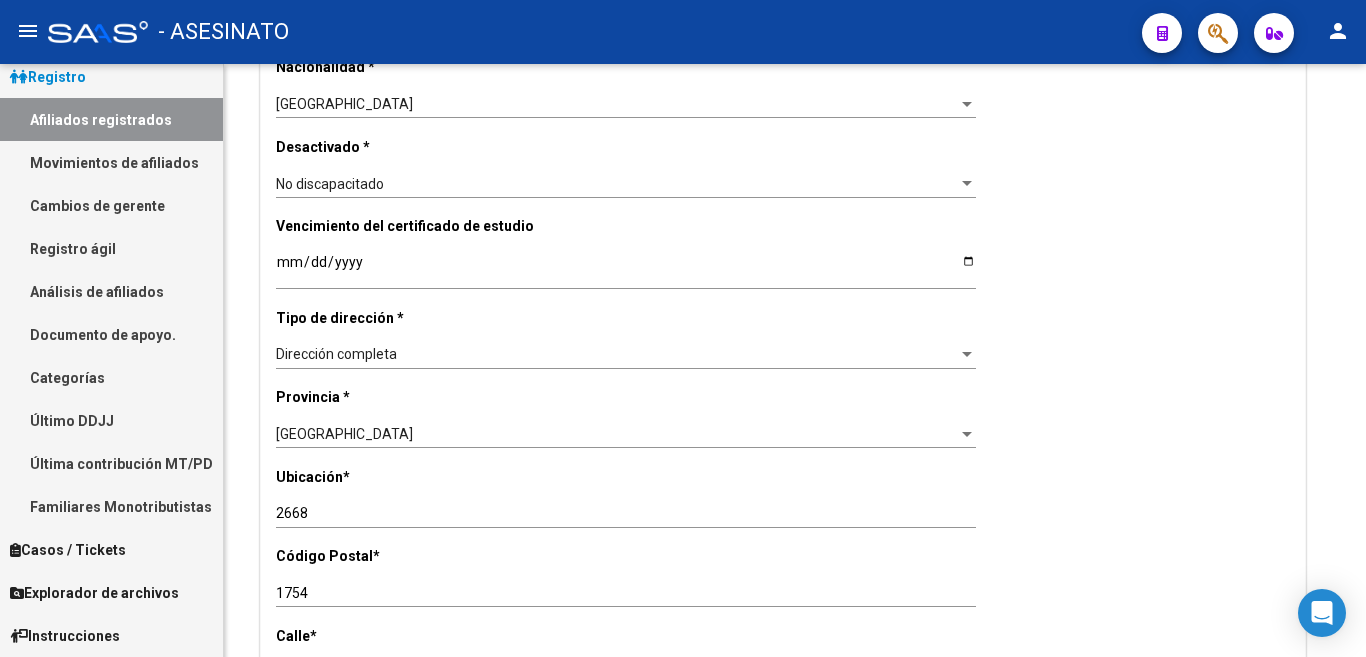 scroll, scrollTop: 2200, scrollLeft: 0, axis: vertical 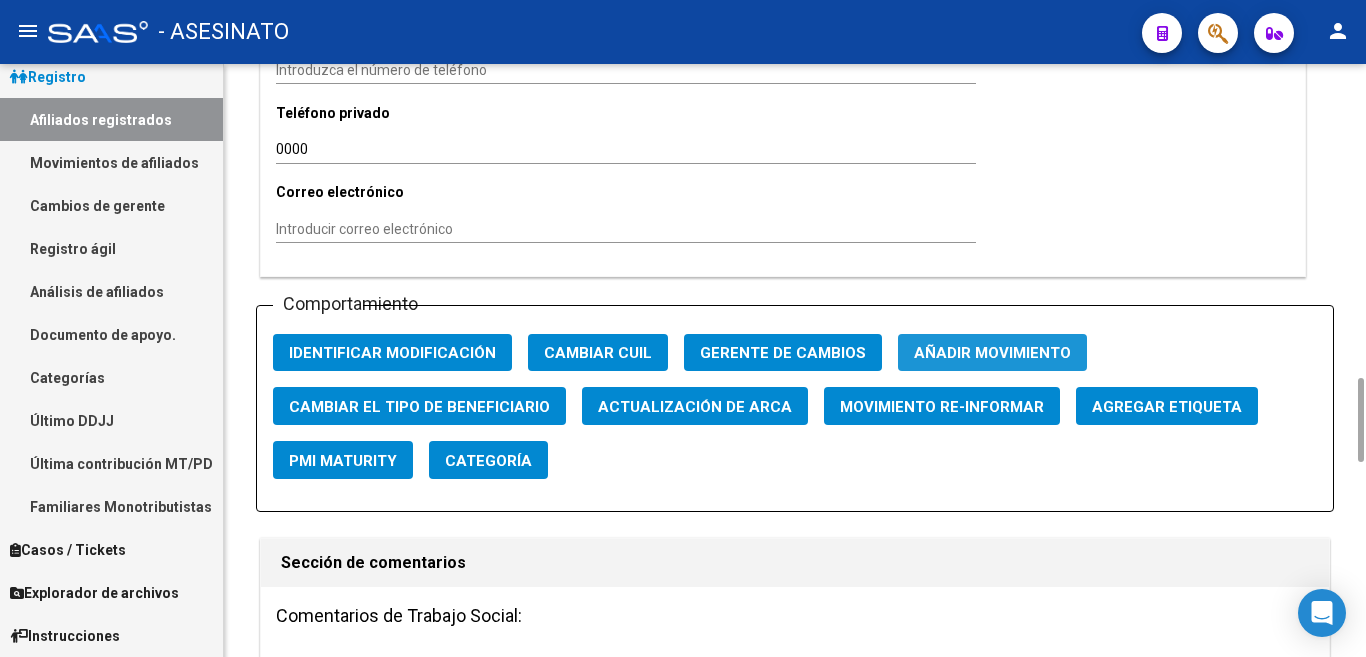 click on "Añadir movimiento" 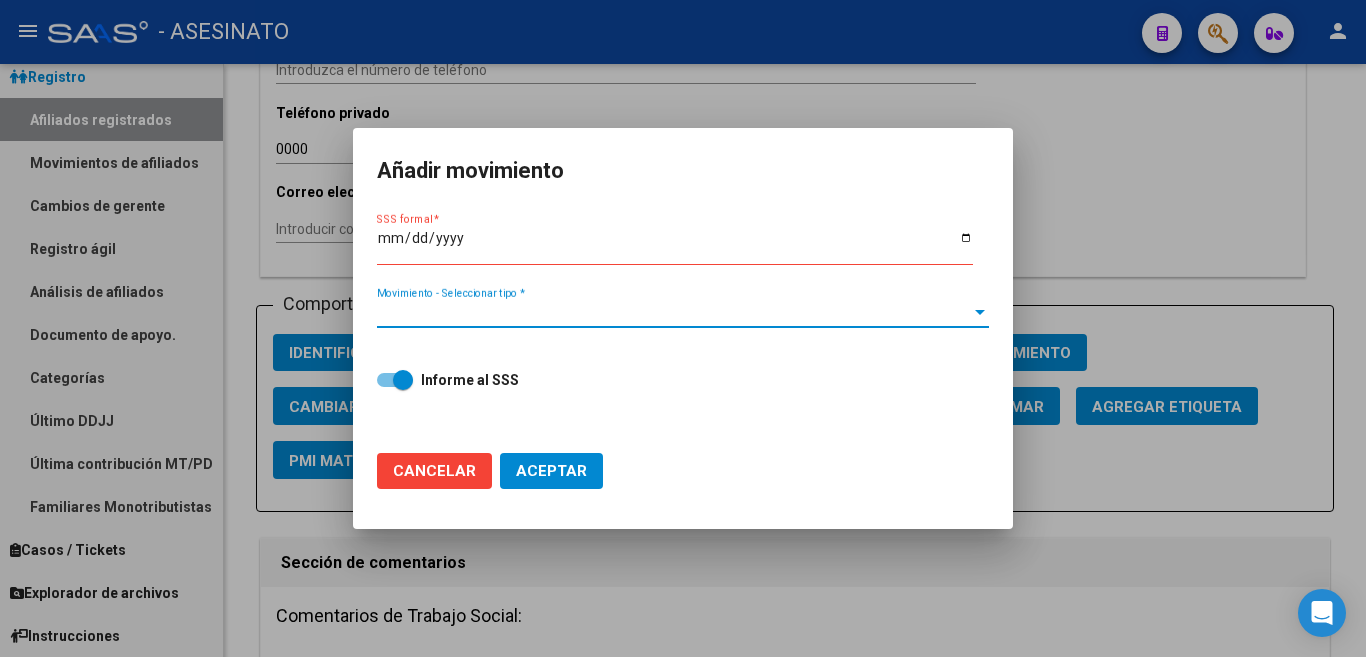 click at bounding box center [980, 312] 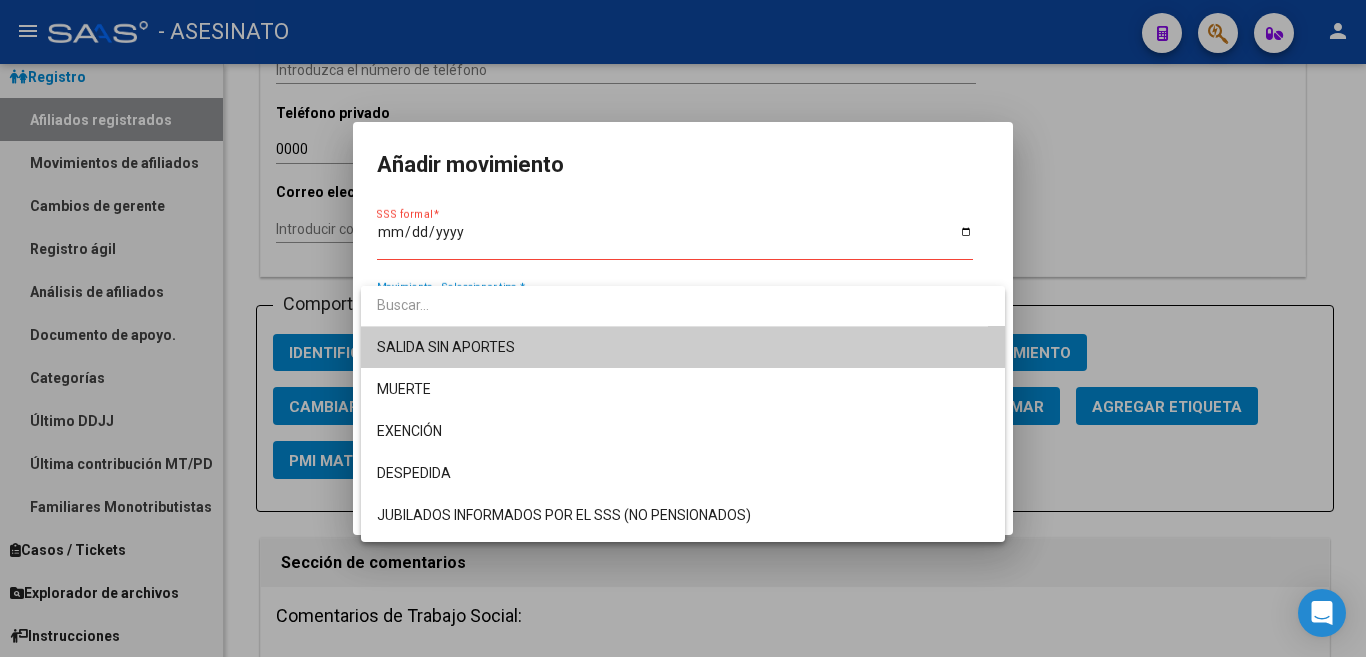 scroll, scrollTop: 0, scrollLeft: 0, axis: both 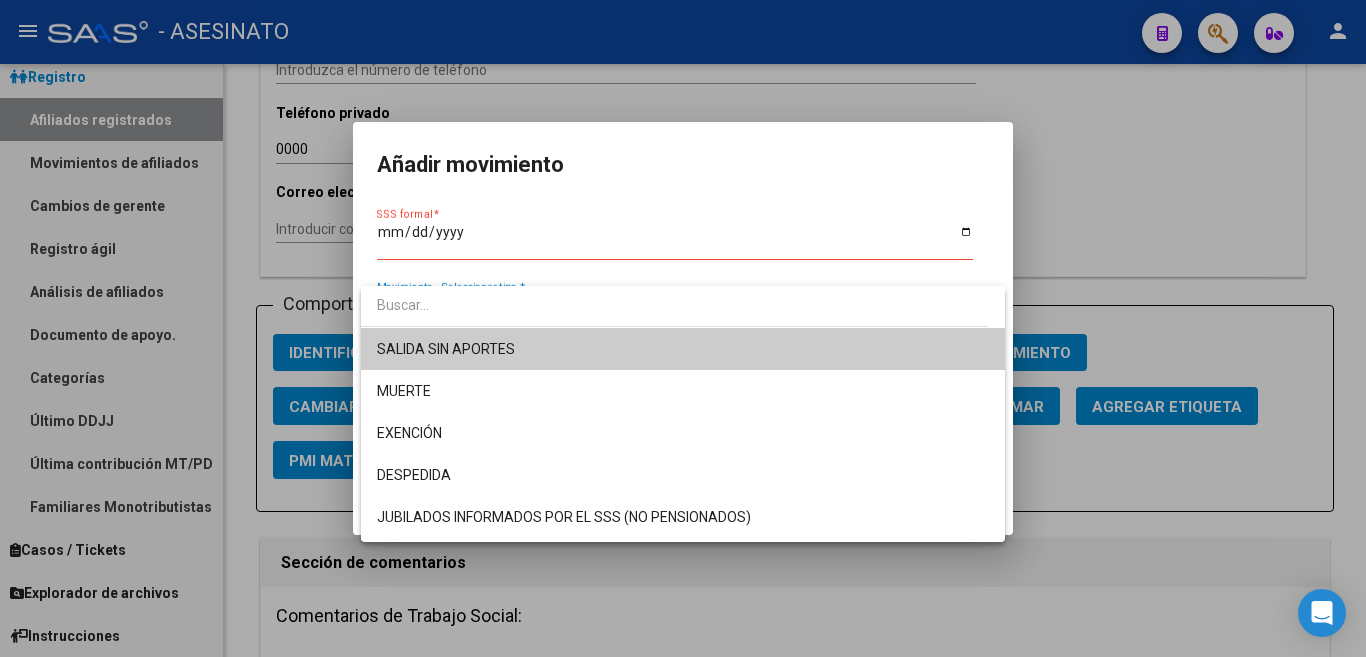 click at bounding box center (683, 328) 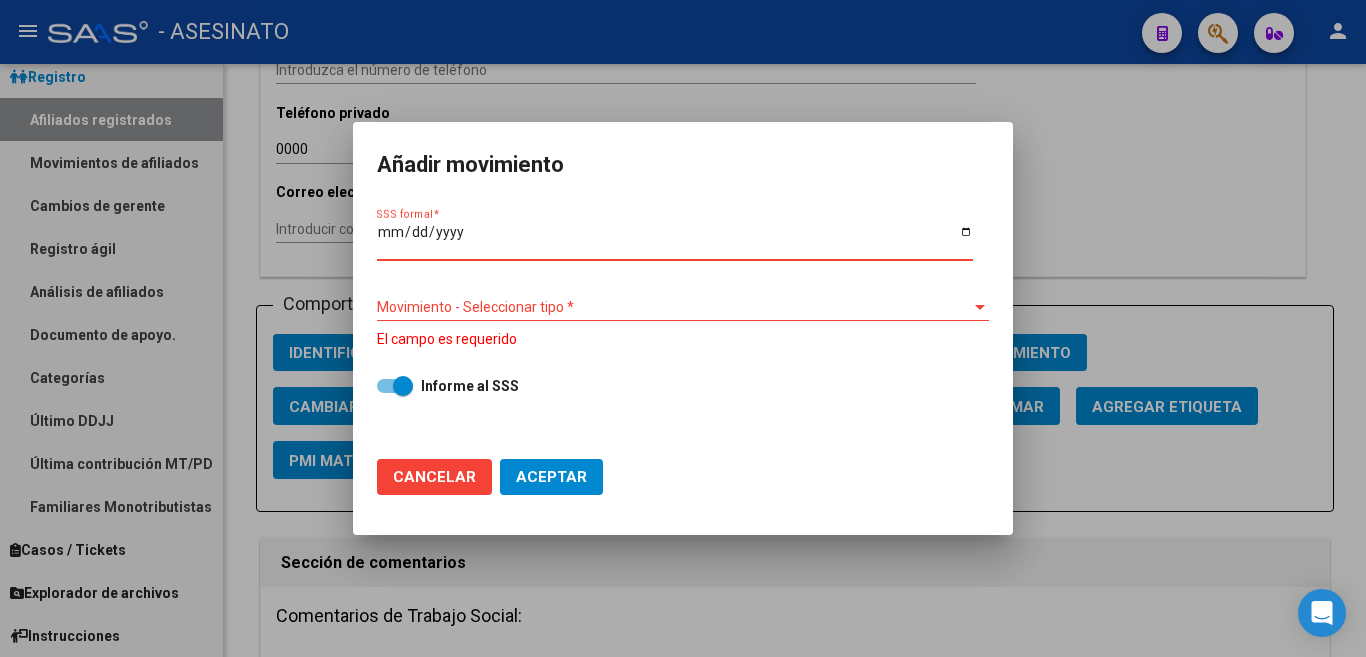 click on "SSS formal *" at bounding box center (675, 239) 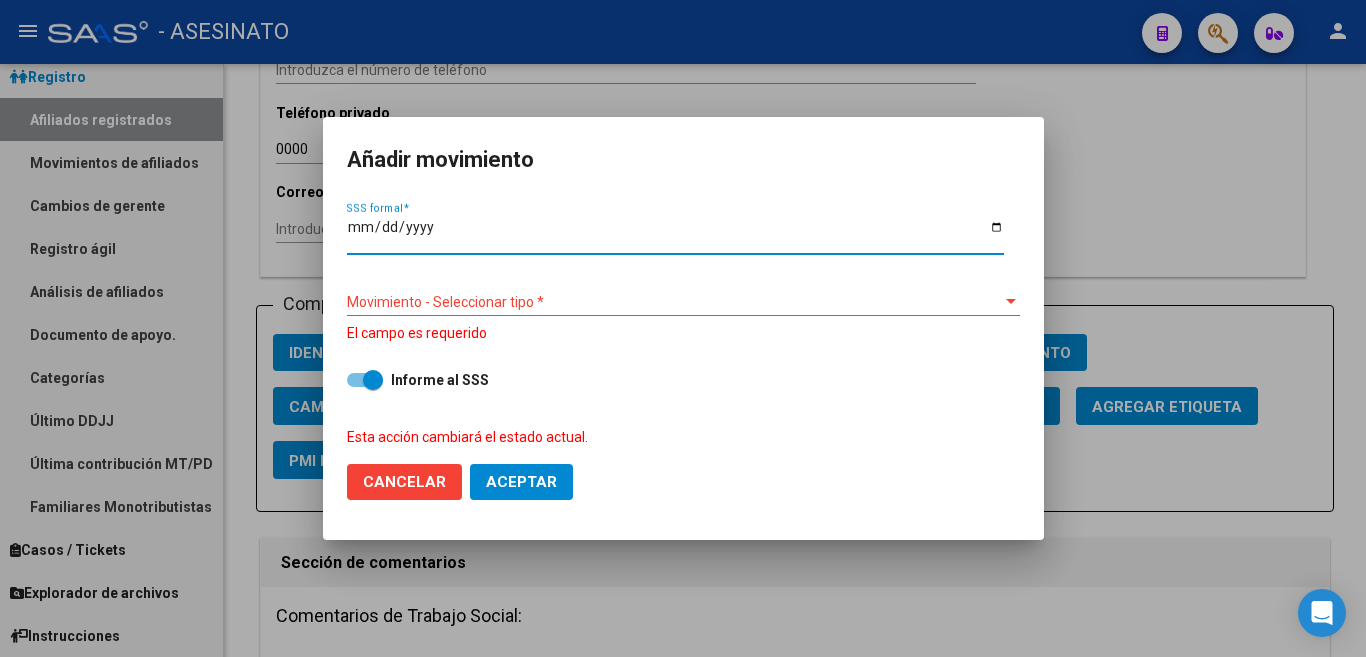 type on "[DATE]" 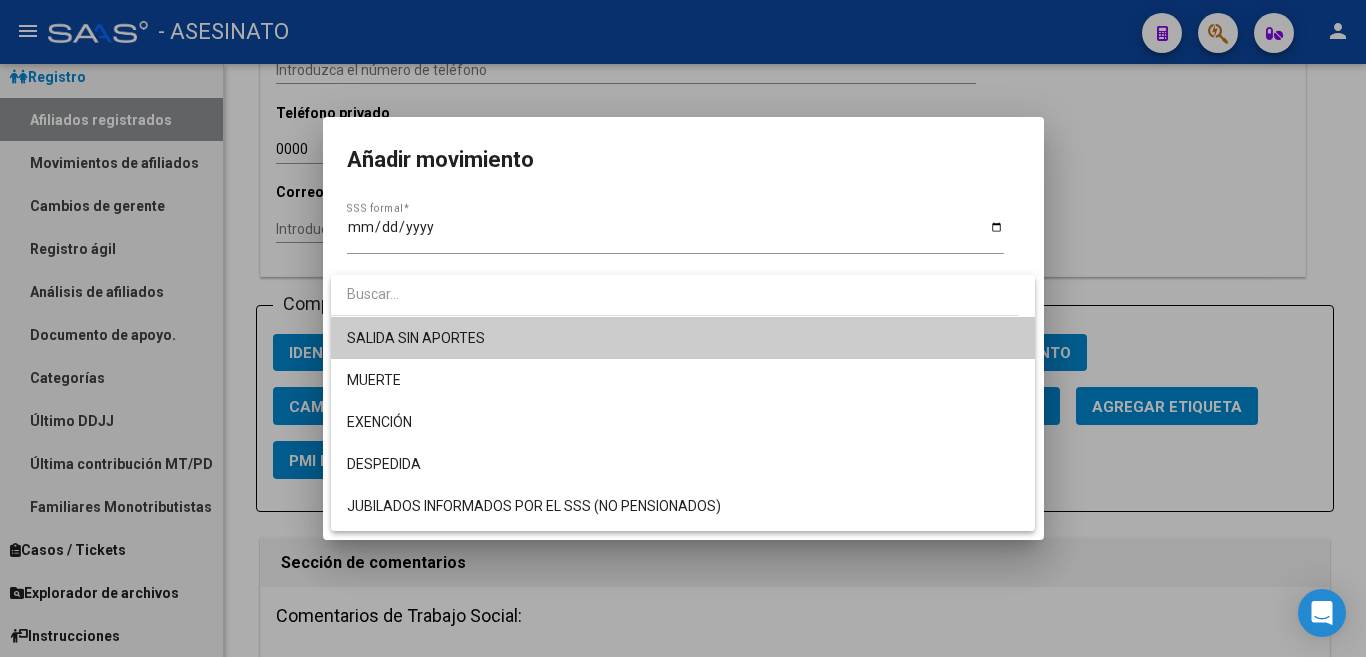 click at bounding box center [683, 328] 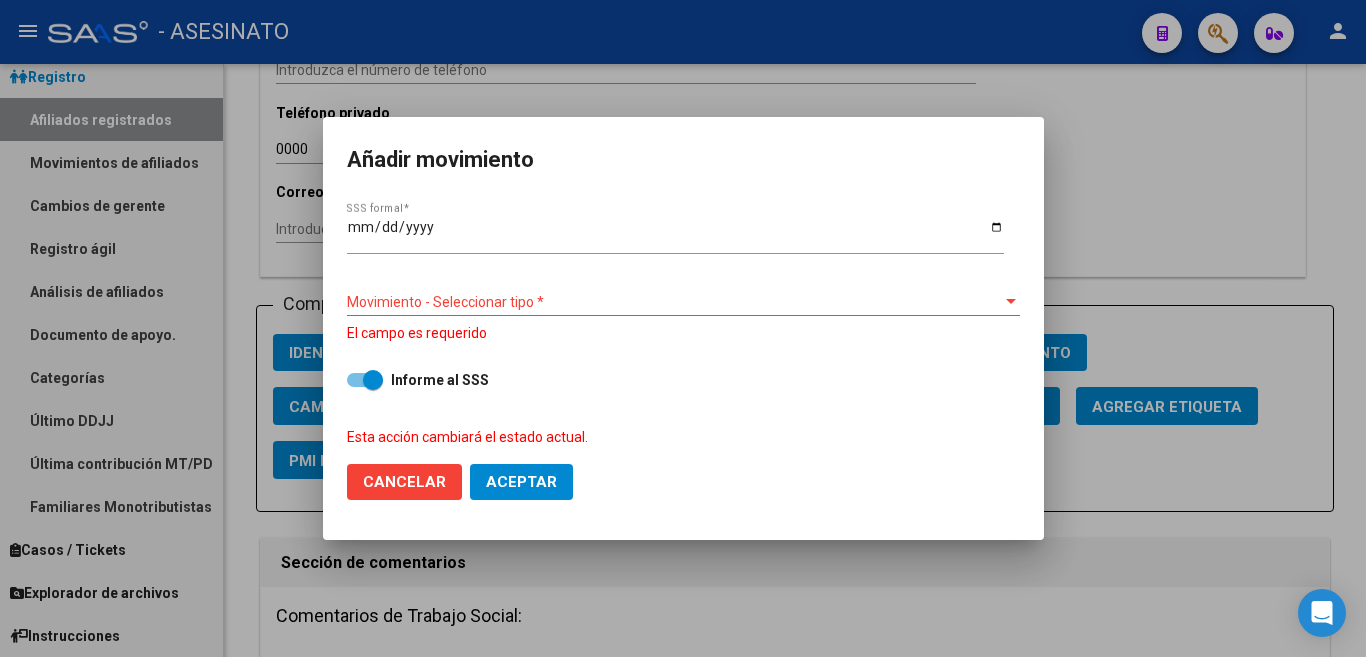 click at bounding box center [683, 328] 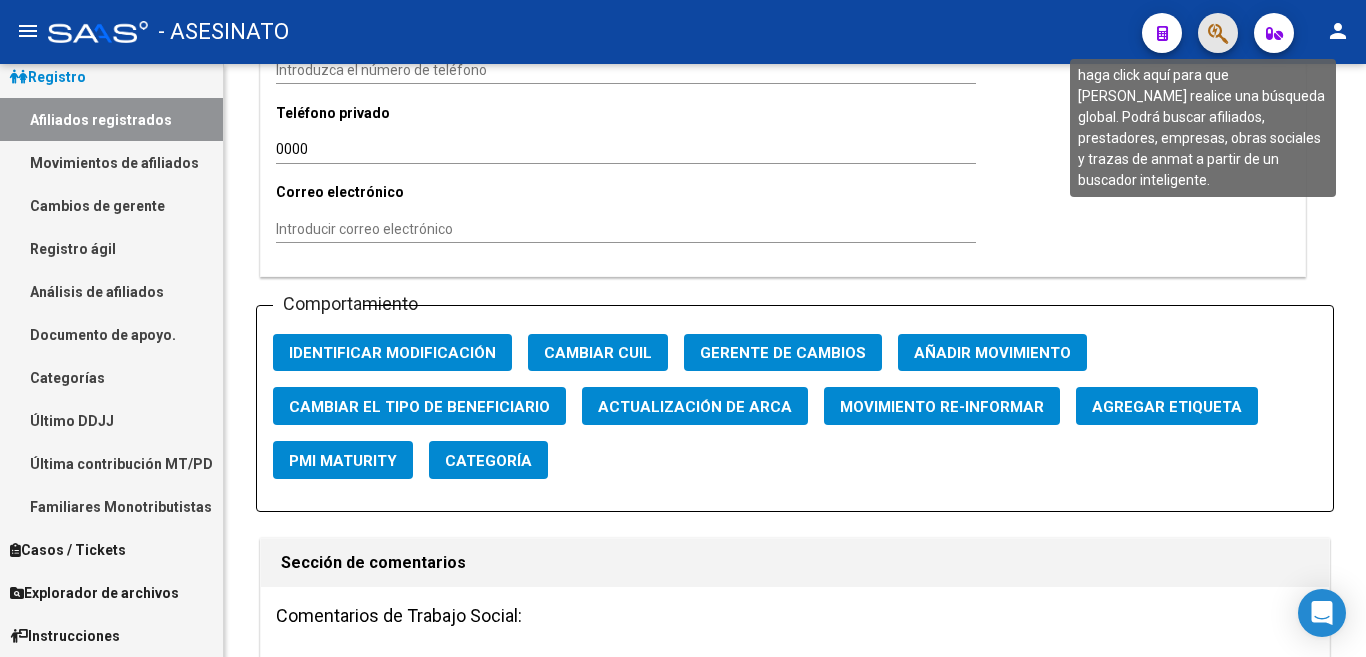 click 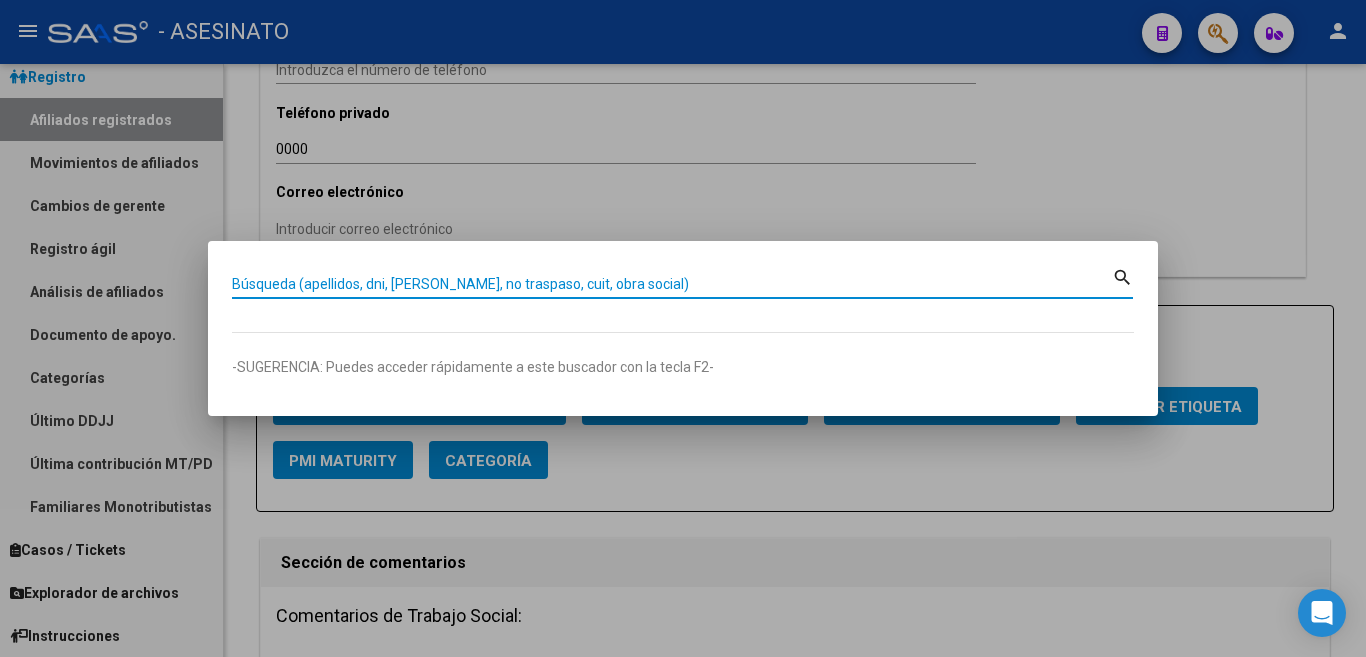 click on "Búsqueda (apellidos, dni, [PERSON_NAME], no traspaso, cuit, obra social)" at bounding box center [672, 284] 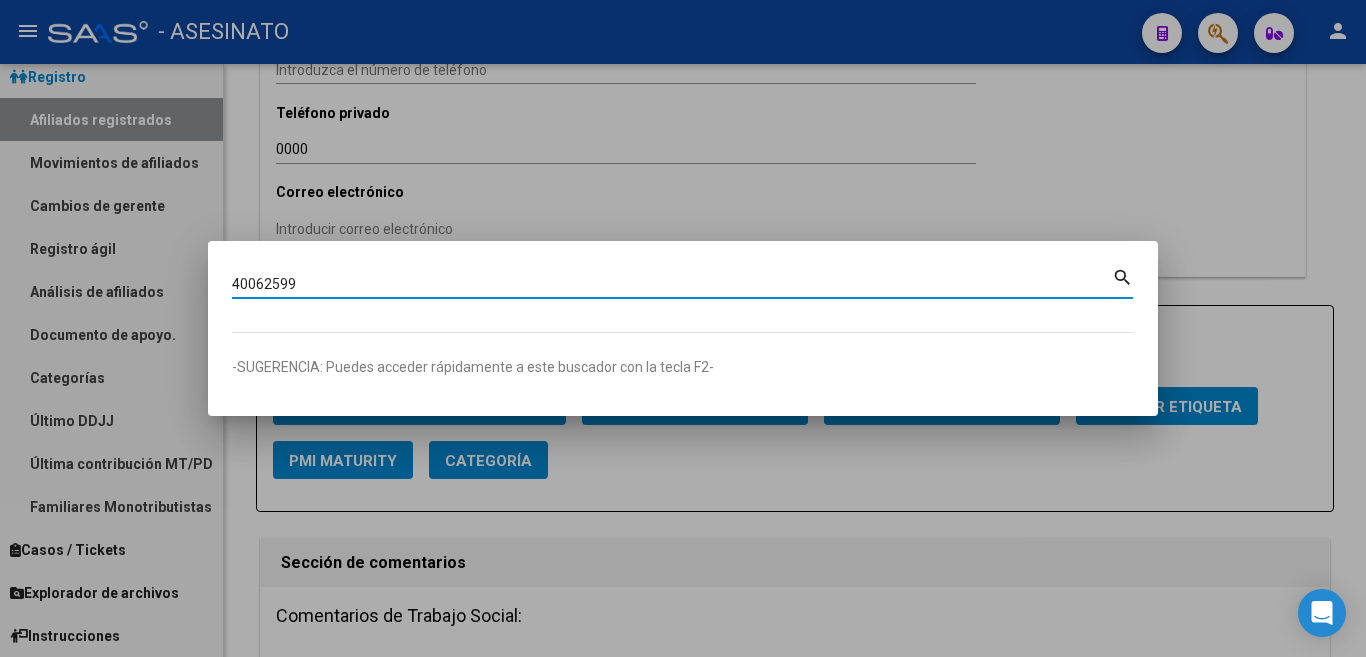 type on "40062599" 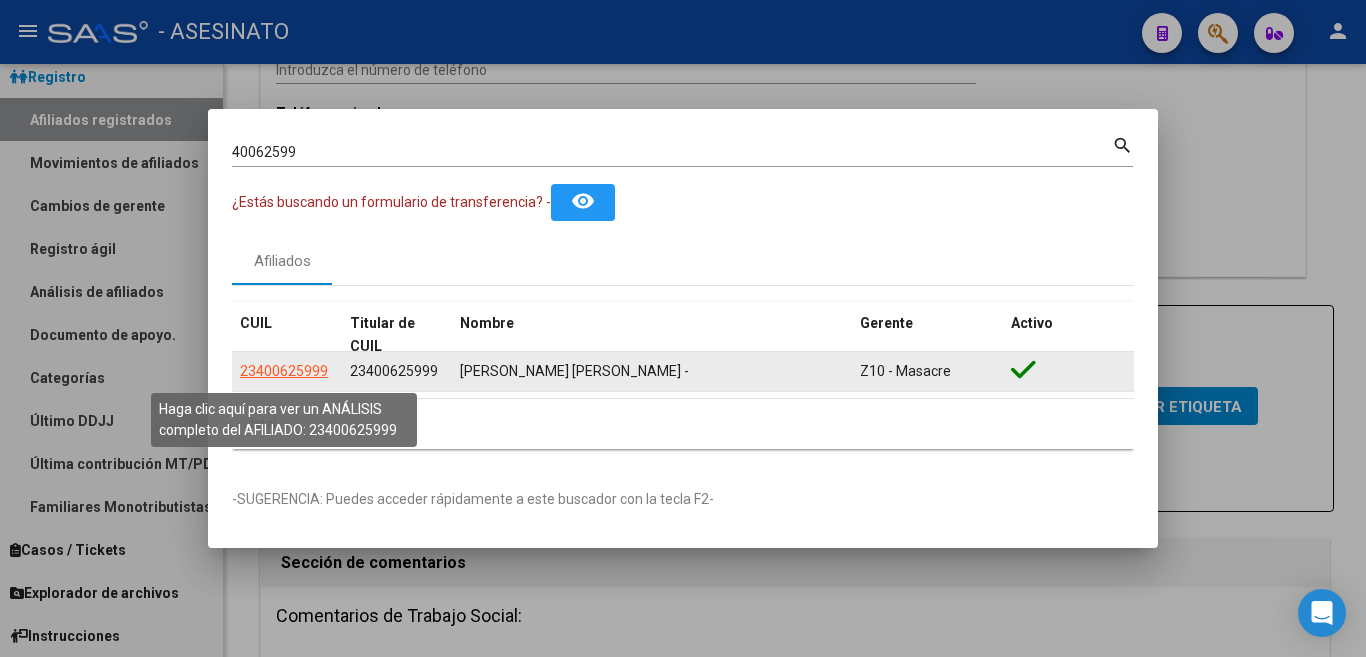 click on "23400625999" 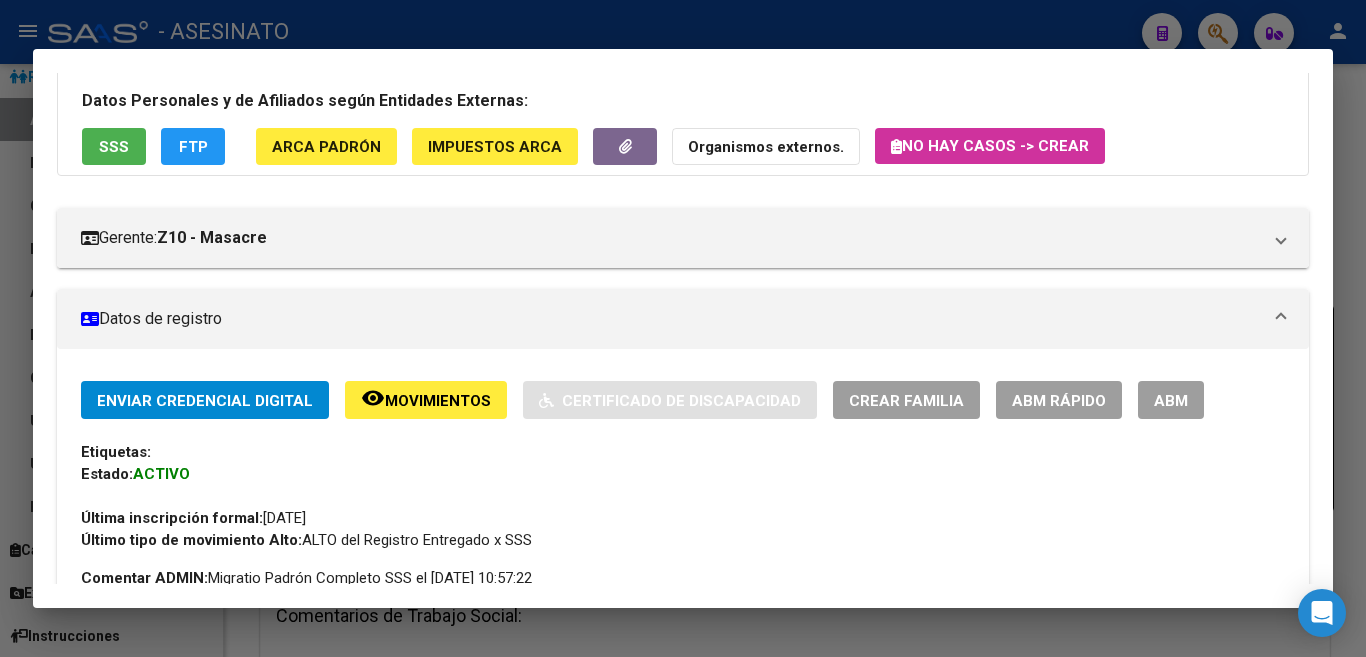 scroll, scrollTop: 200, scrollLeft: 0, axis: vertical 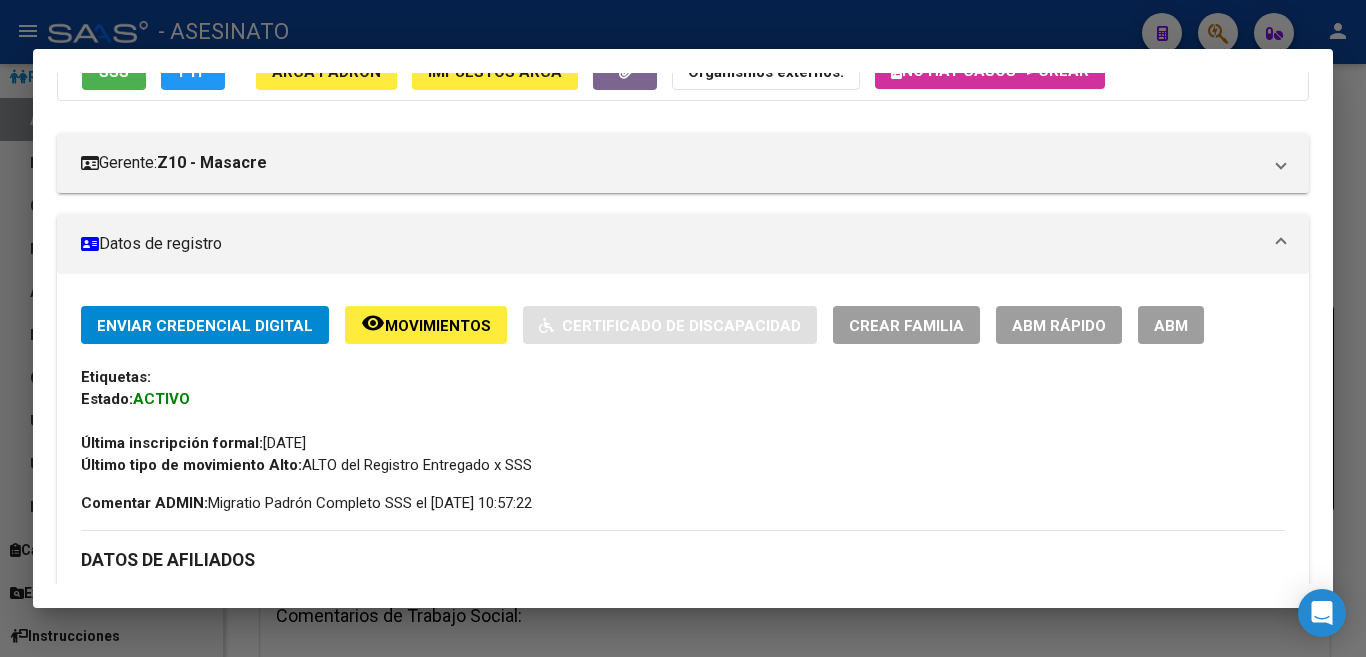 click on "ABM" at bounding box center (1171, 326) 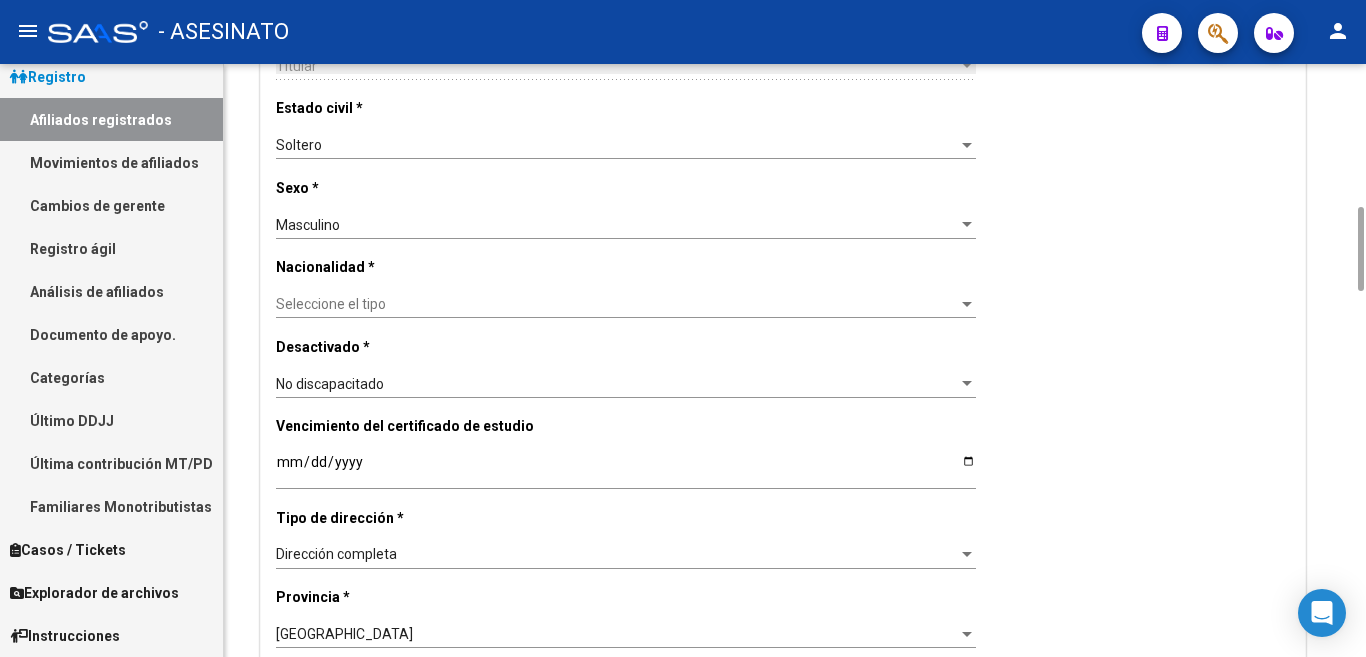 scroll, scrollTop: 600, scrollLeft: 0, axis: vertical 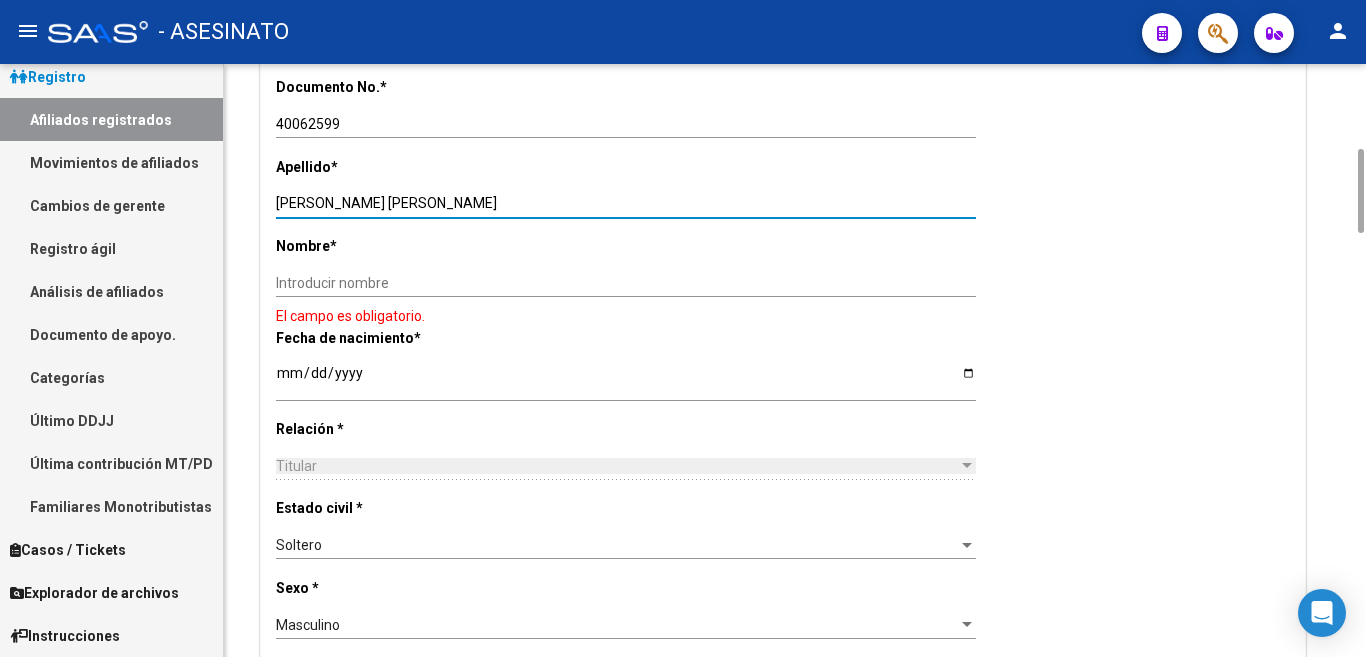 drag, startPoint x: 312, startPoint y: 200, endPoint x: 438, endPoint y: 203, distance: 126.035706 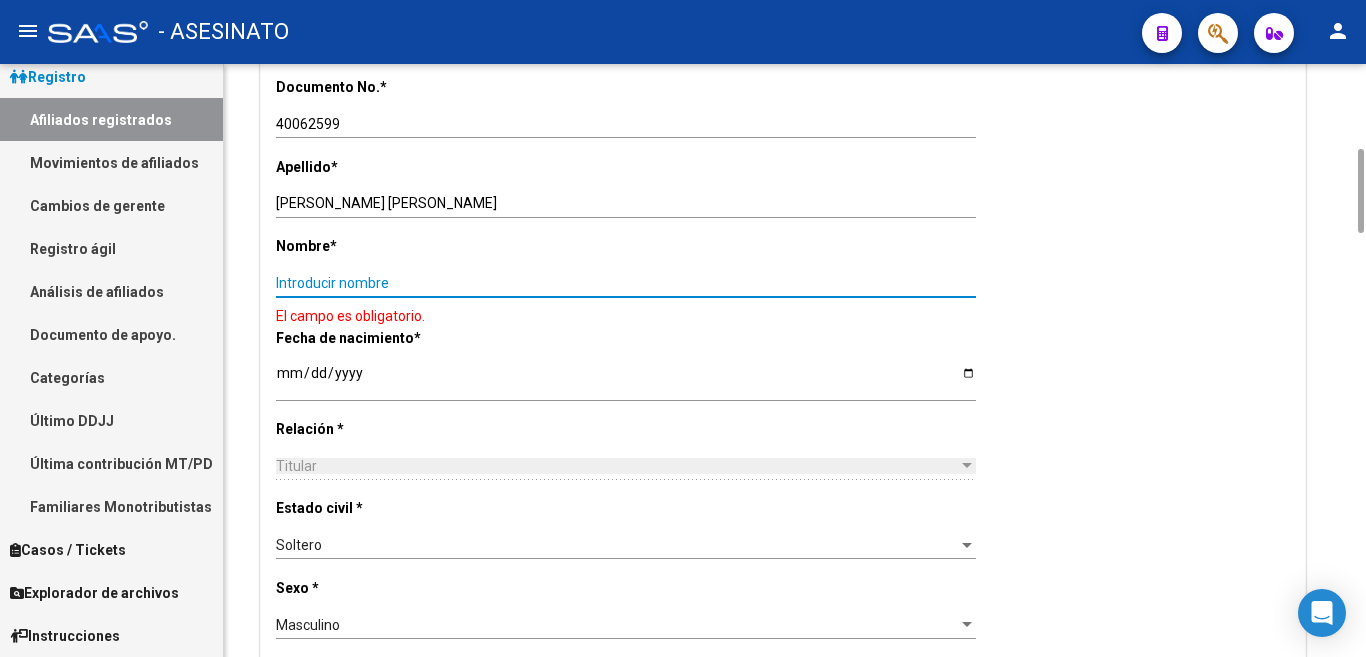 paste on "[PERSON_NAME]" 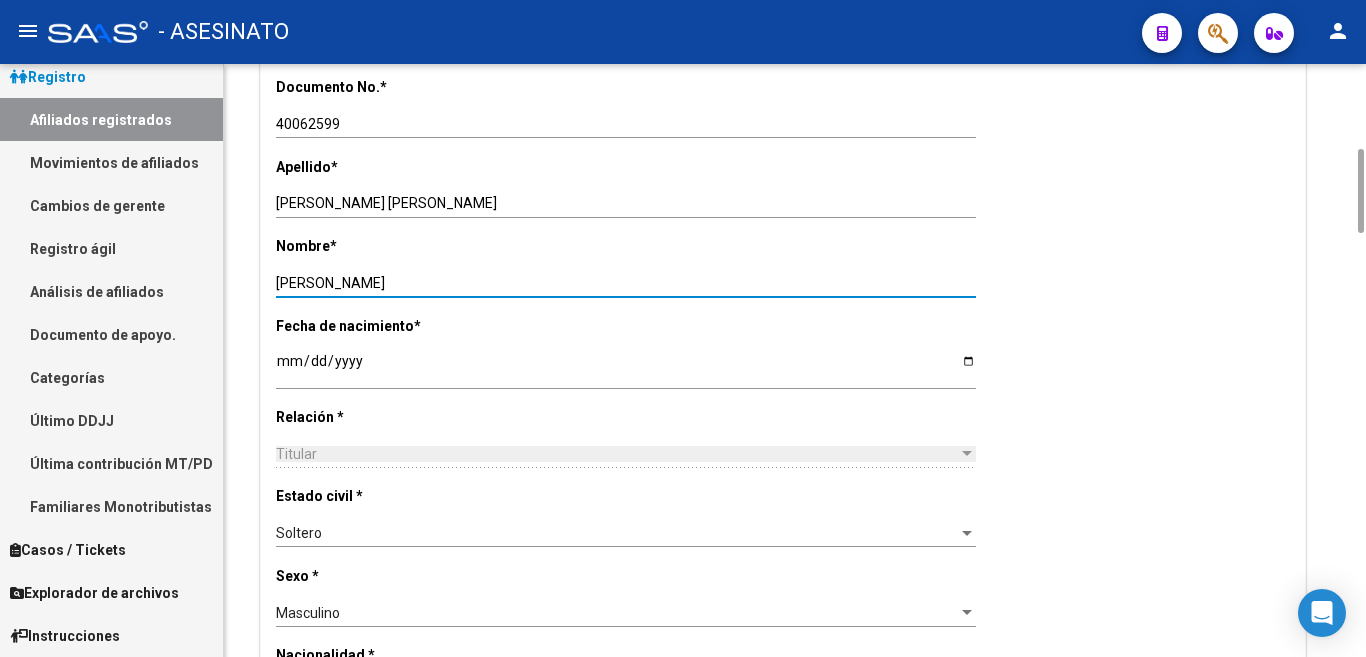 type on "[PERSON_NAME]" 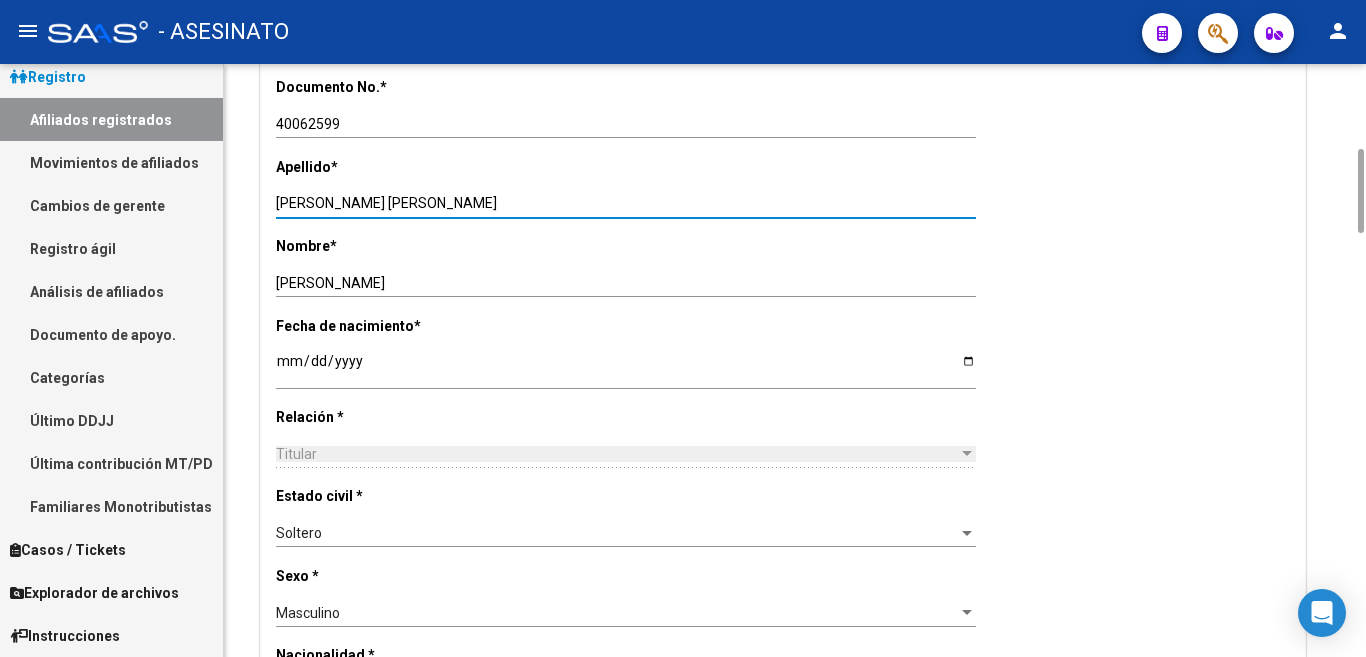 drag, startPoint x: 310, startPoint y: 199, endPoint x: 437, endPoint y: 198, distance: 127.00394 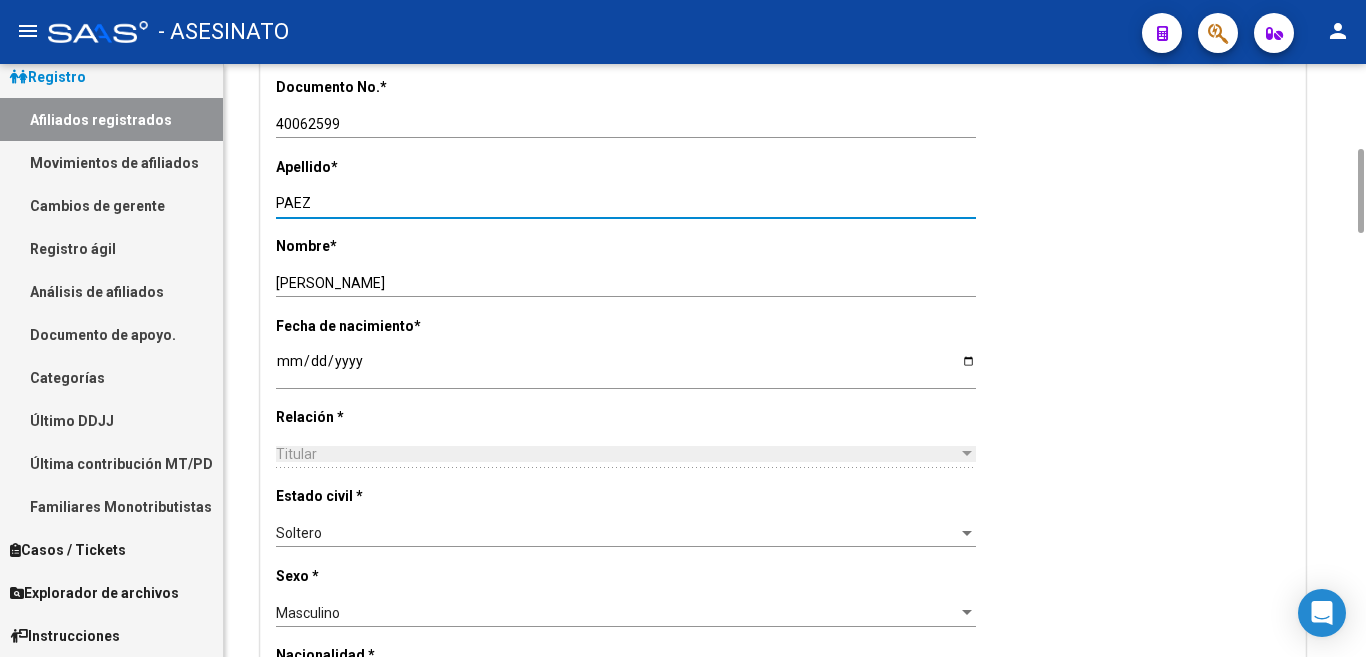 type on "PAEZ" 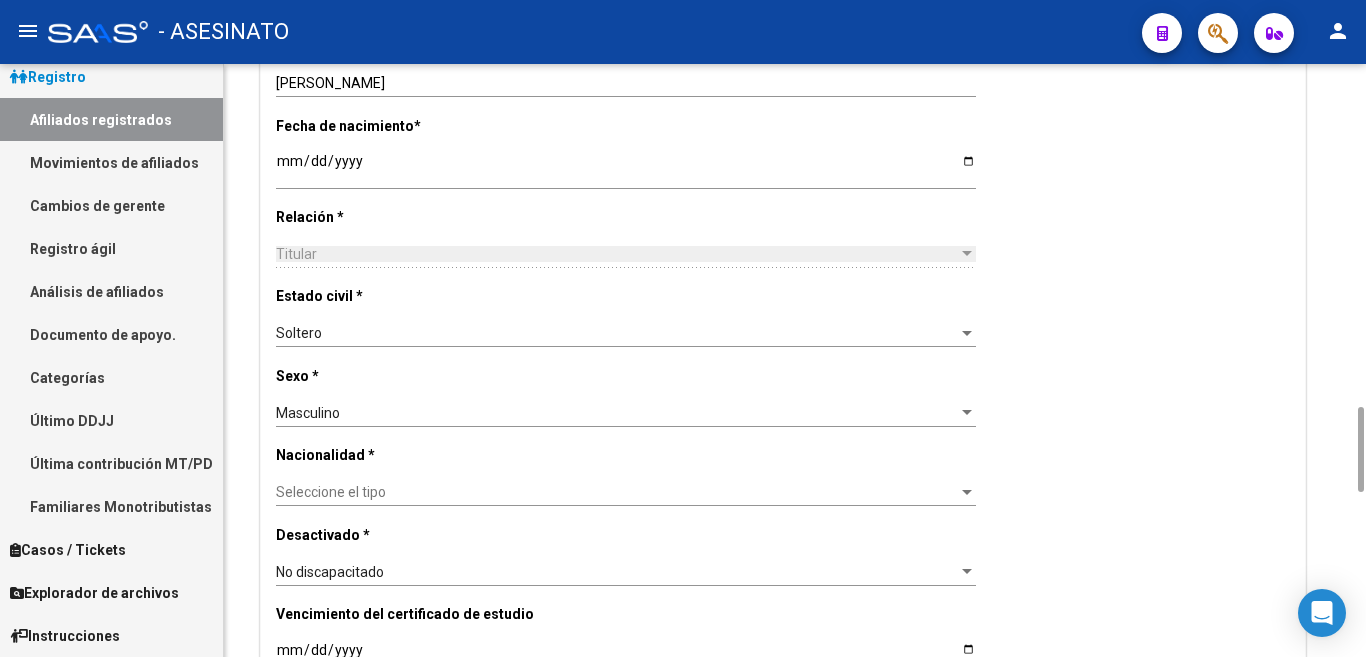 scroll, scrollTop: 1000, scrollLeft: 0, axis: vertical 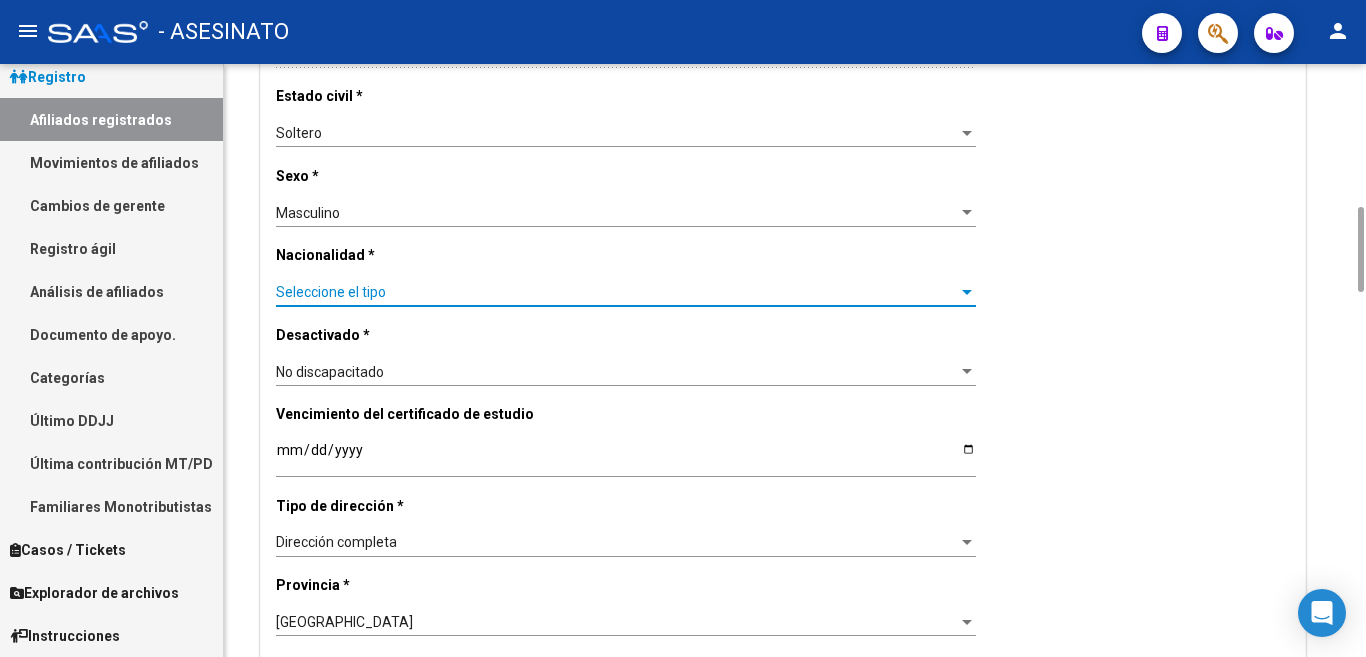 click at bounding box center [967, 292] 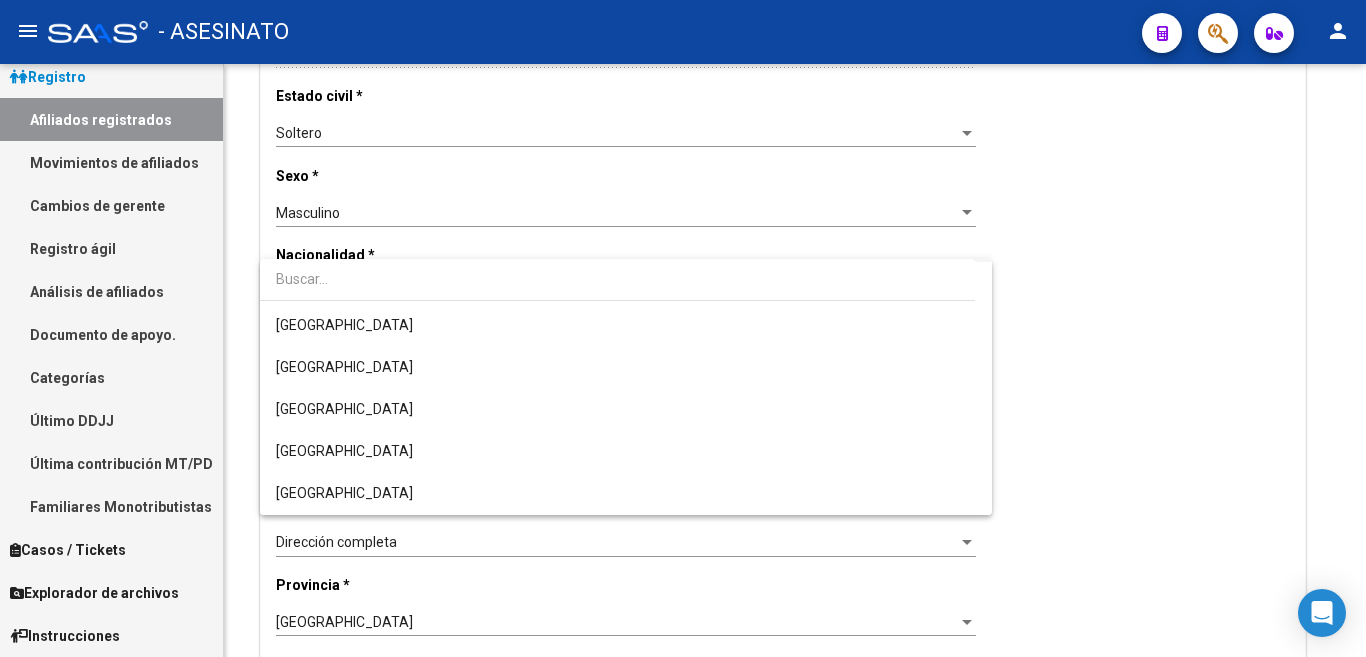 scroll, scrollTop: 200, scrollLeft: 0, axis: vertical 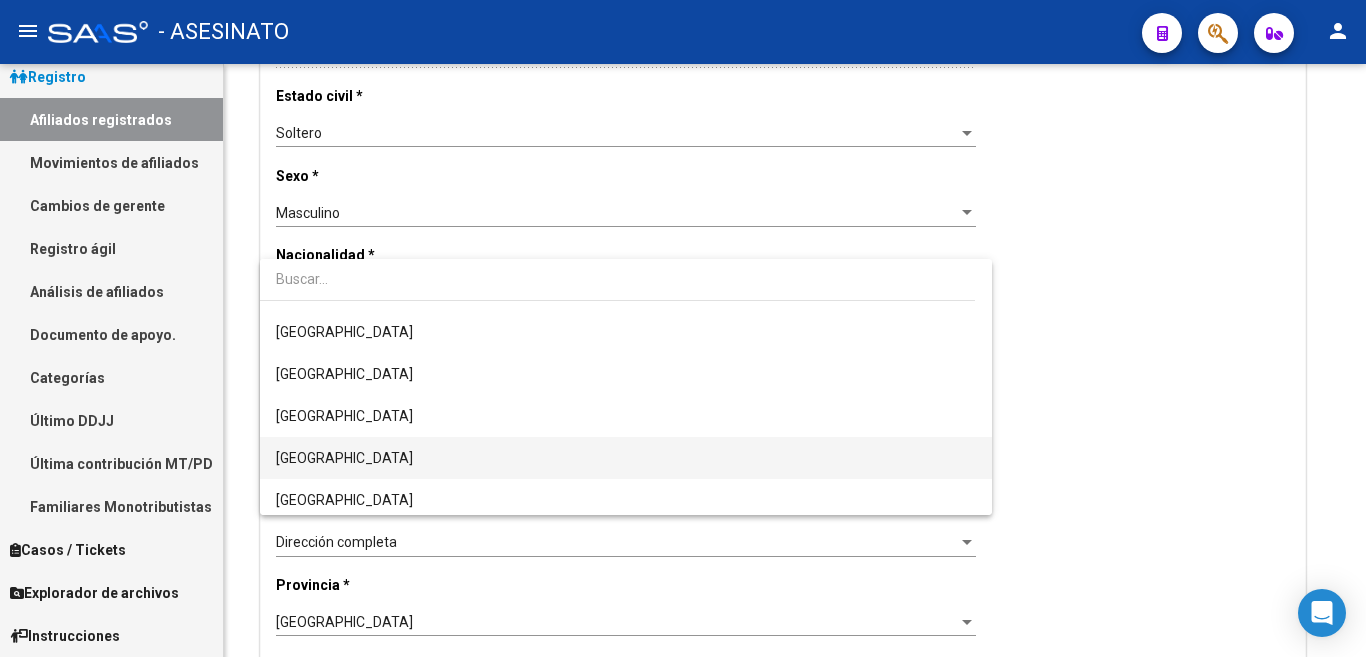 click on "[GEOGRAPHIC_DATA]" at bounding box center (626, 458) 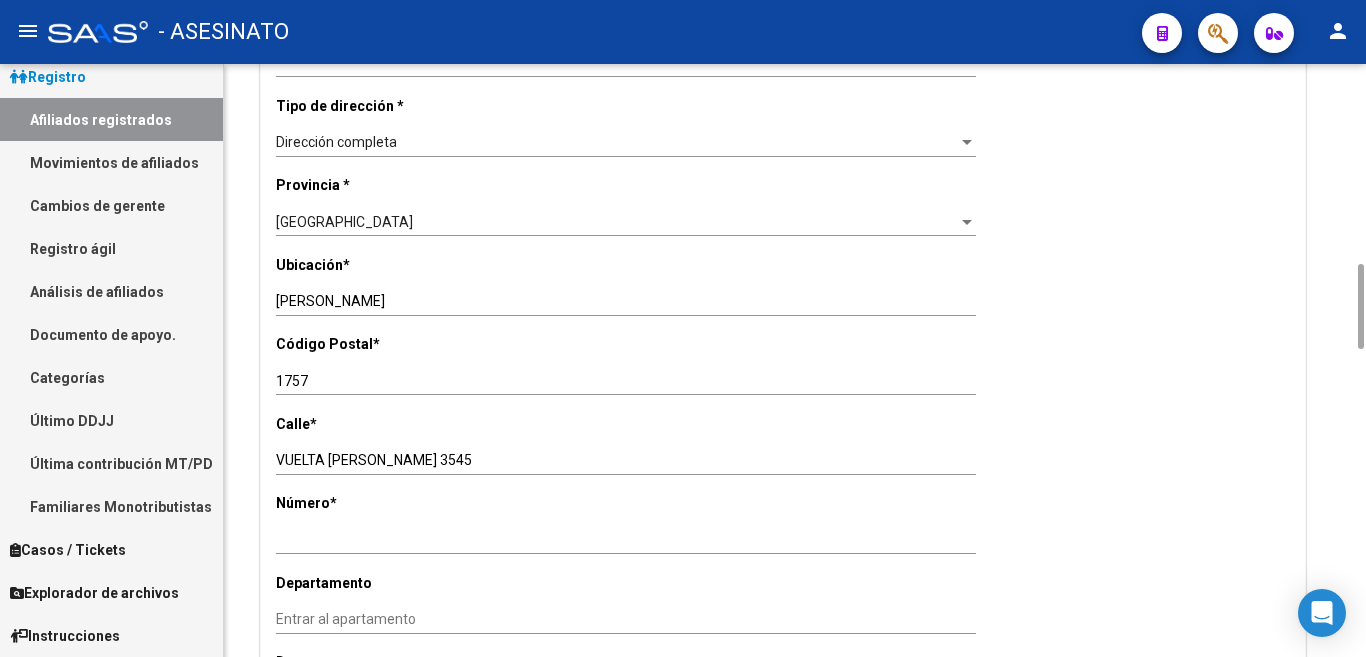 scroll, scrollTop: 1600, scrollLeft: 0, axis: vertical 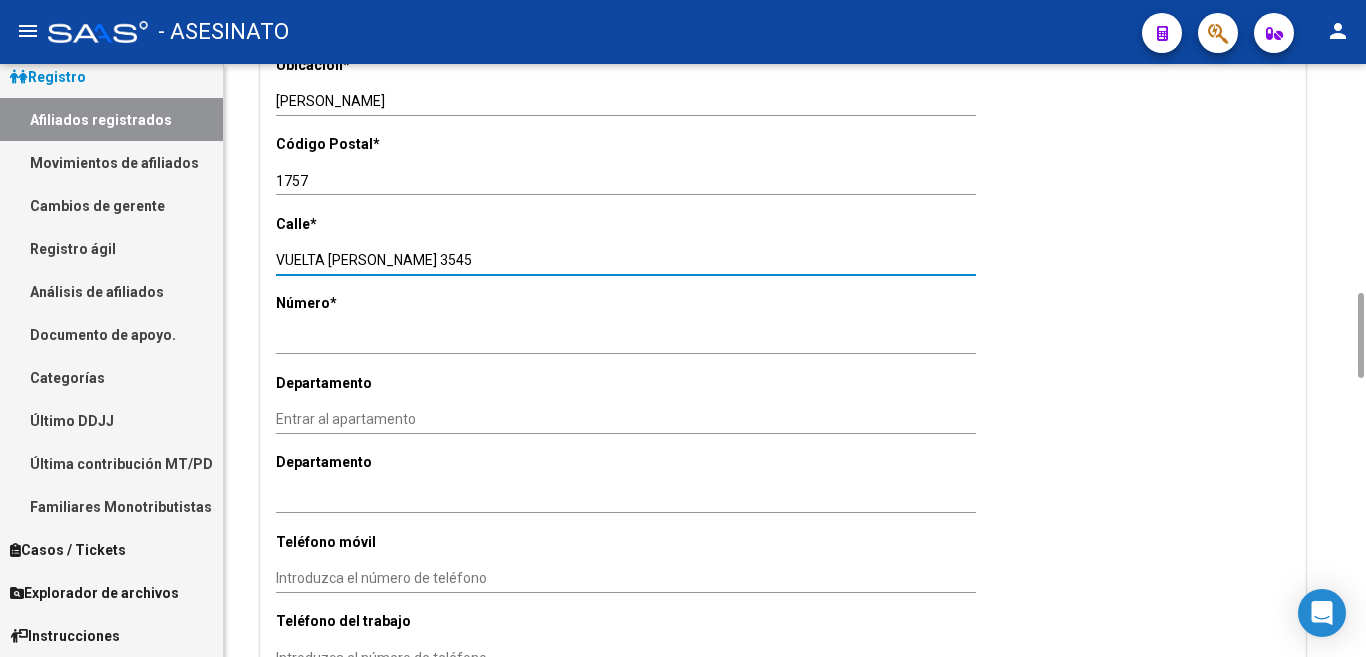drag, startPoint x: 396, startPoint y: 233, endPoint x: 433, endPoint y: 233, distance: 37 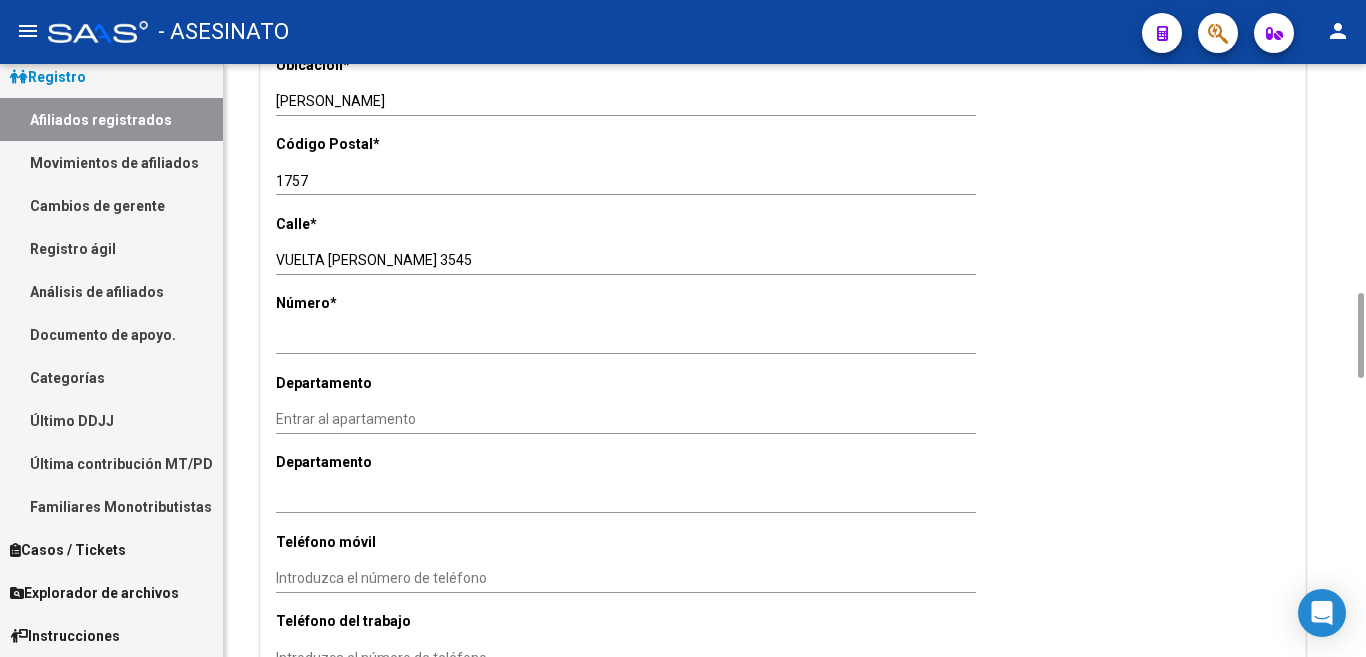 drag, startPoint x: 324, startPoint y: 325, endPoint x: 295, endPoint y: 310, distance: 32.649654 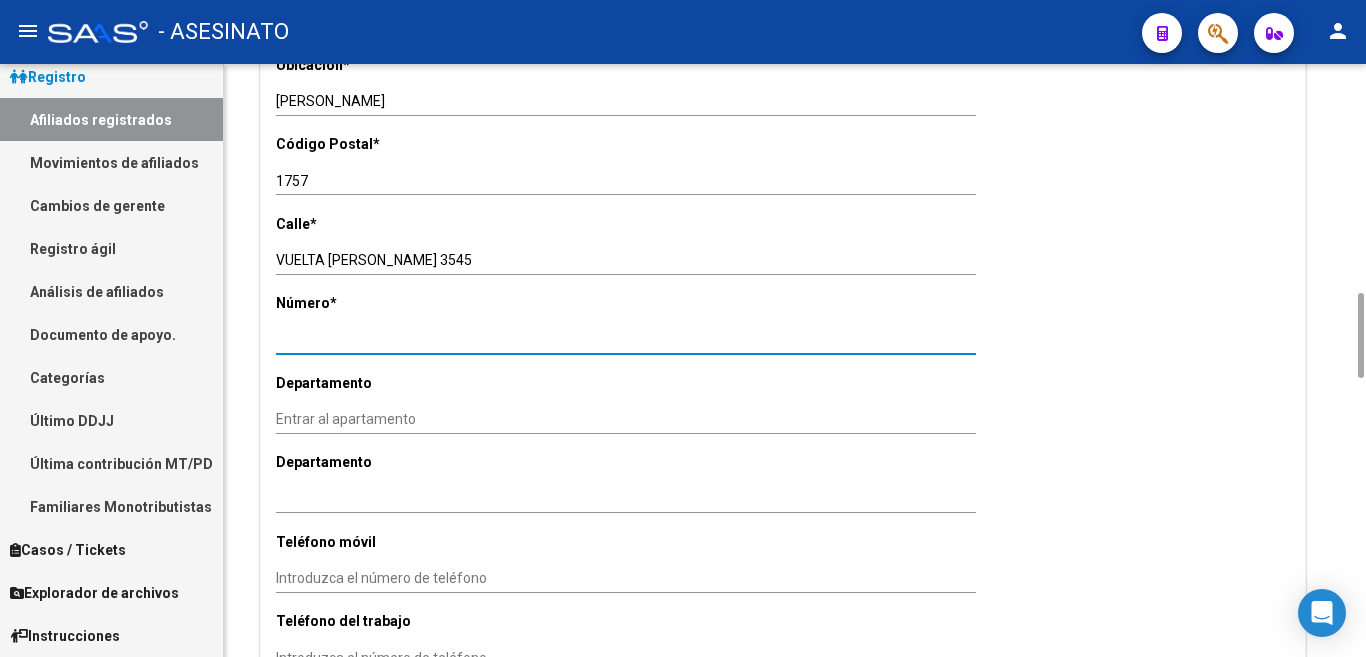 paste on "3545" 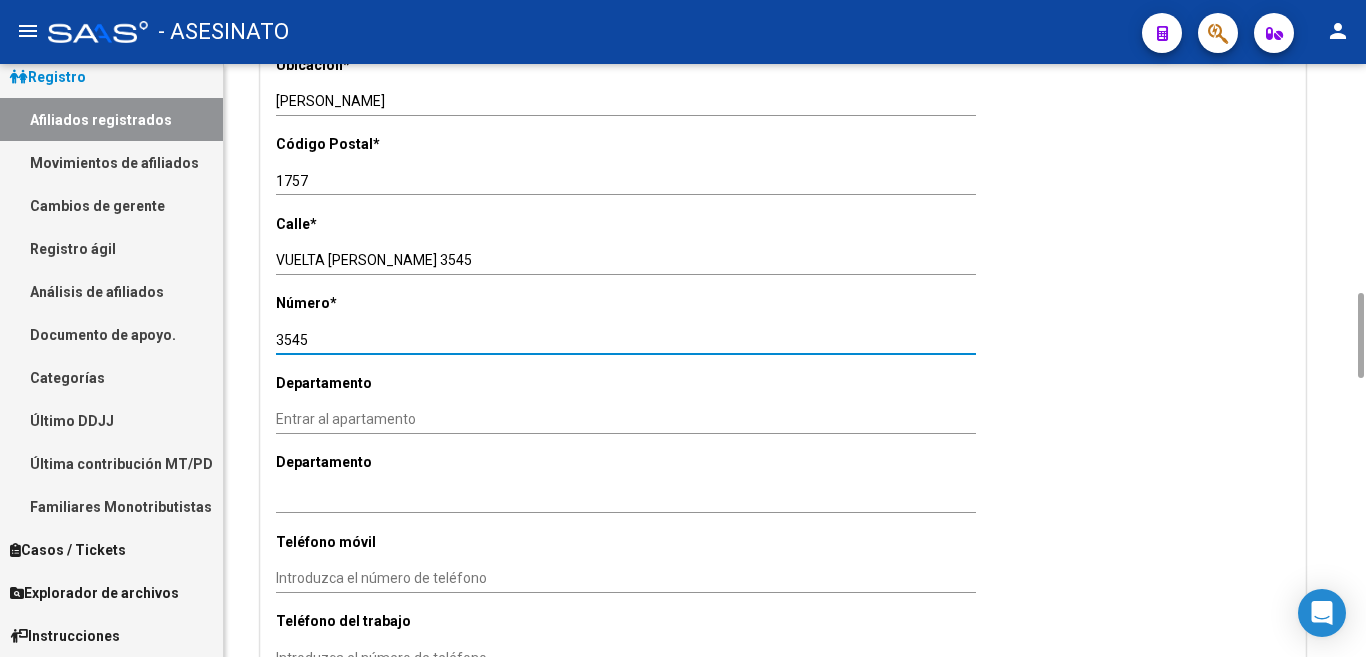 type on "3545" 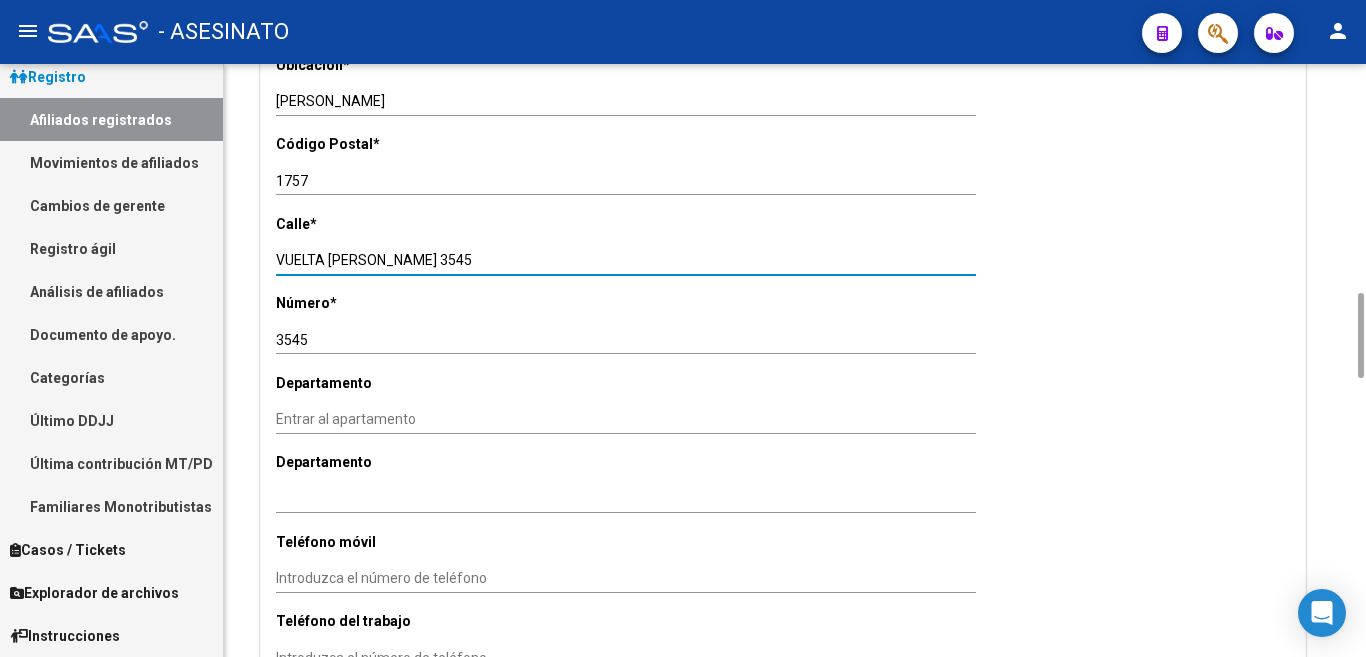 drag, startPoint x: 398, startPoint y: 236, endPoint x: 460, endPoint y: 227, distance: 62.649822 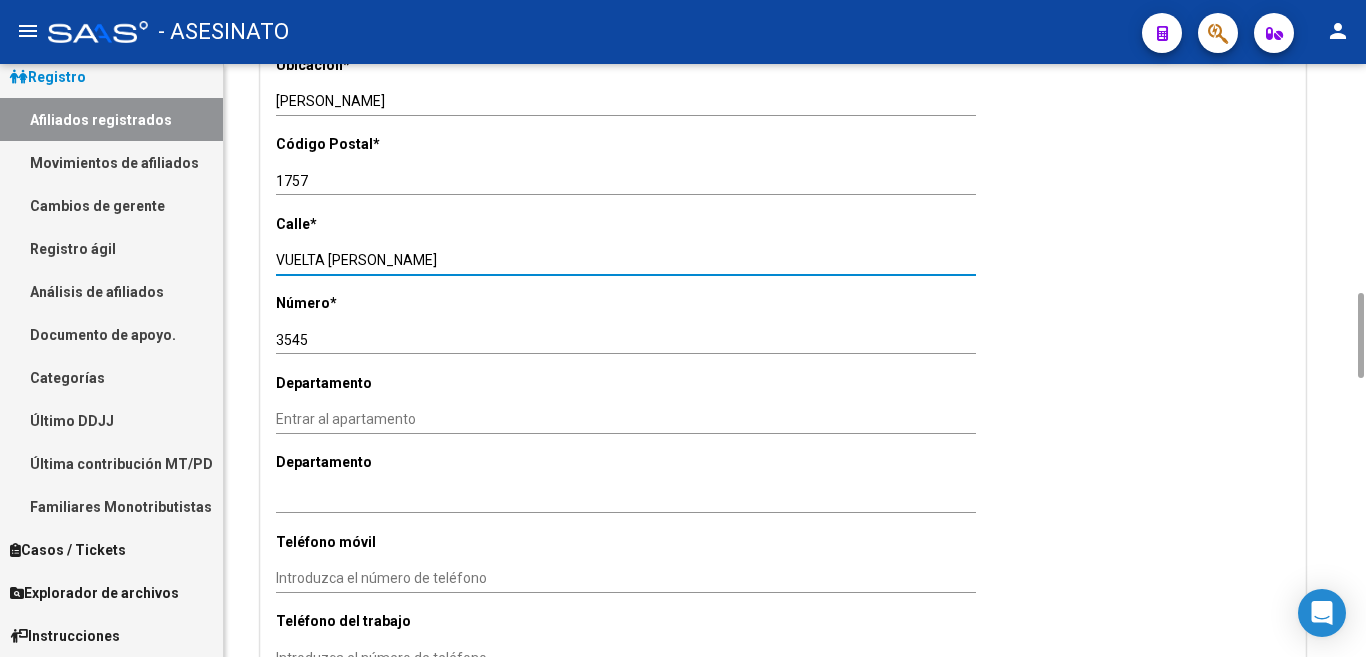 type on "VUELTA [PERSON_NAME]" 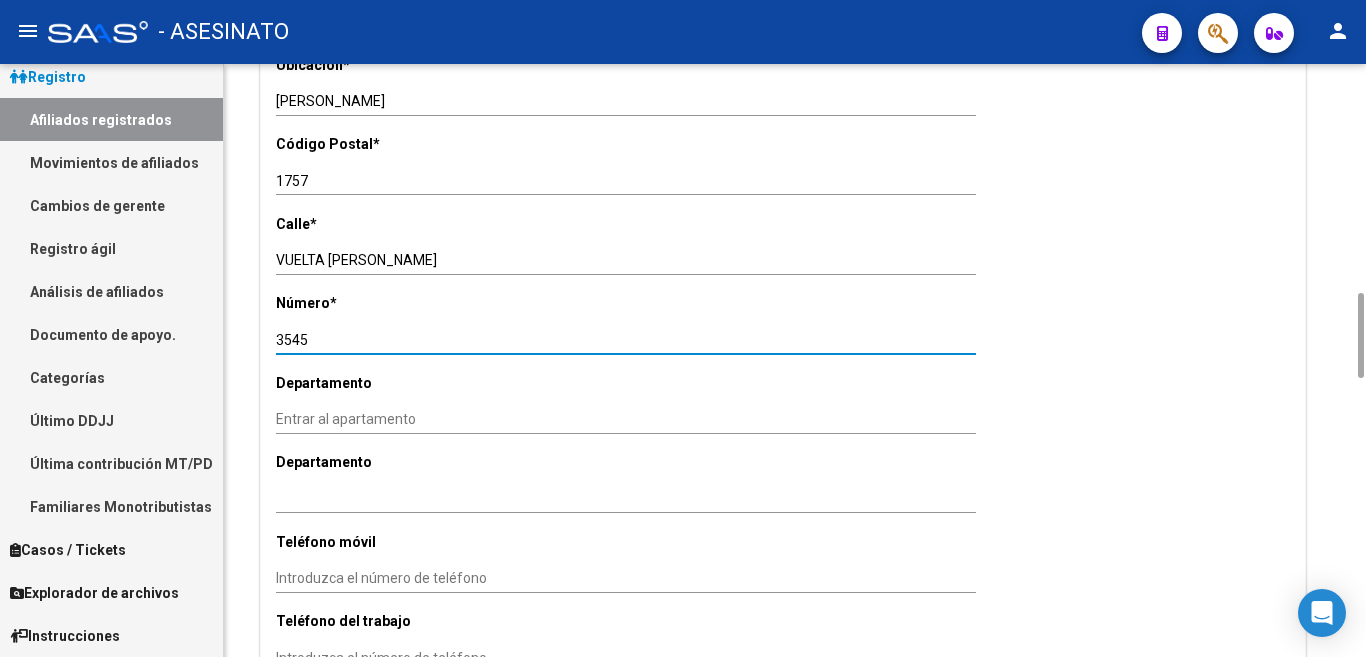 click on "3545" at bounding box center (626, 340) 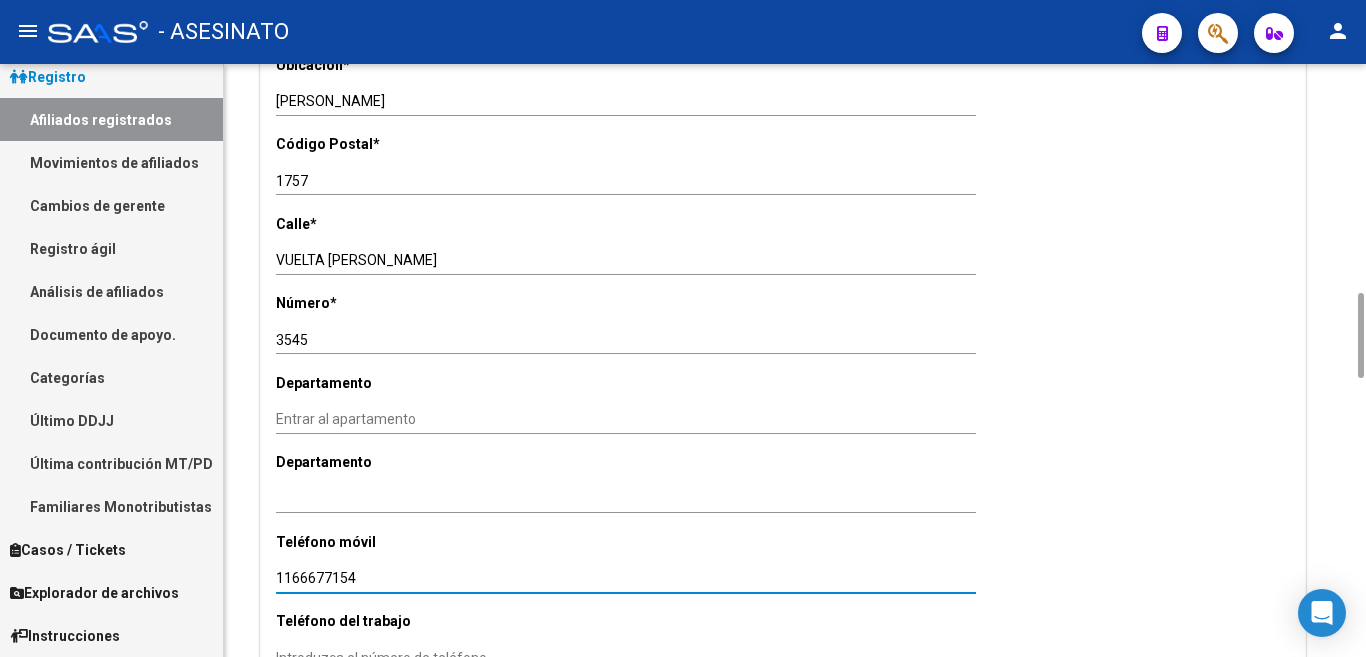 type on "1166677154" 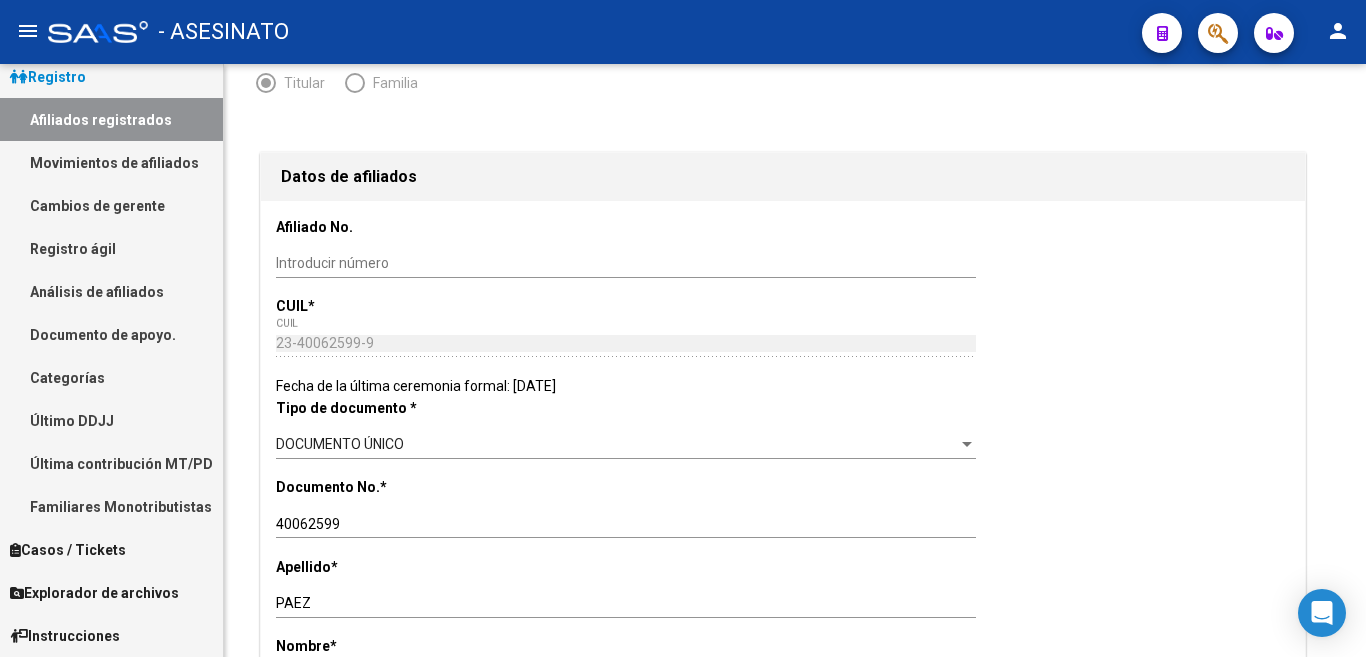 scroll, scrollTop: 0, scrollLeft: 0, axis: both 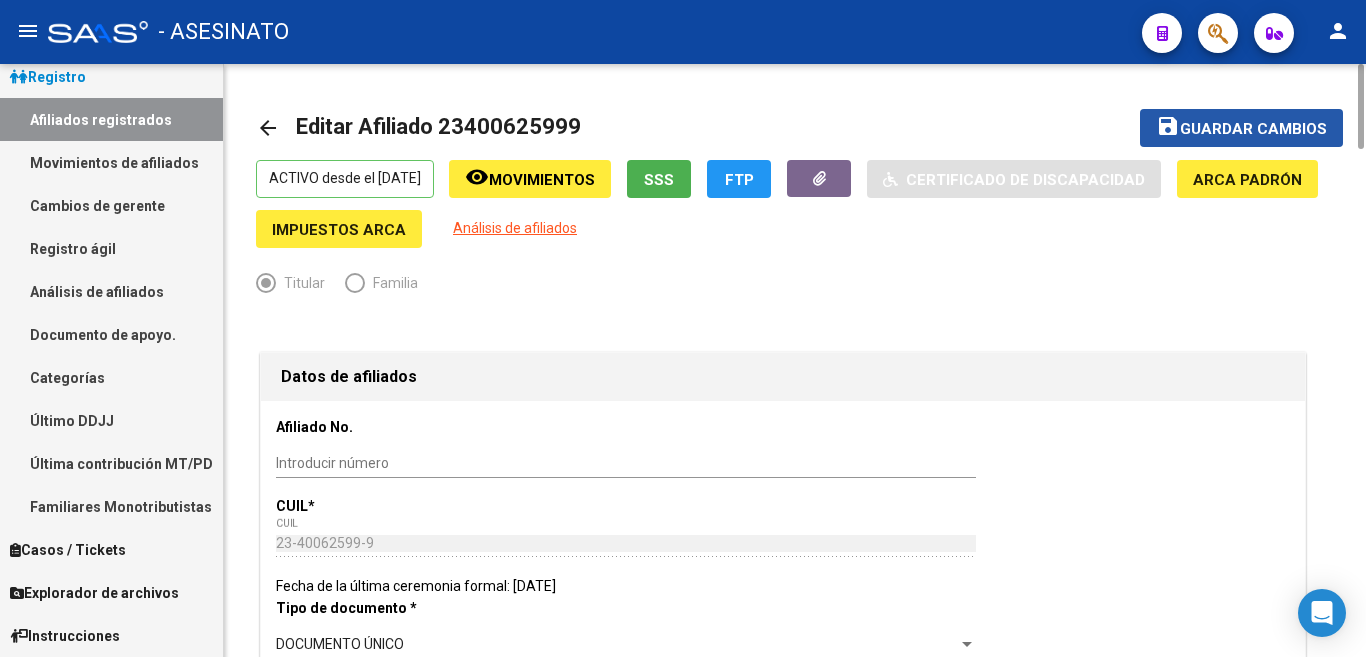 click on "Guardar cambios" 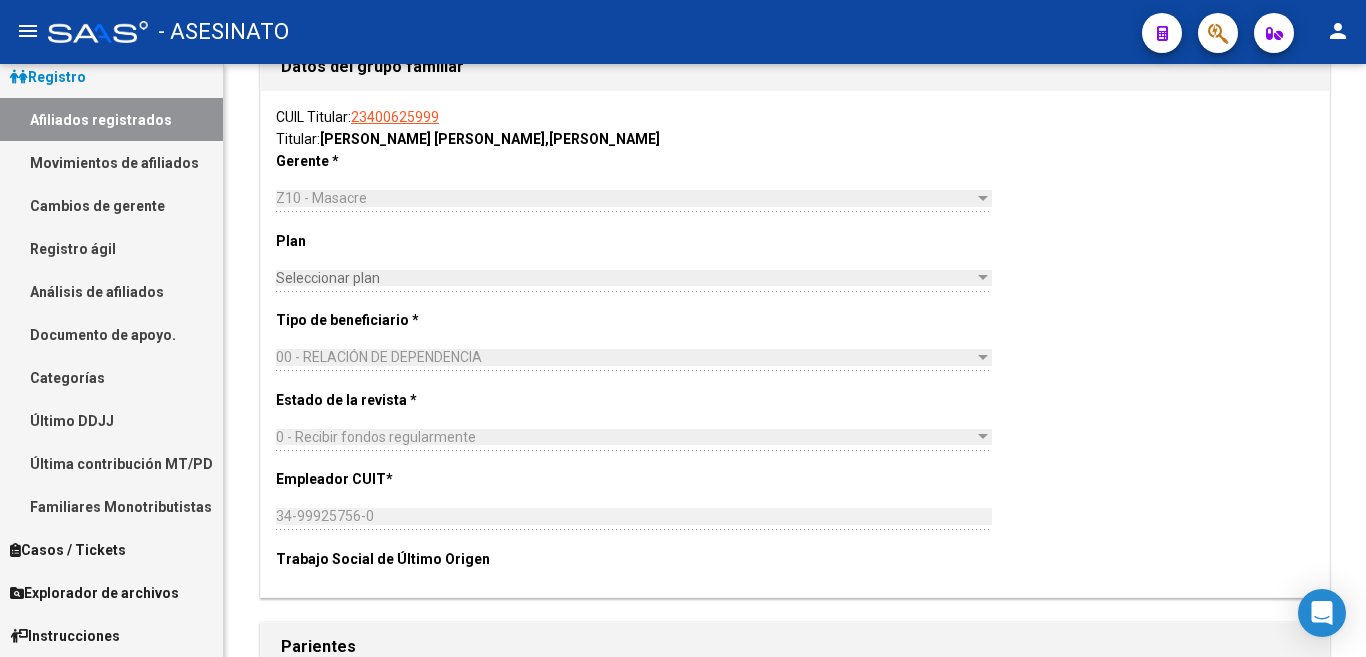 scroll, scrollTop: 3200, scrollLeft: 0, axis: vertical 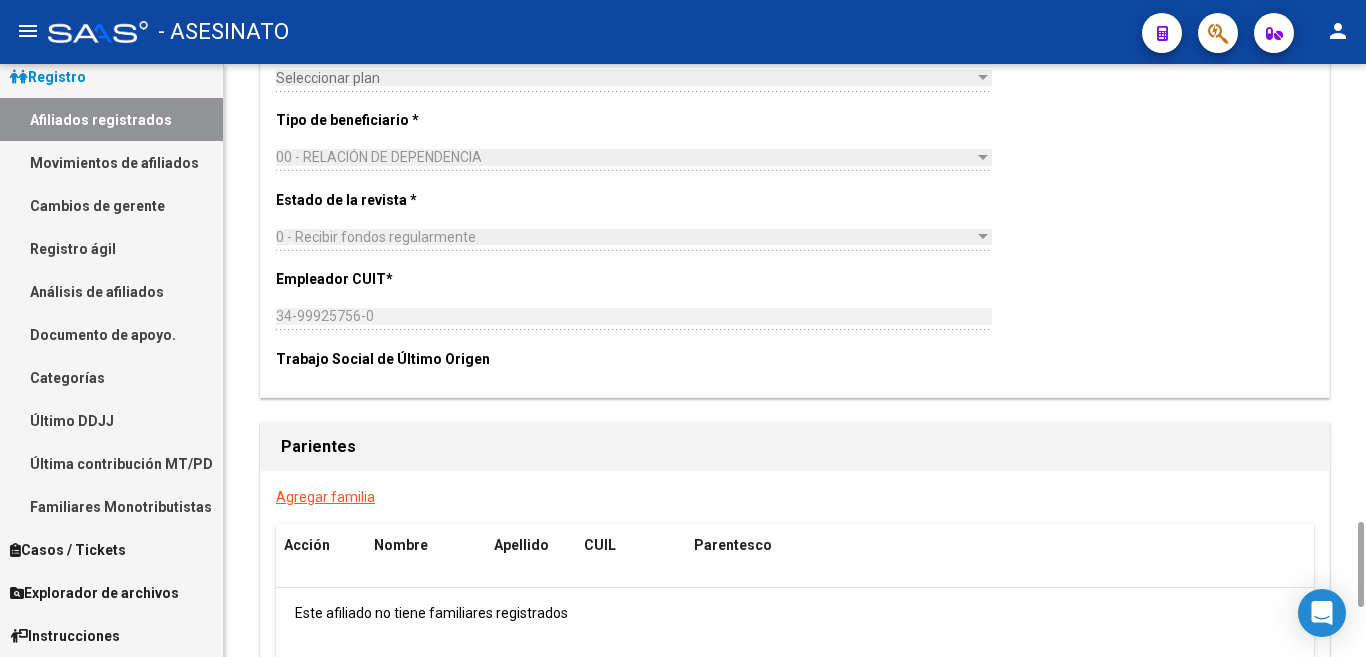 click on "Agregar familia" 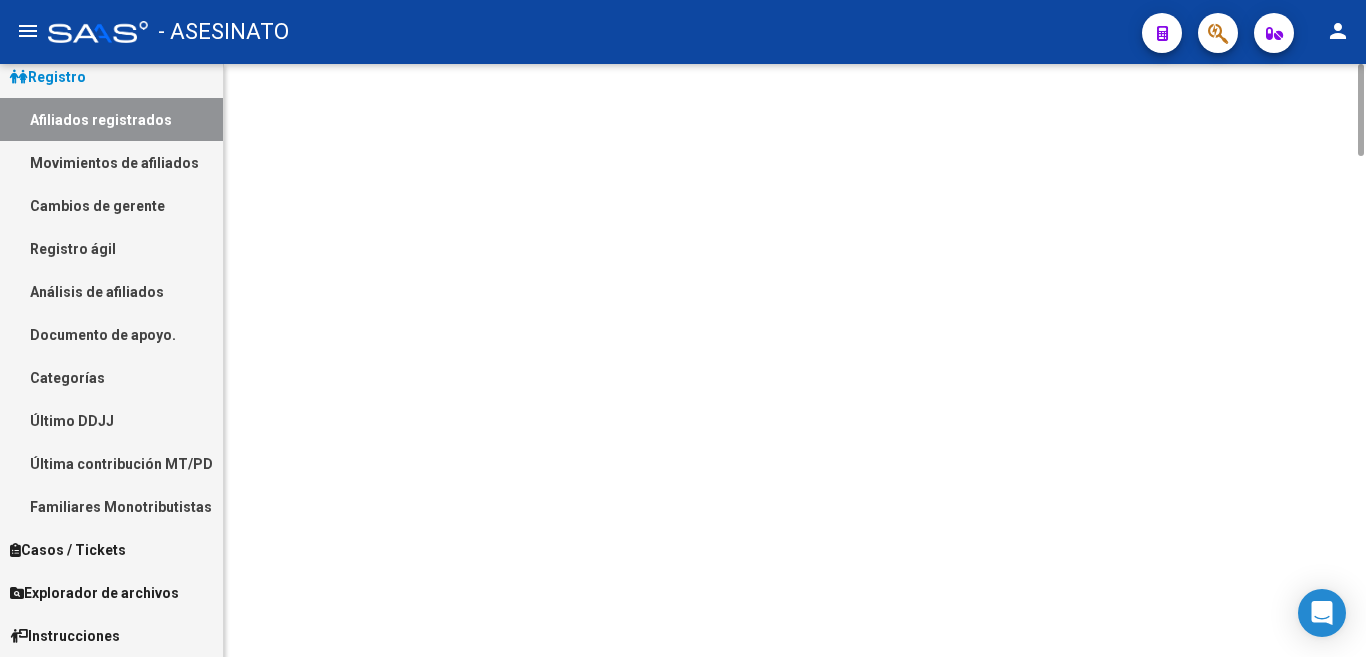 scroll, scrollTop: 0, scrollLeft: 0, axis: both 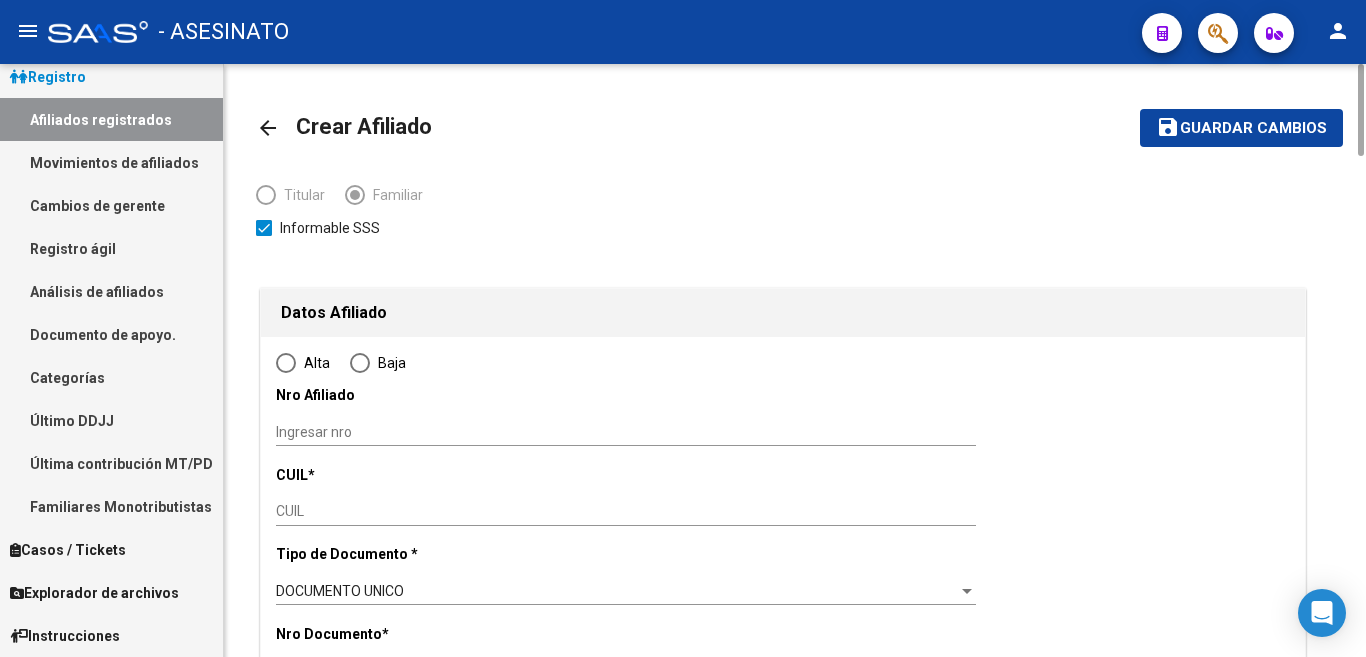 radio on "true" 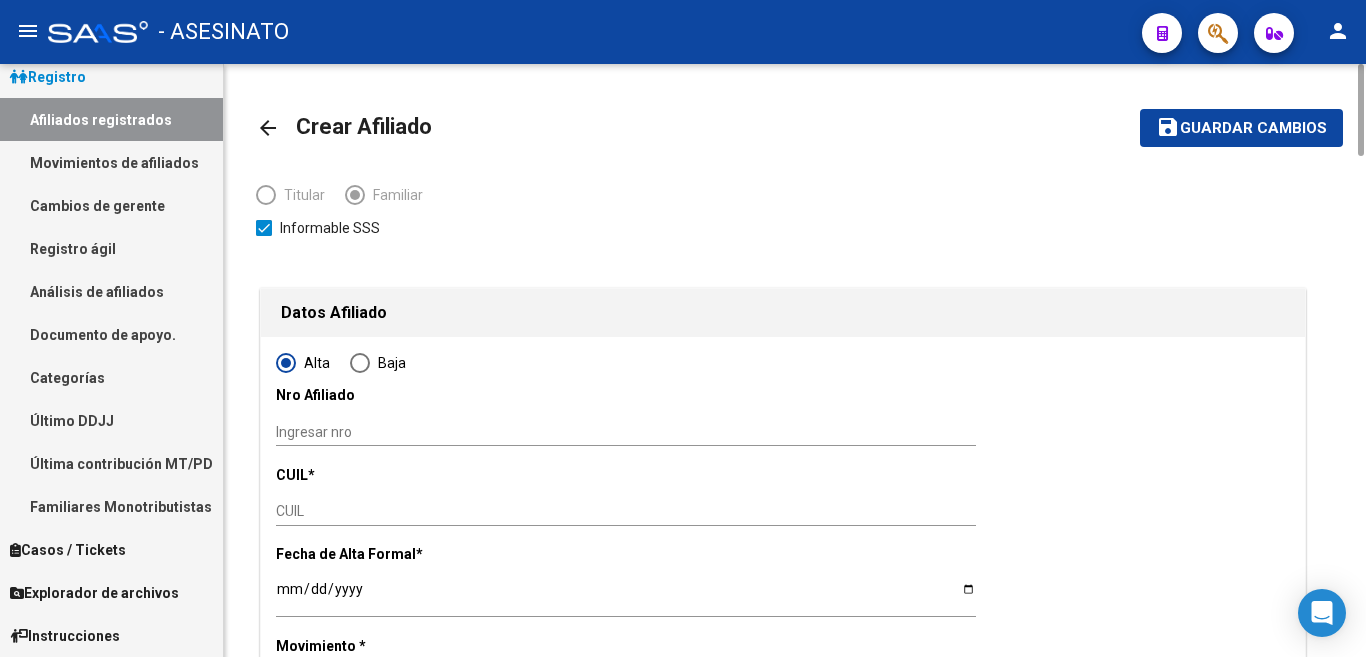 type on "34-99925756-0" 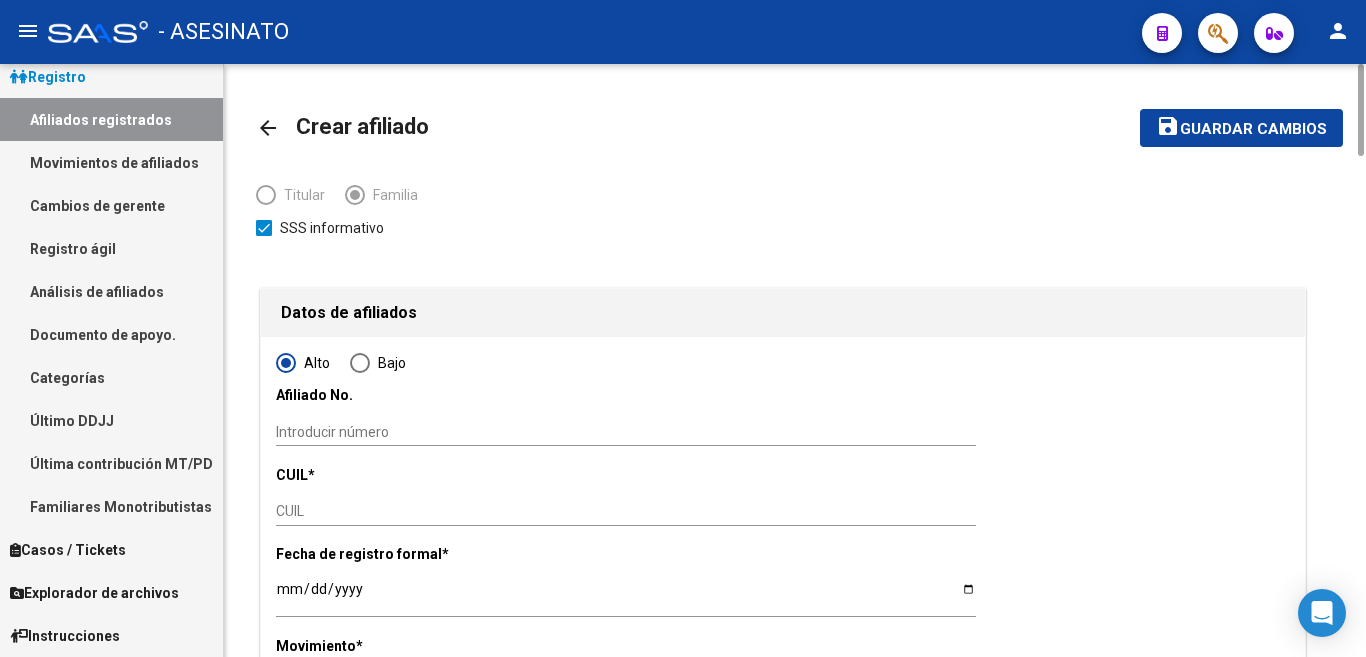 scroll, scrollTop: 200, scrollLeft: 0, axis: vertical 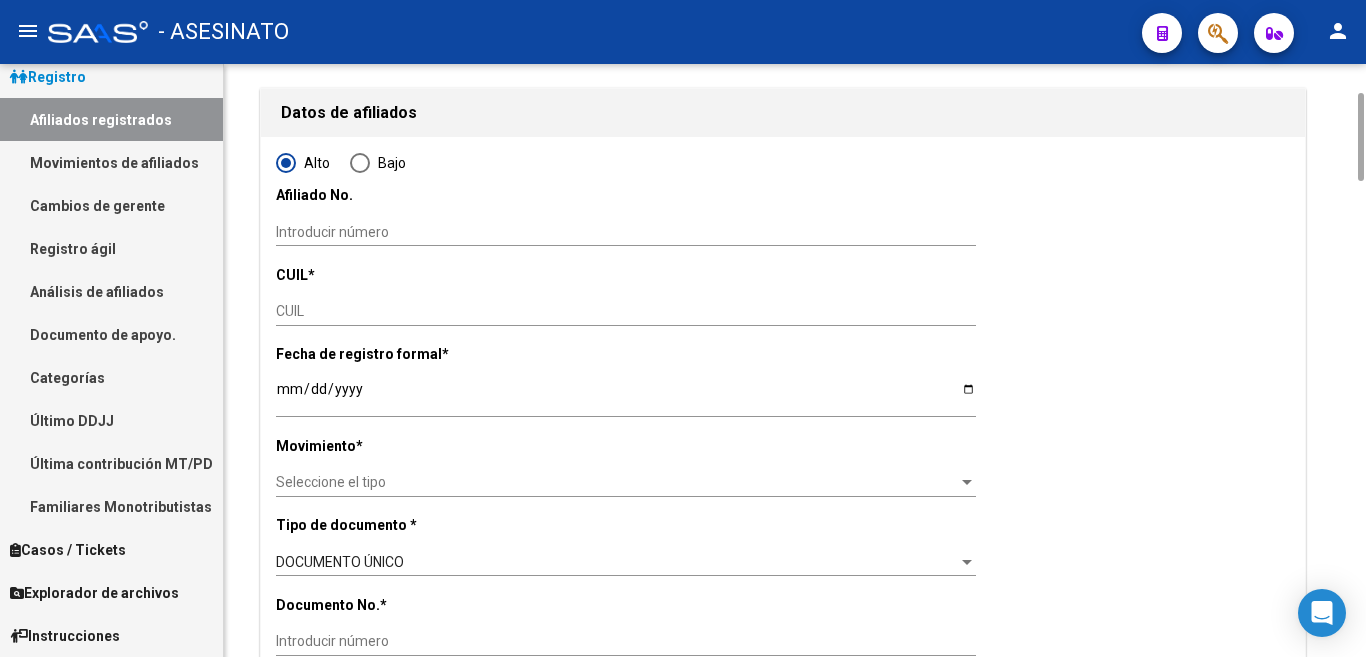click on "Introducir número" at bounding box center (626, 232) 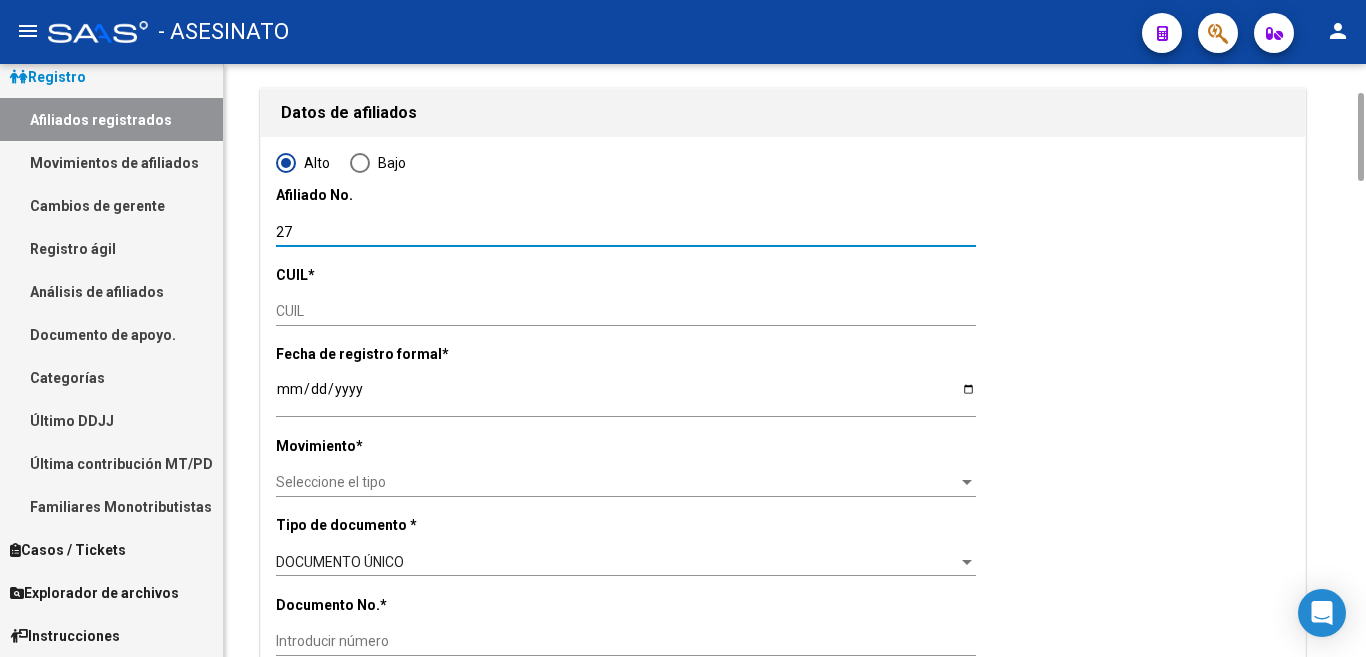 type on "2" 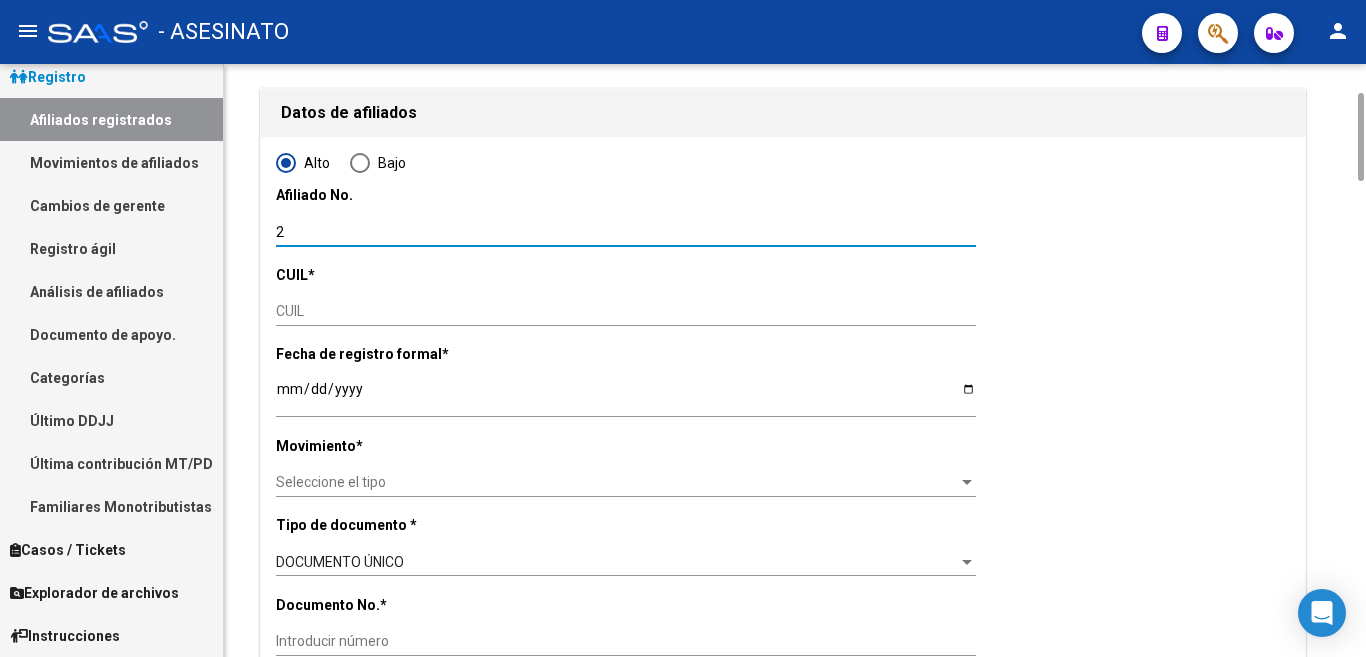 type 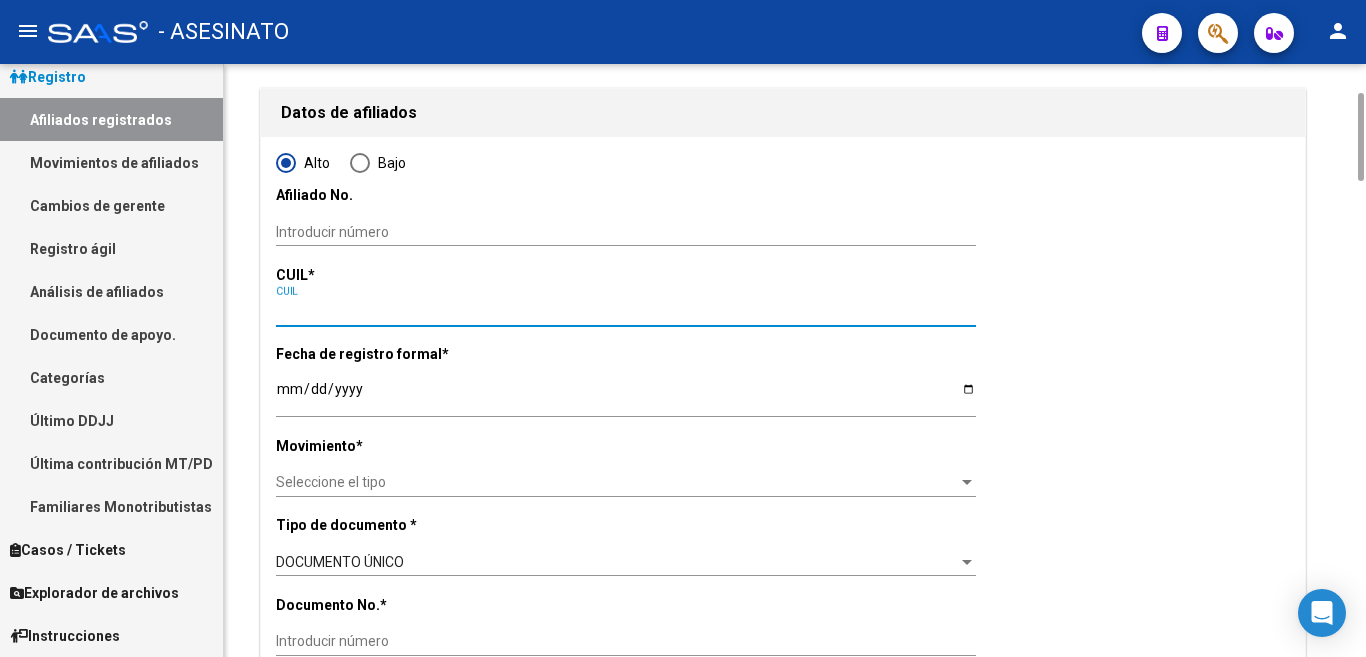 click on "CUIL" at bounding box center [626, 311] 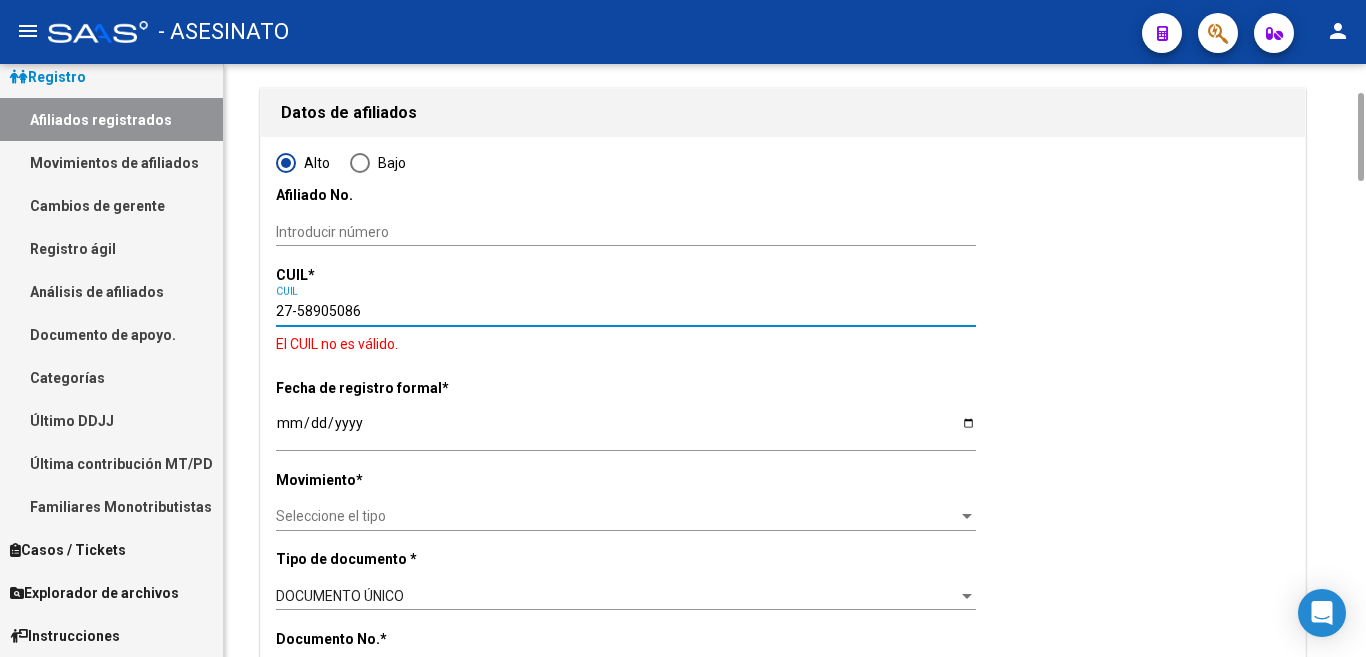 type on "27-58905086-5" 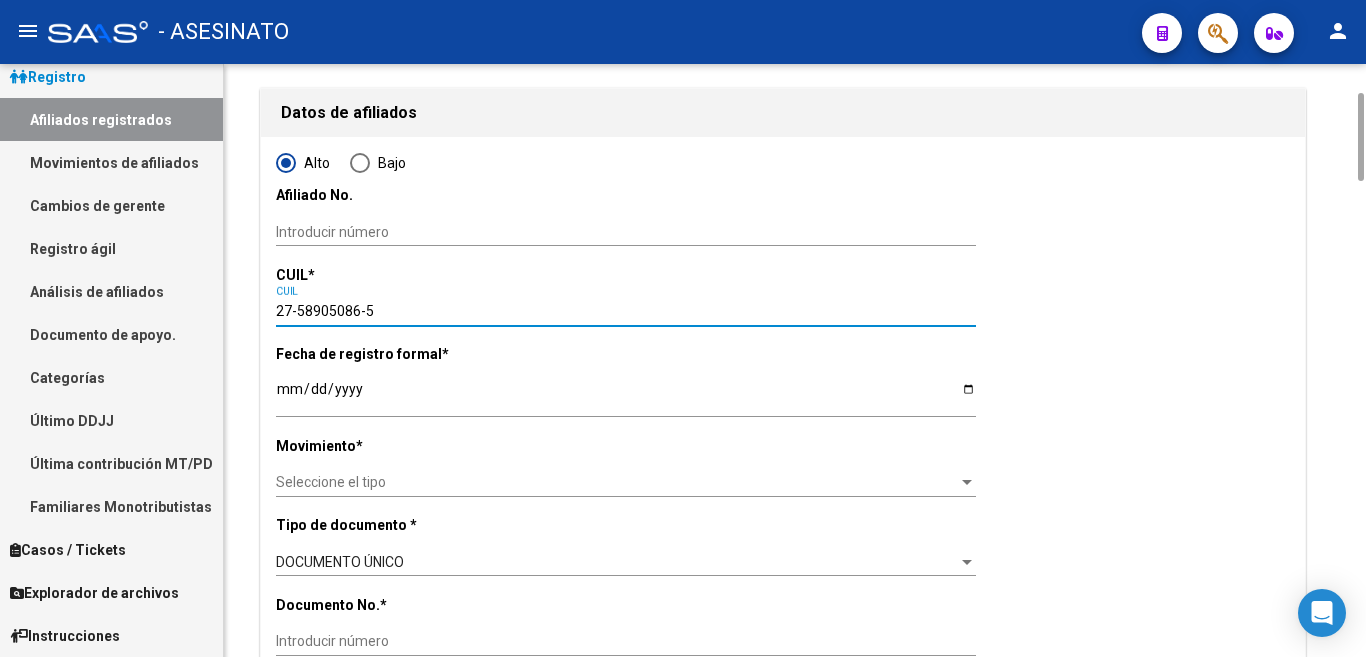 type on "58905086" 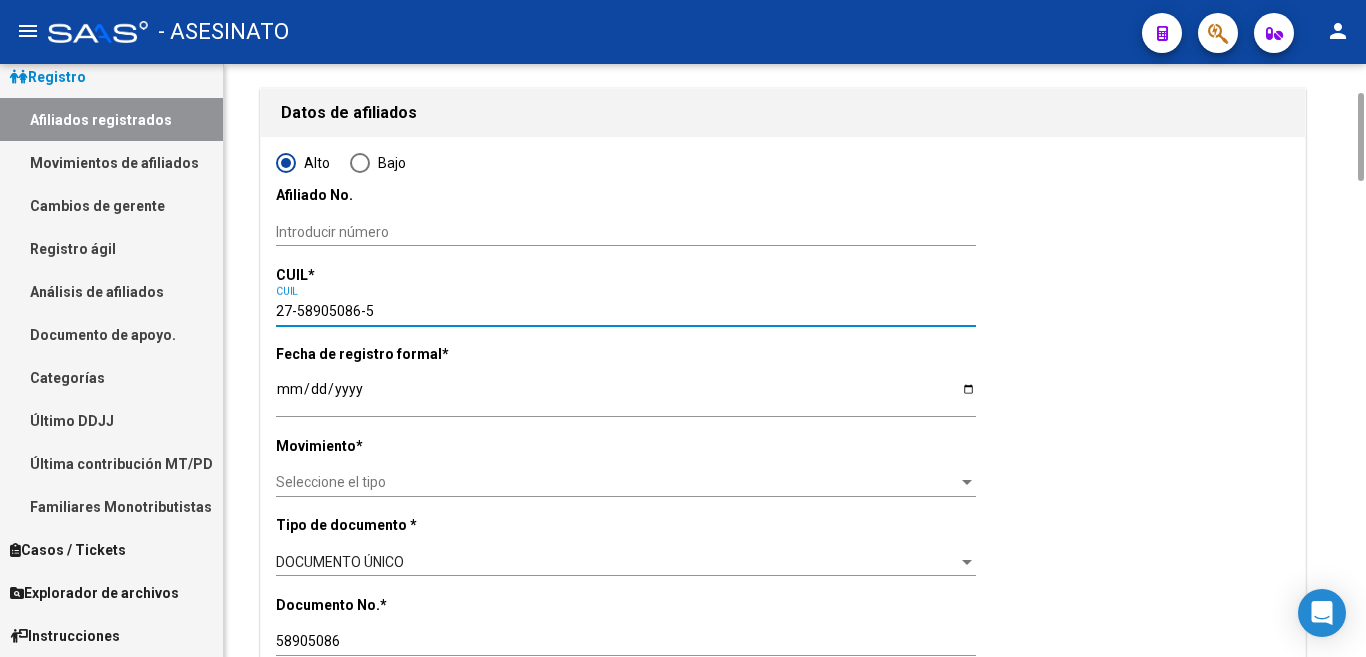 type on "27-58905086-5" 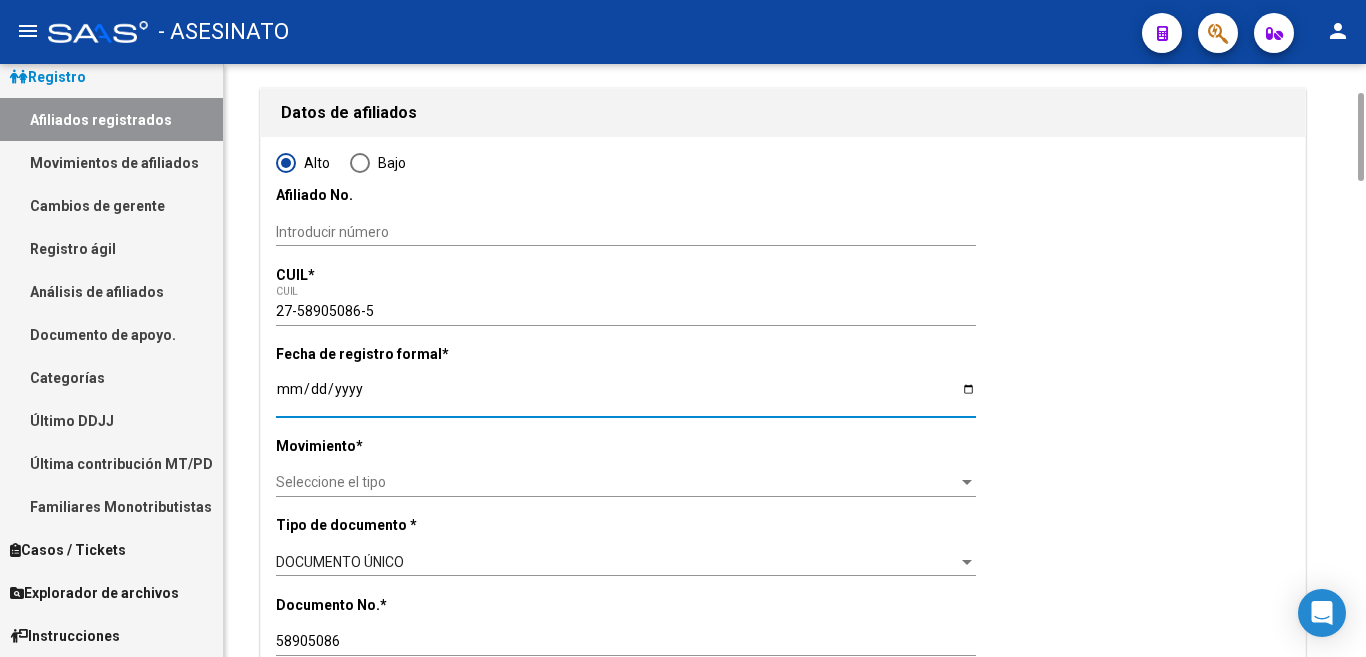 click on "Introducir fecha" at bounding box center [626, 396] 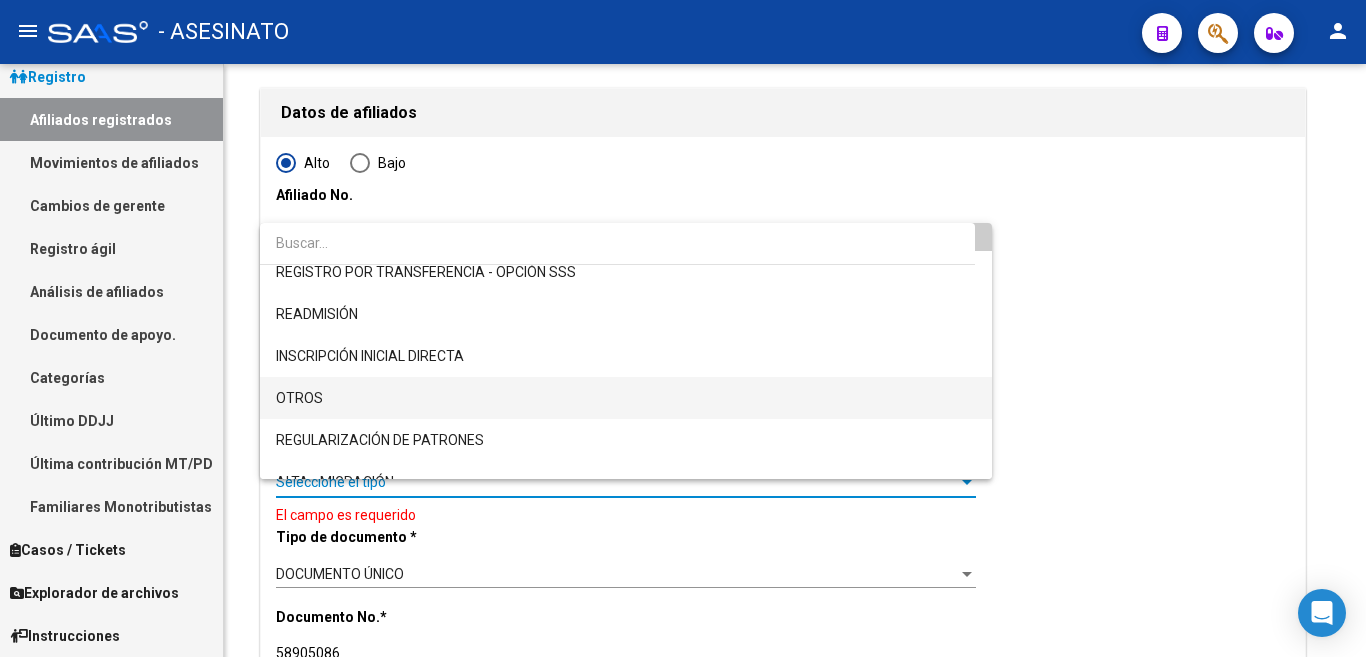 scroll, scrollTop: 0, scrollLeft: 0, axis: both 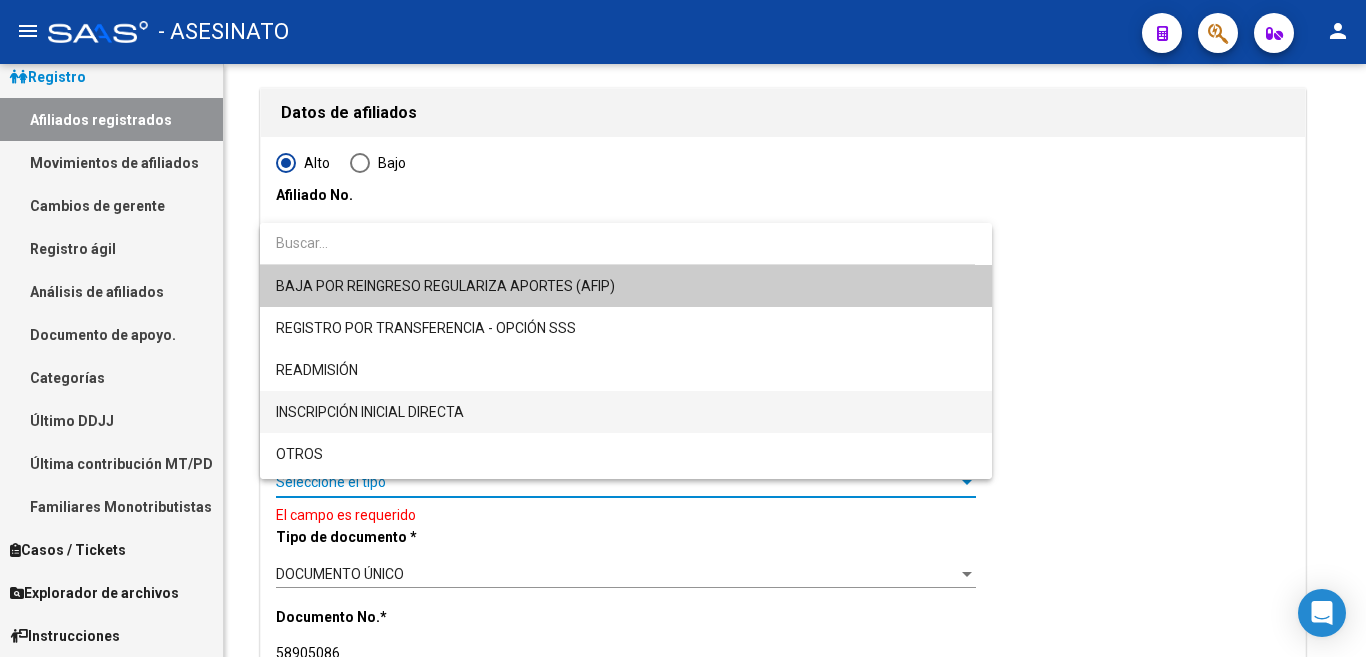 click on "INSCRIPCIÓN INICIAL DIRECTA" at bounding box center [626, 412] 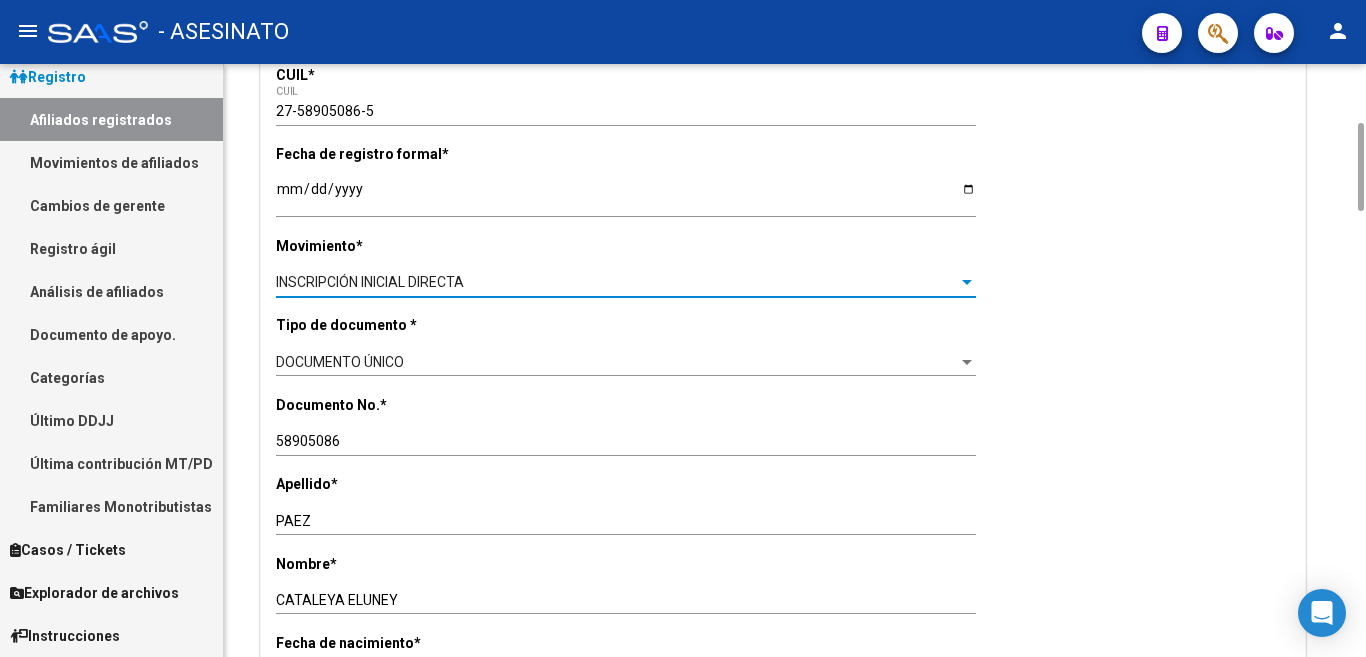 scroll, scrollTop: 600, scrollLeft: 0, axis: vertical 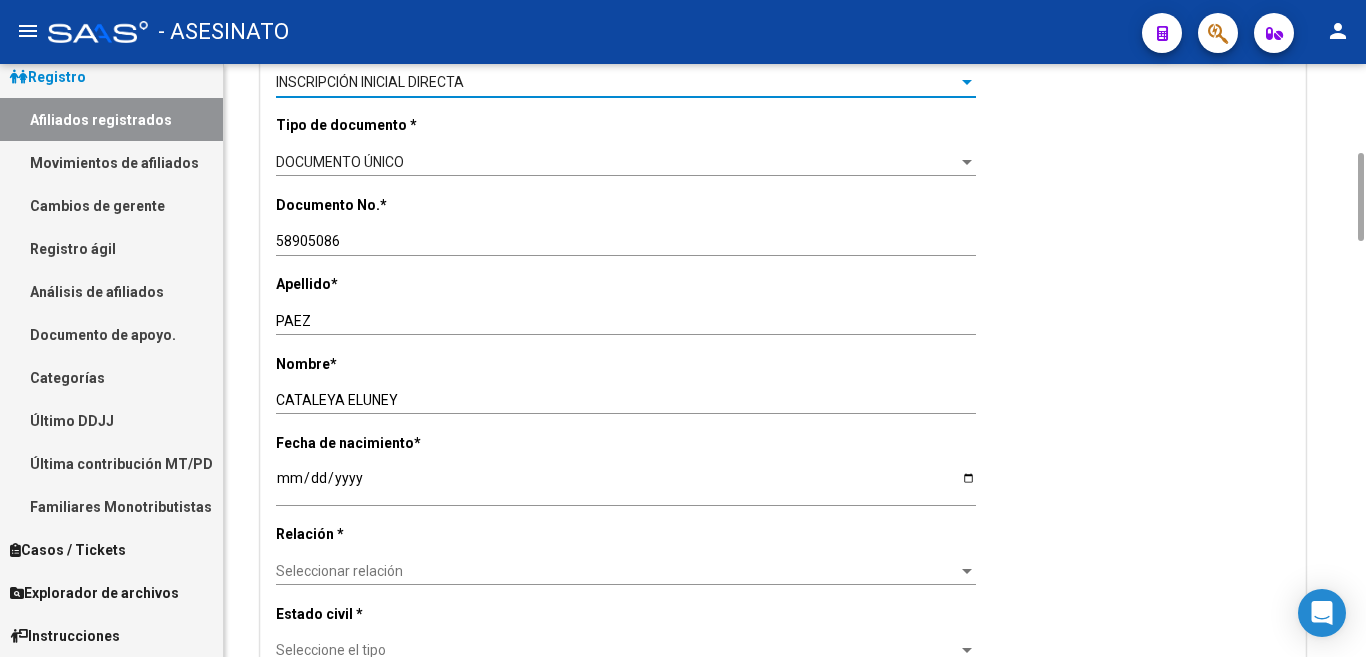 click at bounding box center [967, 571] 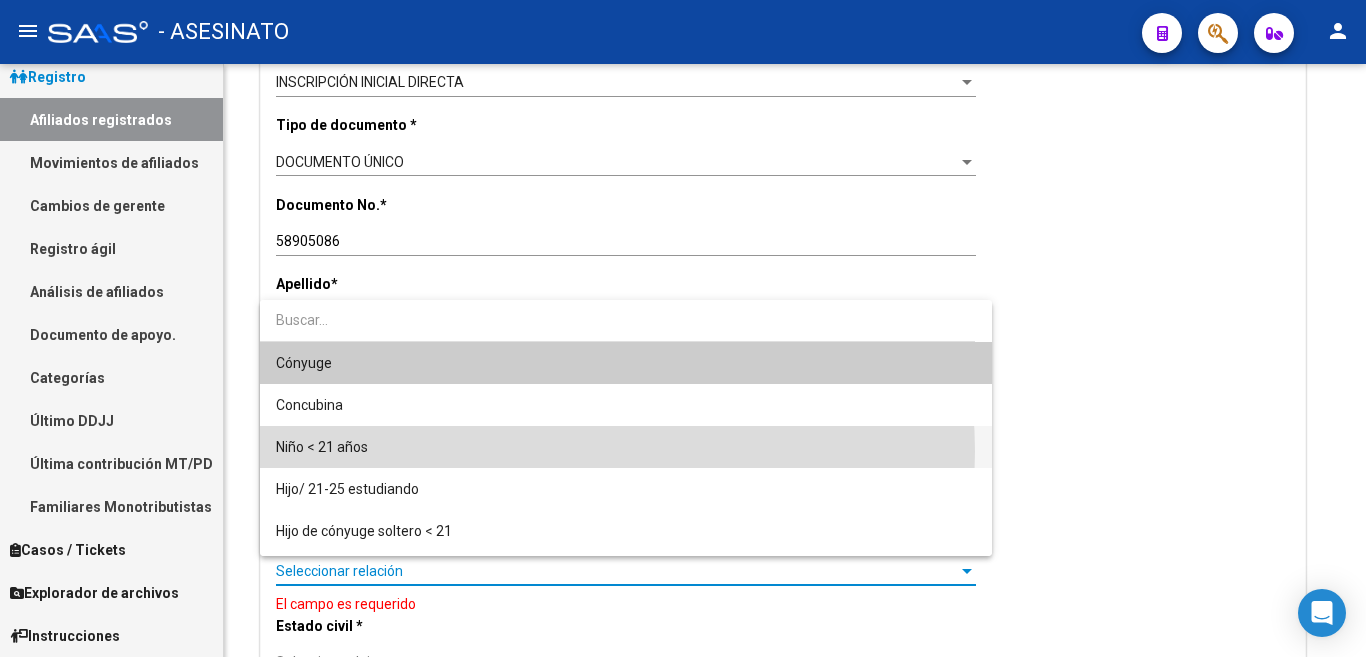 click on "Niño < 21 años" at bounding box center (626, 447) 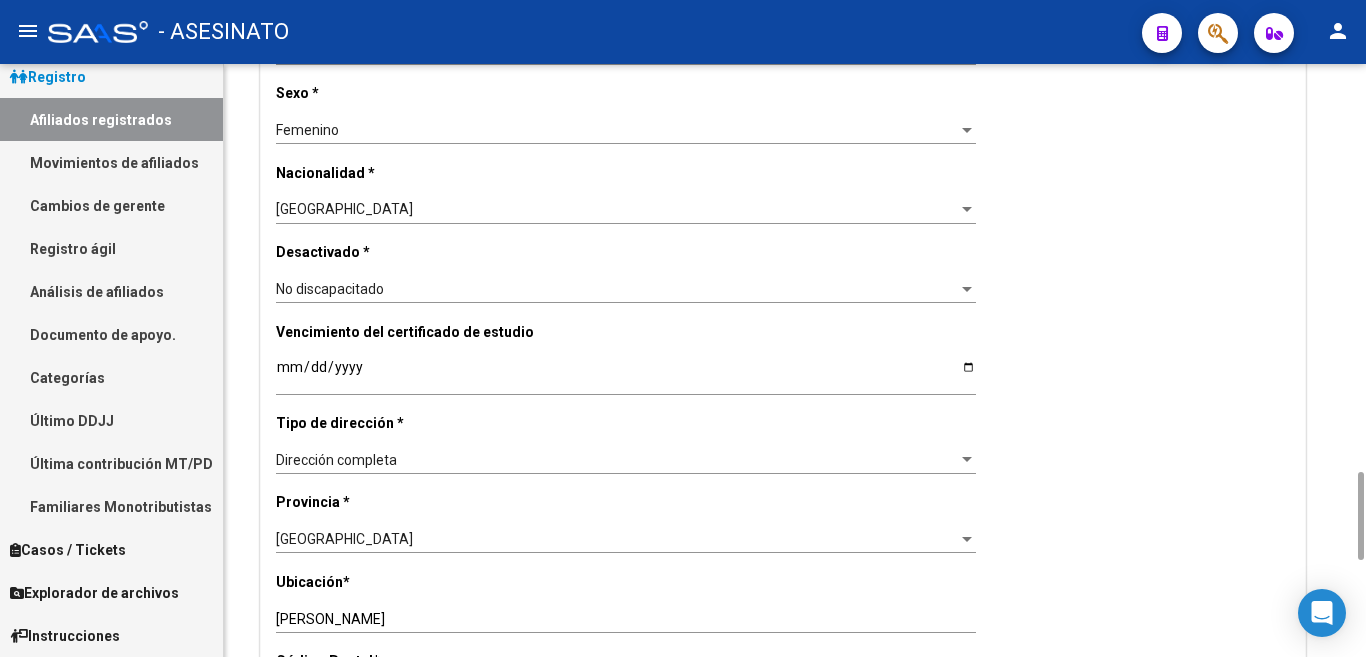scroll, scrollTop: 1400, scrollLeft: 0, axis: vertical 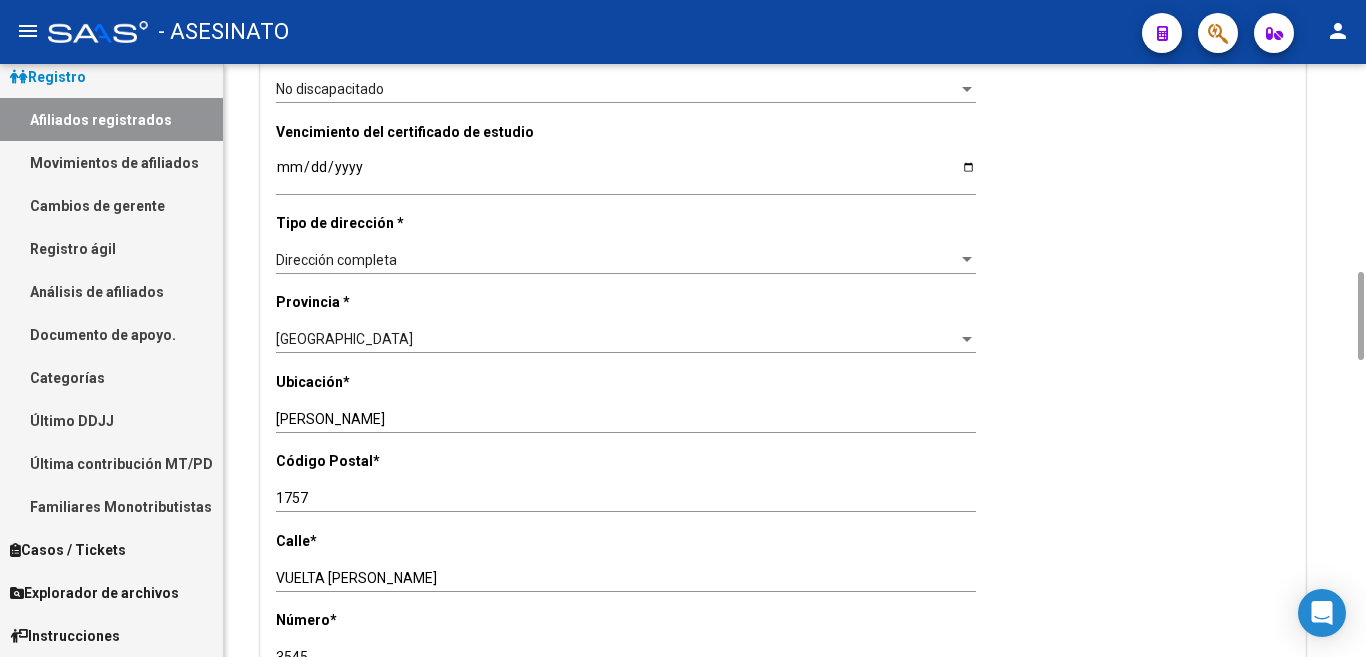 click on "3545" at bounding box center (626, 657) 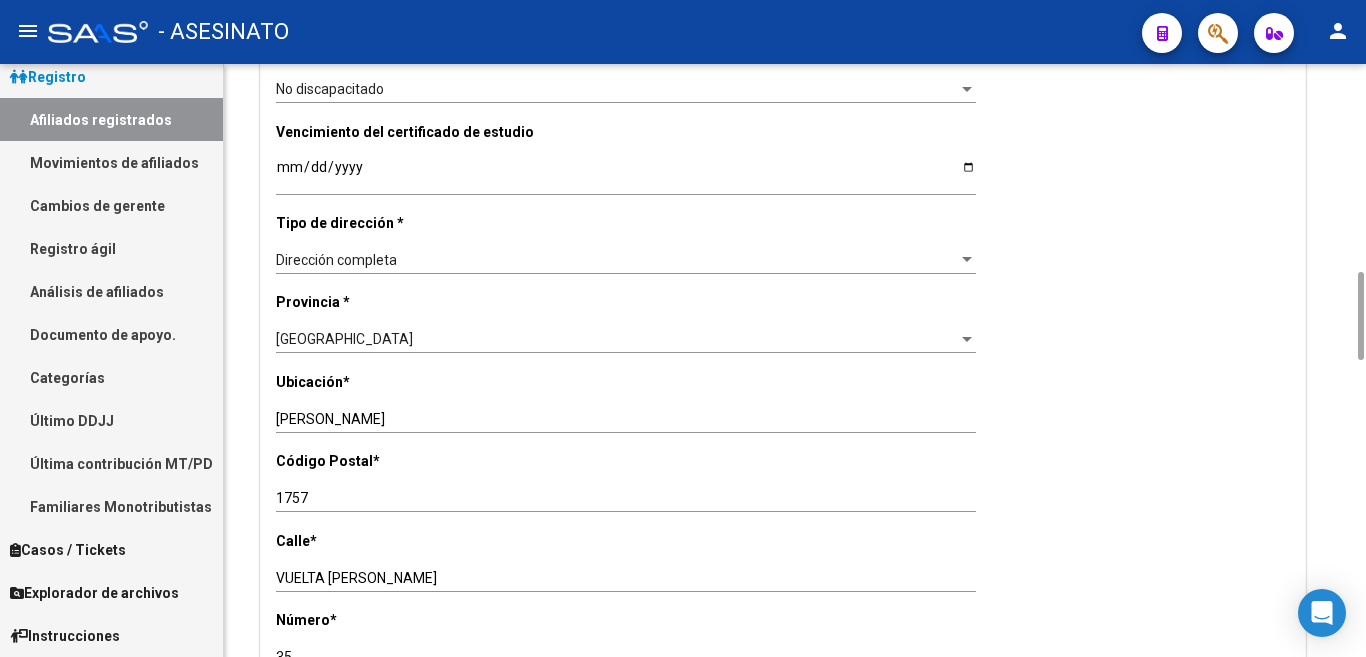 type on "3" 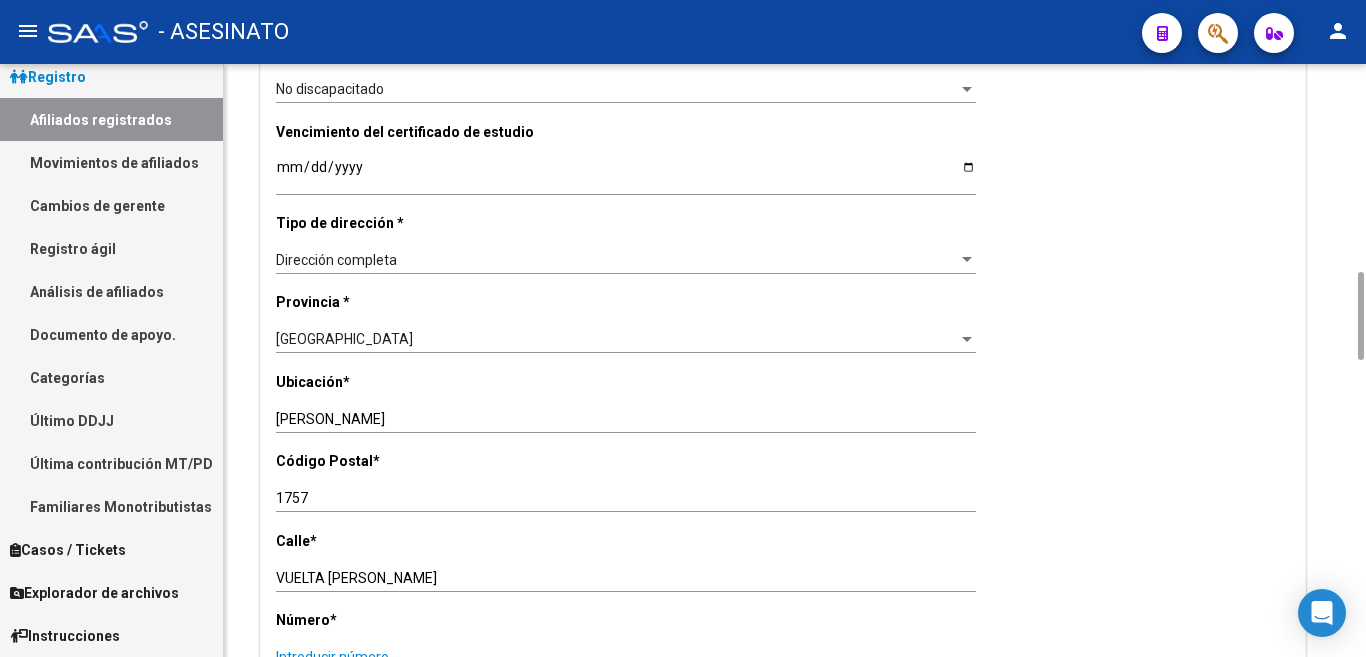type 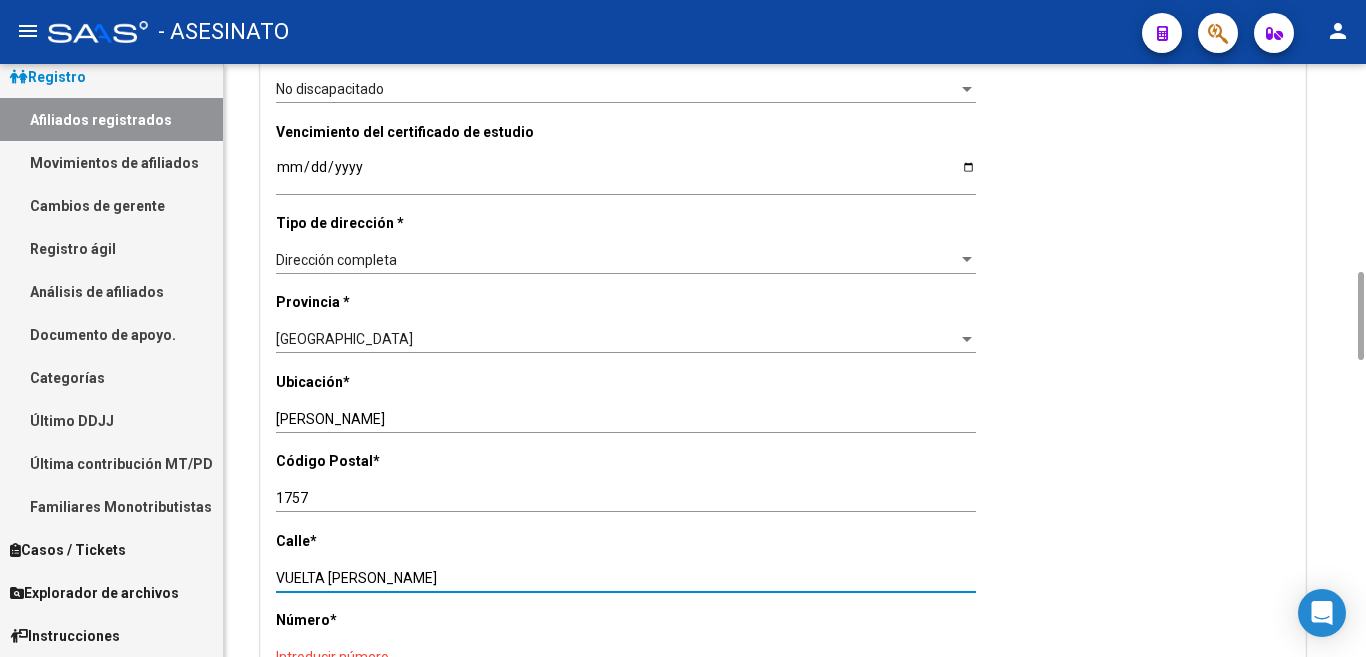 click on "VUELTA [PERSON_NAME]" at bounding box center [626, 578] 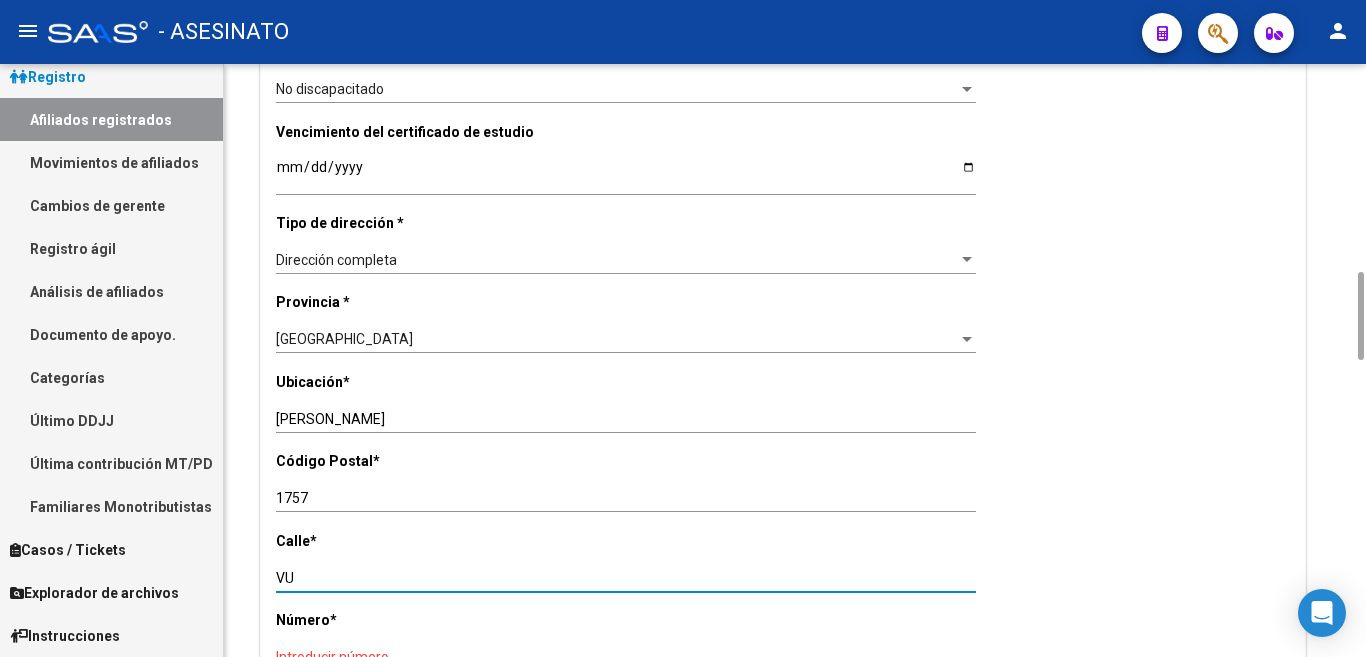 type on "V" 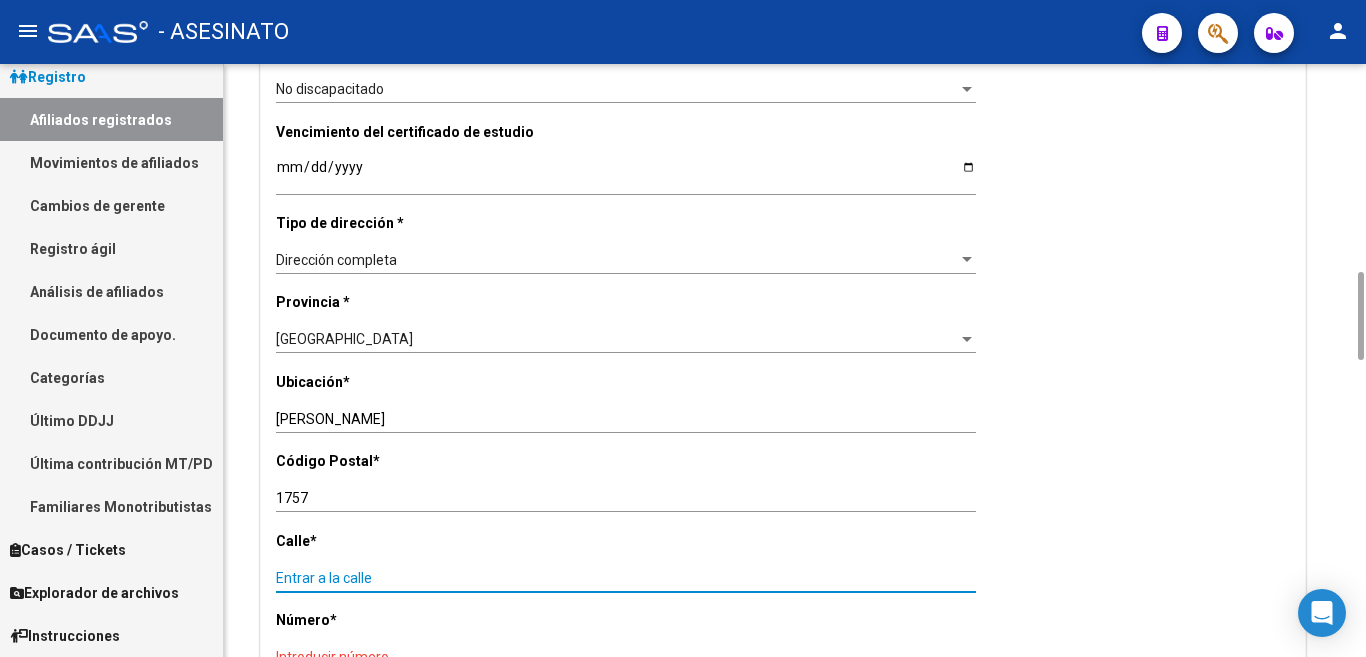 type 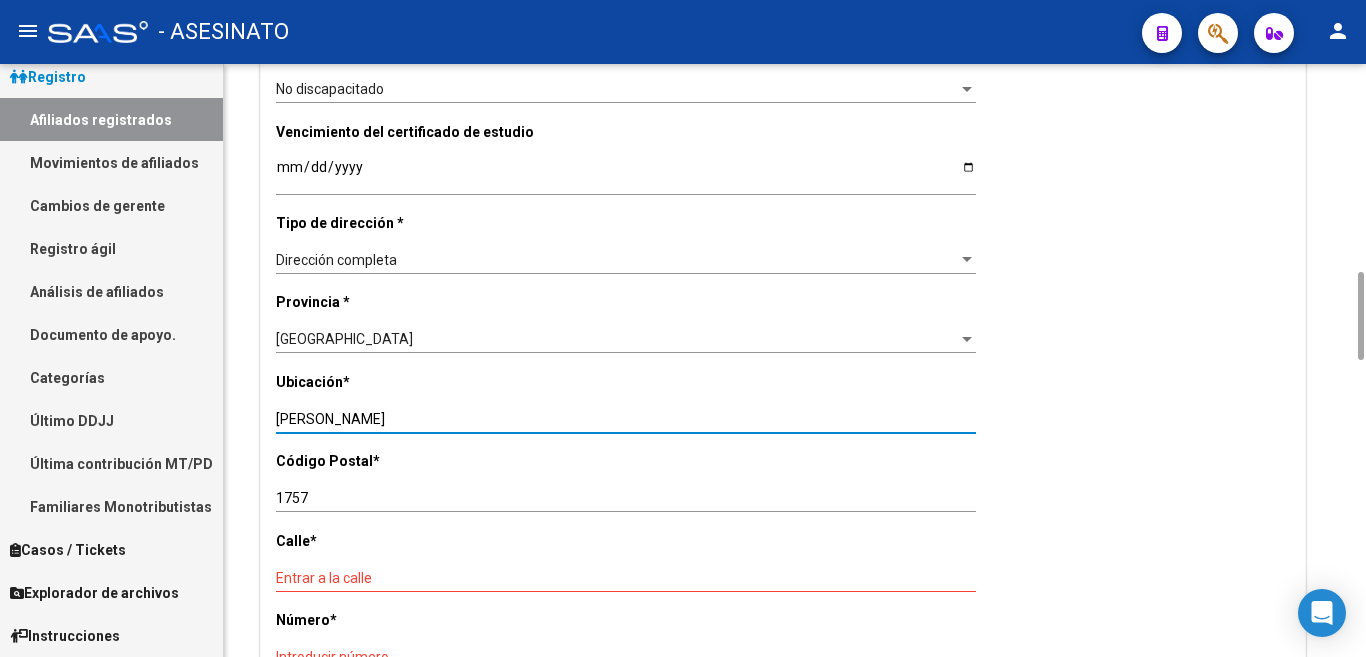 click on "[PERSON_NAME]" at bounding box center (626, 419) 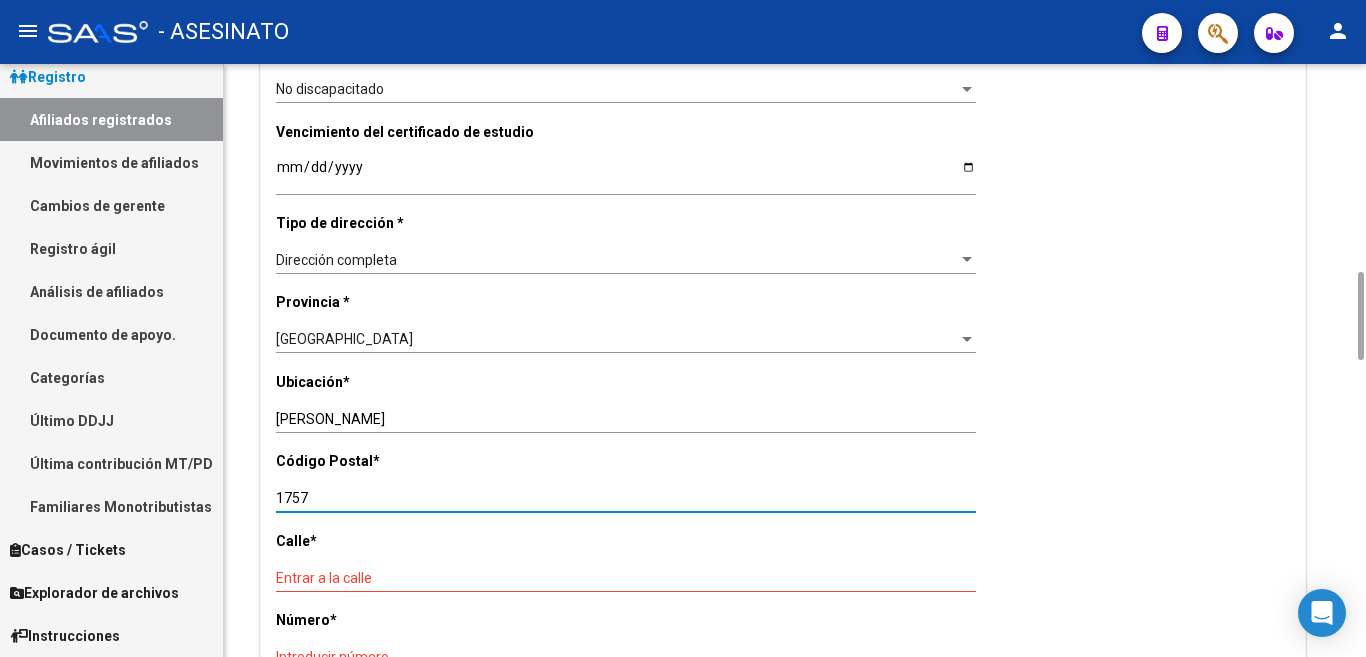 click on "1757" at bounding box center [626, 498] 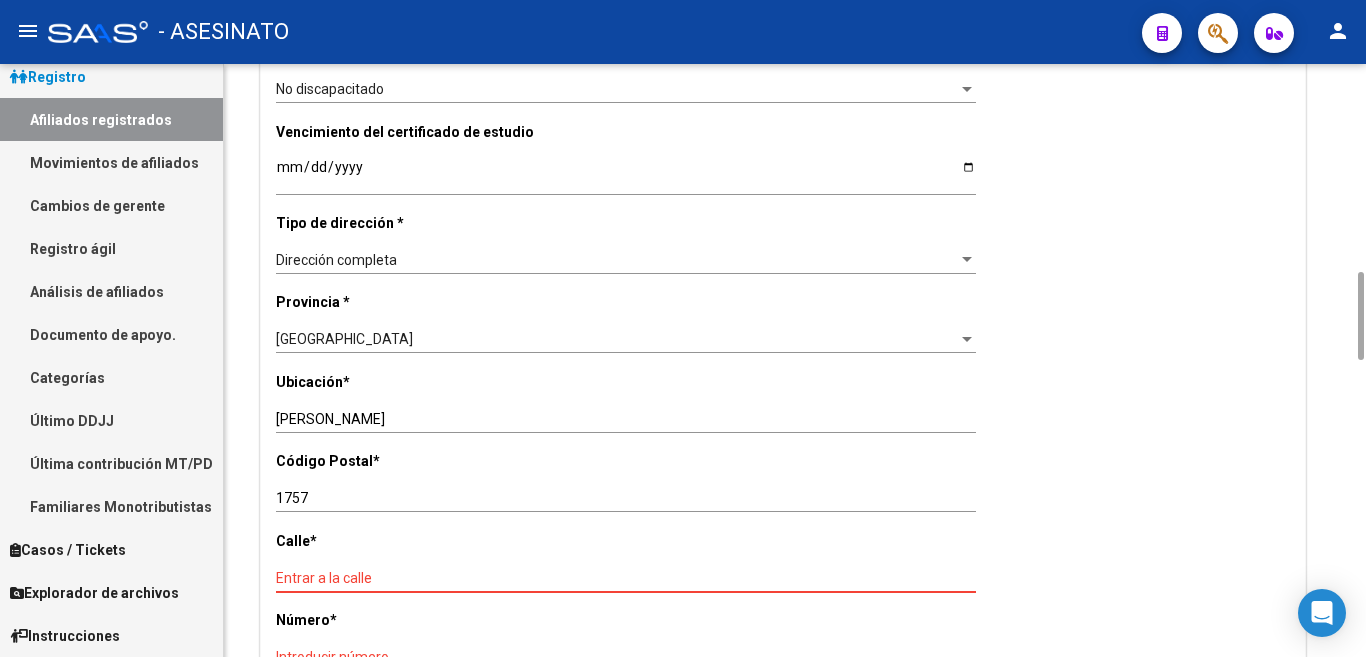 click on "Entrar a la calle" at bounding box center [626, 578] 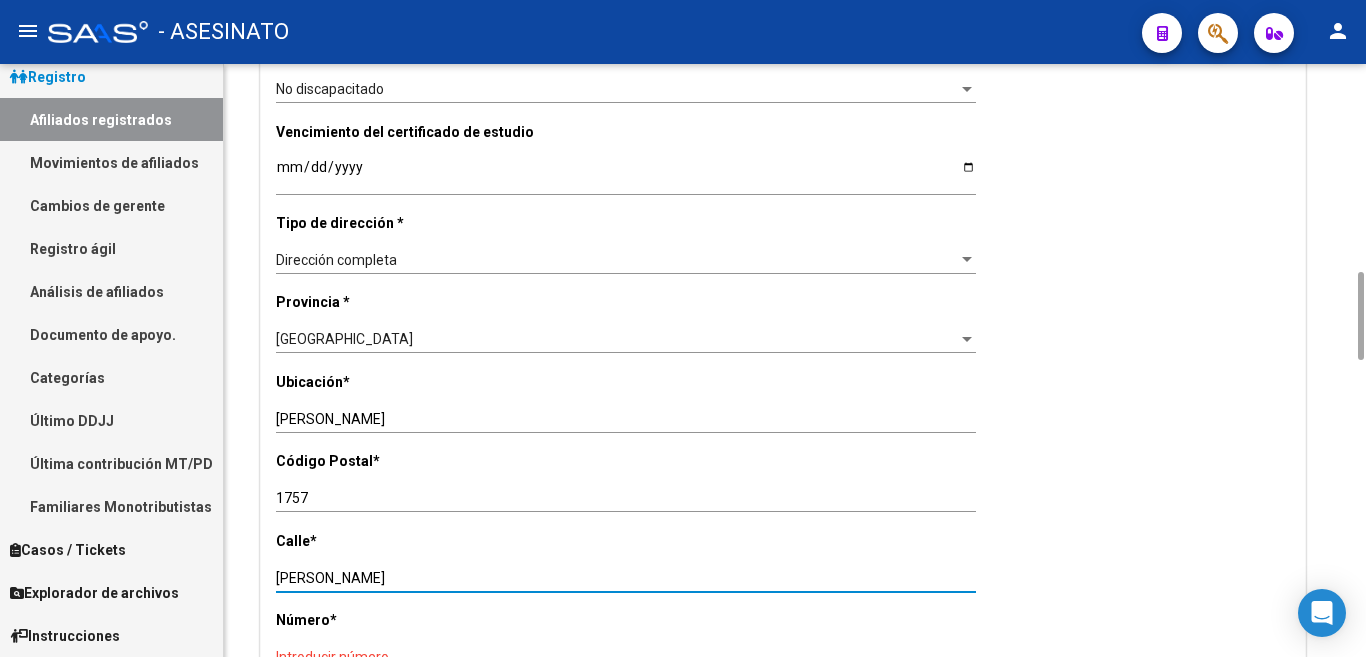 type on "[PERSON_NAME]" 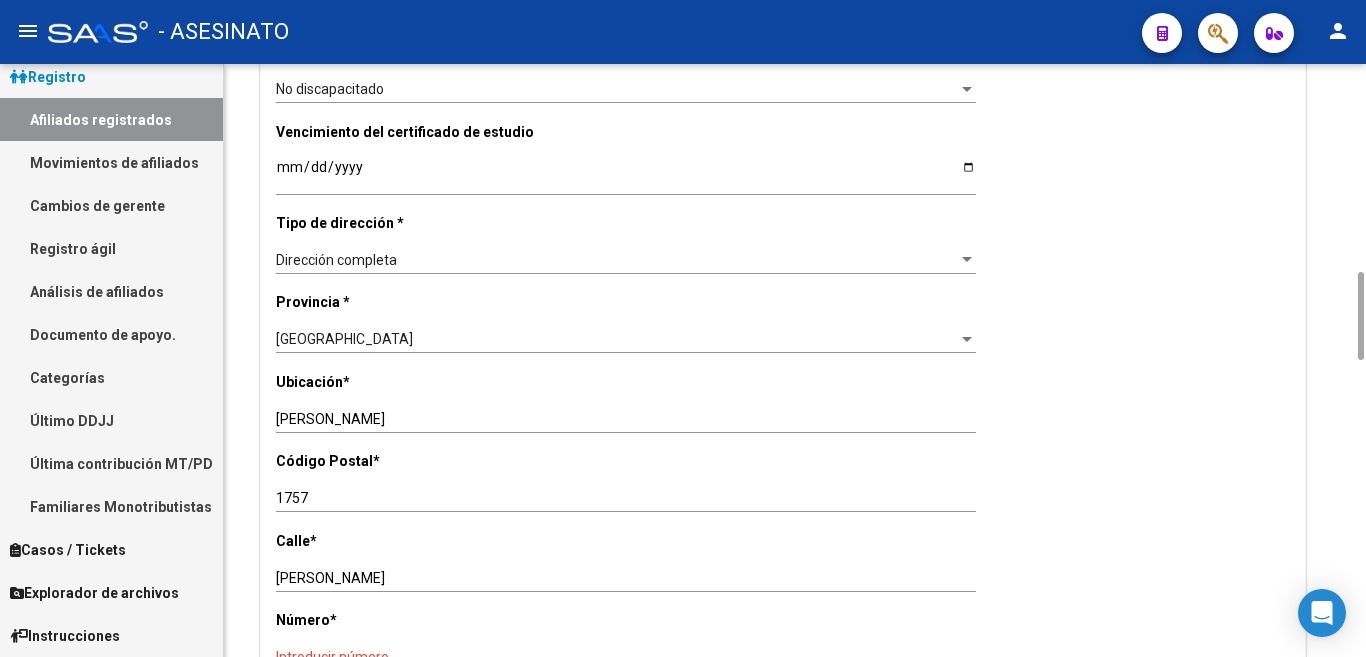 click on "Introducir número" at bounding box center (626, 657) 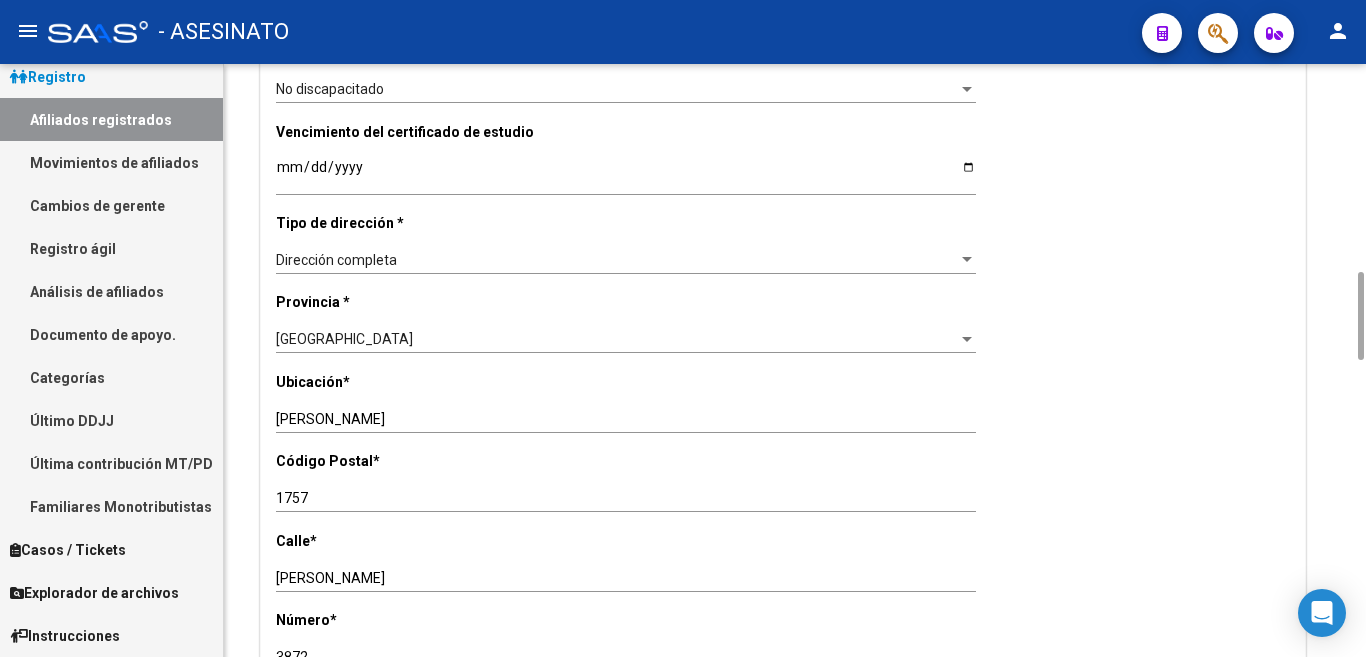 type on "3872" 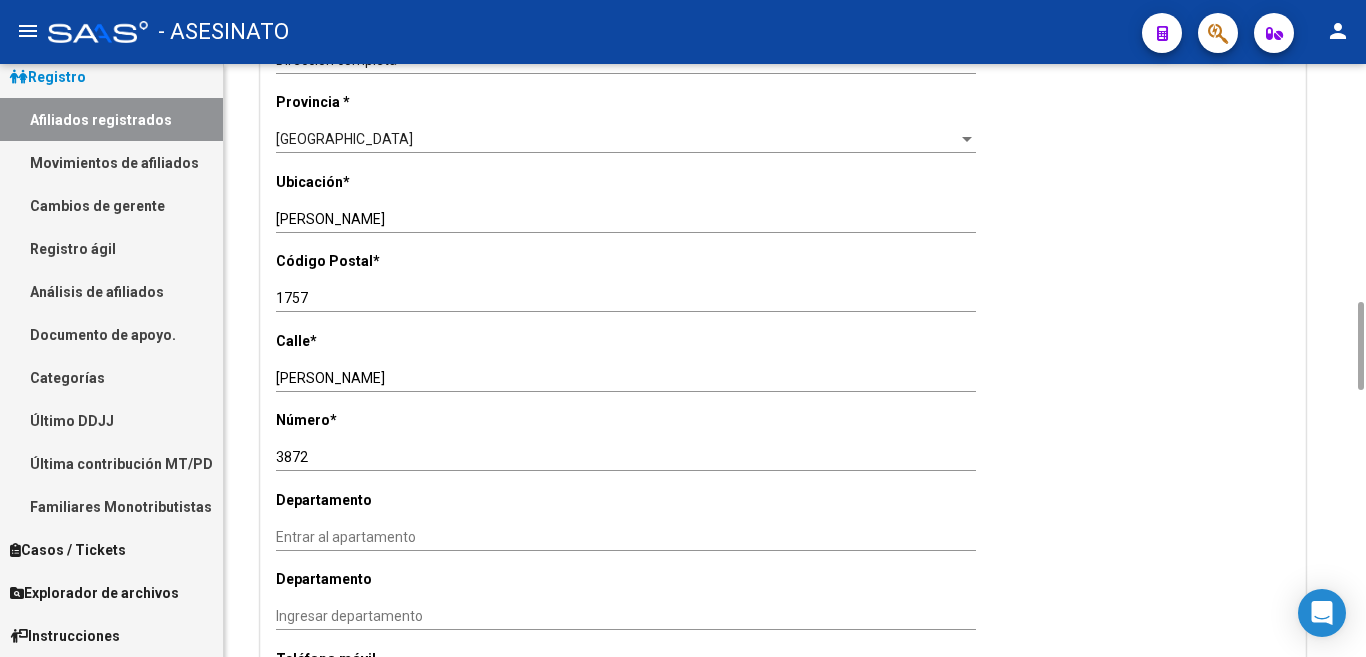 scroll, scrollTop: 1800, scrollLeft: 0, axis: vertical 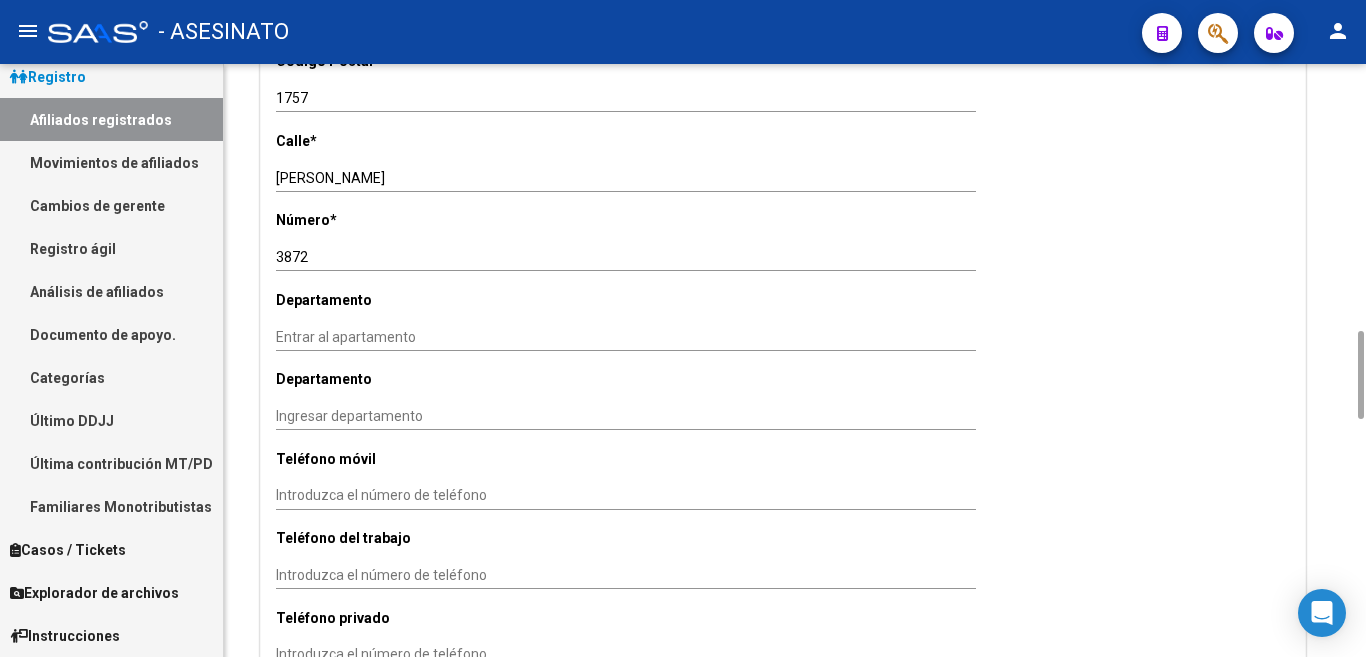 click on "Alto   Bajo Afiliado No.   Introducir número CUIL  *   27-58905086-5 CUIL ARCA Padrón Fecha de registro formal  *   [DATE] Introducir fecha Movimiento* INSCRIPCIÓN INICIAL DIRECTA Seleccione el tipo Tipo de documento * DOCUMENTO ÚNICO Seleccione el tipo Documento No.  *   58905086 Introducir número Apellido  *   [PERSON_NAME] Introduzca el apellido Nombre  *   CATALEYA ELUNEY Introducir nombre Fecha de nacimiento  *   [DEMOGRAPHIC_DATA] Introducir fecha Relación * Niño < 21 años Seleccionar relación Estado civil * [DEMOGRAPHIC_DATA] Seleccione el tipo Sexo * Femenino Seleccione género Nacionalidad * [DEMOGRAPHIC_DATA] Seleccione el tipo Desactivado * No discapacitado Seleccione el tipo Vencimiento del certificado de estudio   Introducir fecha Tipo de dirección * Dirección completa Seleccione el tipo de dirección Provincia * [GEOGRAPHIC_DATA] Seleccione provincia Ubicación  *   [PERSON_NAME] Introduzca el nombre Código Postal  *   1757 Introduzca el código Calle  *   [PERSON_NAME] Entrar a la calle Número  *   3872 Departamento" 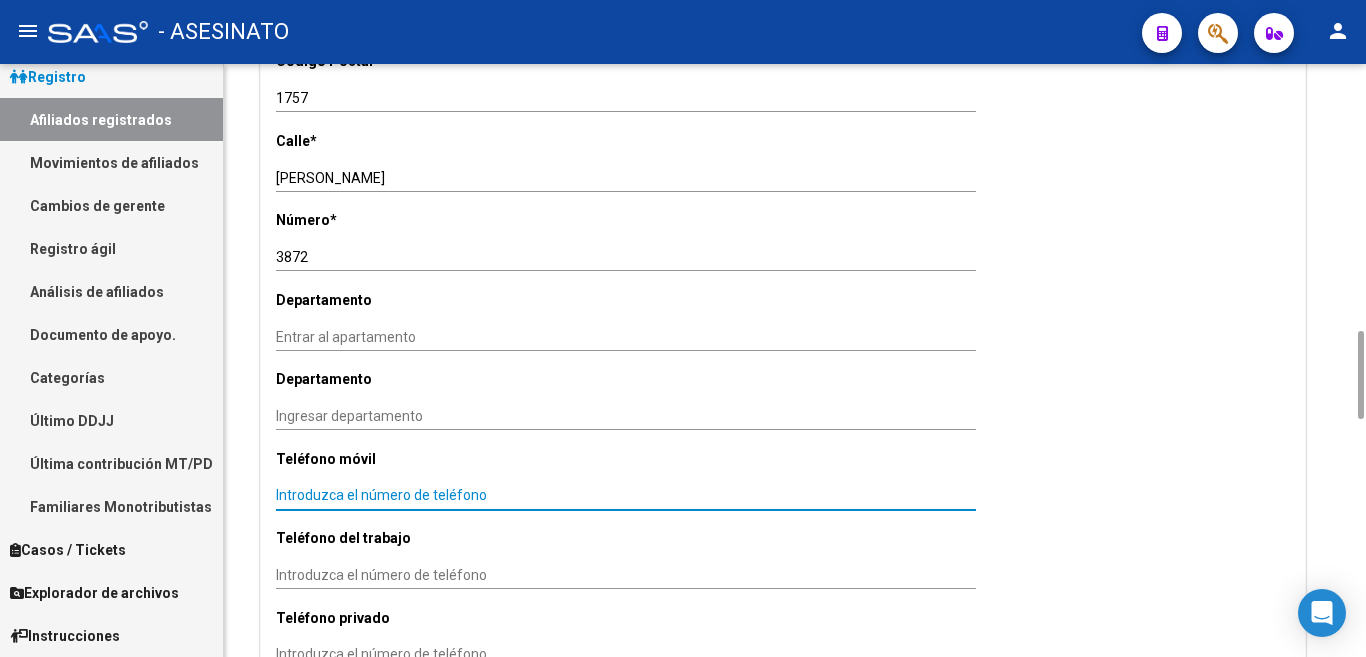 click on "Introduzca el número de teléfono" at bounding box center [626, 495] 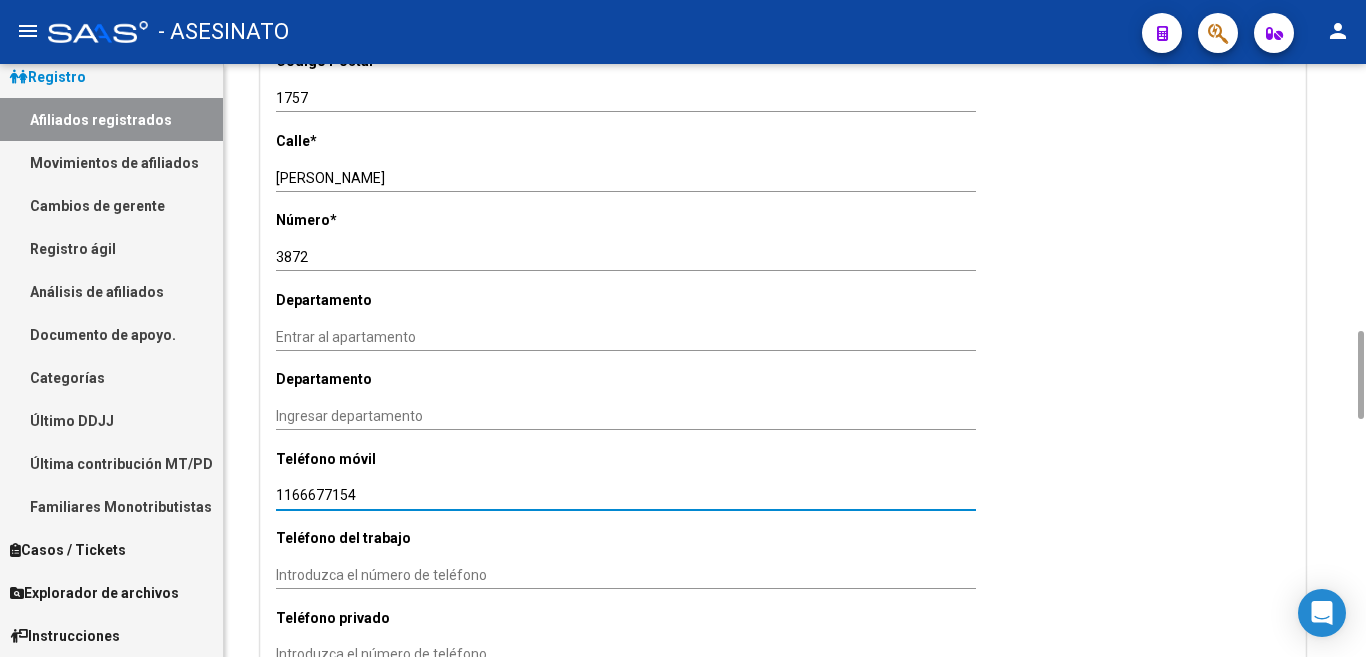 type on "1166677154" 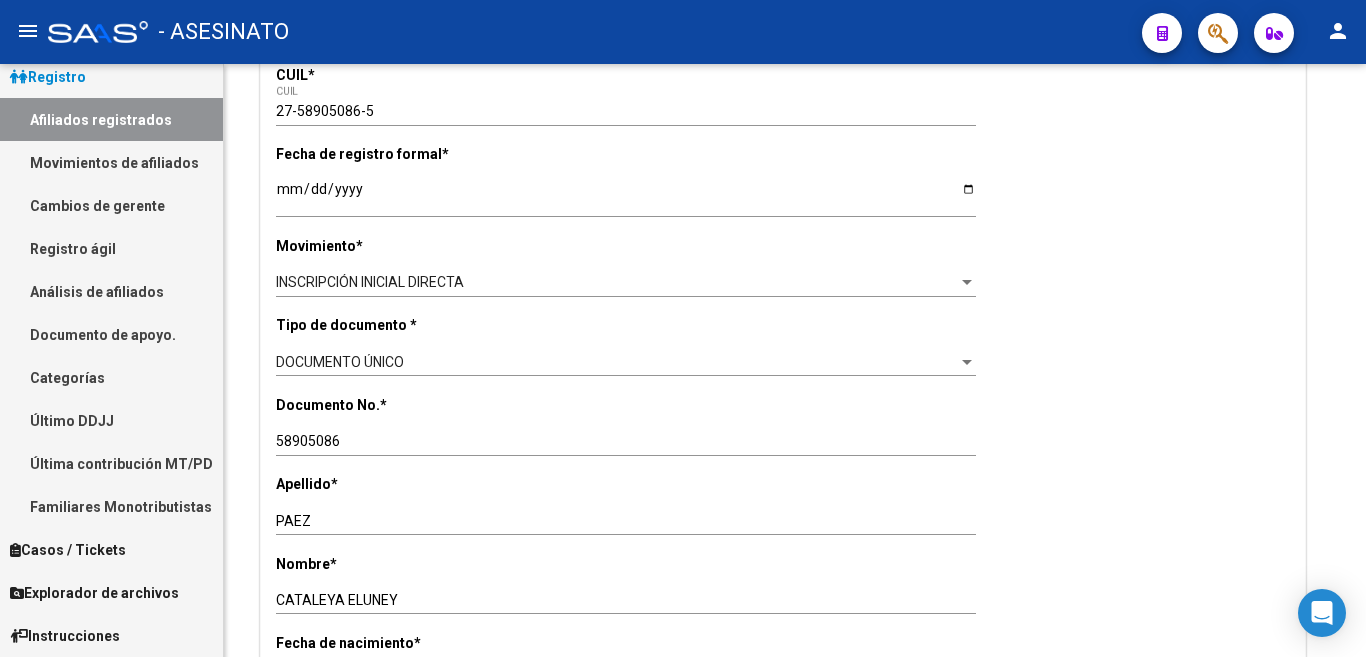 scroll, scrollTop: 0, scrollLeft: 0, axis: both 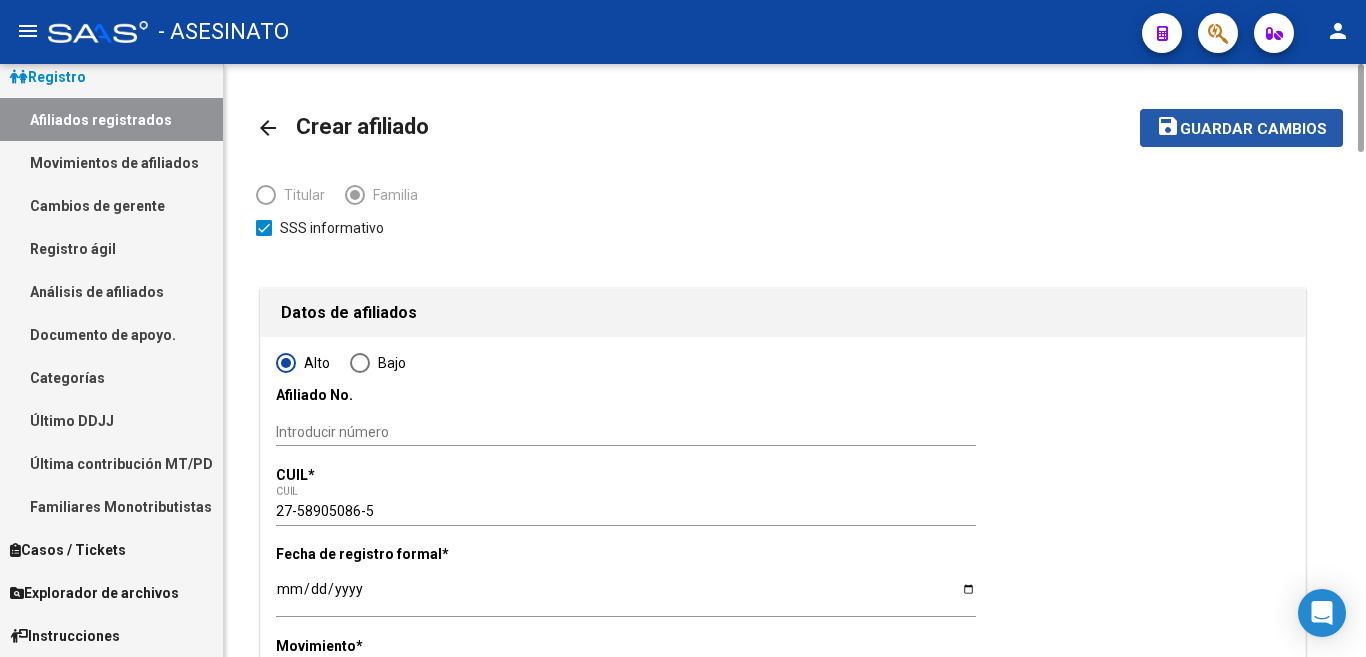 click on "Guardar cambios" 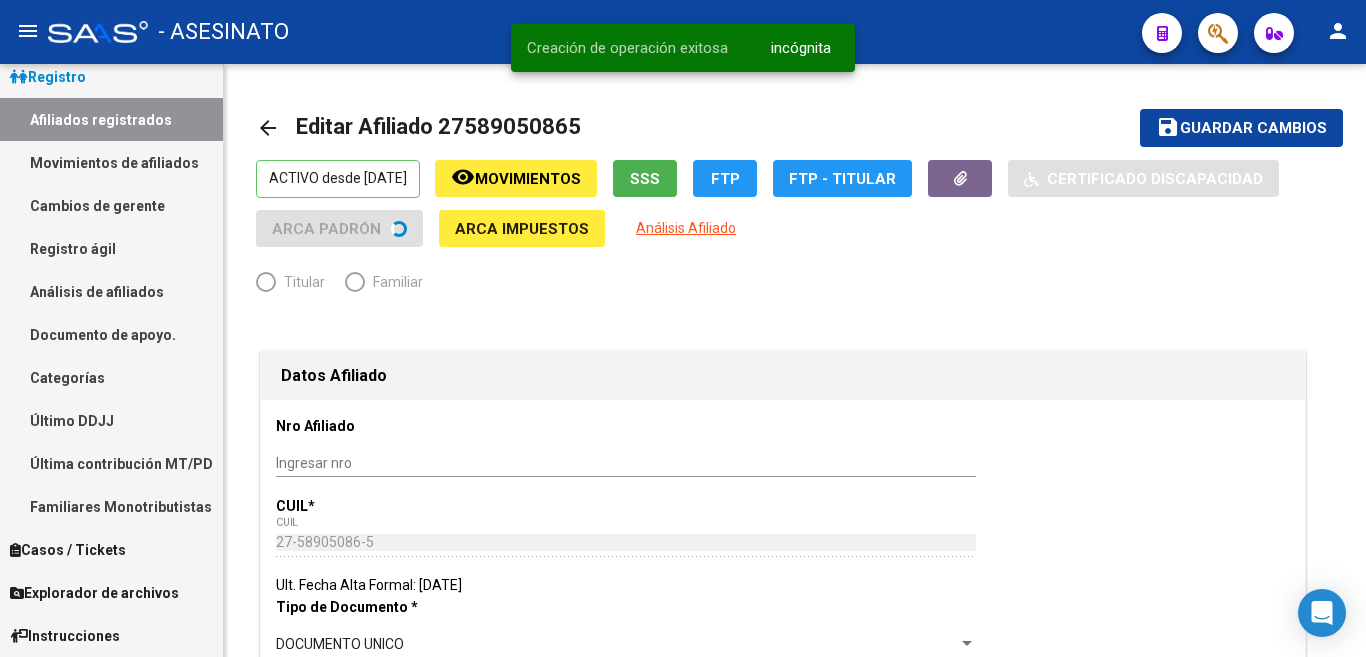 radio on "true" 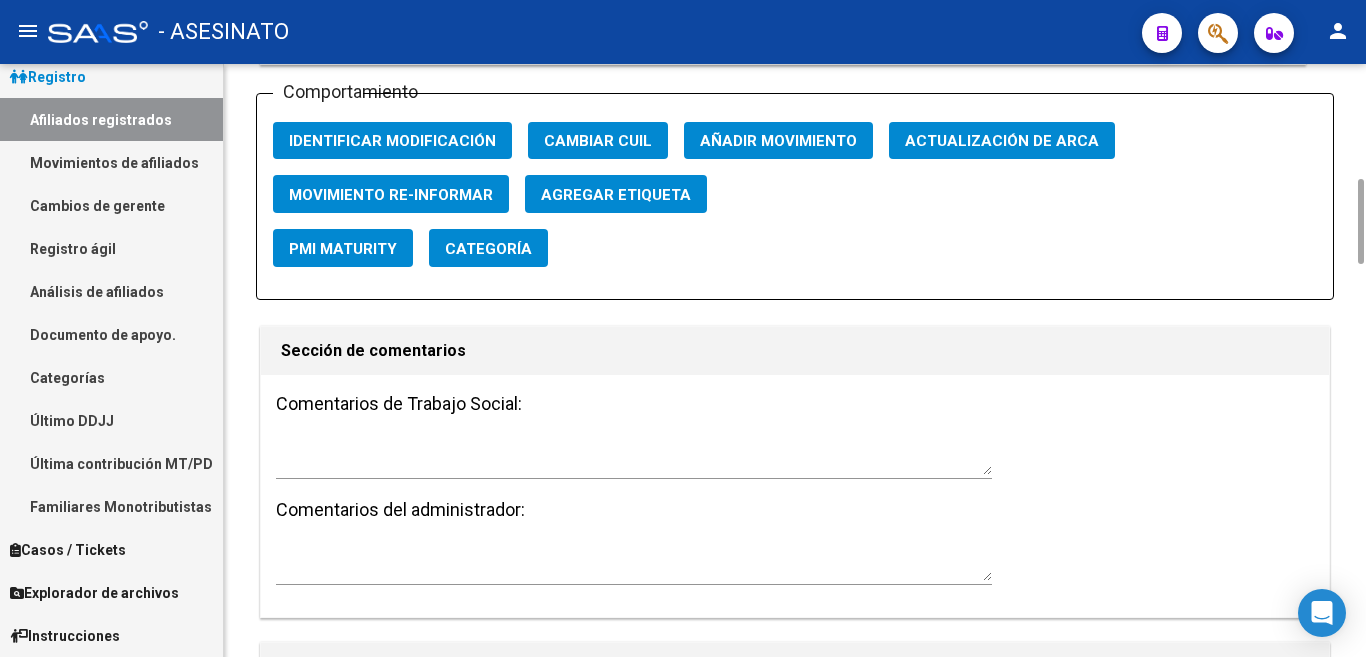 scroll, scrollTop: 2200, scrollLeft: 0, axis: vertical 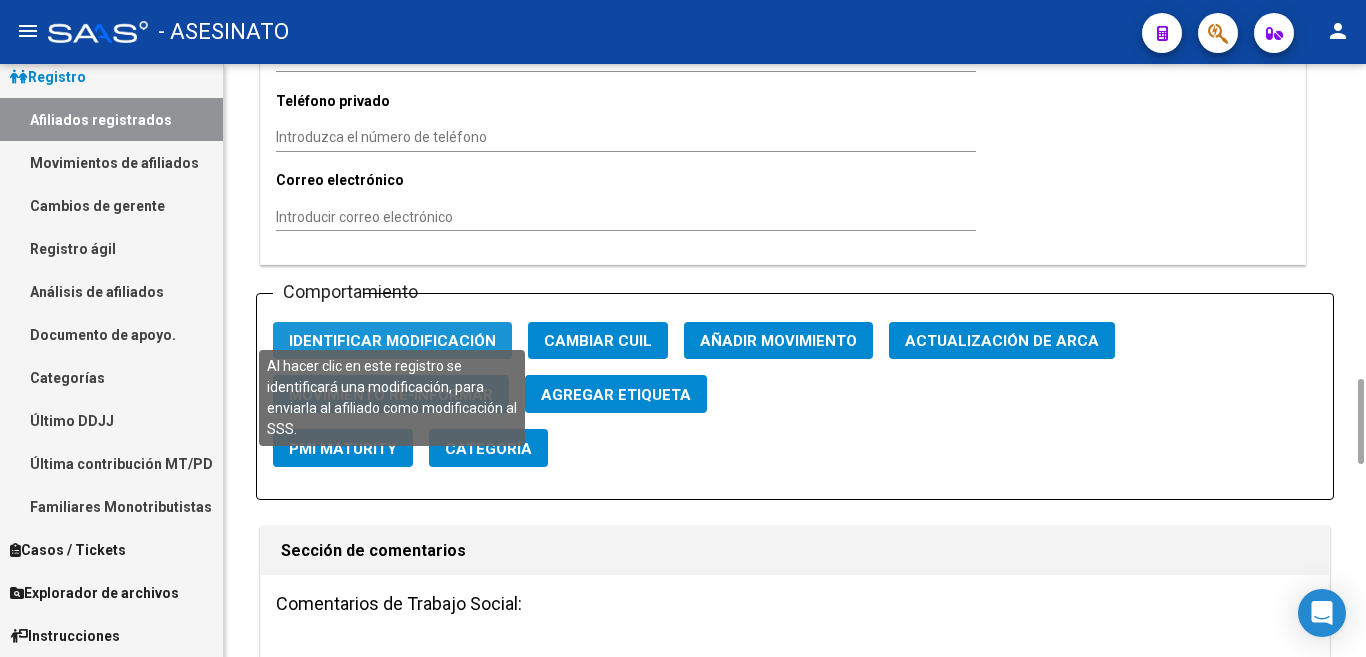 click on "Identificar Modificación" 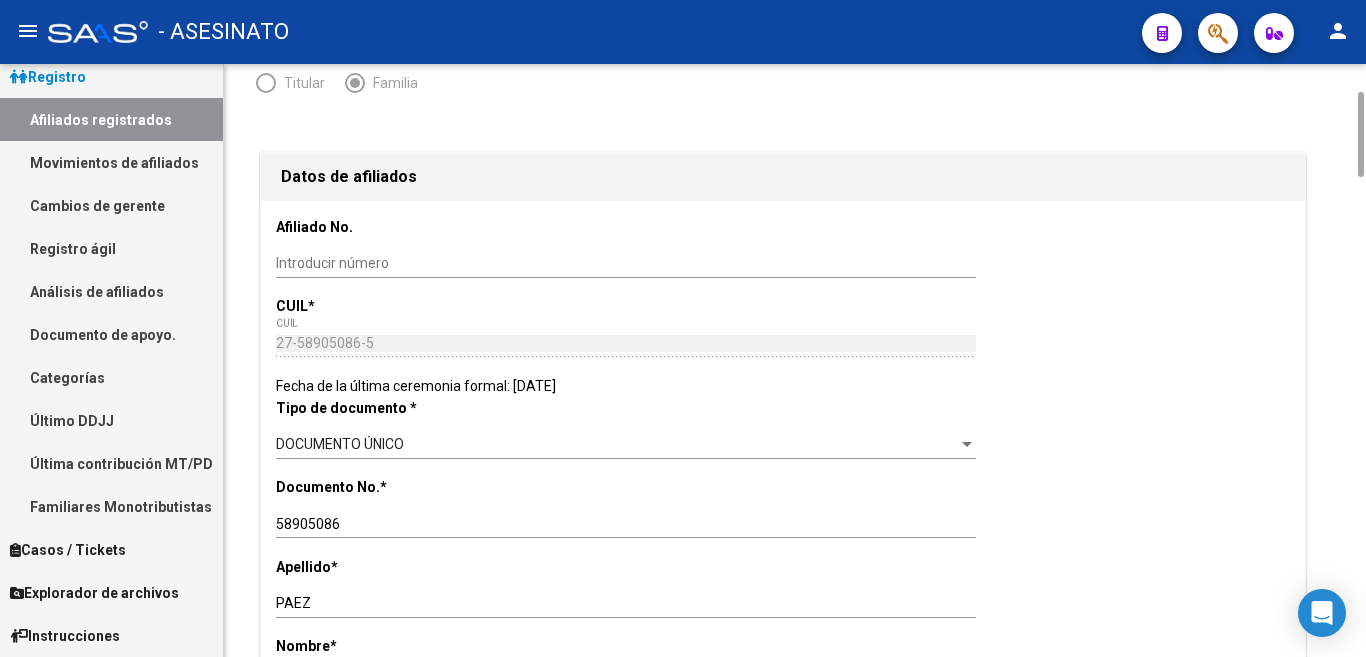 scroll, scrollTop: 0, scrollLeft: 0, axis: both 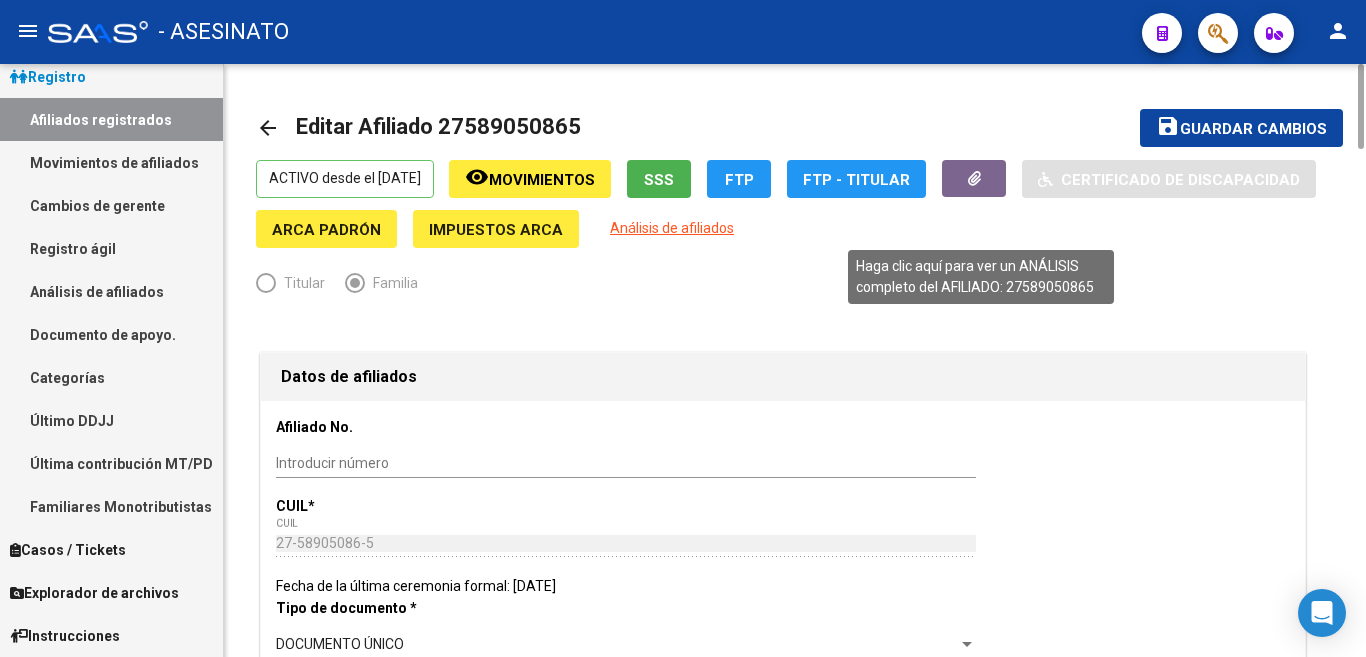 click on "Análisis de afiliados" 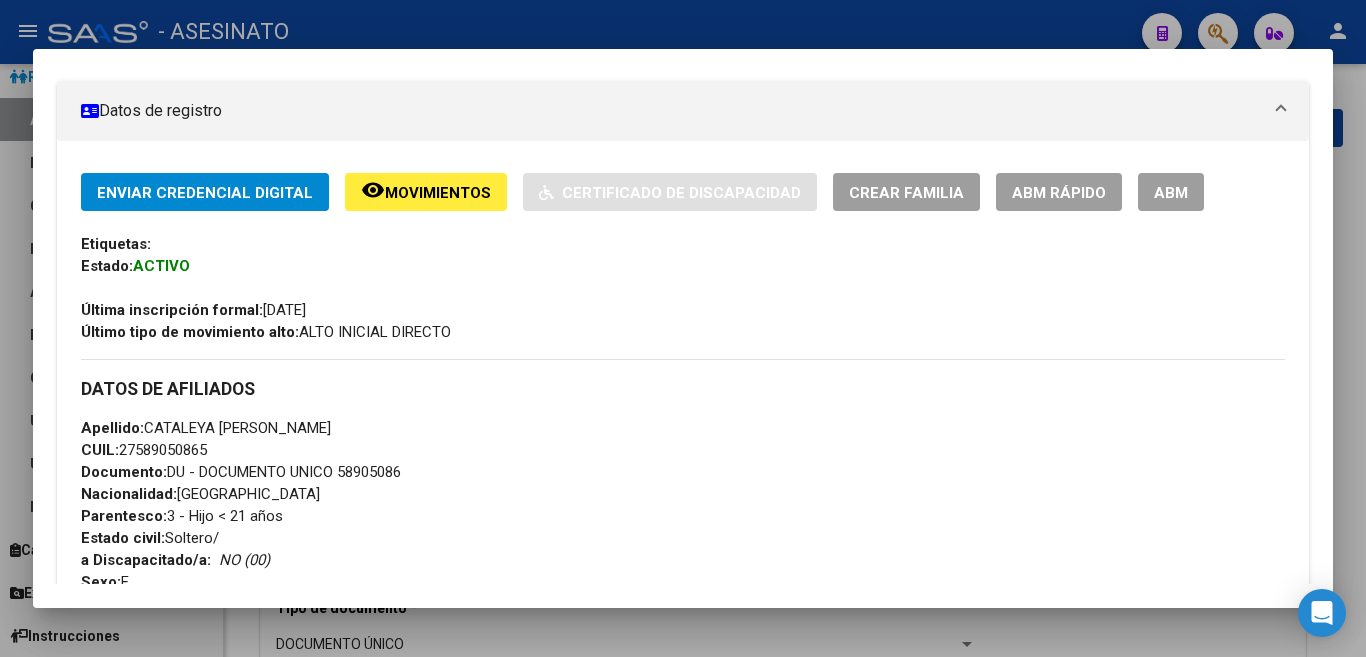 scroll, scrollTop: 400, scrollLeft: 0, axis: vertical 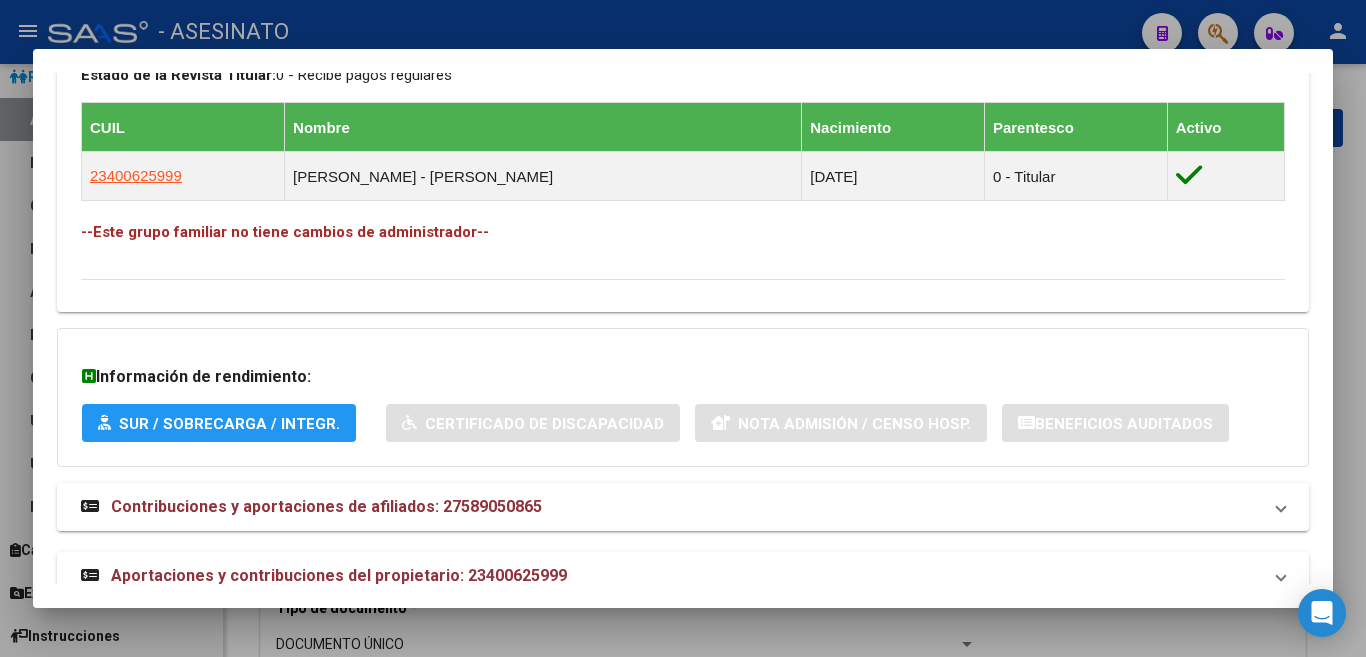 drag, startPoint x: 68, startPoint y: 221, endPoint x: 532, endPoint y: 274, distance: 467.01712 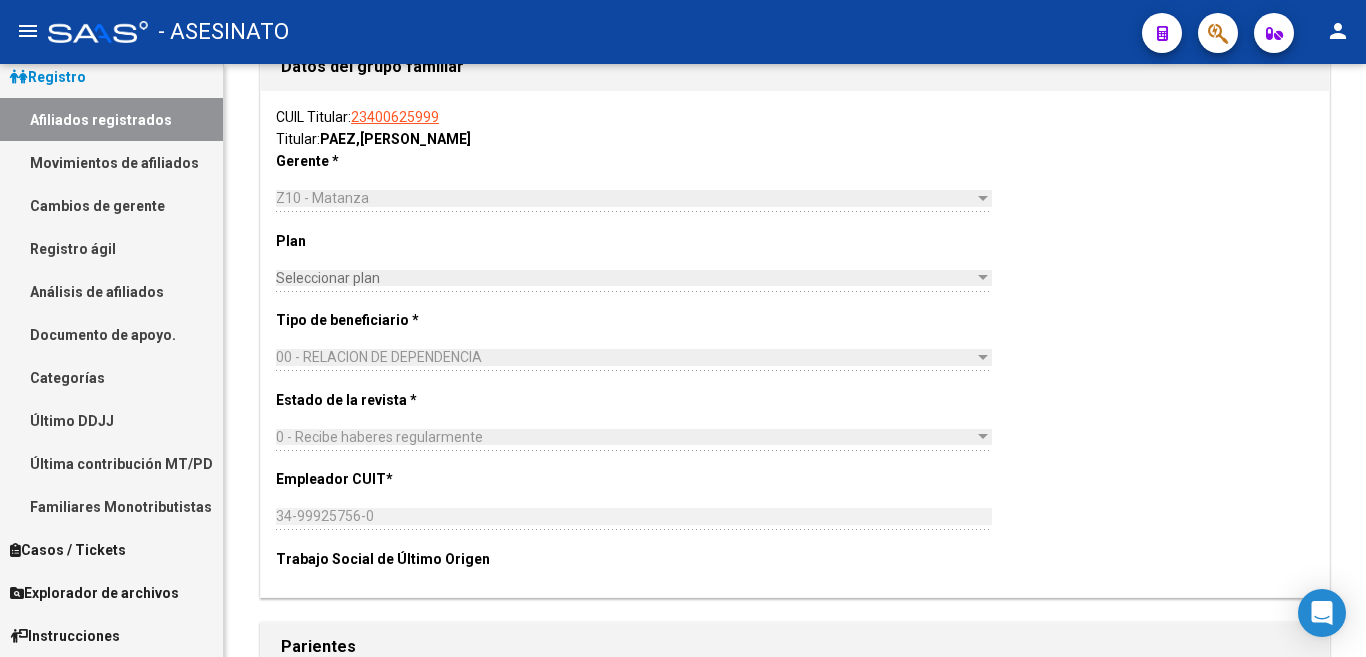 scroll, scrollTop: 3400, scrollLeft: 0, axis: vertical 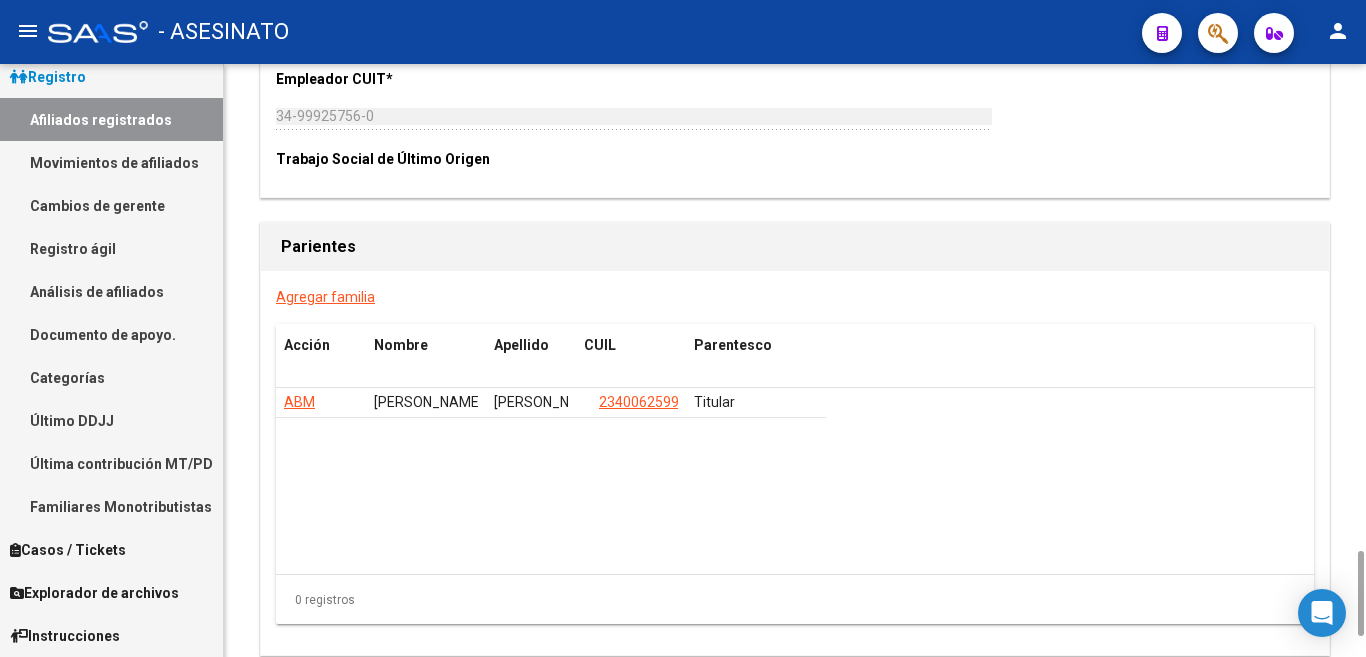 click on "Agregar familia" 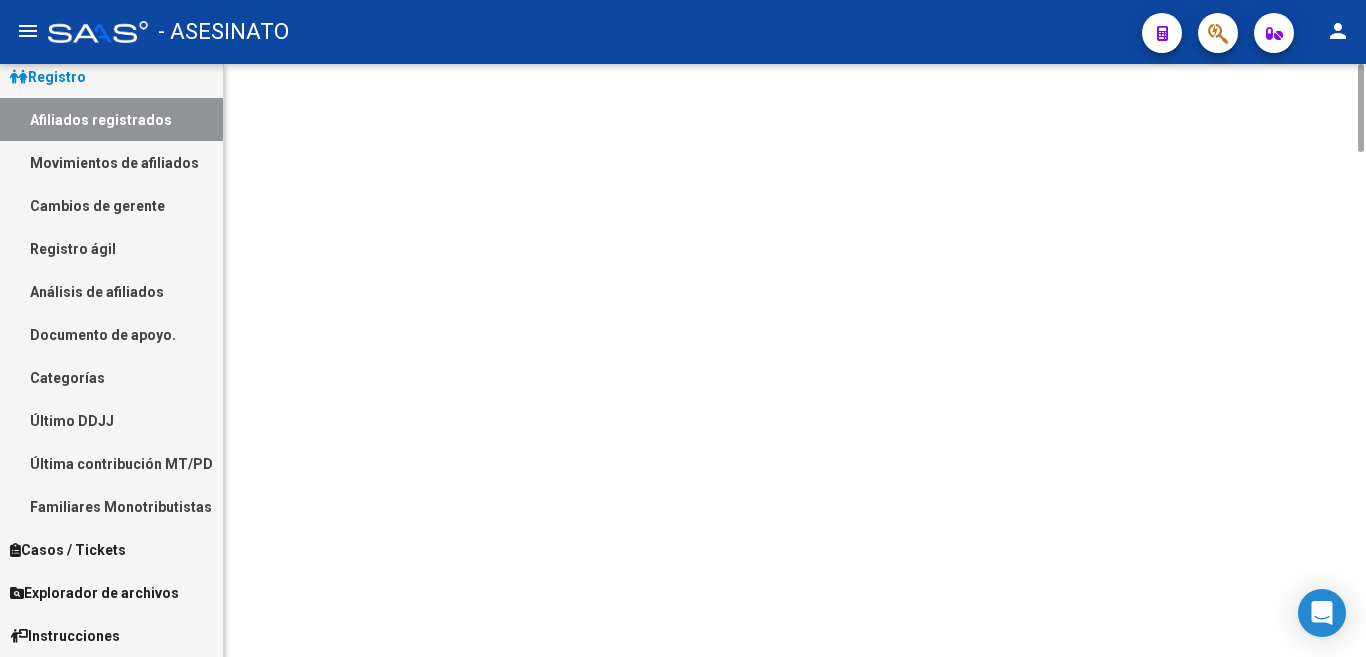 scroll, scrollTop: 0, scrollLeft: 0, axis: both 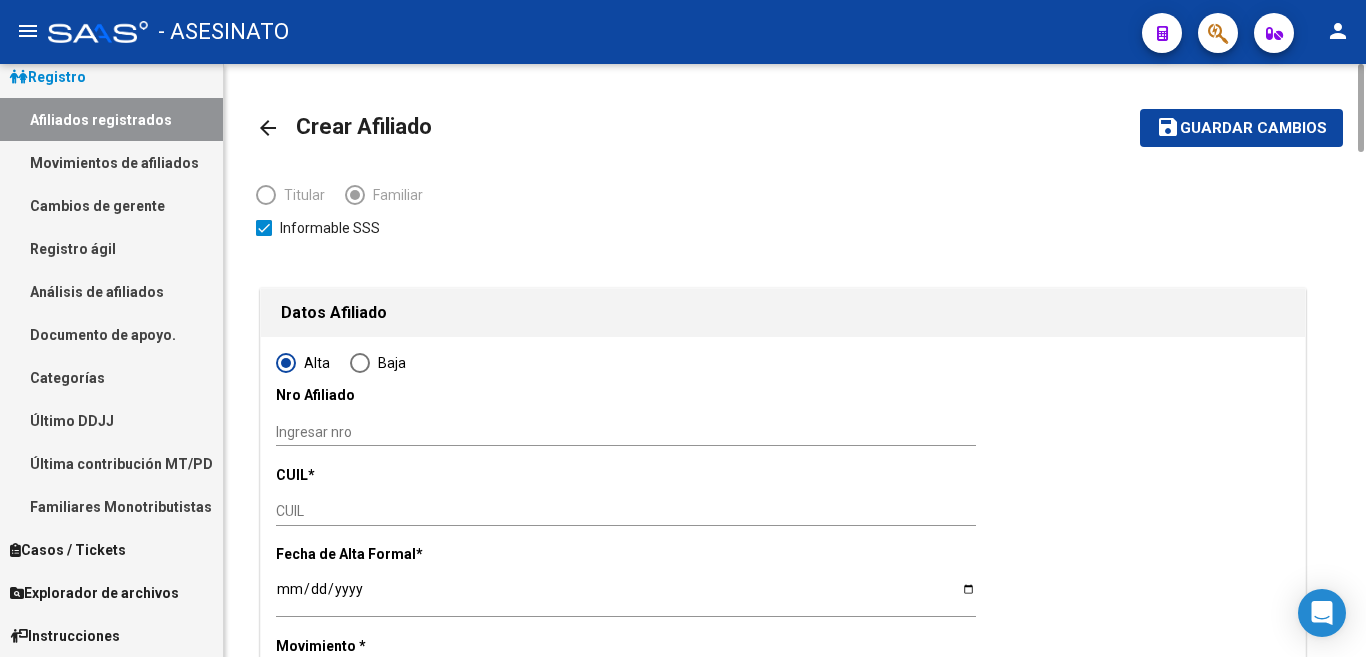 radio on "true" 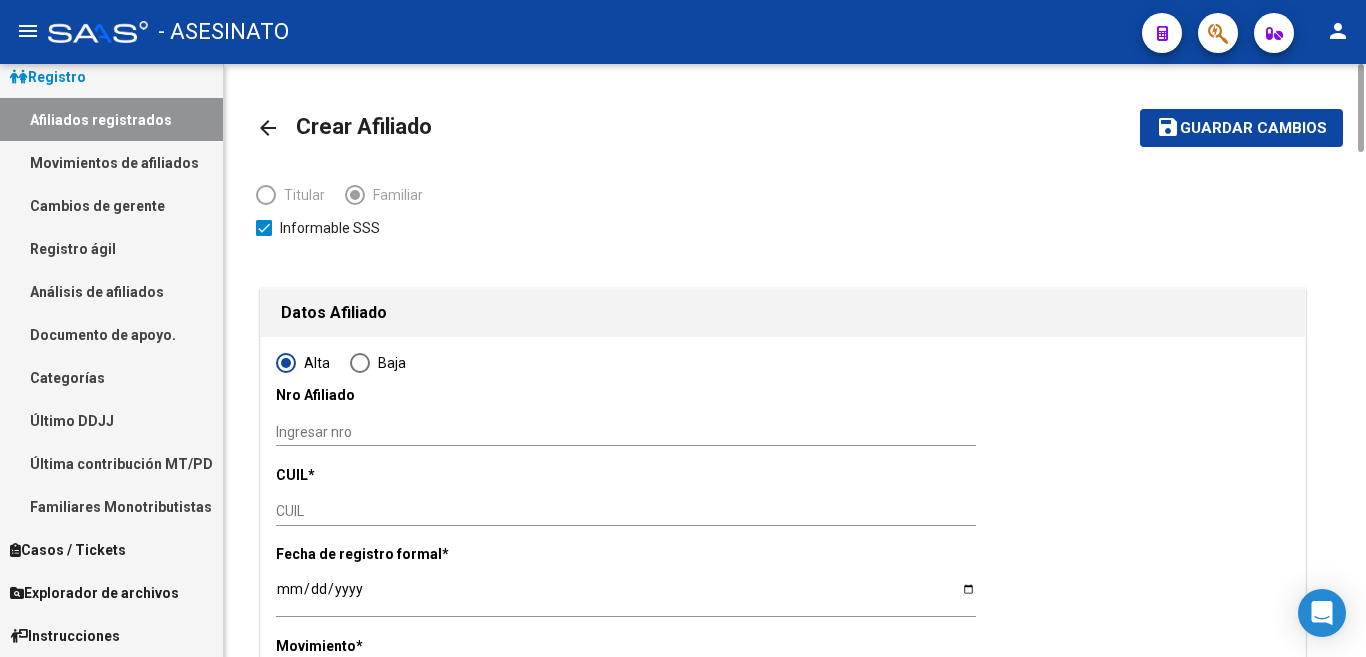 type on "[PERSON_NAME]" 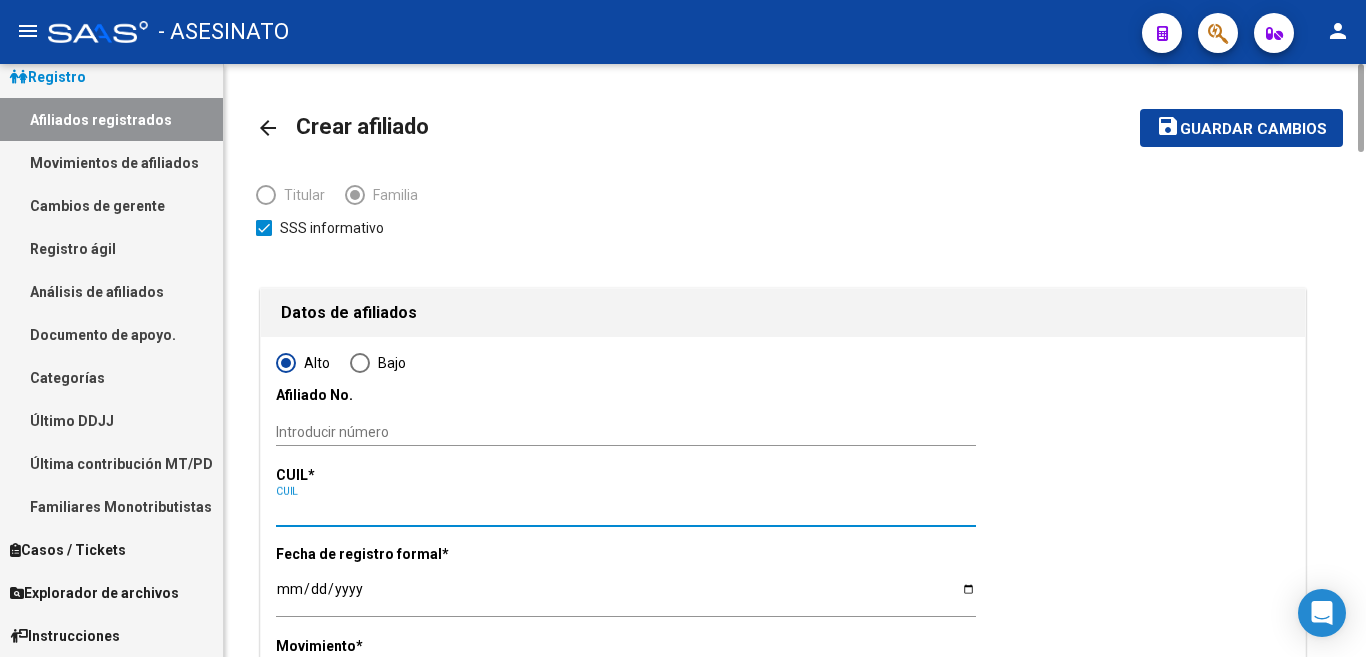 click on "CUIL" at bounding box center [626, 511] 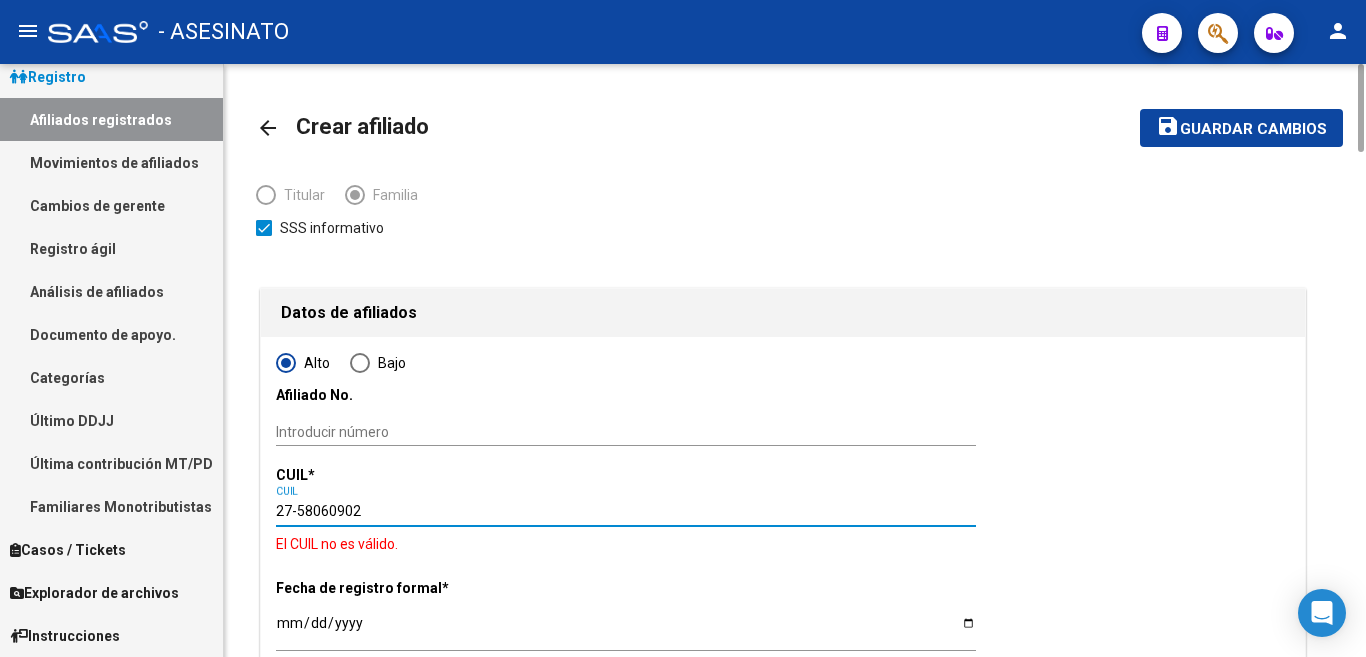 type on "27-58060902-9" 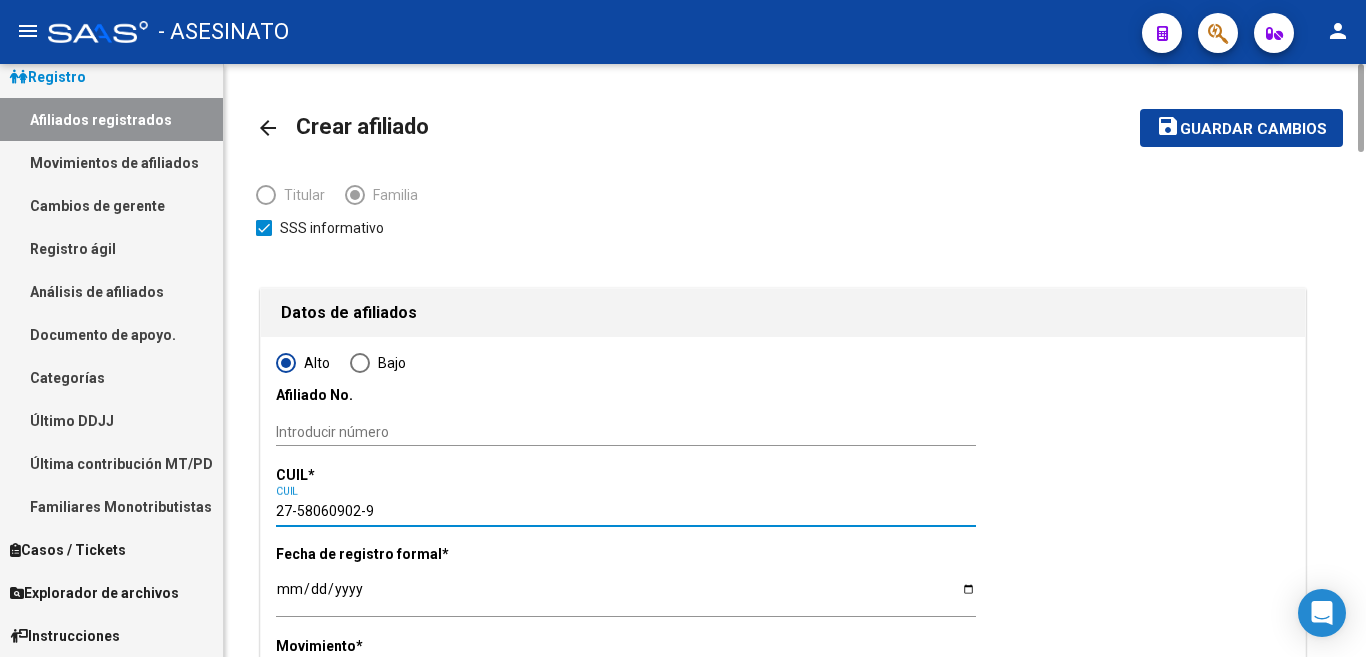 type on "58060902" 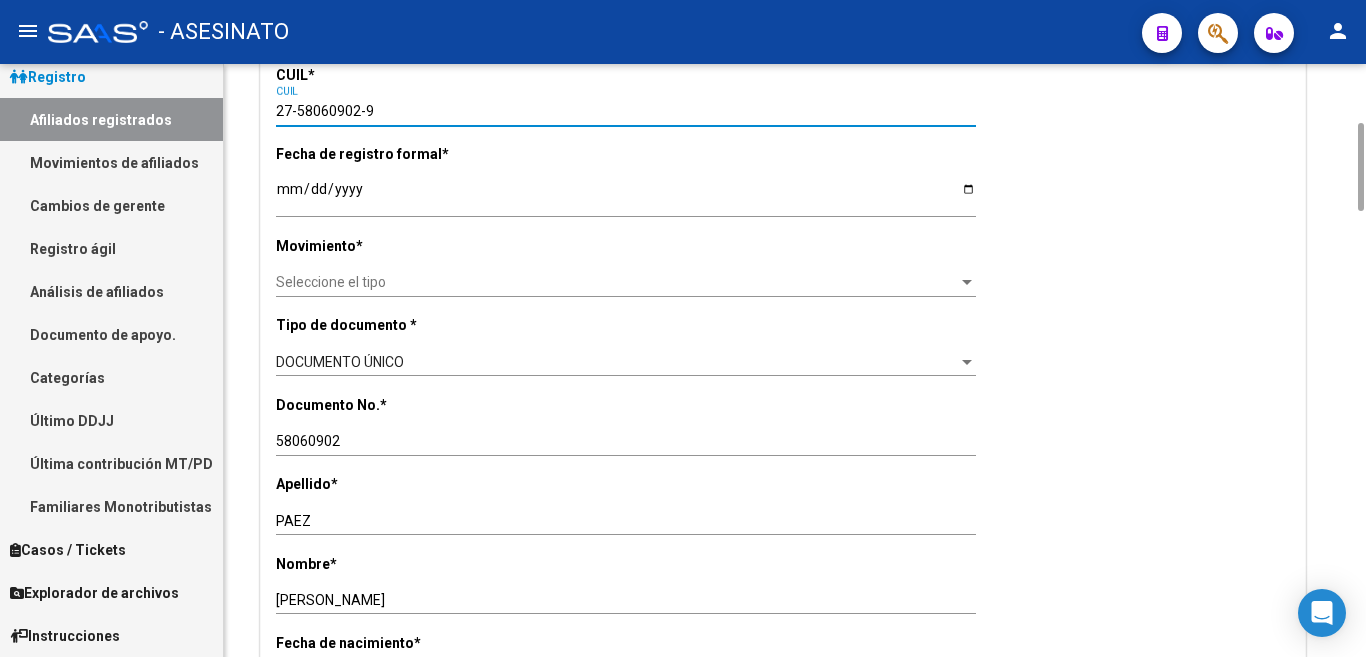 type on "27-58060902-9" 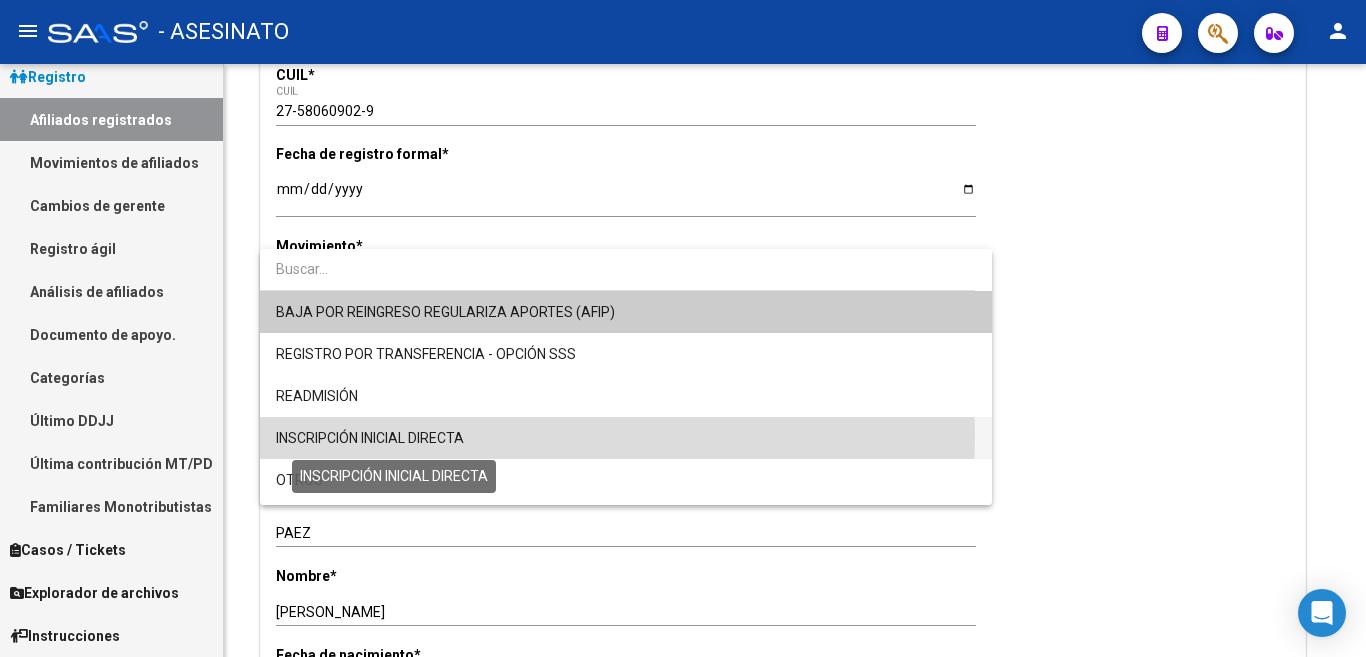 click on "INSCRIPCIÓN INICIAL DIRECTA" at bounding box center [370, 438] 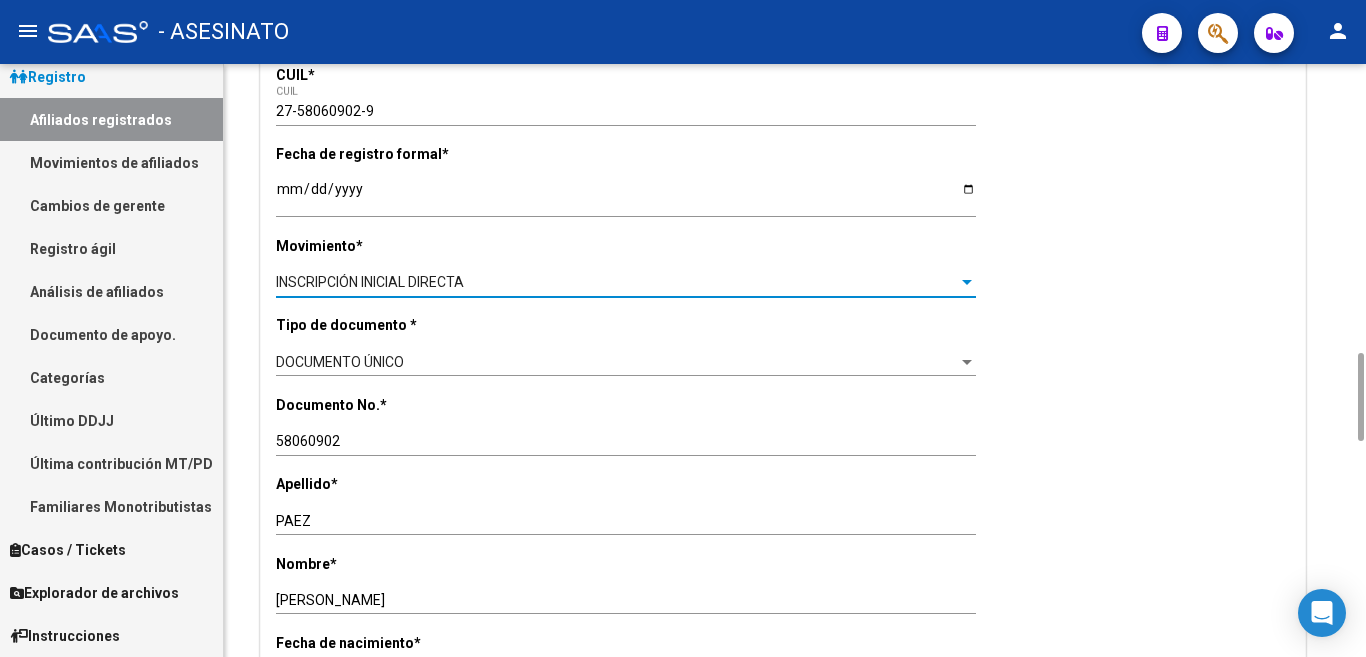 scroll, scrollTop: 600, scrollLeft: 0, axis: vertical 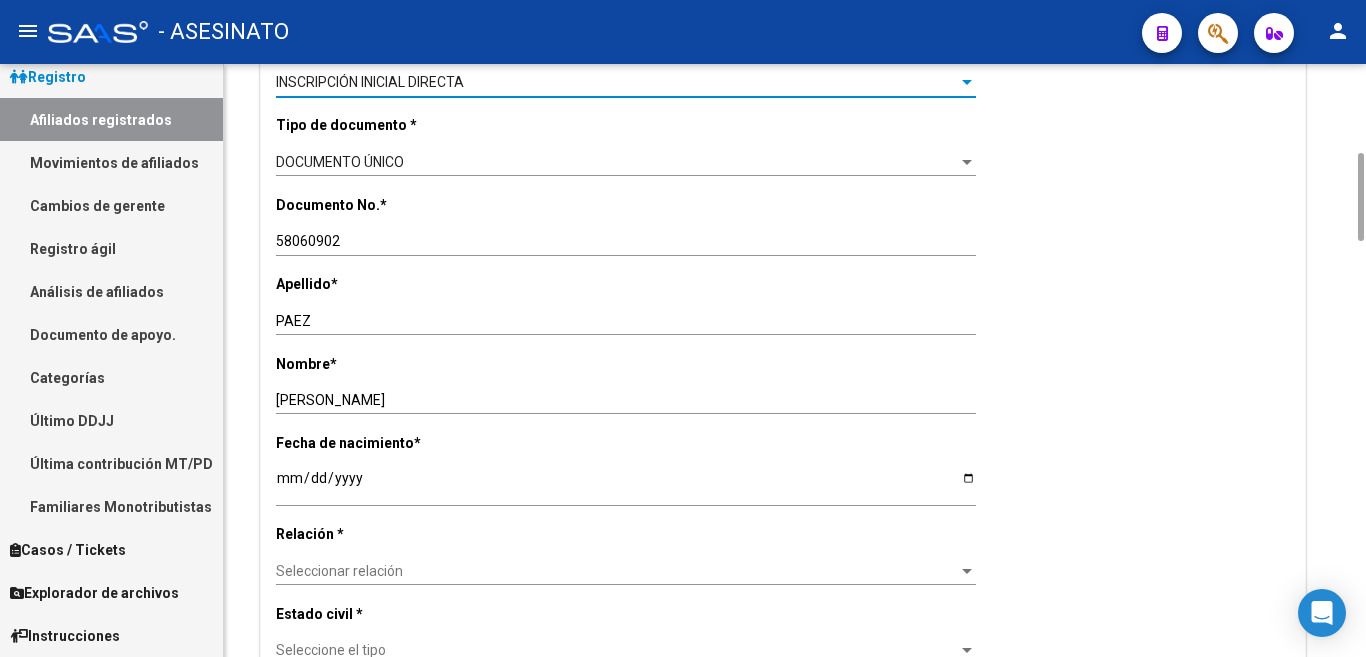 click at bounding box center (967, 571) 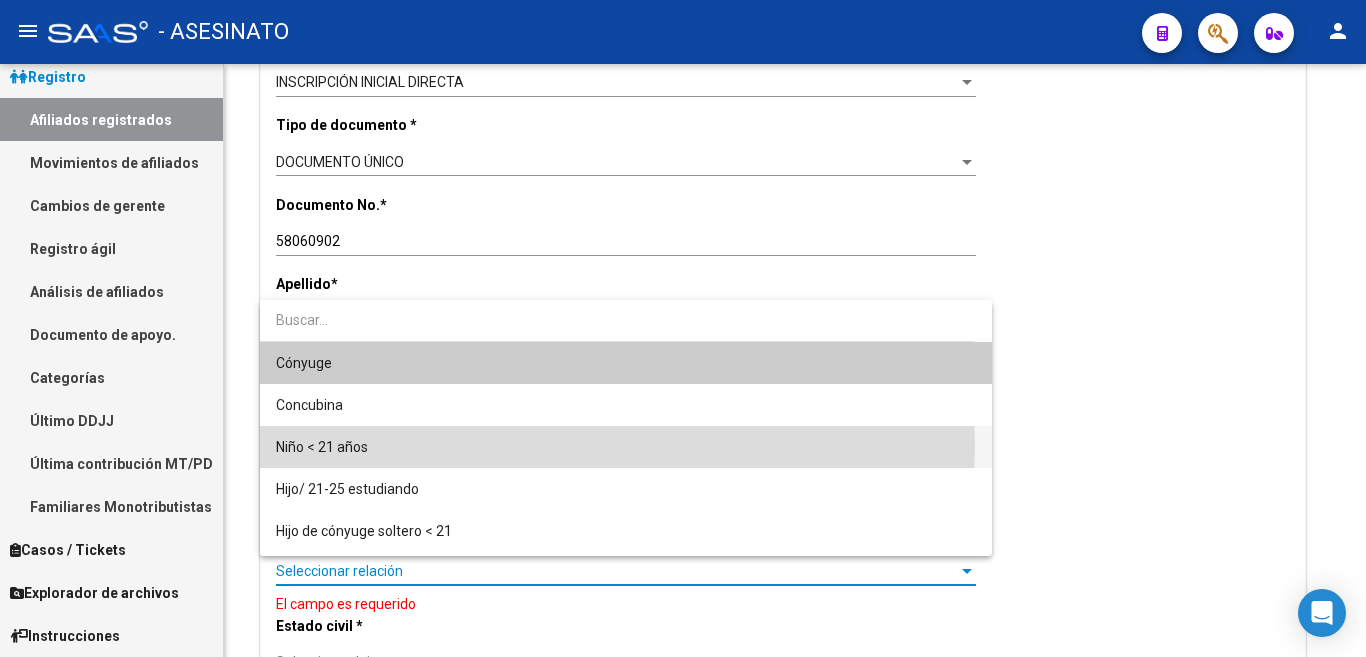 click on "Niño < 21 años" at bounding box center (626, 447) 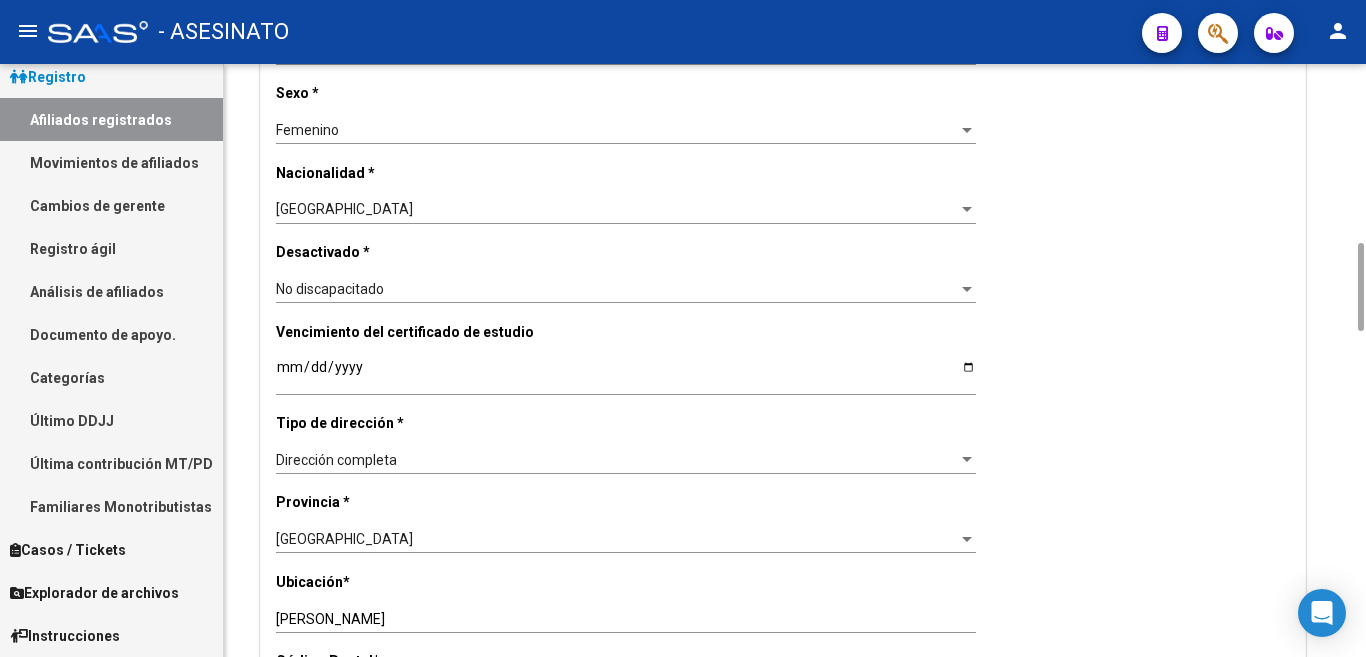 scroll, scrollTop: 1400, scrollLeft: 0, axis: vertical 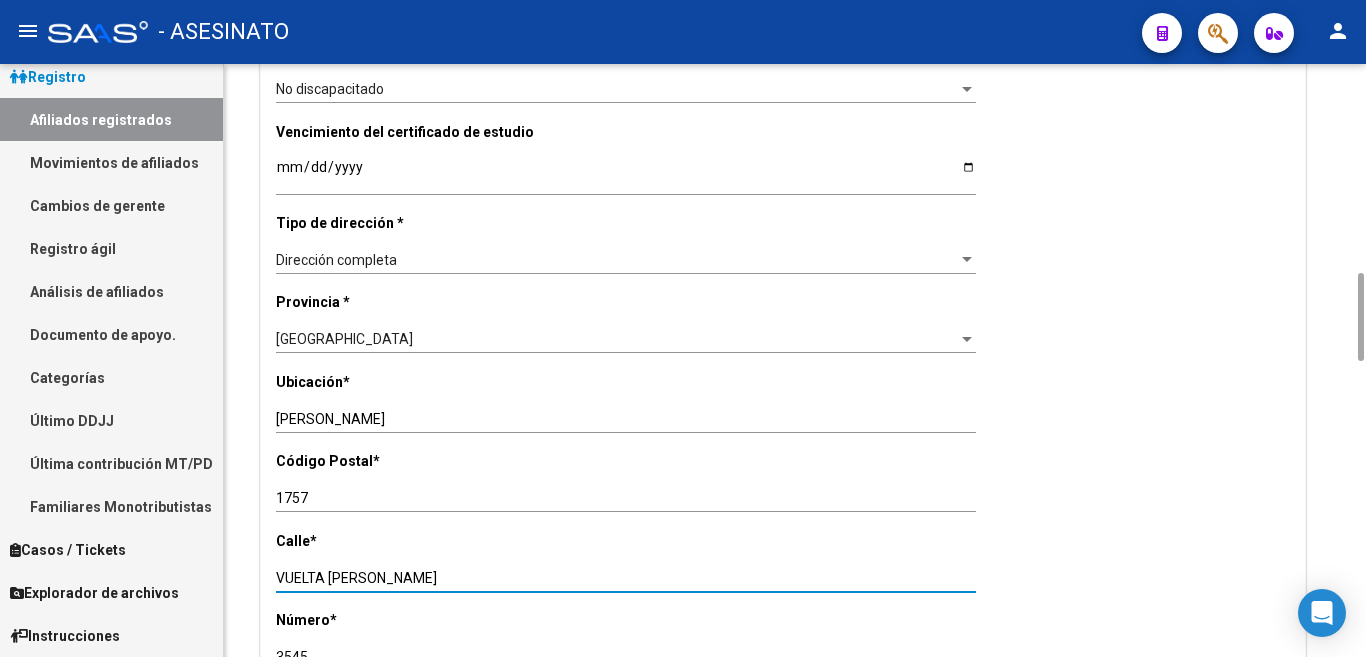 click on "VUELTA [PERSON_NAME]" at bounding box center [626, 578] 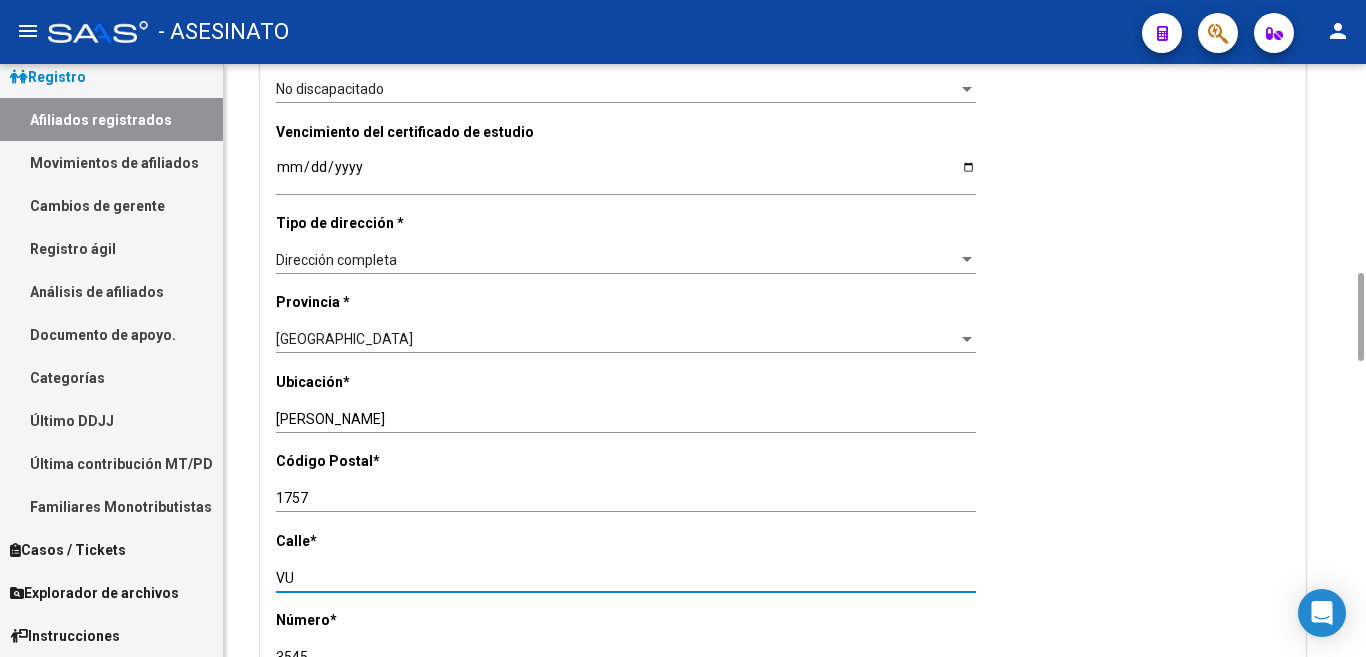 type on "V" 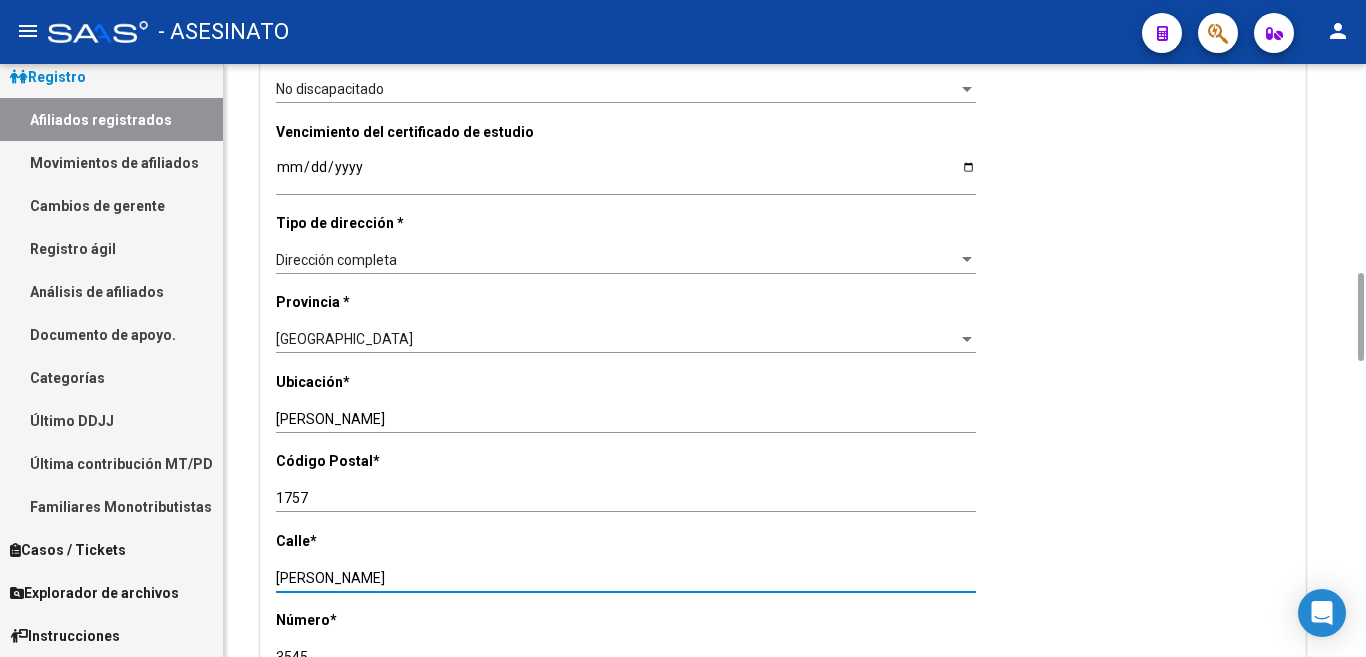 type on "[PERSON_NAME]" 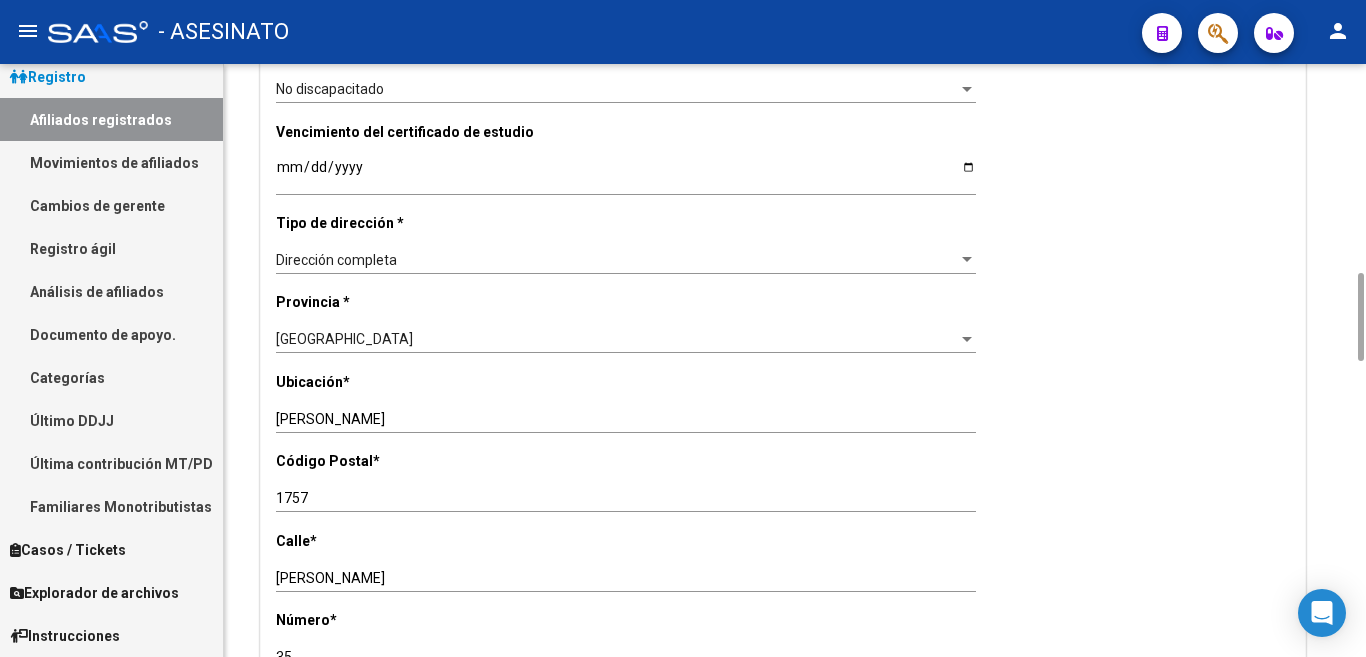 type on "3" 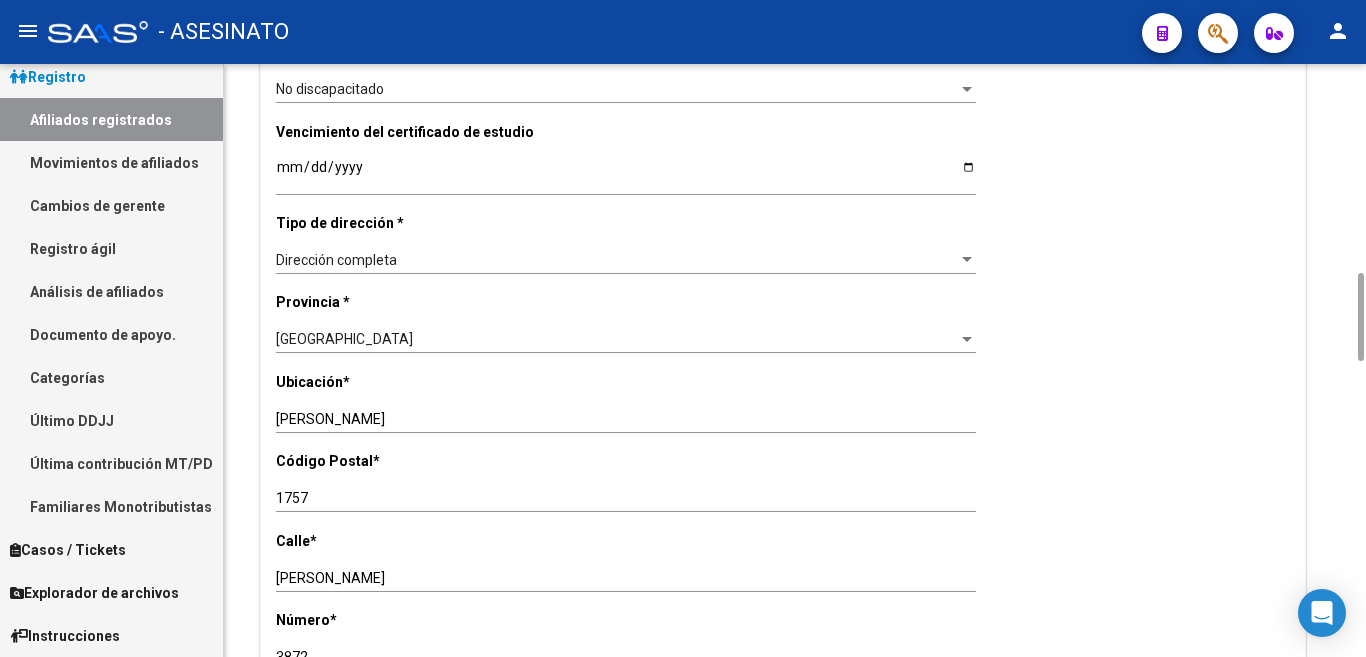 type on "3872" 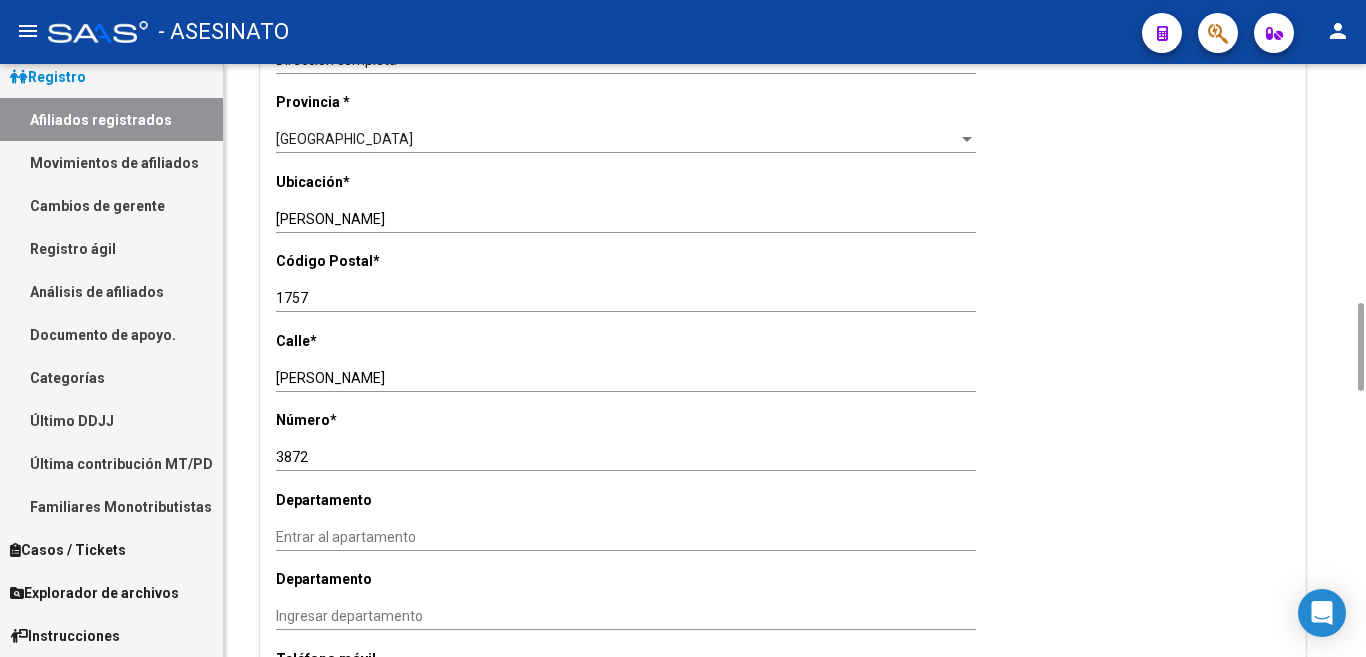 scroll, scrollTop: 1800, scrollLeft: 0, axis: vertical 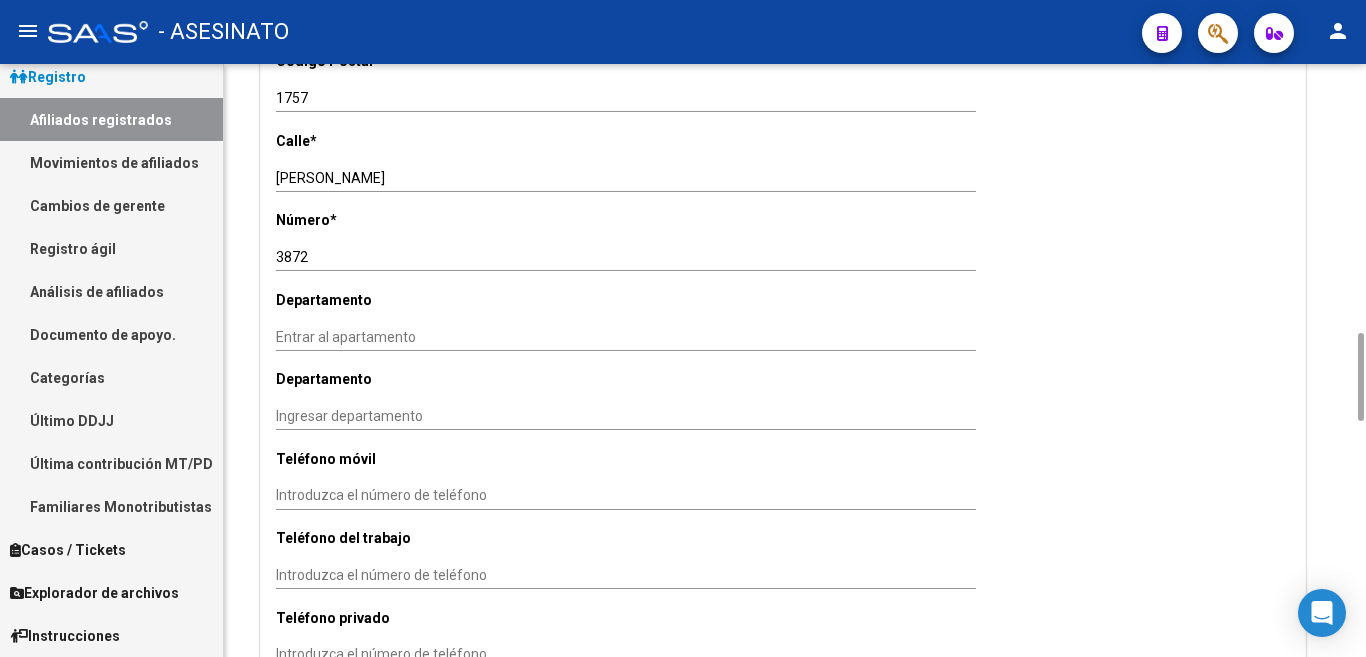 click on "Introduzca el número de teléfono" at bounding box center (626, 495) 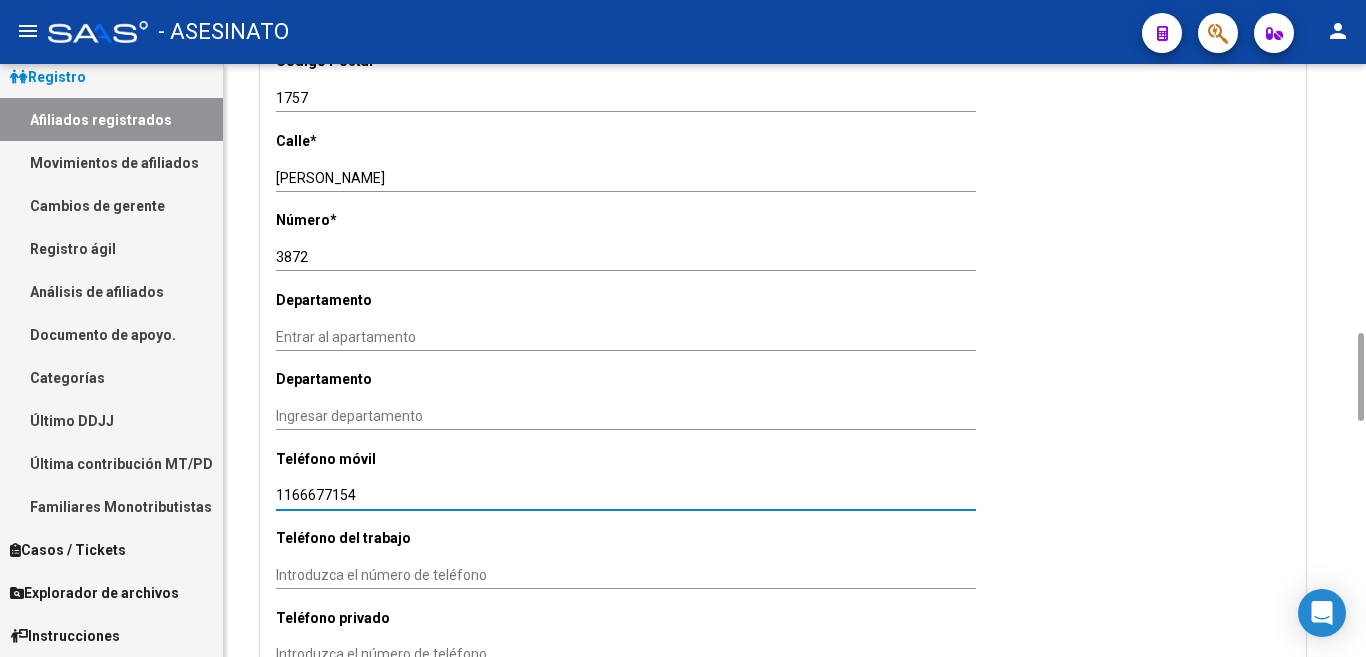 type on "1166677154" 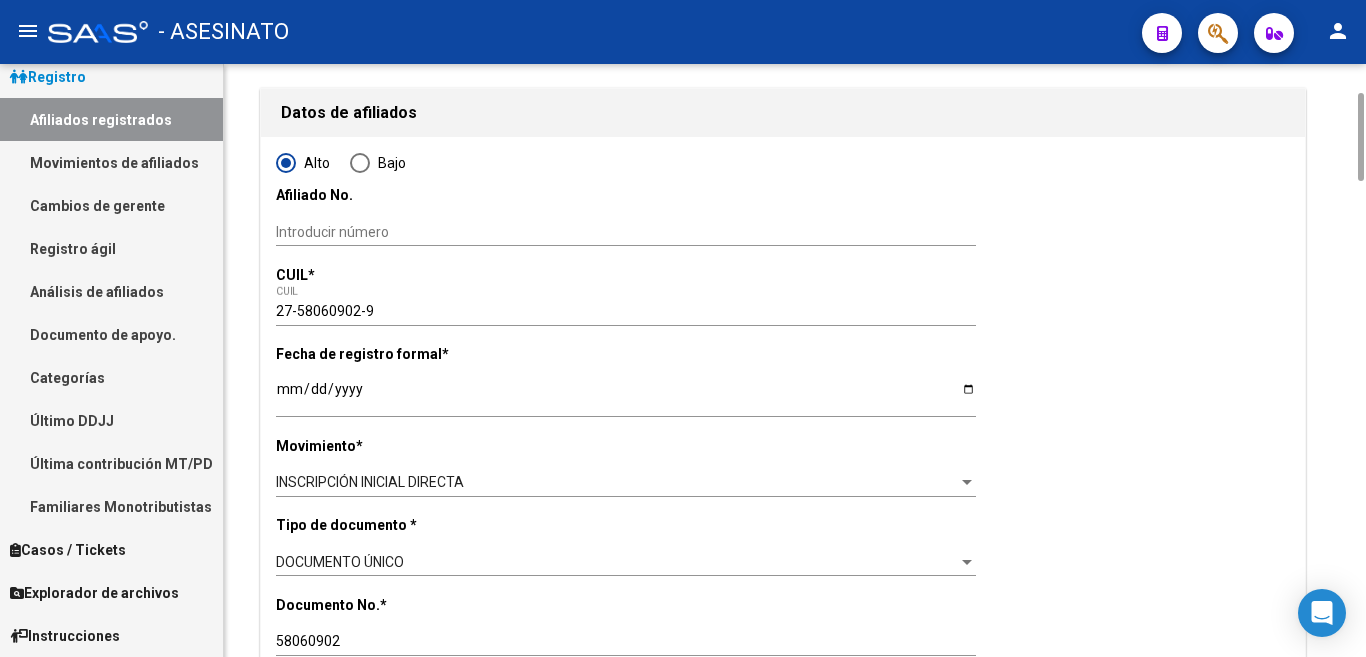 scroll, scrollTop: 0, scrollLeft: 0, axis: both 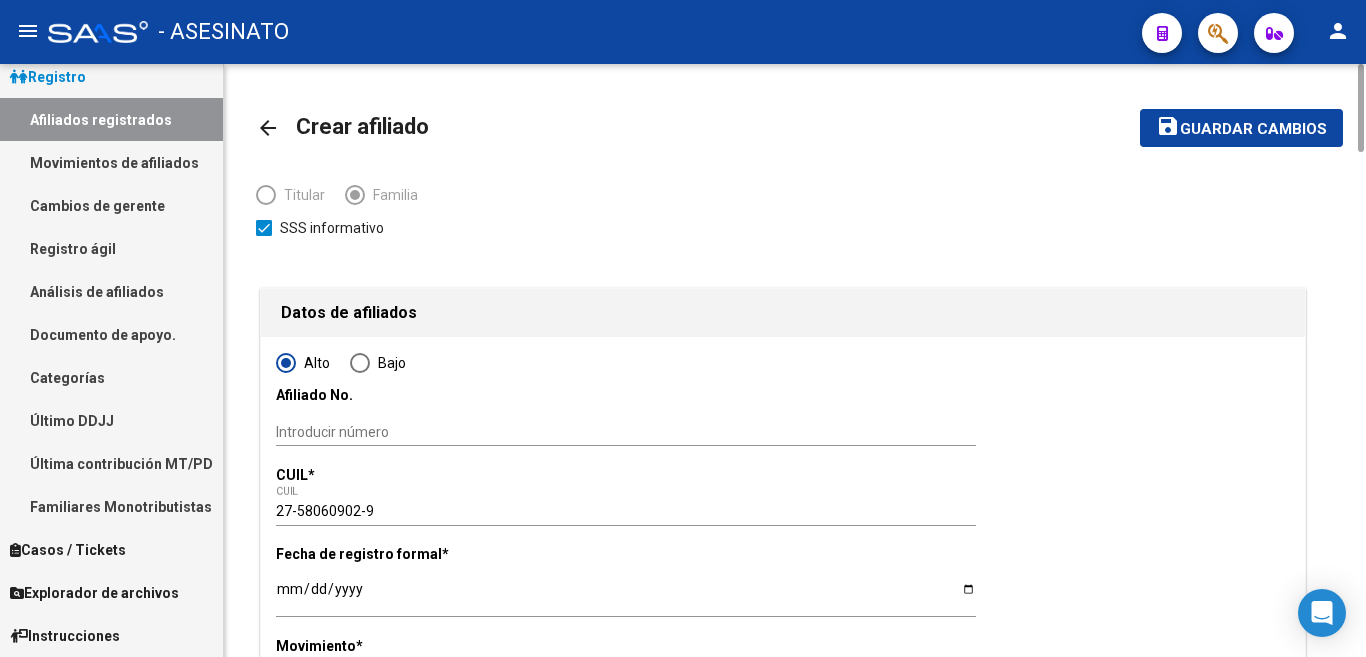 click on "Guardar cambios" 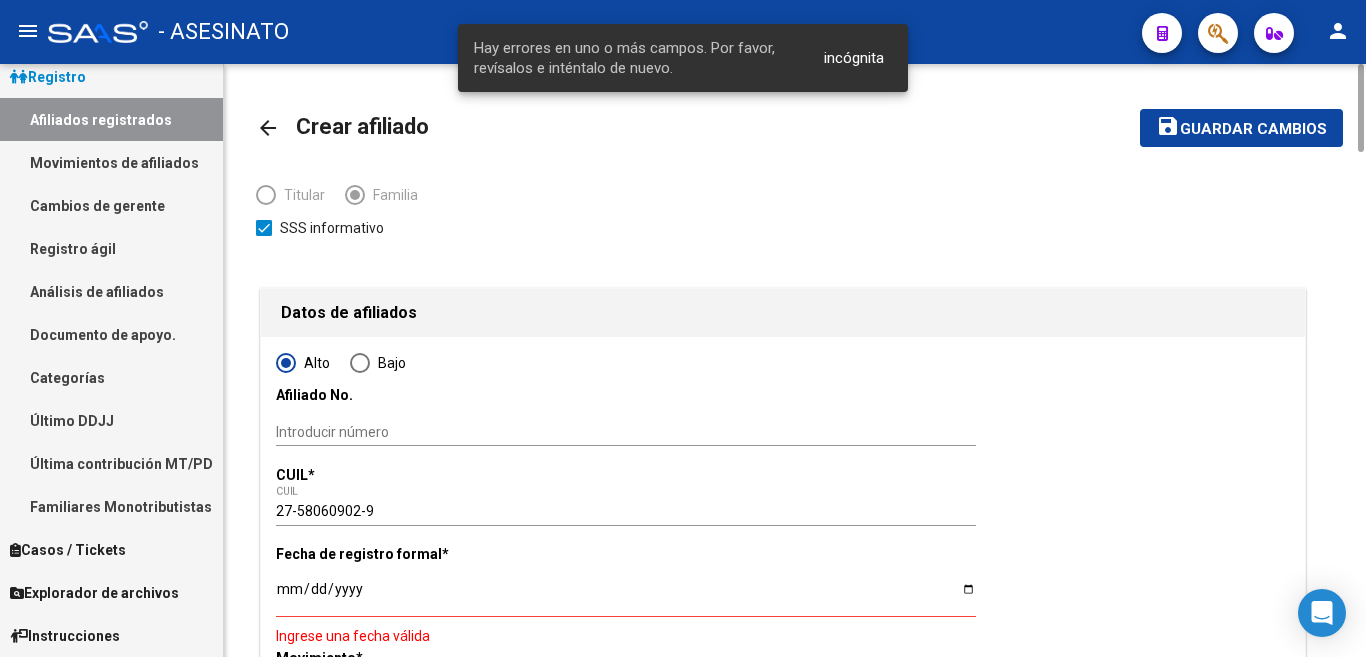 scroll, scrollTop: 200, scrollLeft: 0, axis: vertical 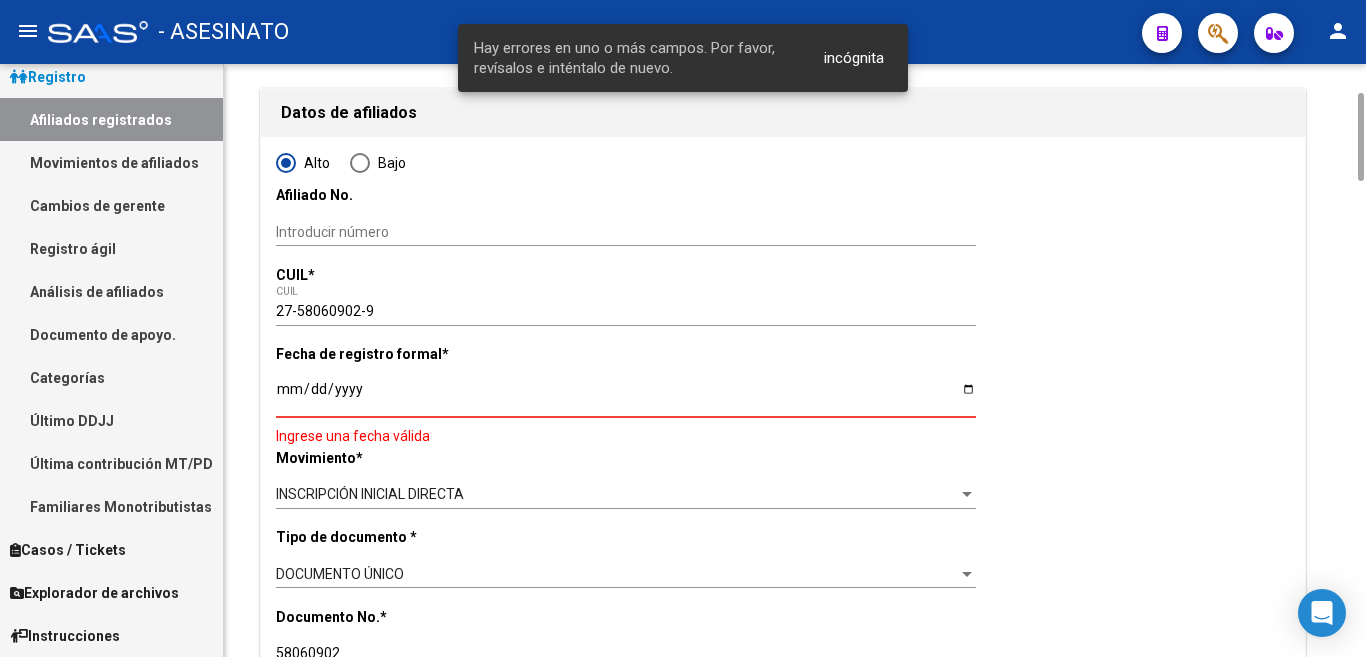 click on "Introducir fecha" at bounding box center [626, 396] 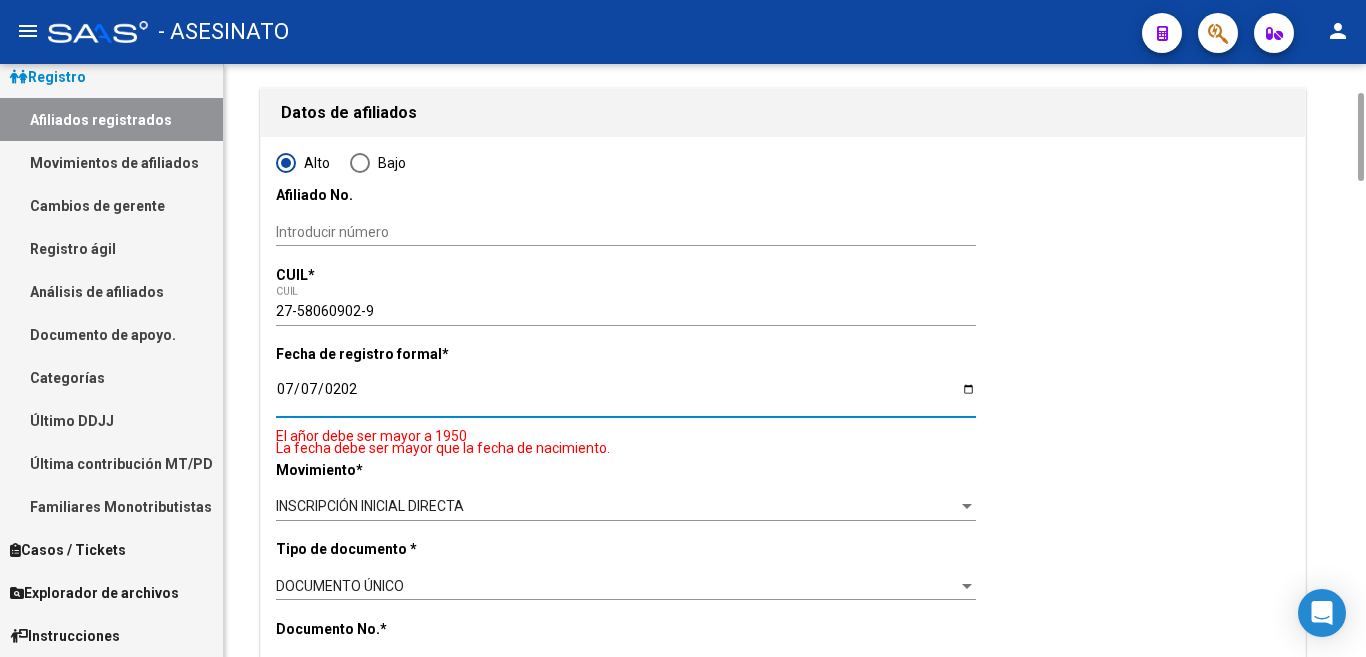 type on "[DATE]" 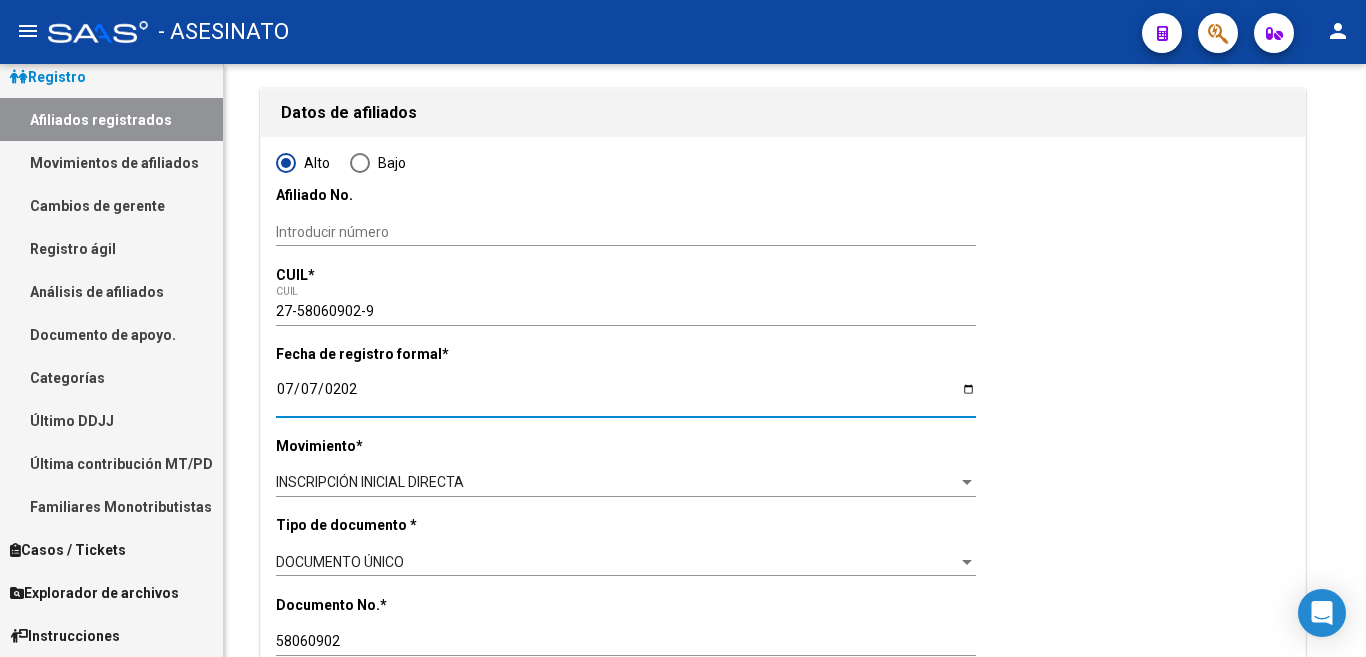 scroll, scrollTop: 0, scrollLeft: 0, axis: both 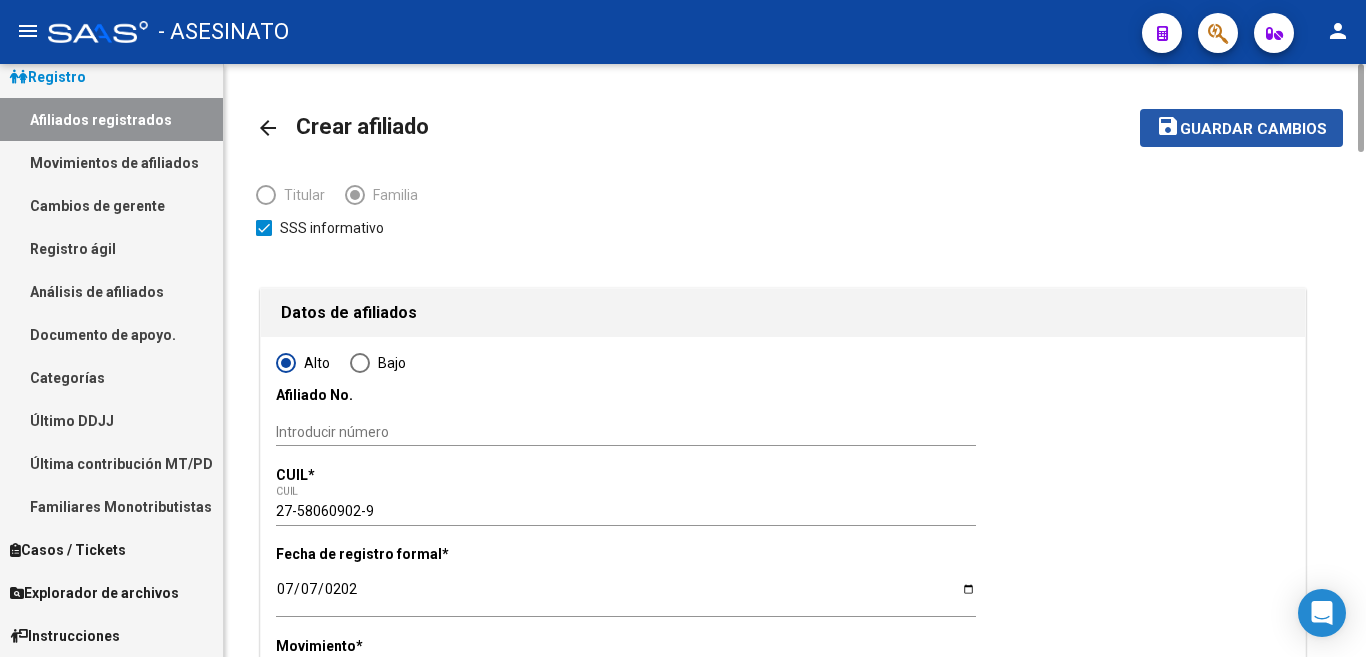 click on "Guardar cambios" 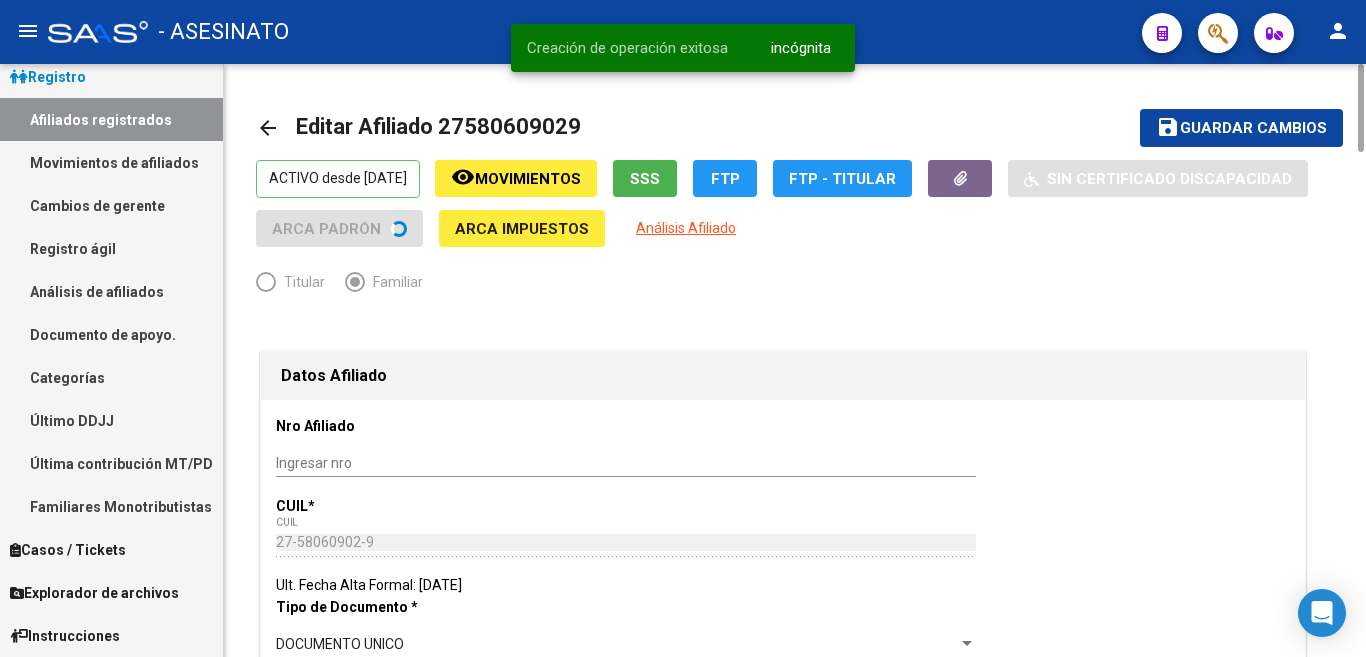 radio on "true" 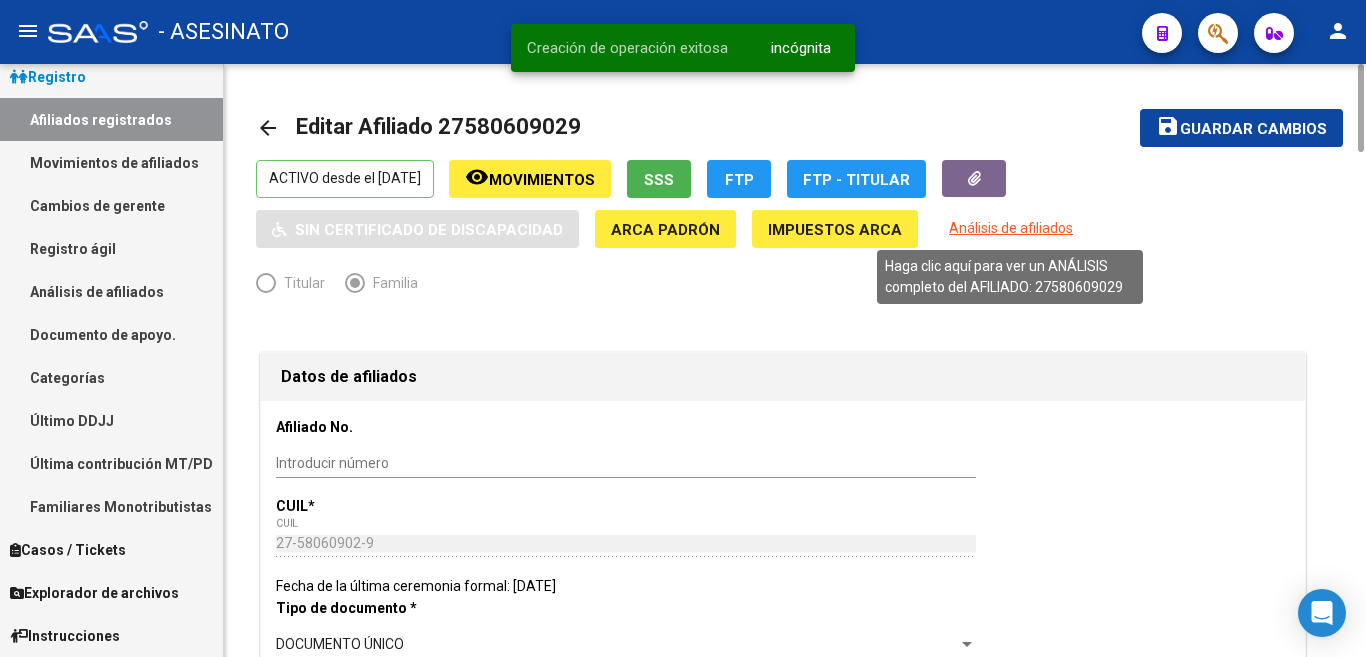 click on "Análisis de afiliados" 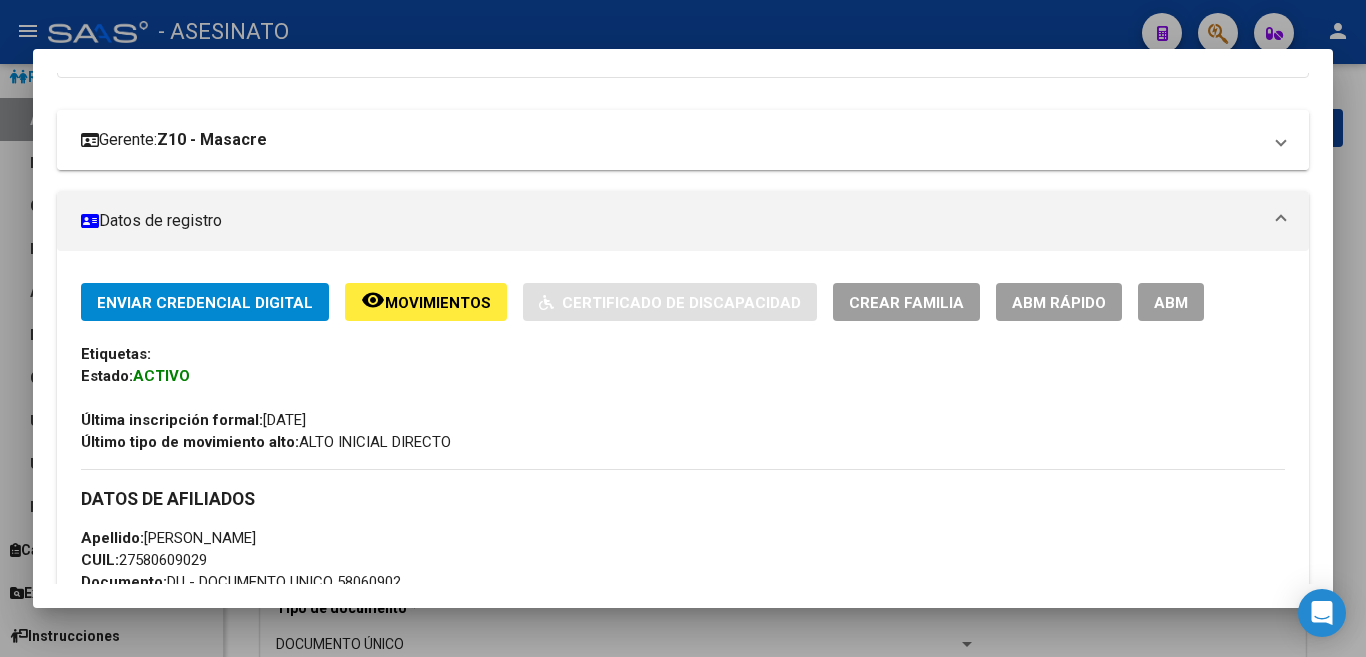 scroll, scrollTop: 300, scrollLeft: 0, axis: vertical 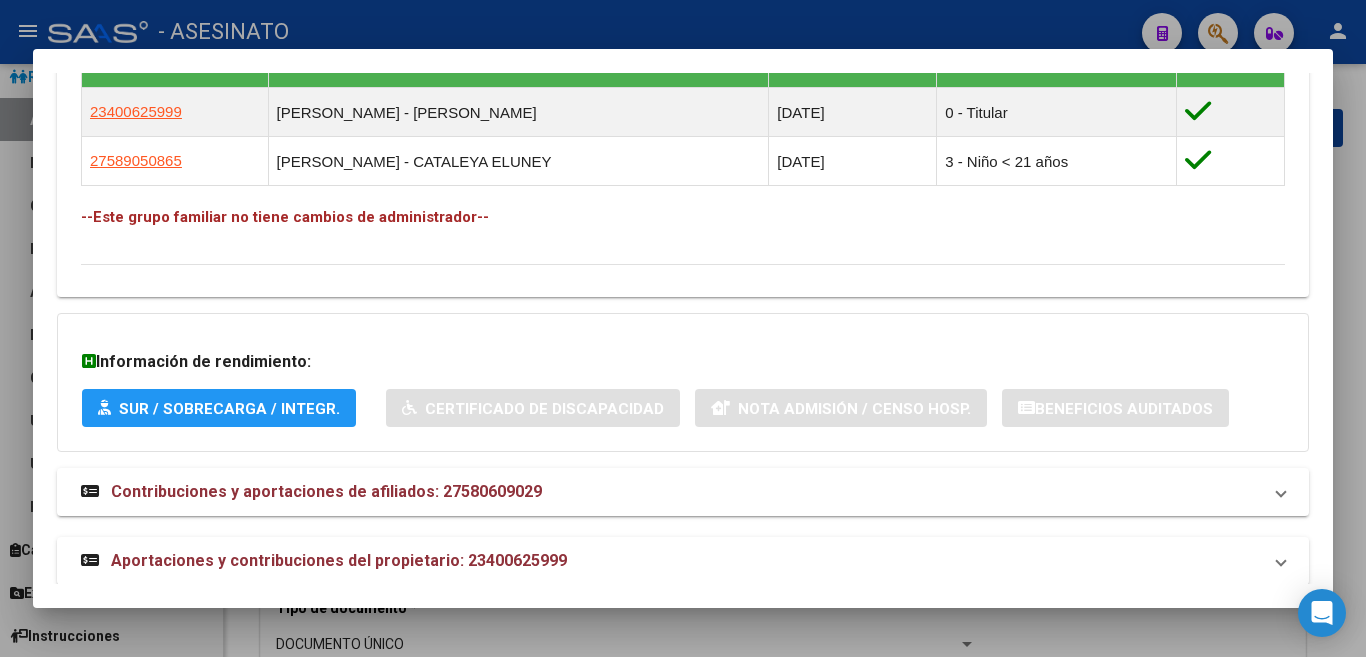 drag, startPoint x: 83, startPoint y: 325, endPoint x: 620, endPoint y: 237, distance: 544.16266 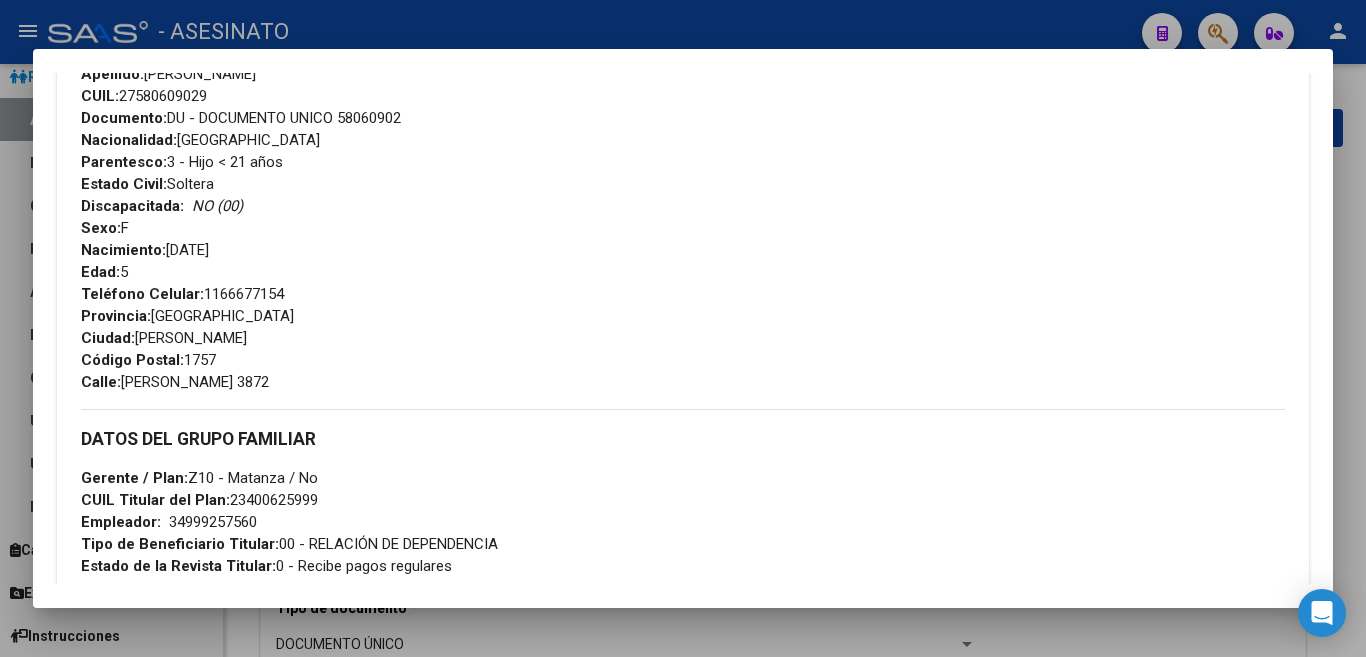 scroll, scrollTop: 542, scrollLeft: 0, axis: vertical 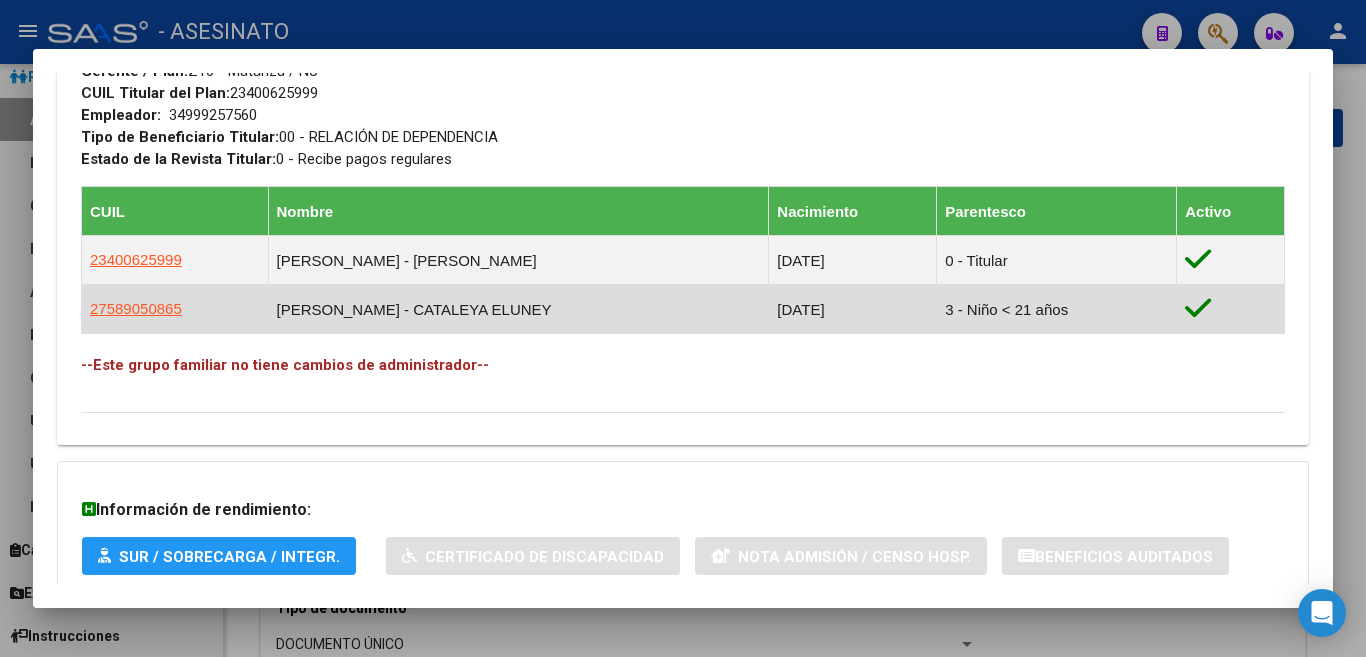 drag, startPoint x: 86, startPoint y: 111, endPoint x: 1251, endPoint y: 376, distance: 1194.7594 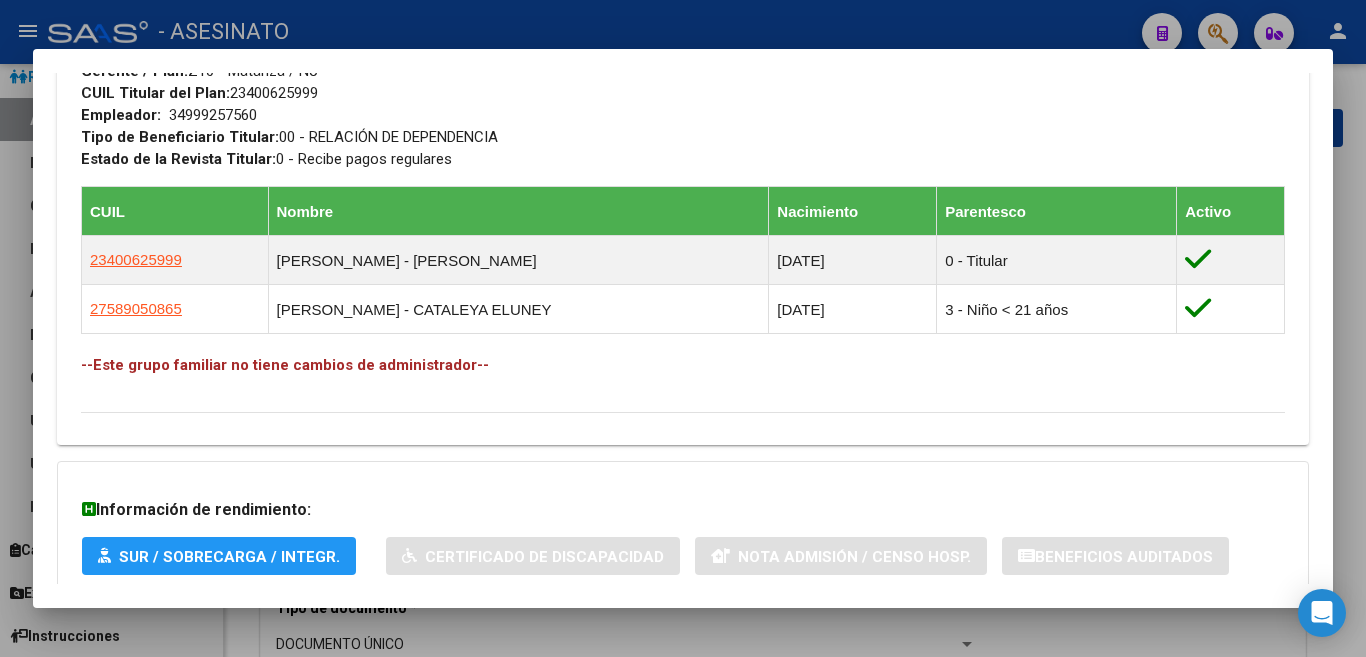 click at bounding box center (683, 328) 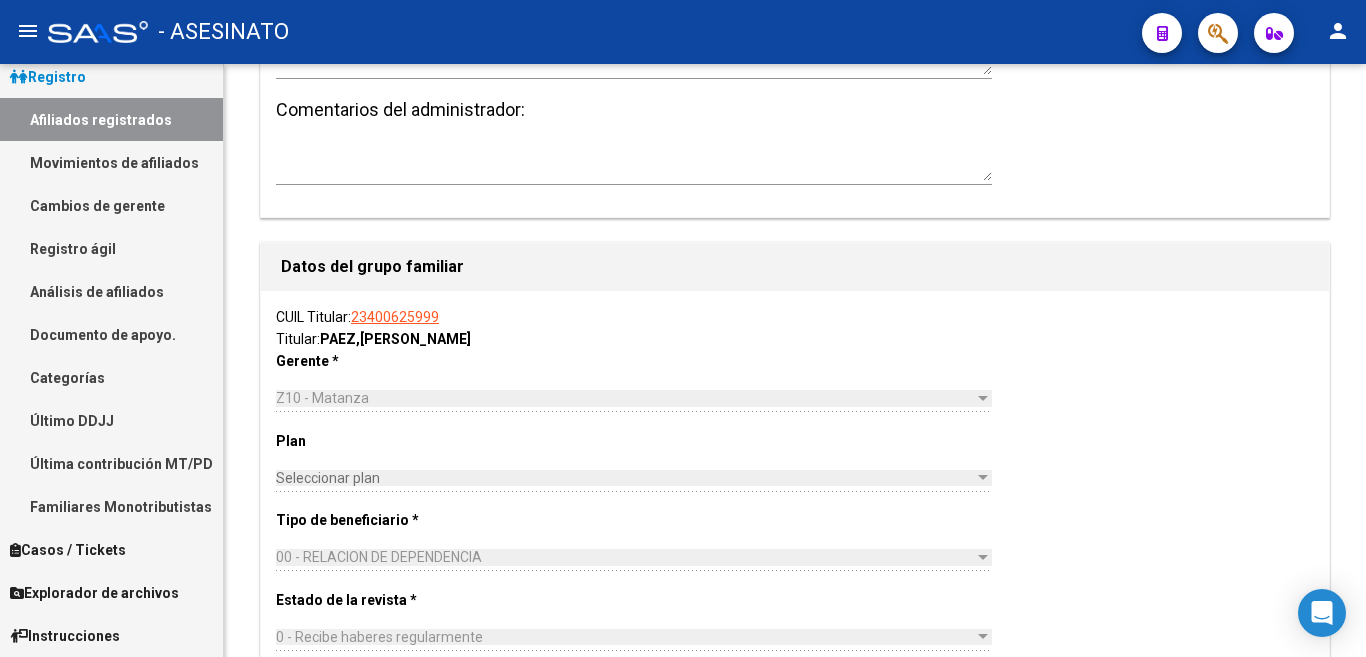 scroll, scrollTop: 3543, scrollLeft: 0, axis: vertical 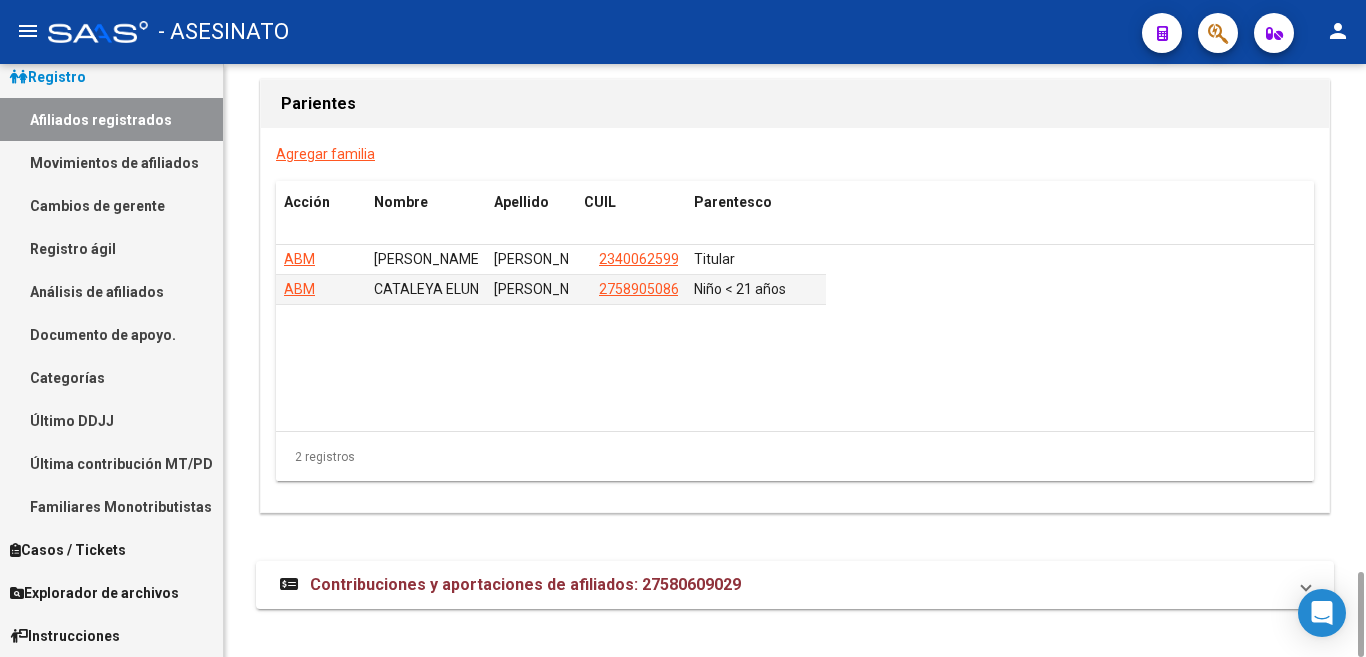 click on "Agregar familia" 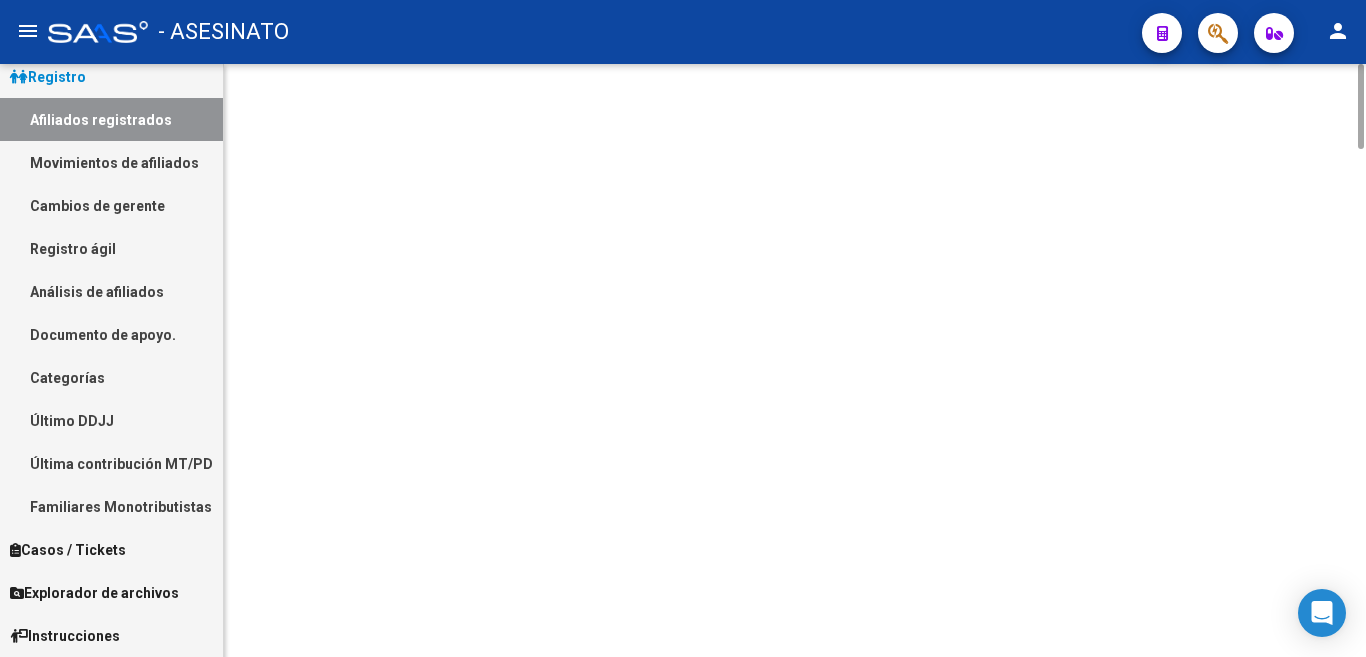 scroll, scrollTop: 0, scrollLeft: 0, axis: both 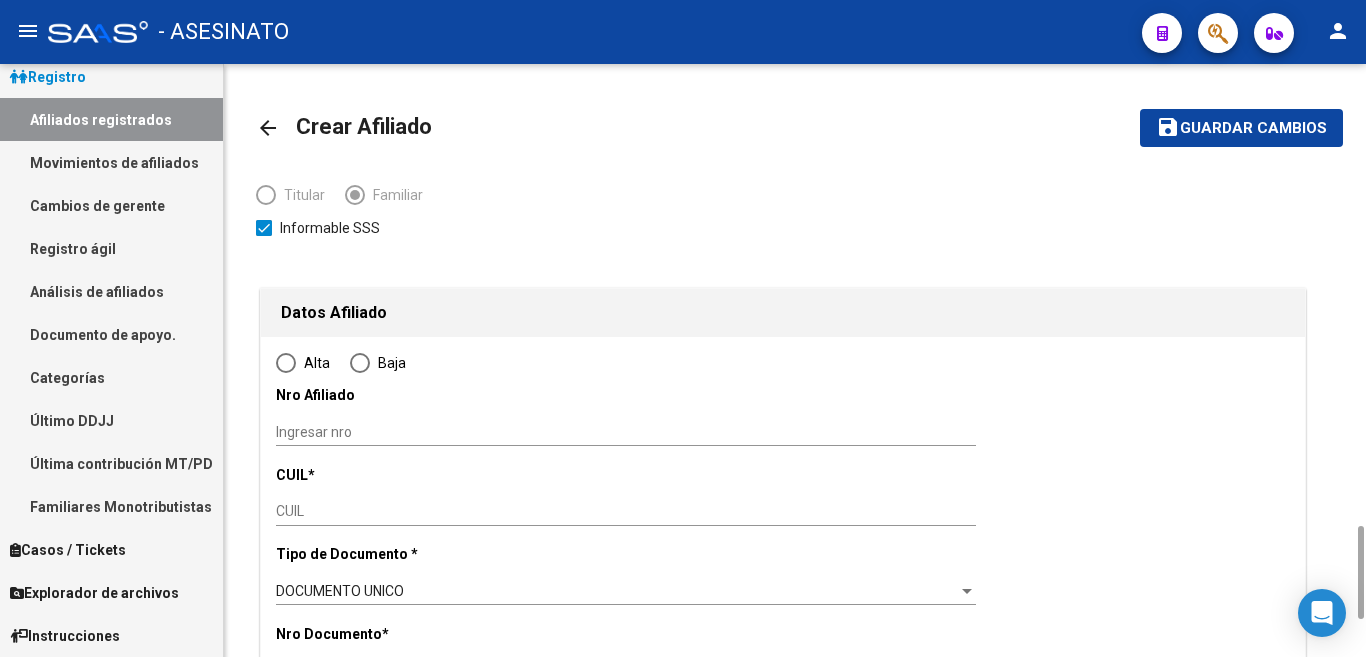 radio on "true" 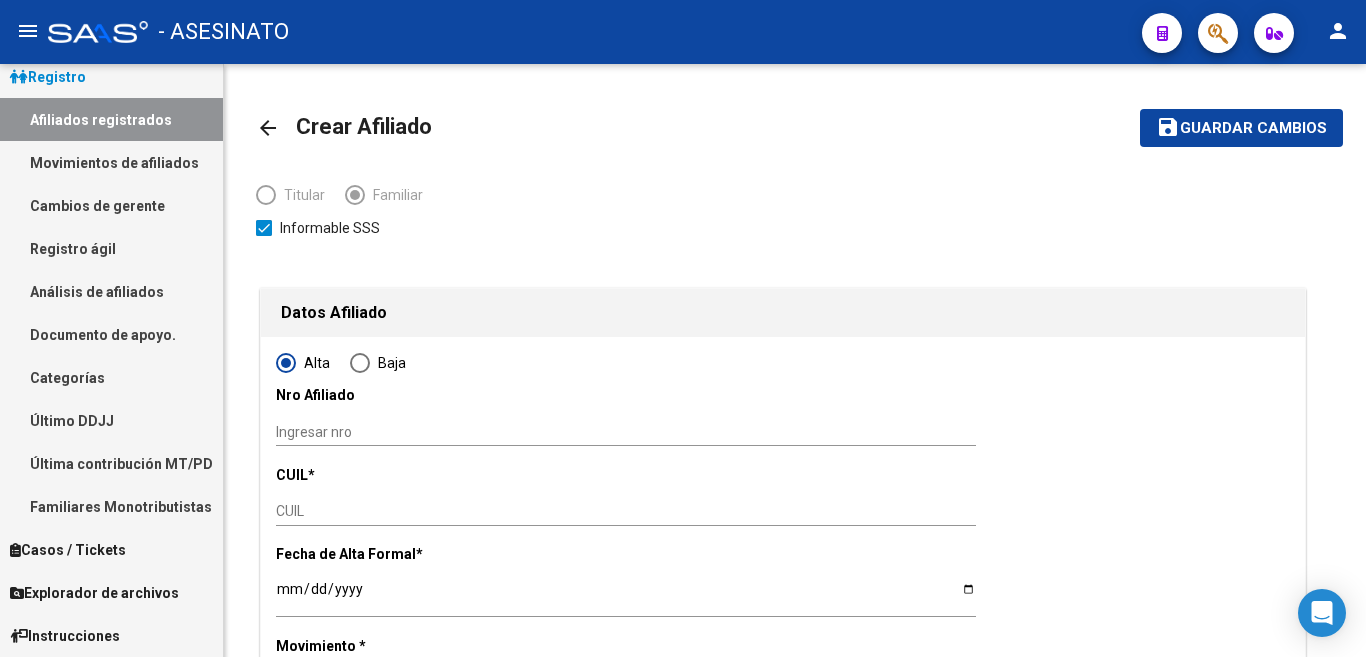scroll, scrollTop: 600, scrollLeft: 0, axis: vertical 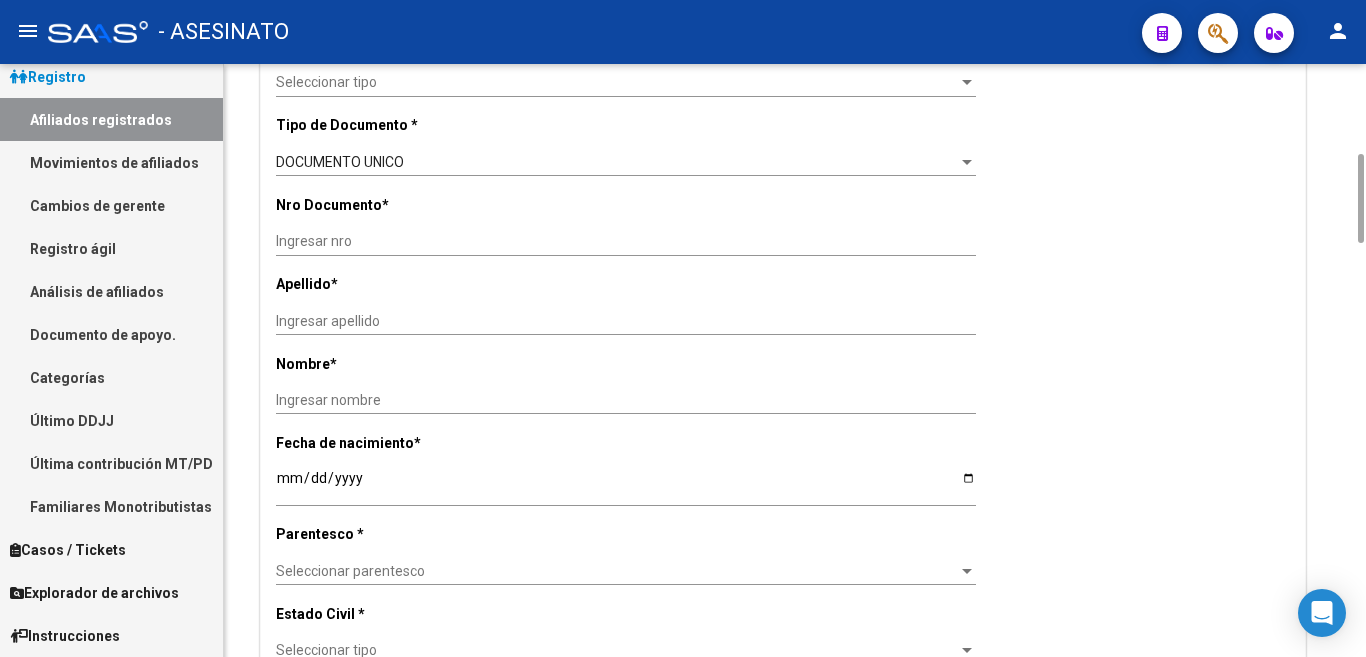 type on "[PERSON_NAME]" 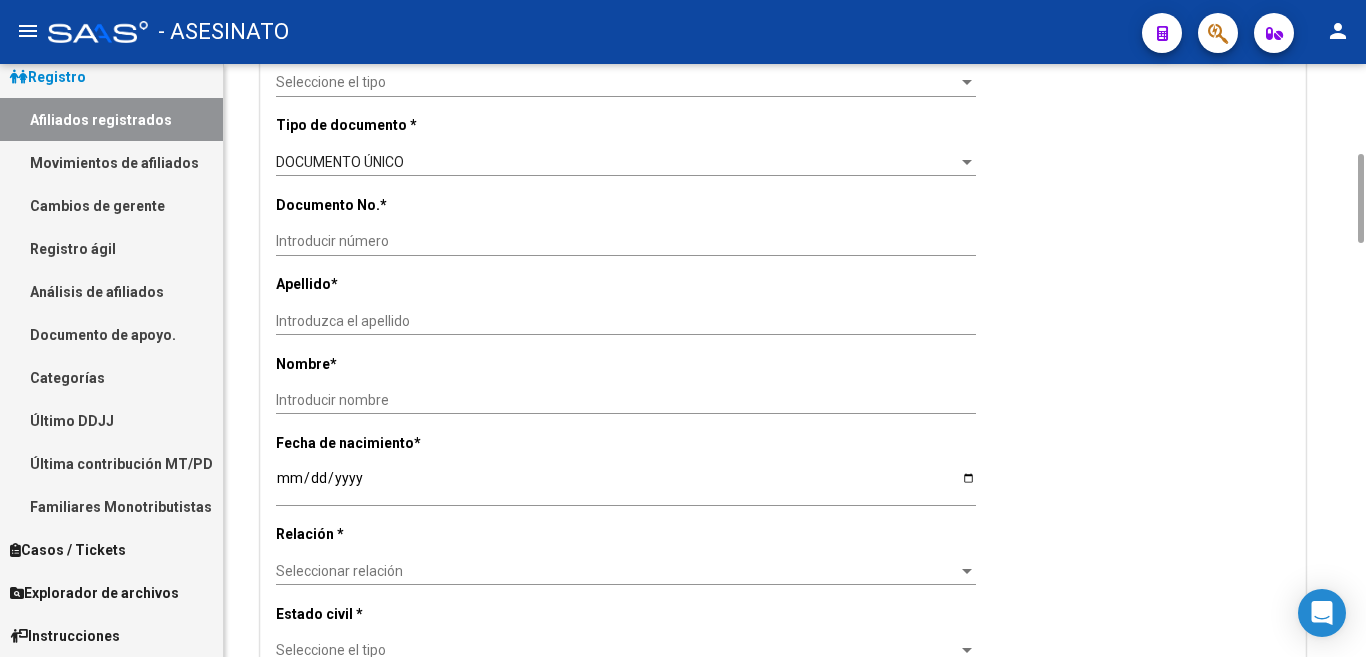 scroll, scrollTop: 400, scrollLeft: 0, axis: vertical 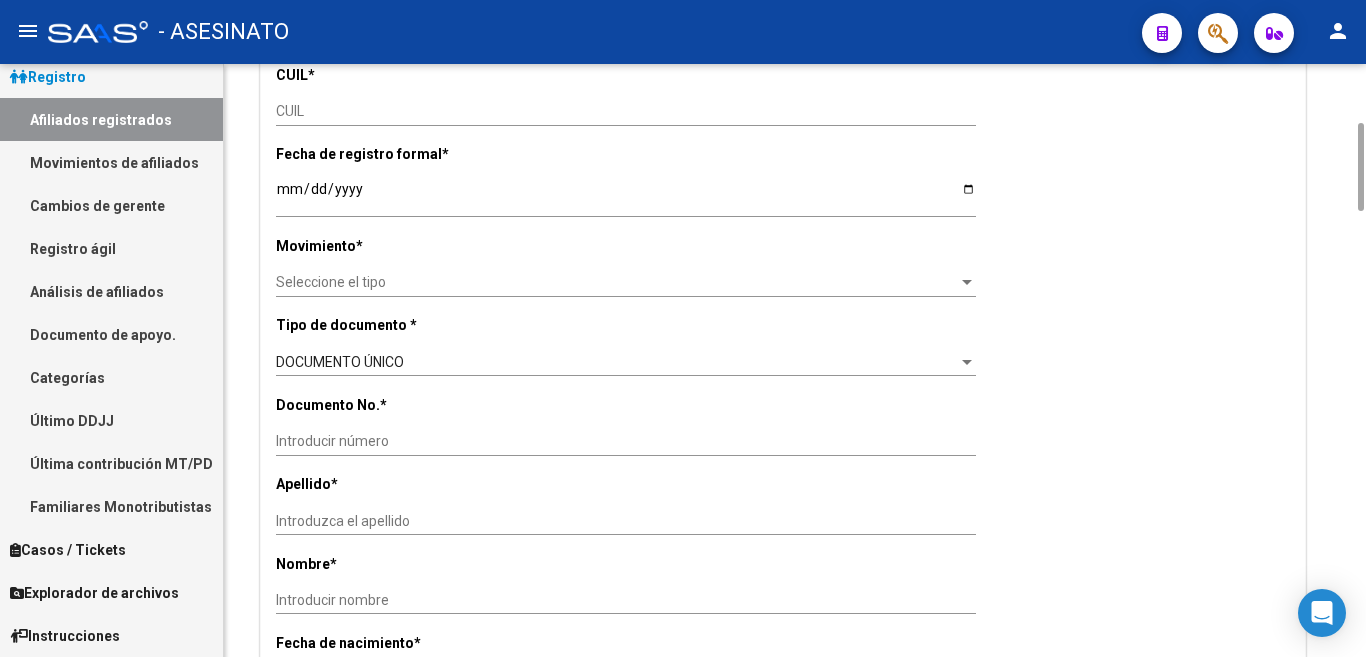 click on "CUIL" 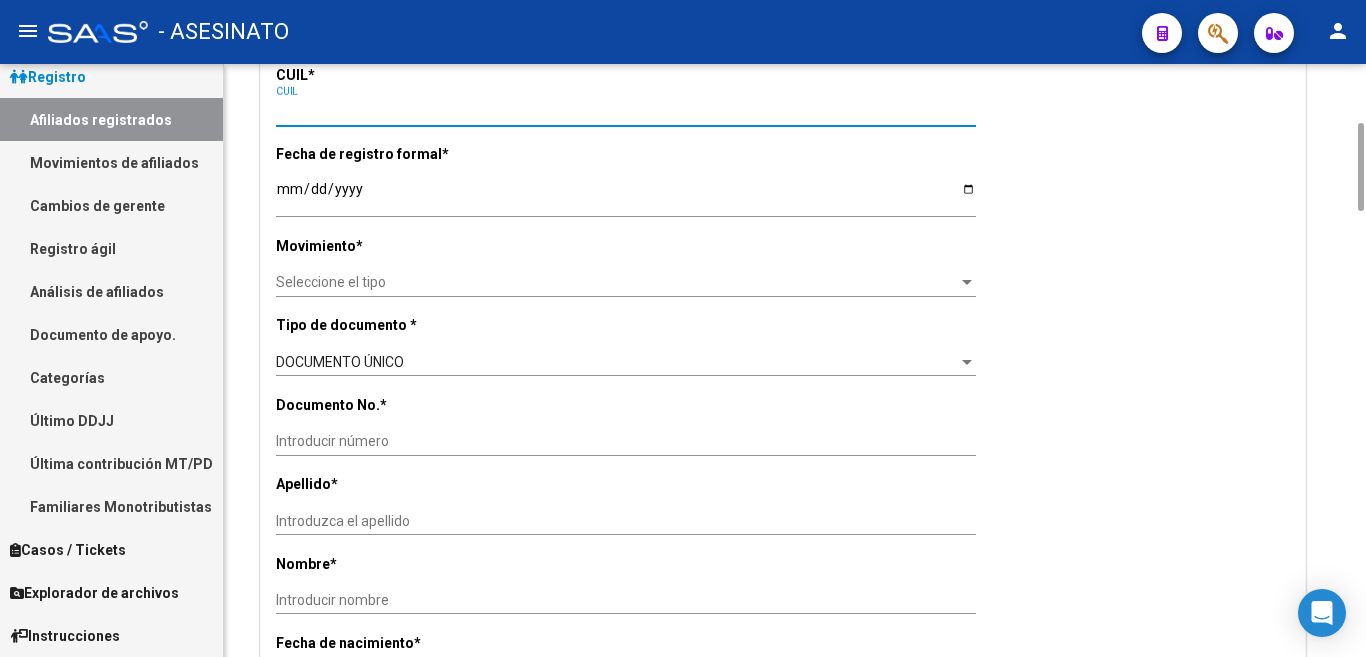 click on "CUIL" at bounding box center [626, 111] 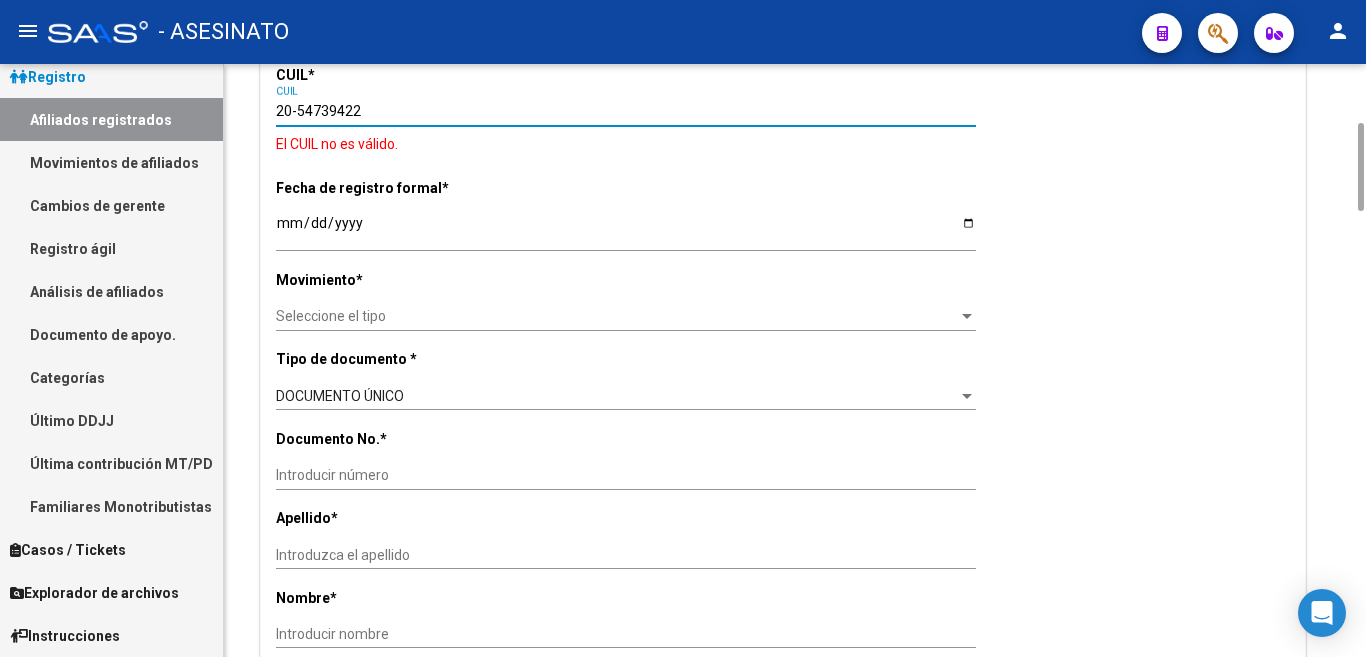 type on "20-54739422-5" 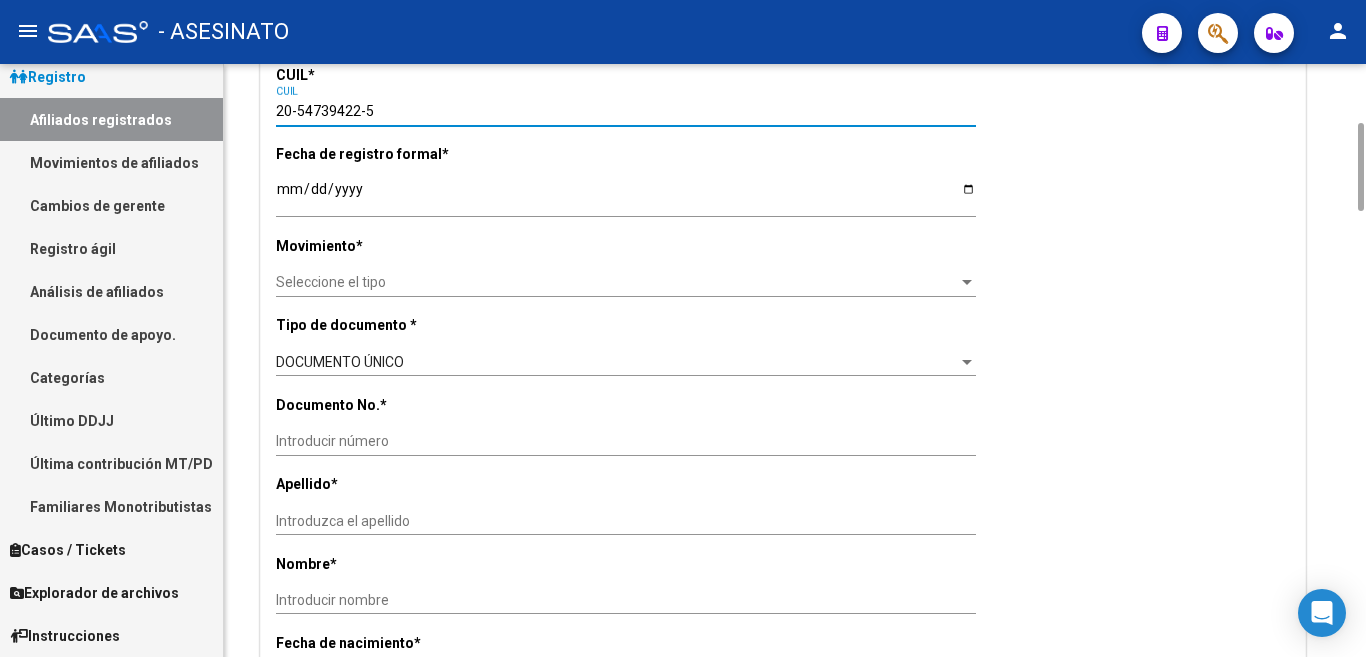 type on "54739422" 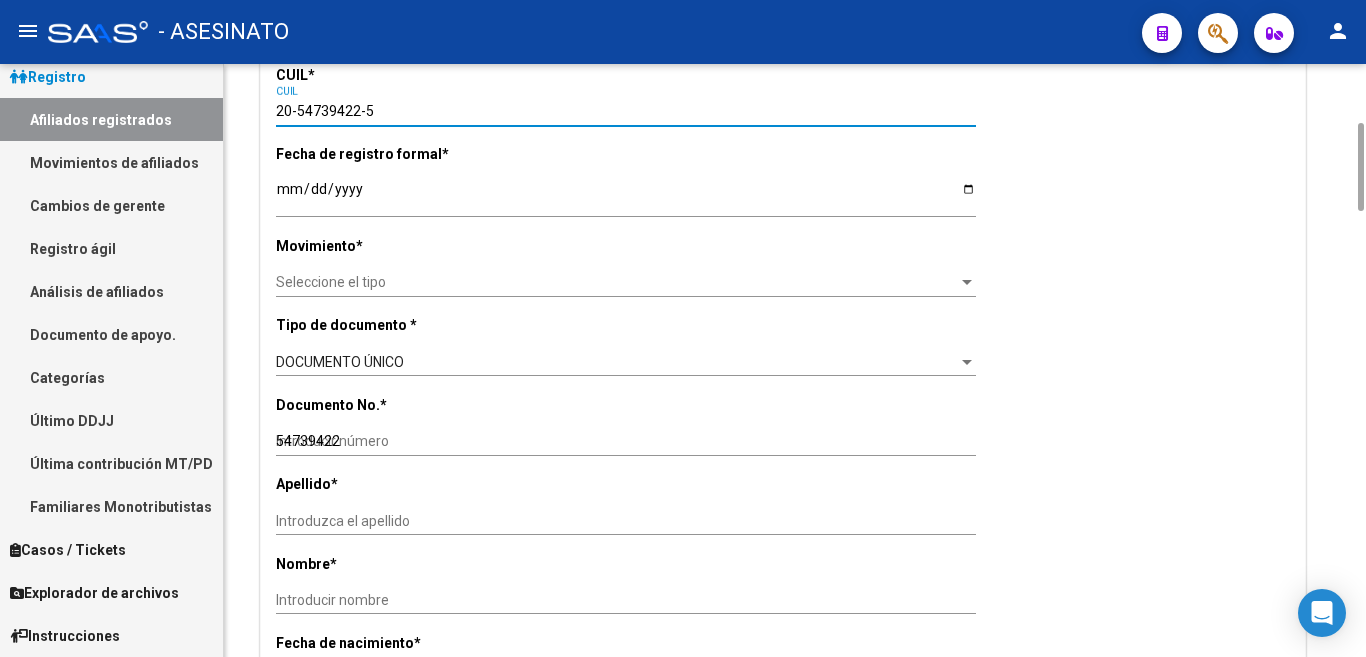 type on "PAEZ" 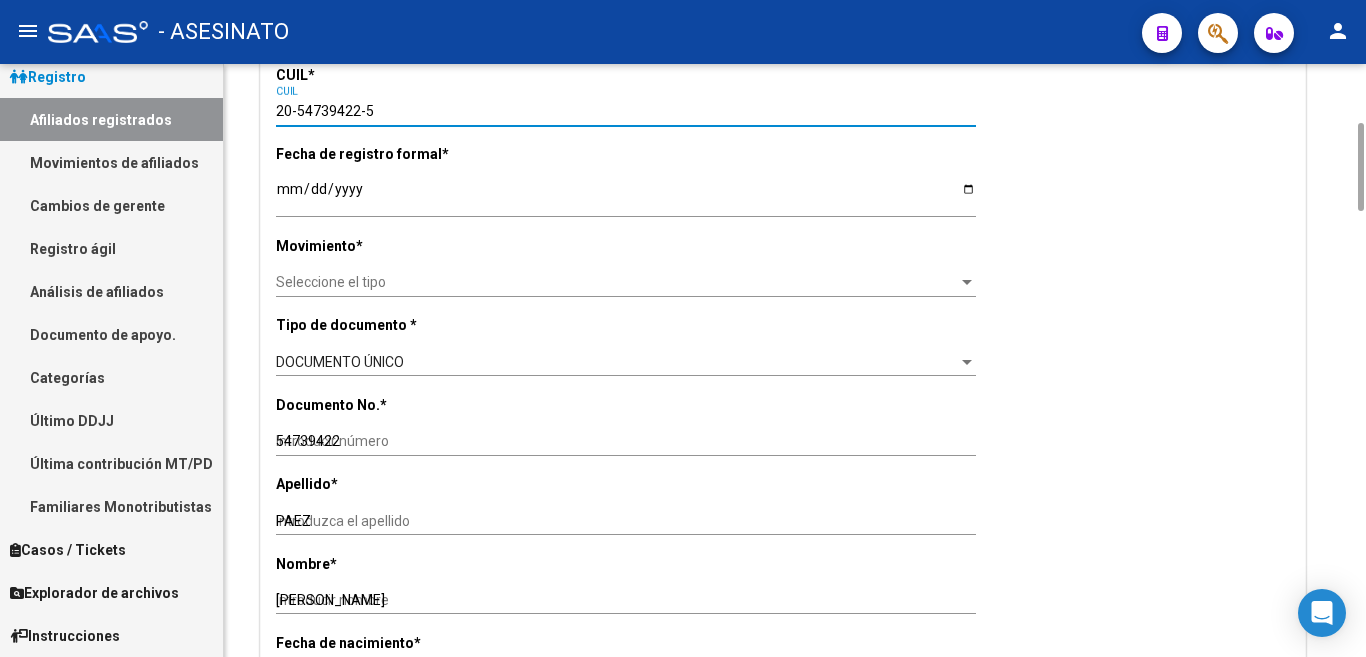 type on "3872" 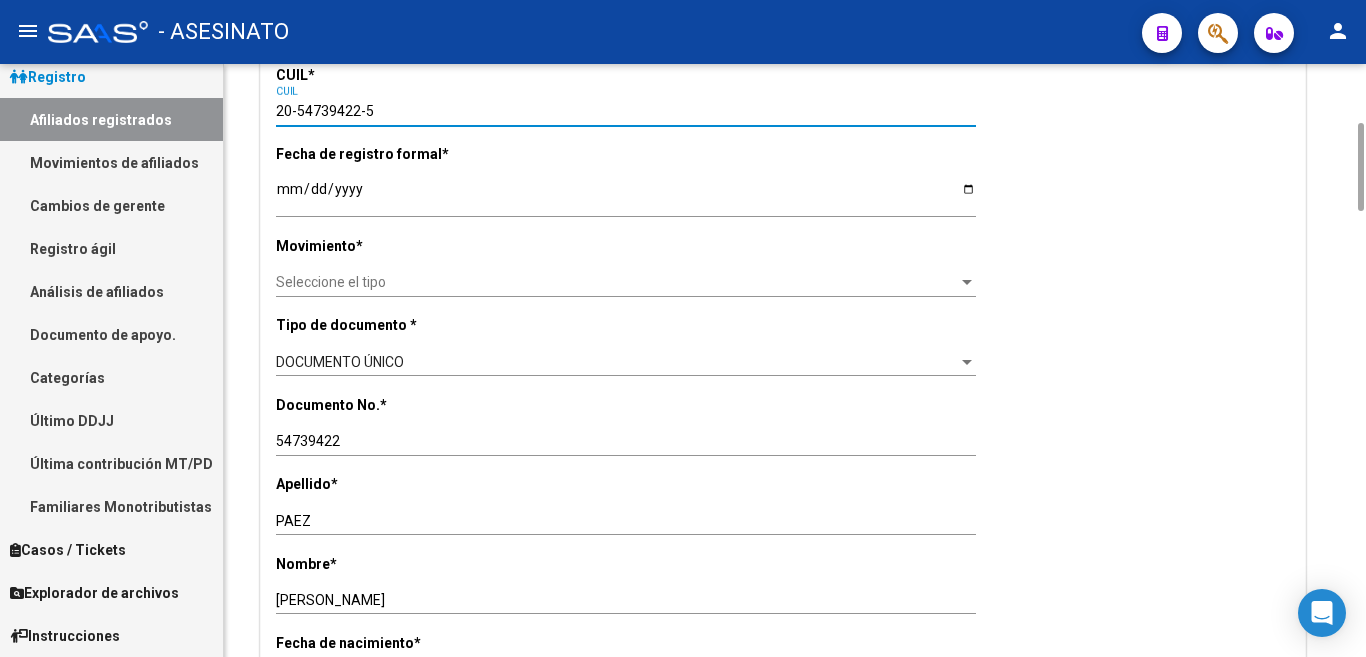 type on "20-54739422-5" 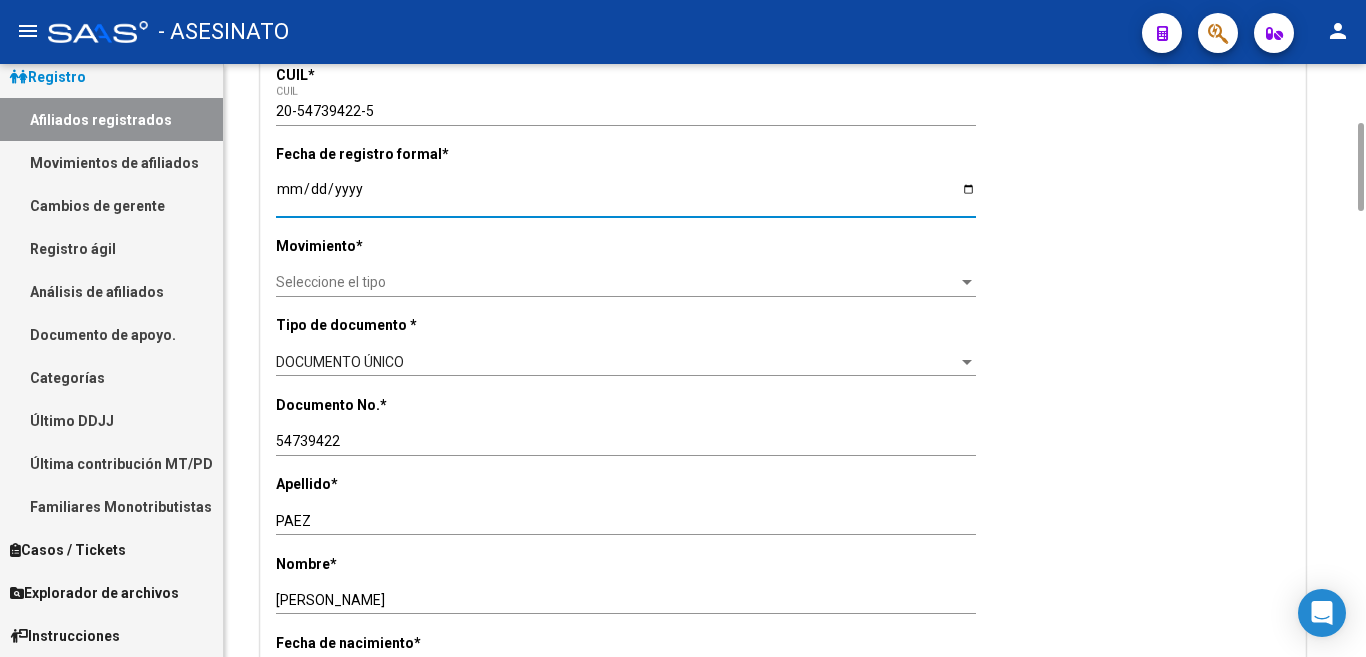 click on "Introducir fecha" at bounding box center [626, 196] 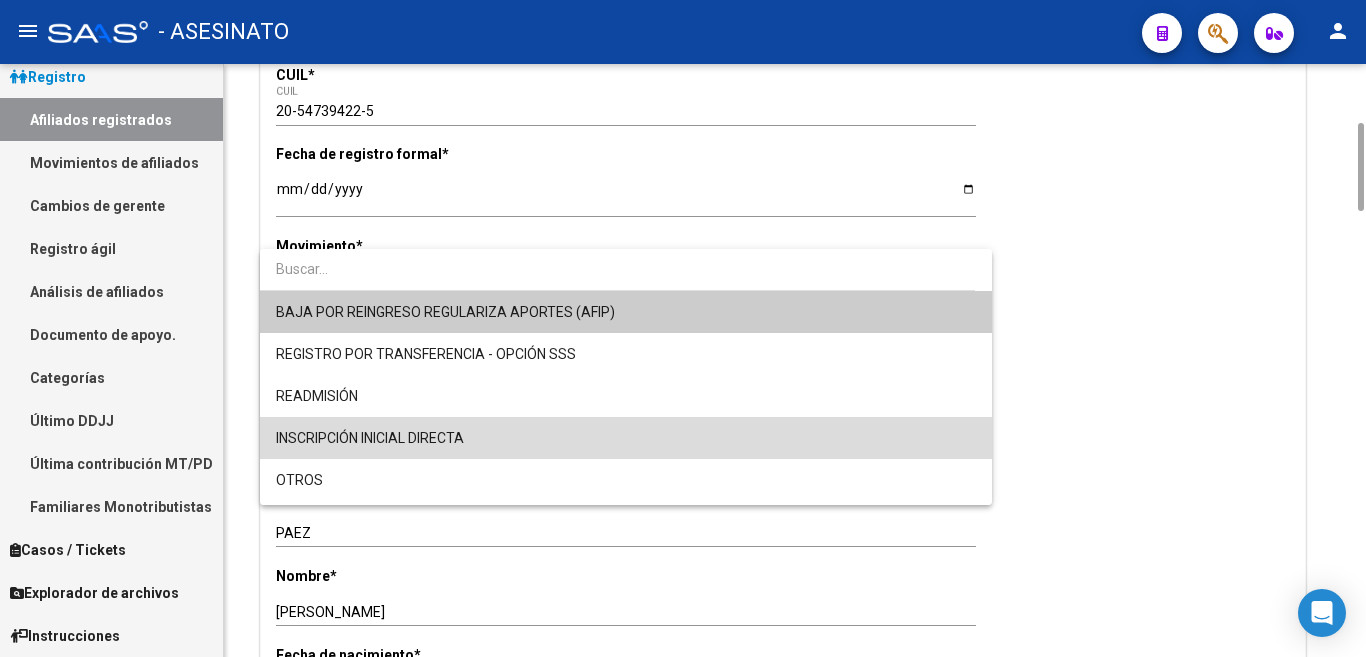 click on "INSCRIPCIÓN INICIAL DIRECTA" at bounding box center [626, 438] 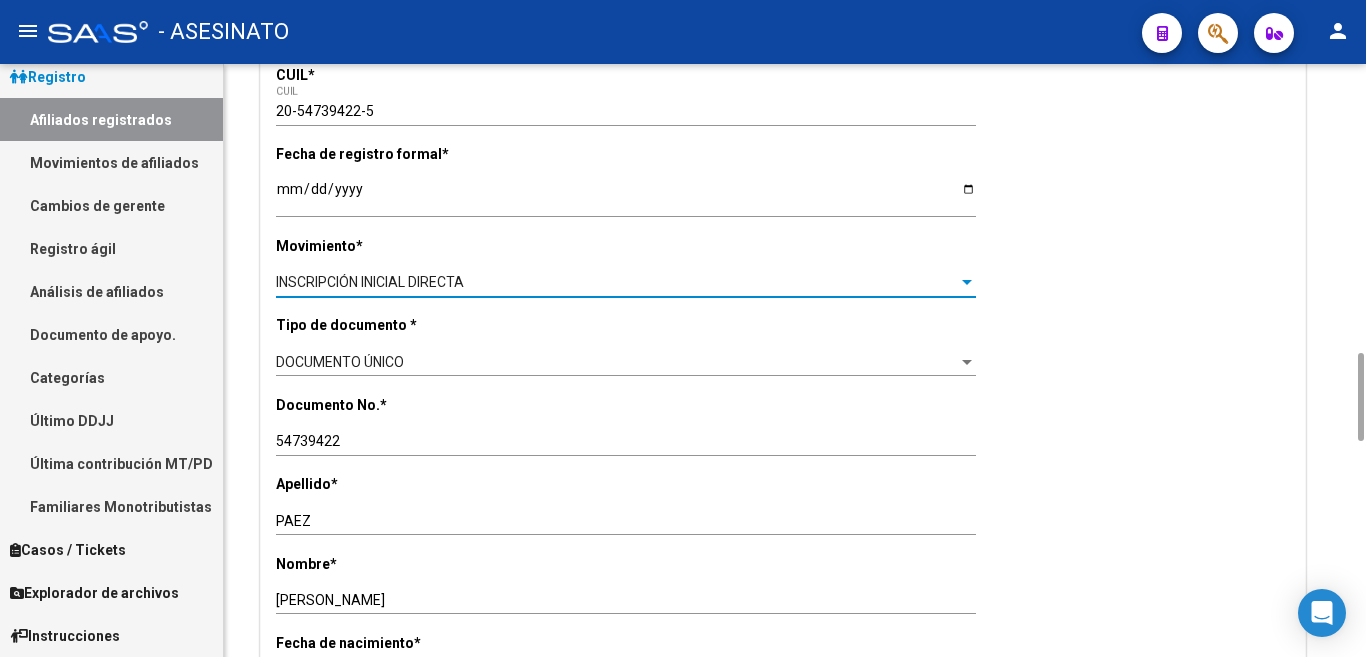 scroll, scrollTop: 600, scrollLeft: 0, axis: vertical 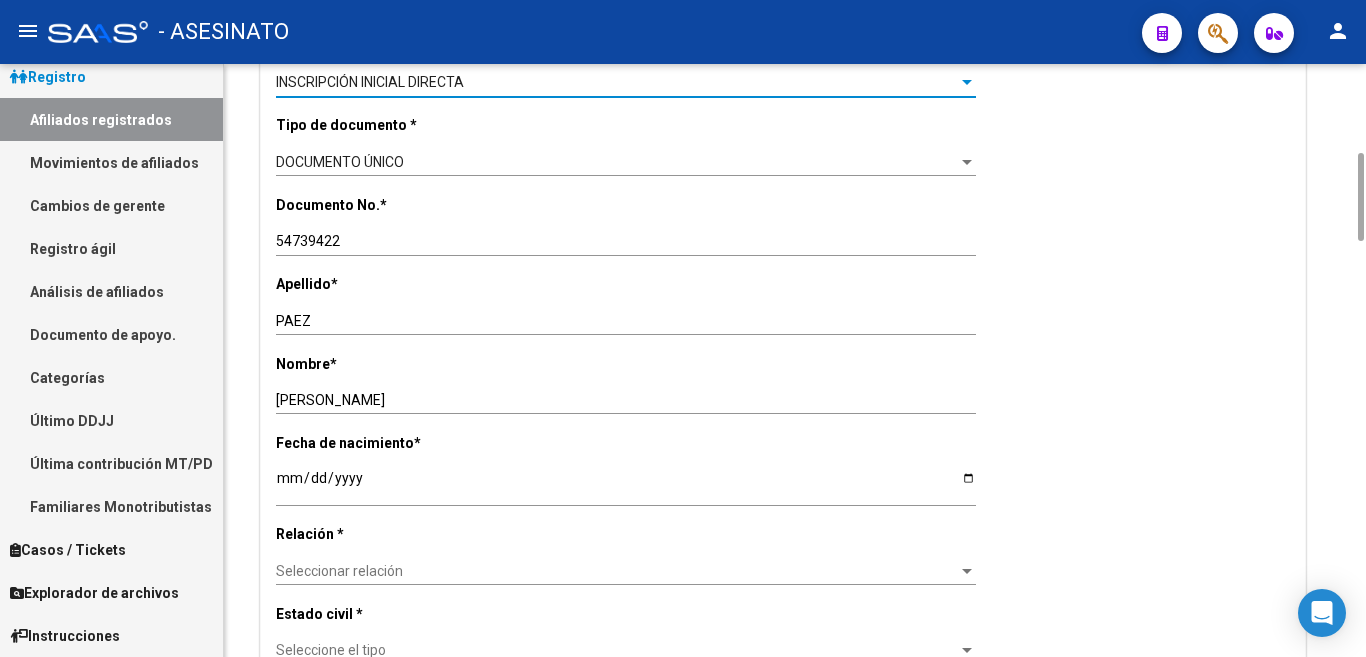 click at bounding box center (967, 571) 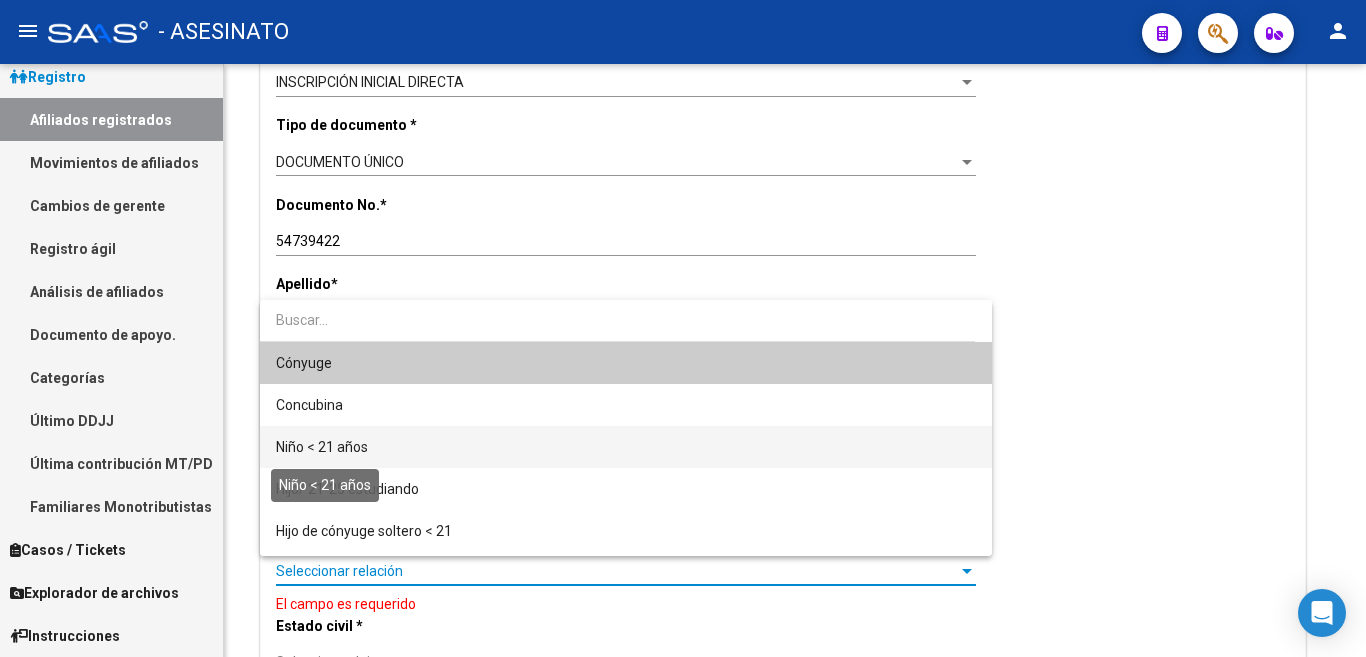 click on "Niño < 21 años" at bounding box center [322, 447] 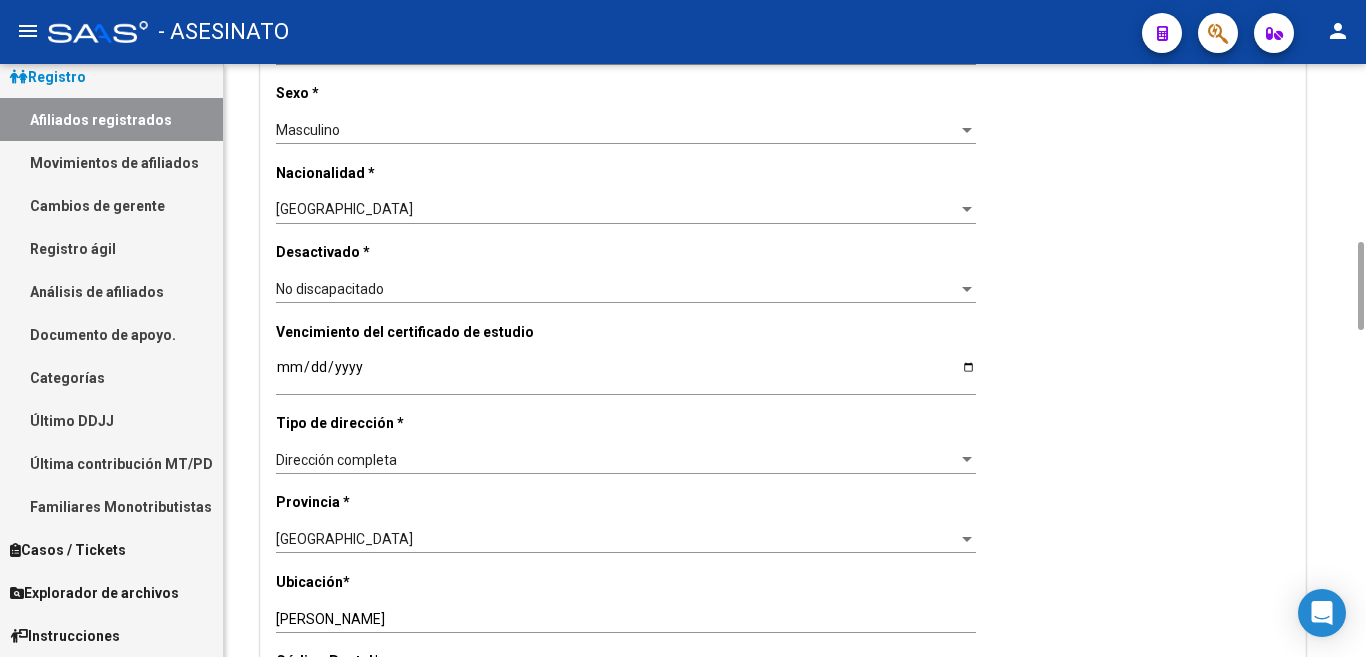 scroll, scrollTop: 1400, scrollLeft: 0, axis: vertical 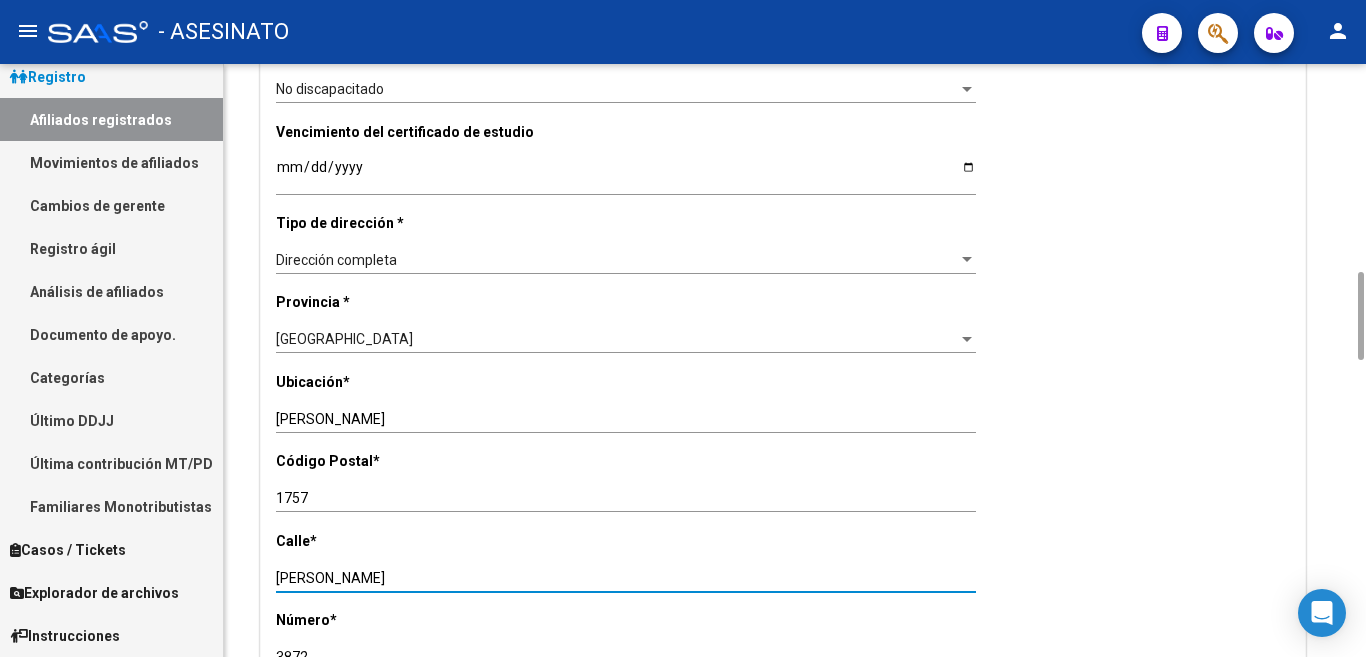 click on "[PERSON_NAME]" at bounding box center [626, 578] 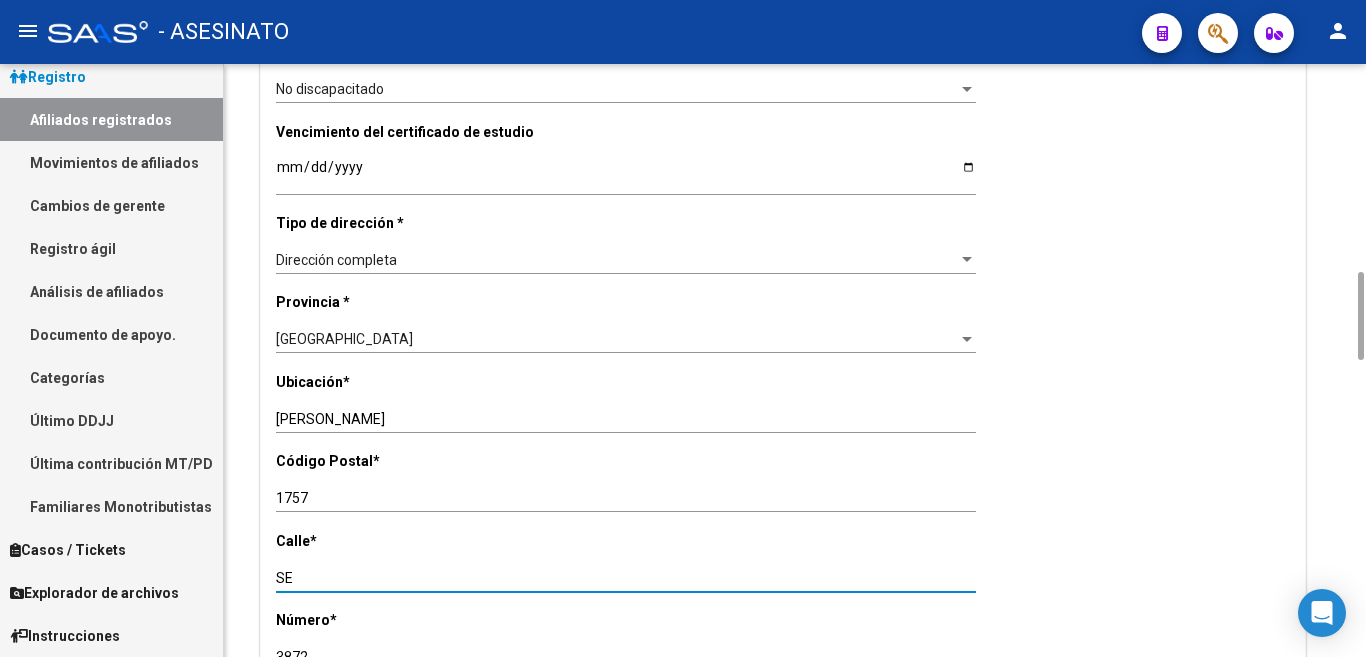 type on "S" 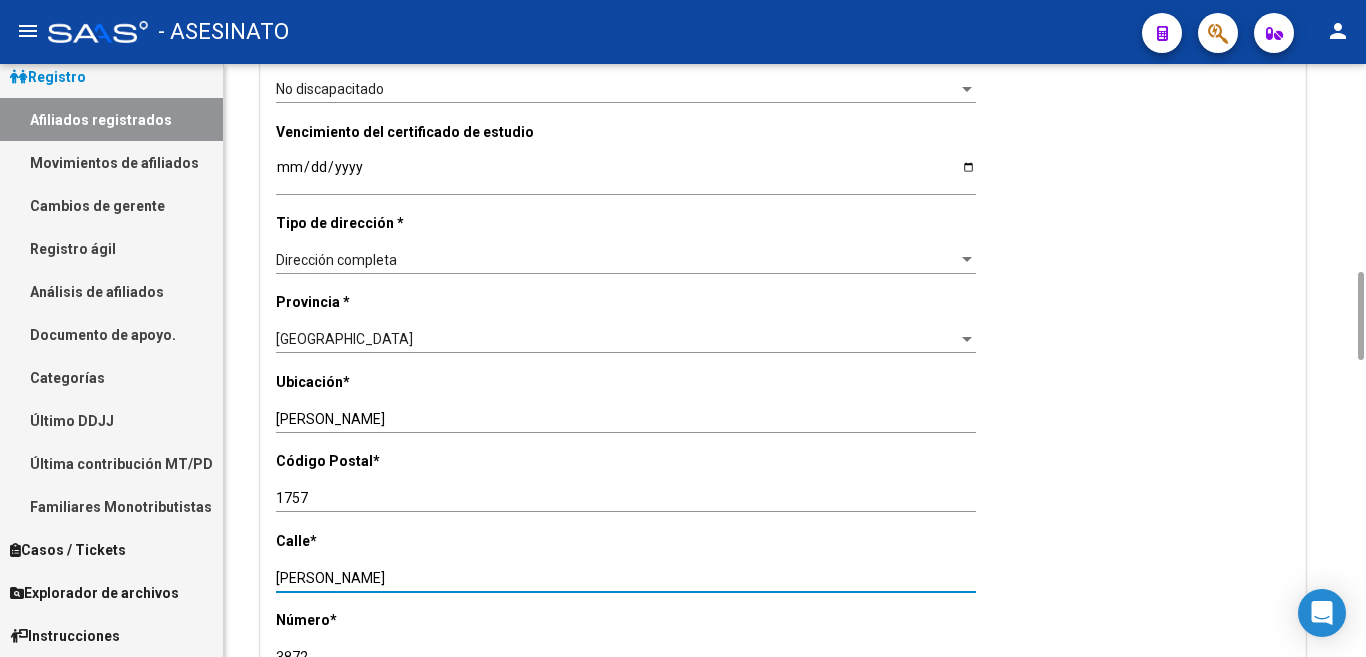 type on "[PERSON_NAME]" 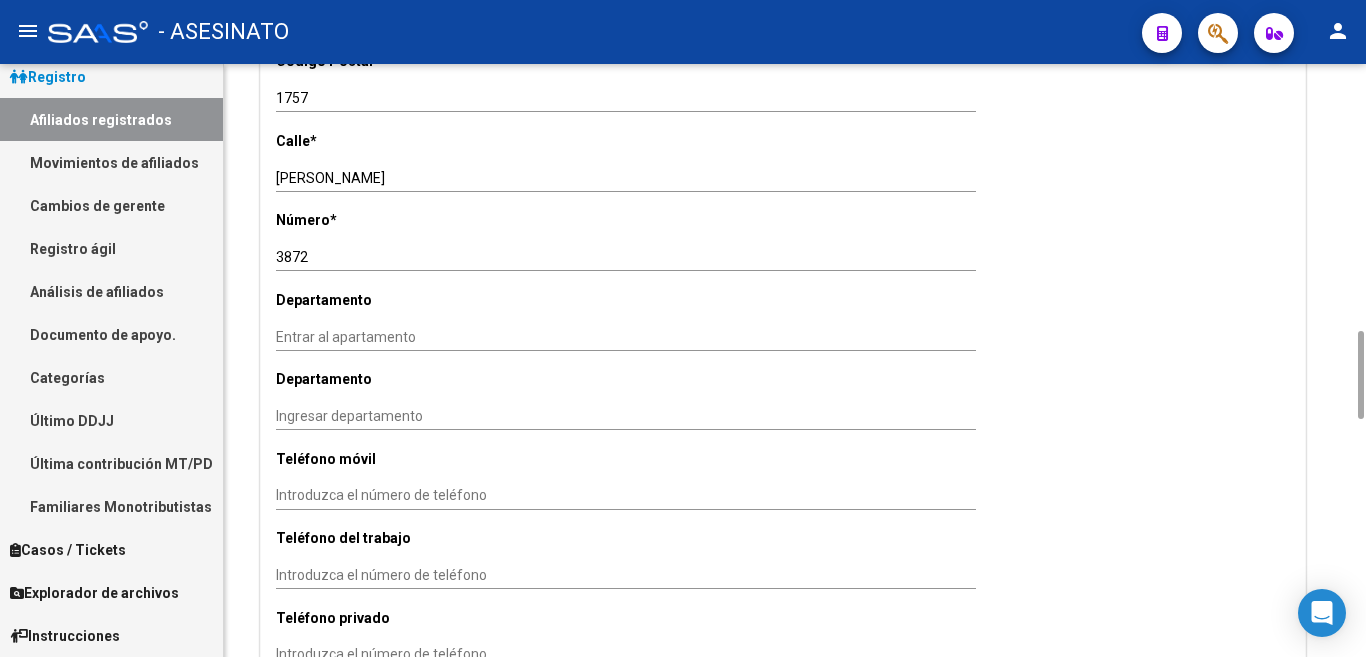scroll, scrollTop: 2000, scrollLeft: 0, axis: vertical 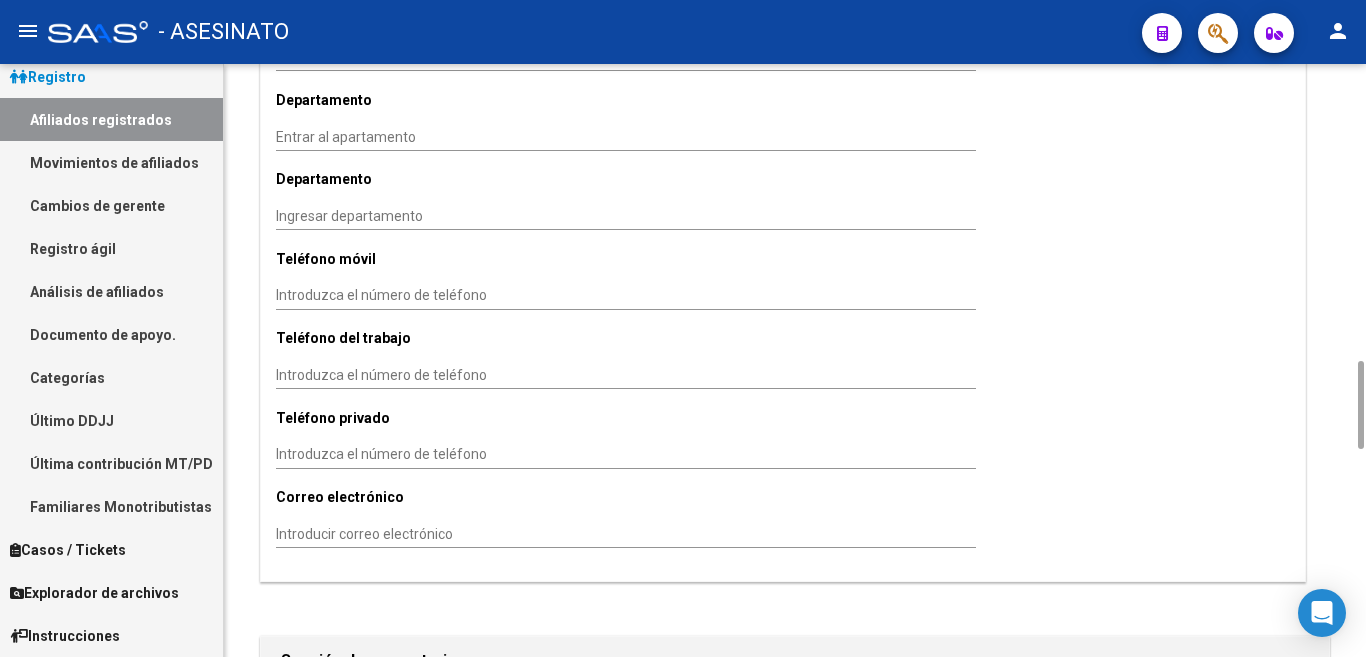 click on "Introduzca el número de teléfono" at bounding box center [626, 295] 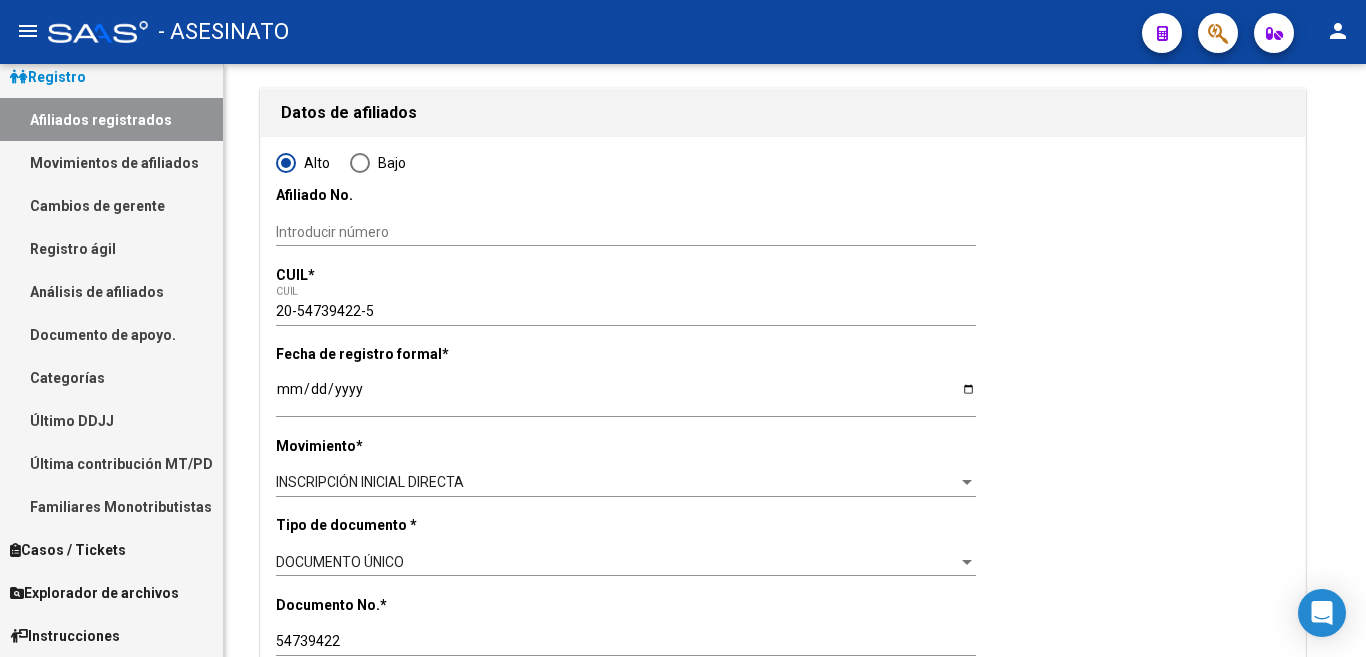 scroll, scrollTop: 0, scrollLeft: 0, axis: both 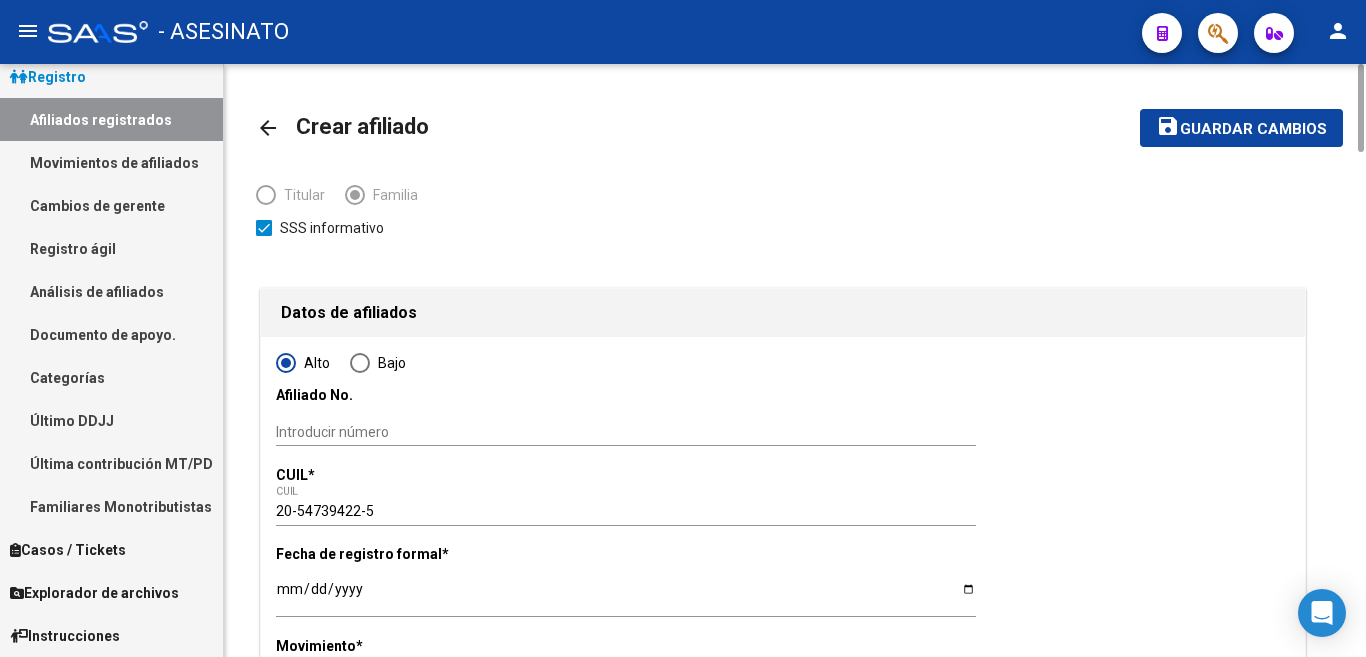 type on "1166677154" 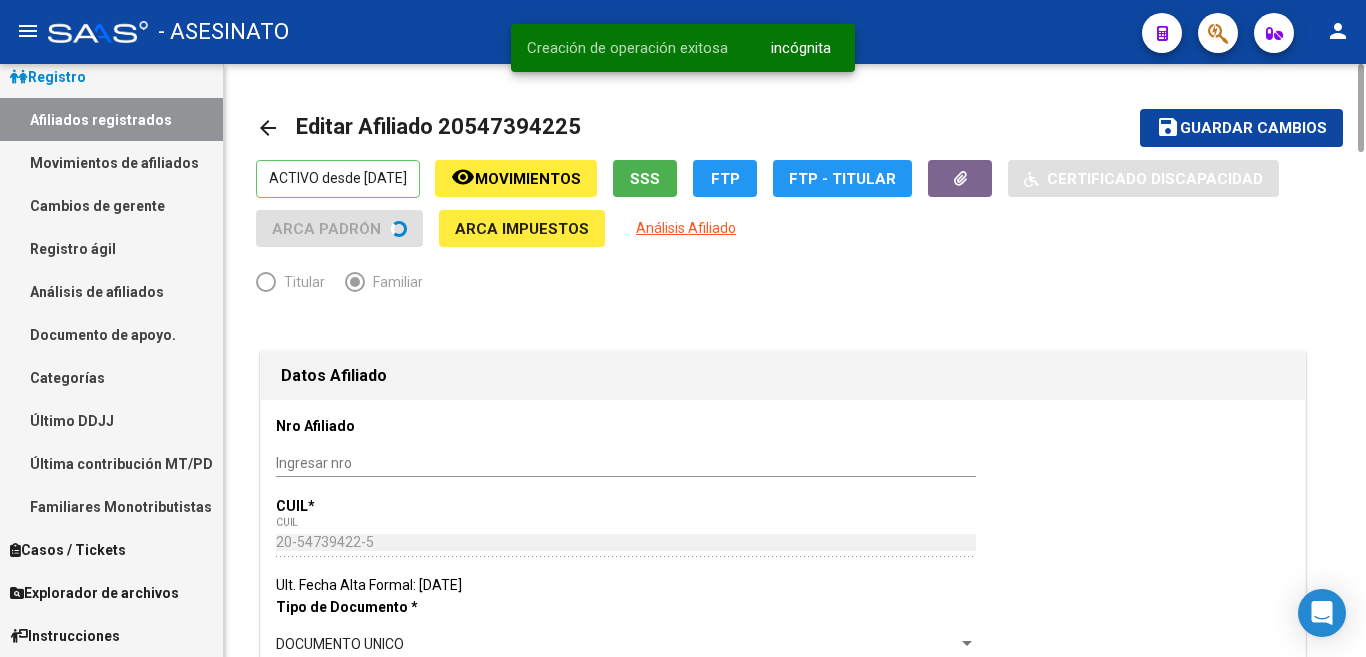 radio on "true" 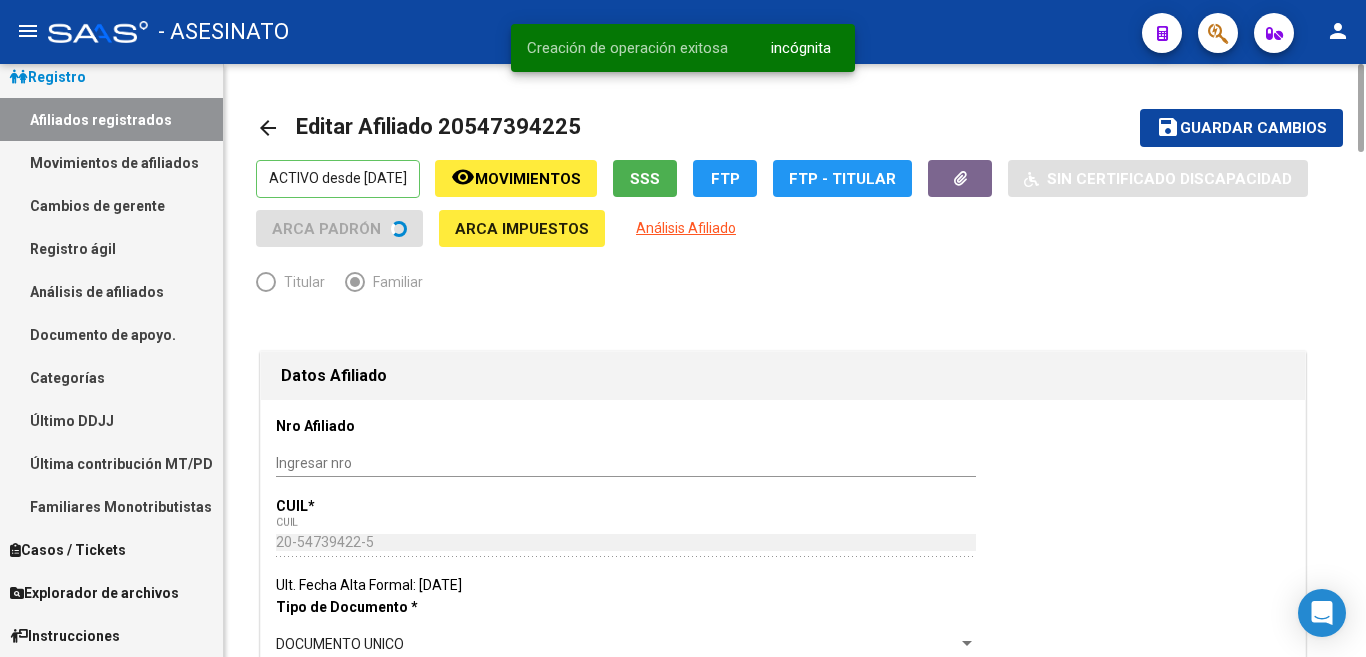click on "ARCA Padrón" 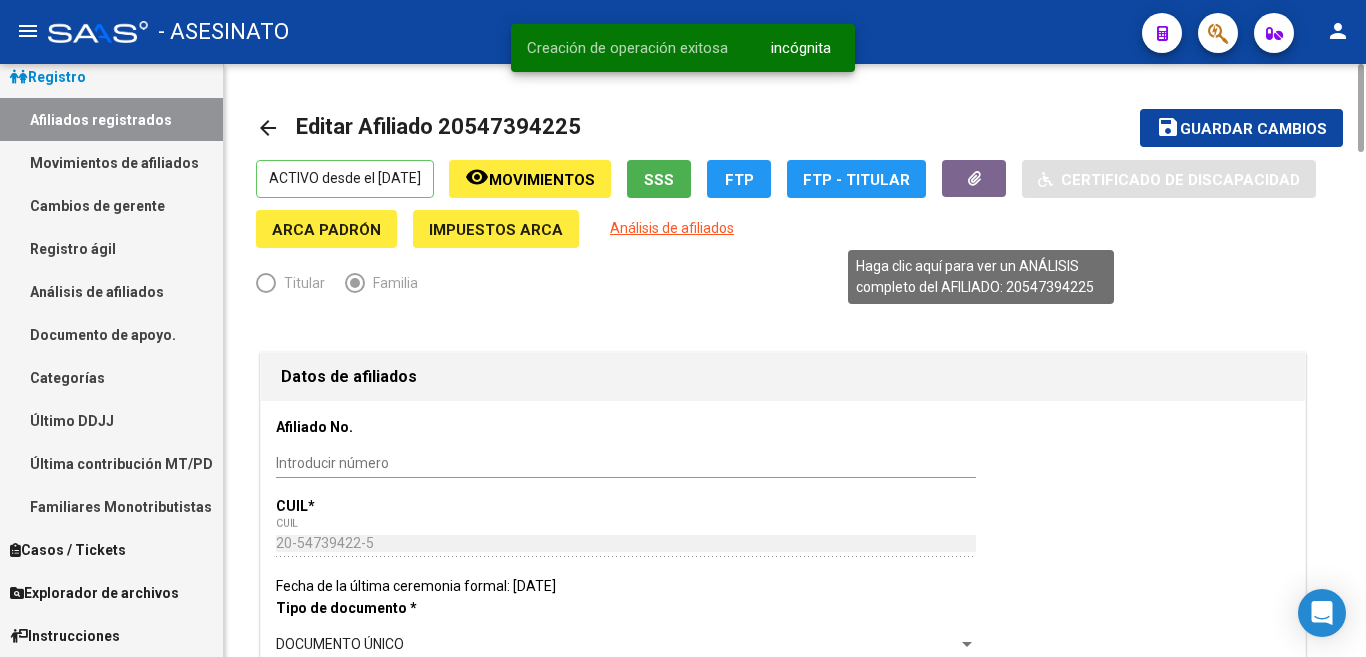click on "Análisis de afiliados" 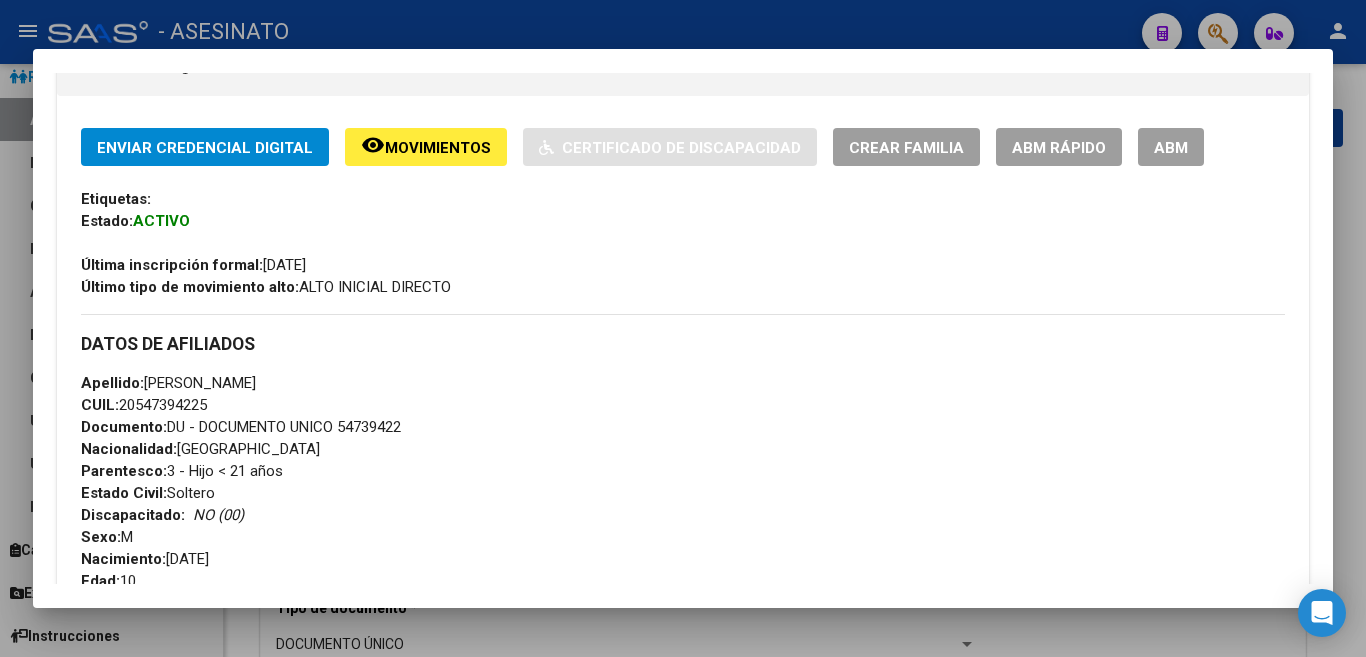 scroll, scrollTop: 400, scrollLeft: 0, axis: vertical 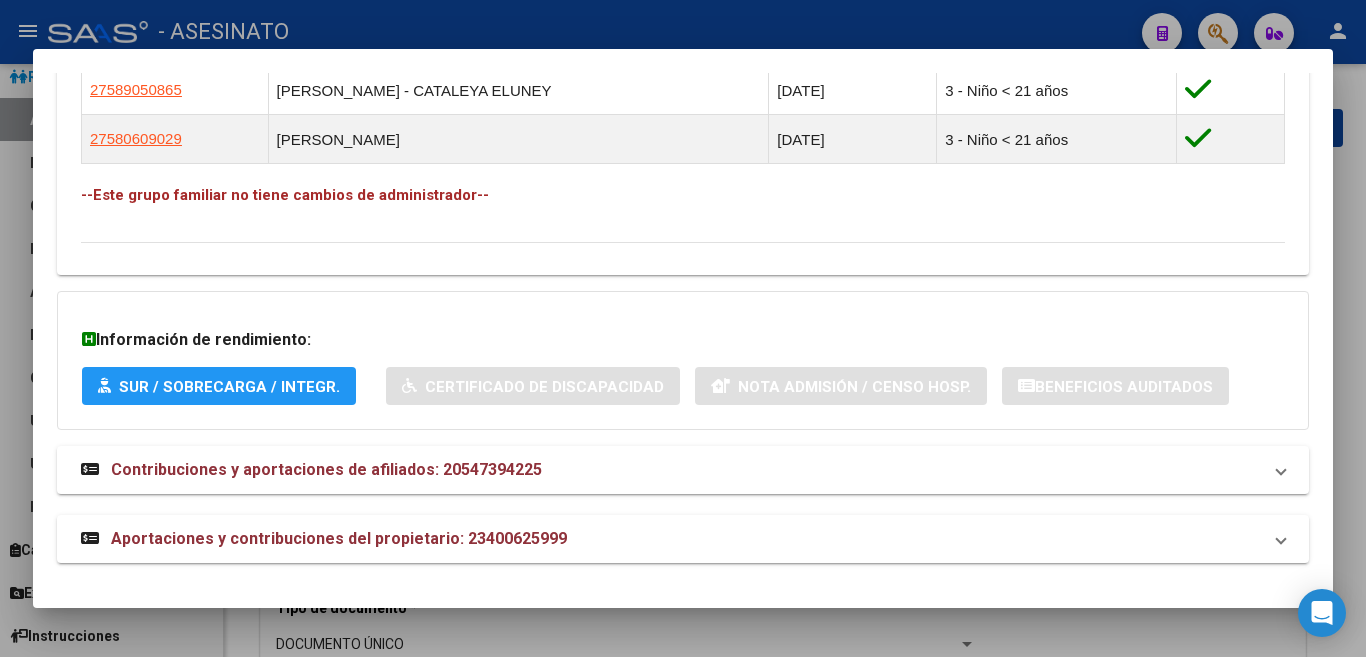 drag, startPoint x: 69, startPoint y: 246, endPoint x: 590, endPoint y: 203, distance: 522.7715 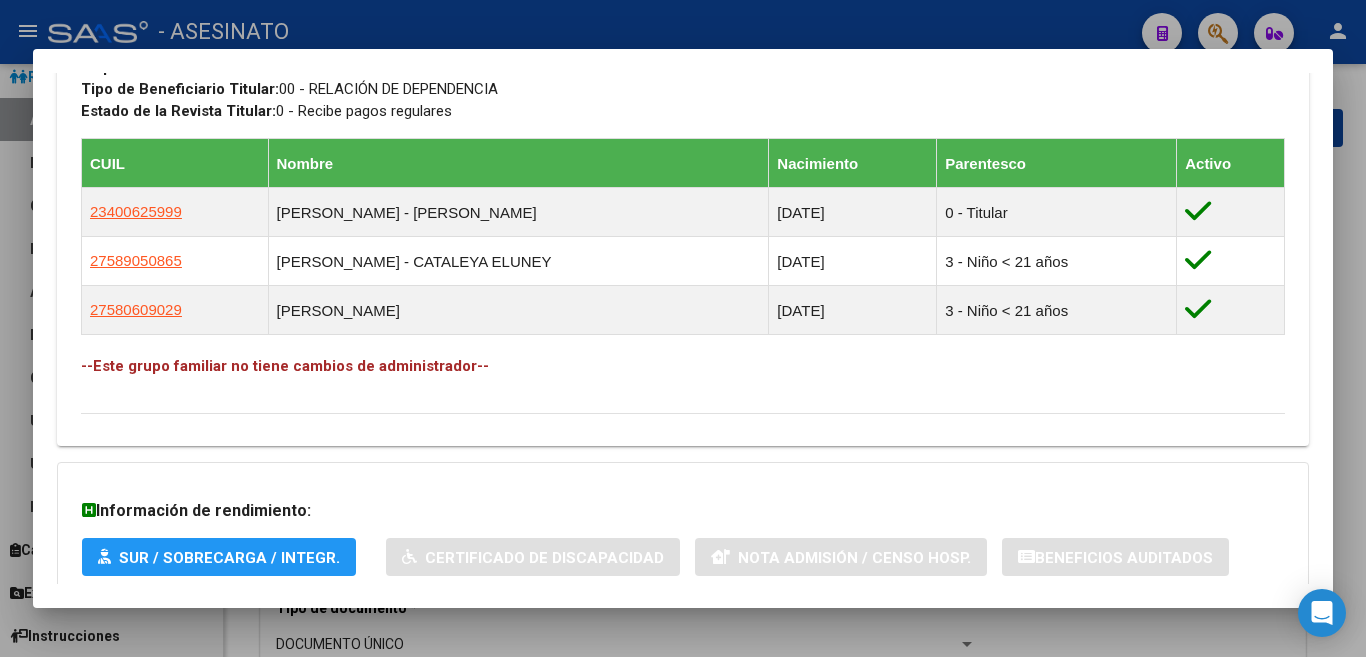 scroll, scrollTop: 1064, scrollLeft: 0, axis: vertical 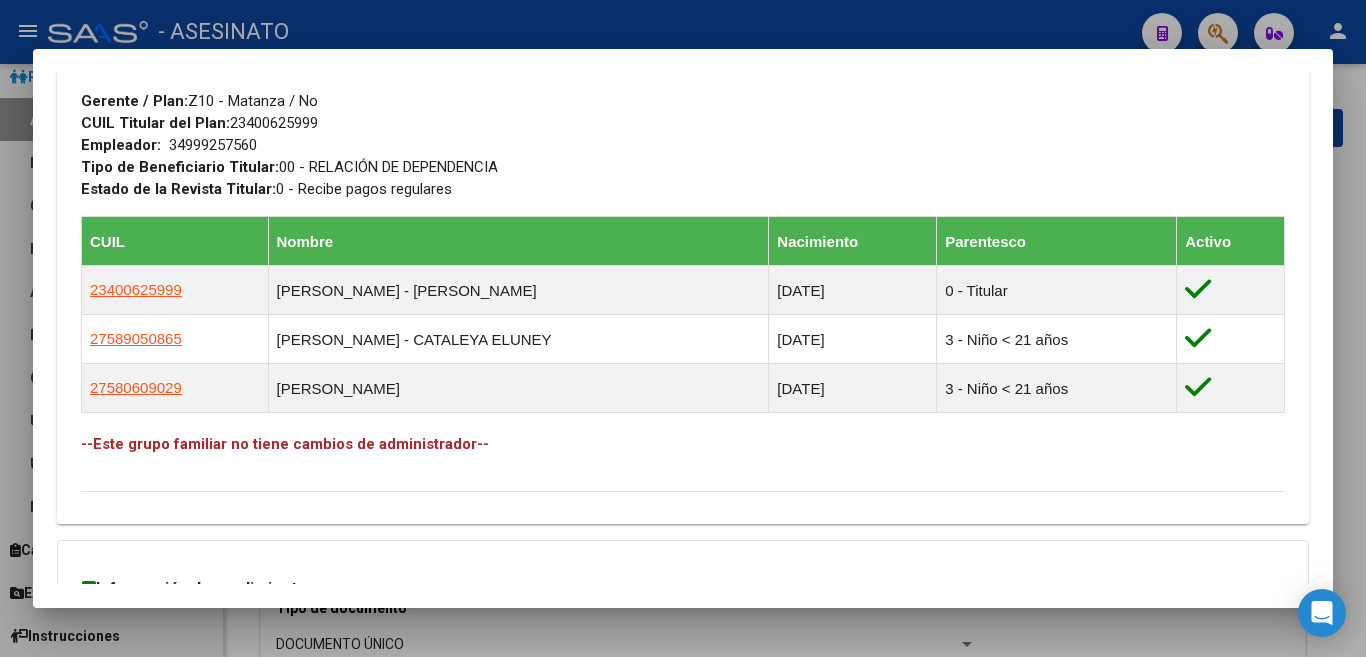 click at bounding box center (683, 328) 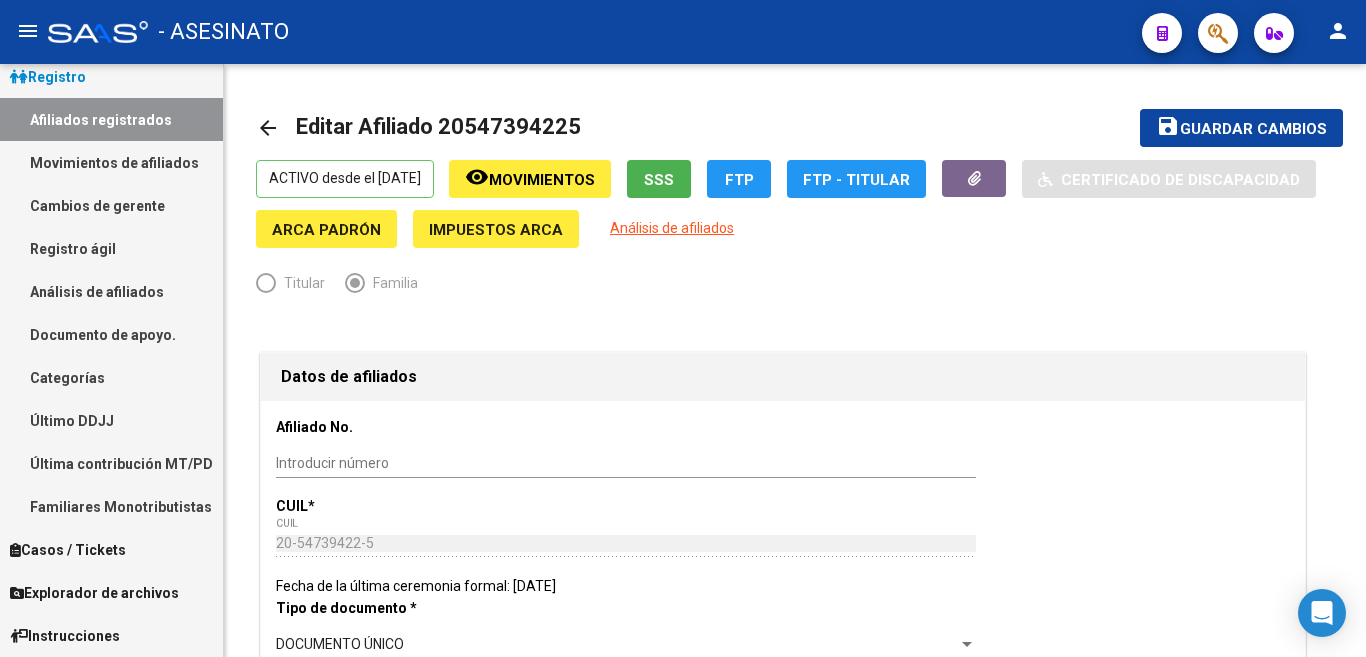 click on "- ASESINATO" 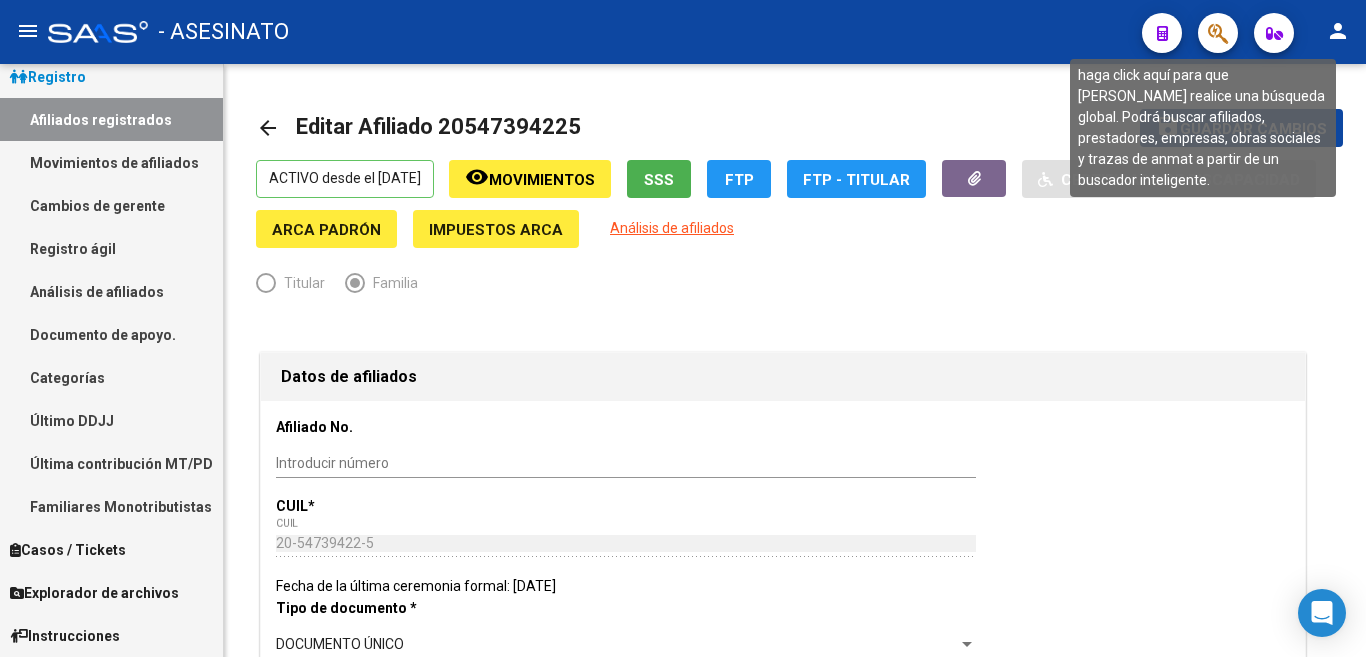 click 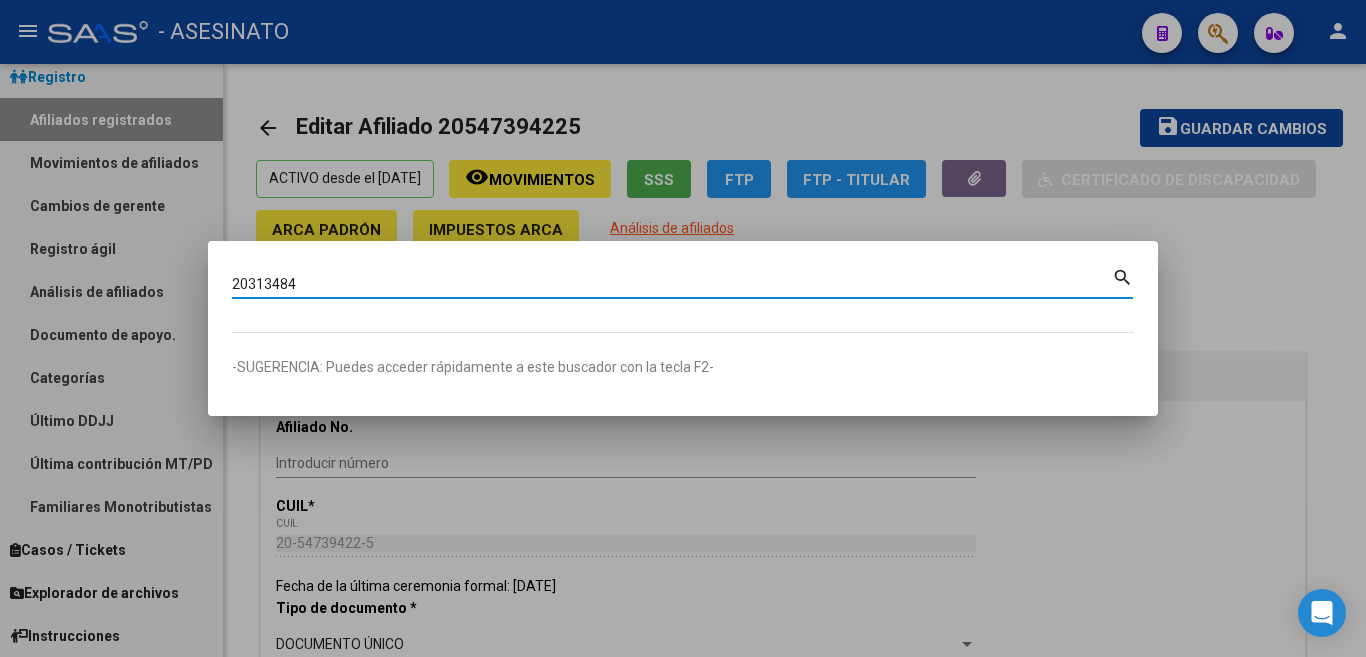 type on "20313484" 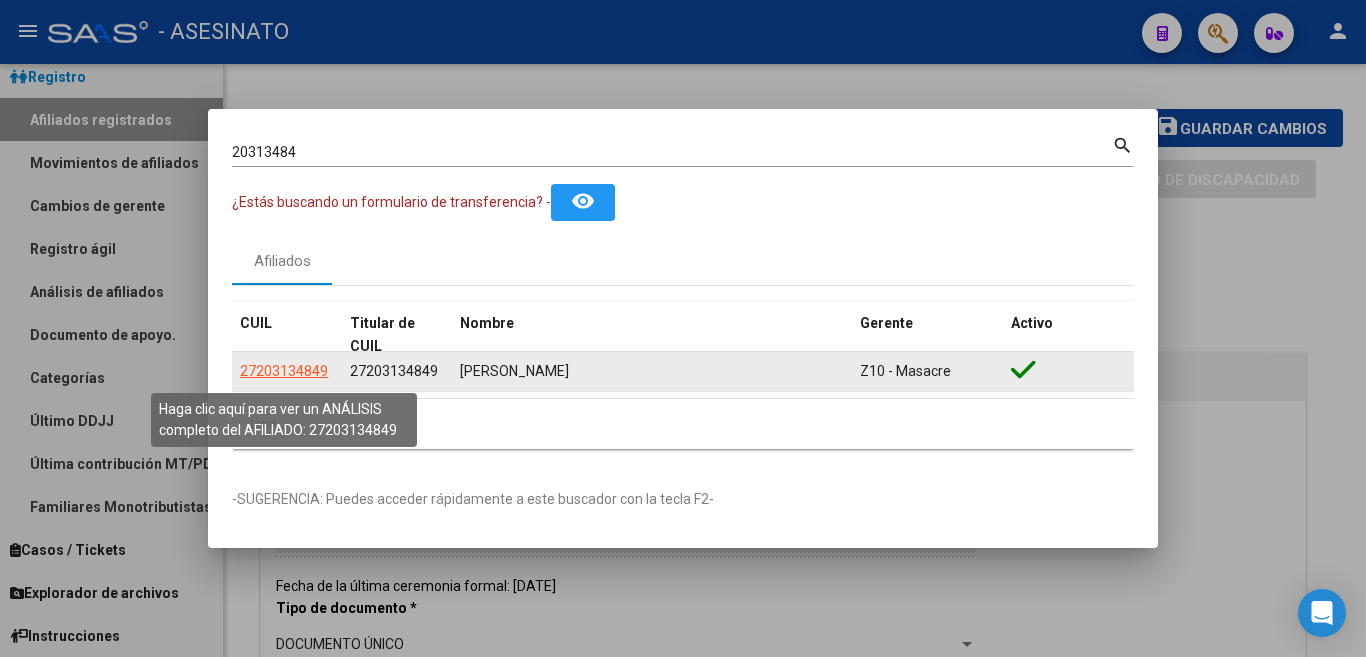 click on "27203134849" 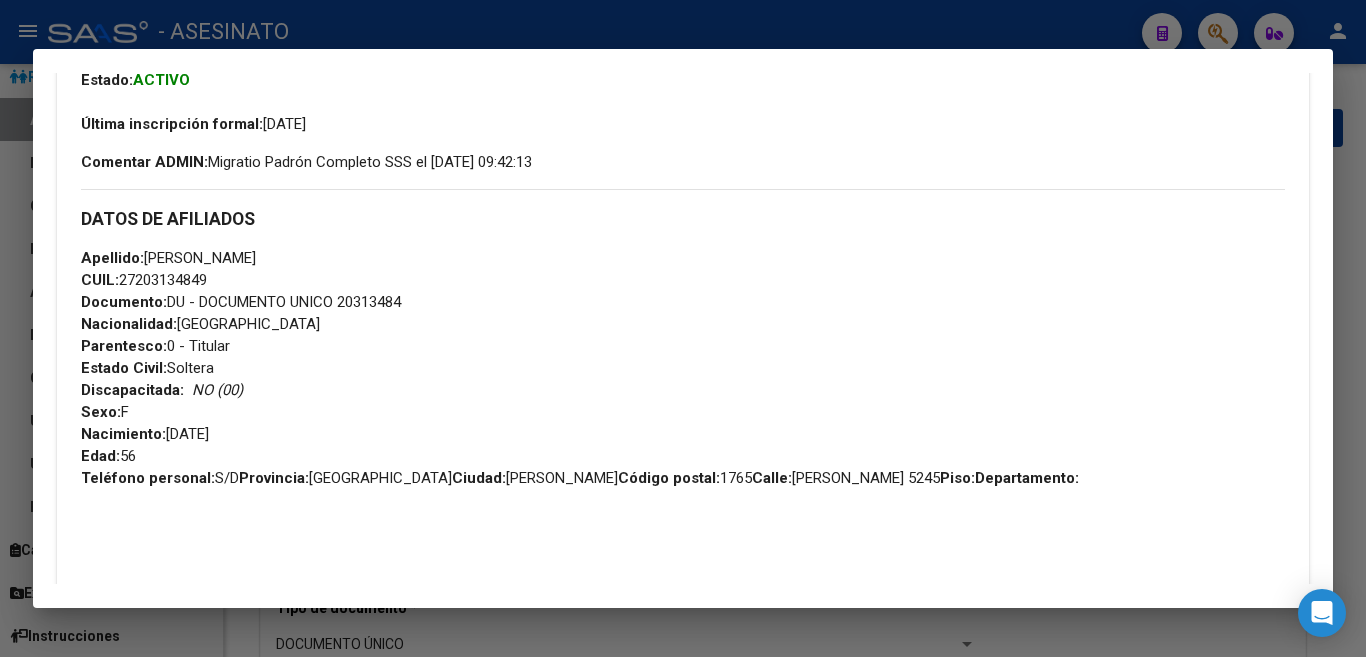 scroll, scrollTop: 500, scrollLeft: 0, axis: vertical 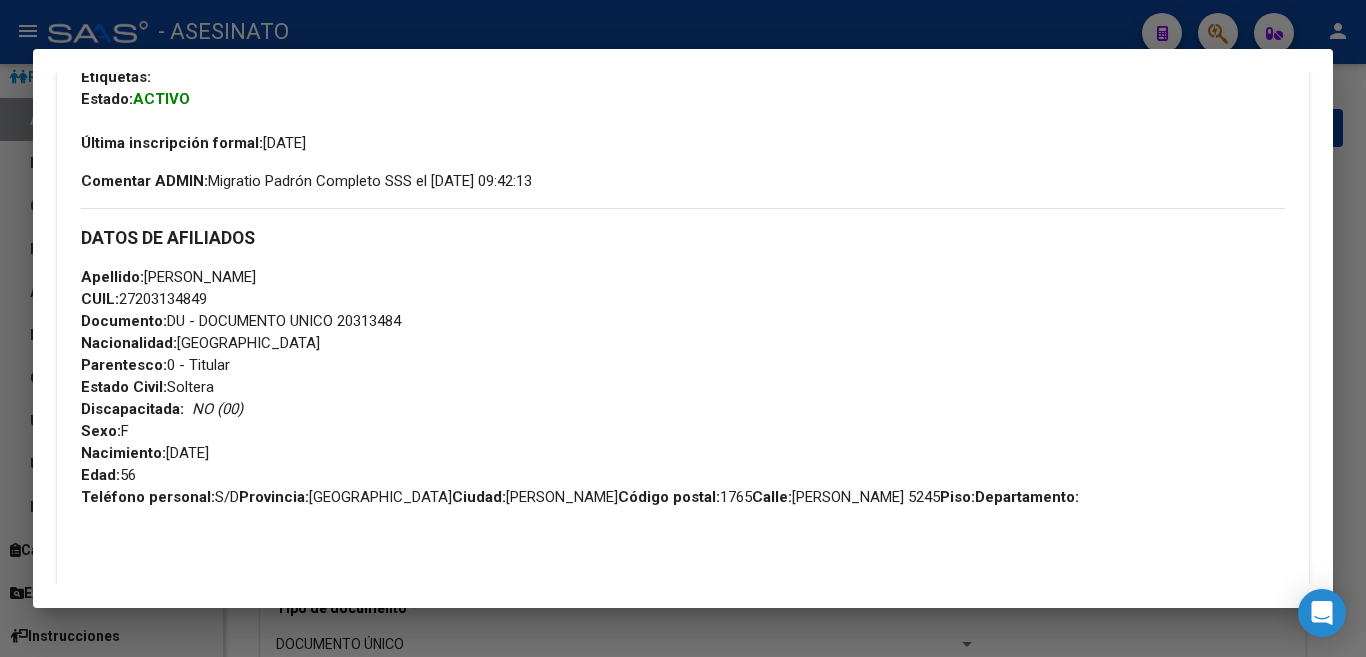 click at bounding box center [683, 328] 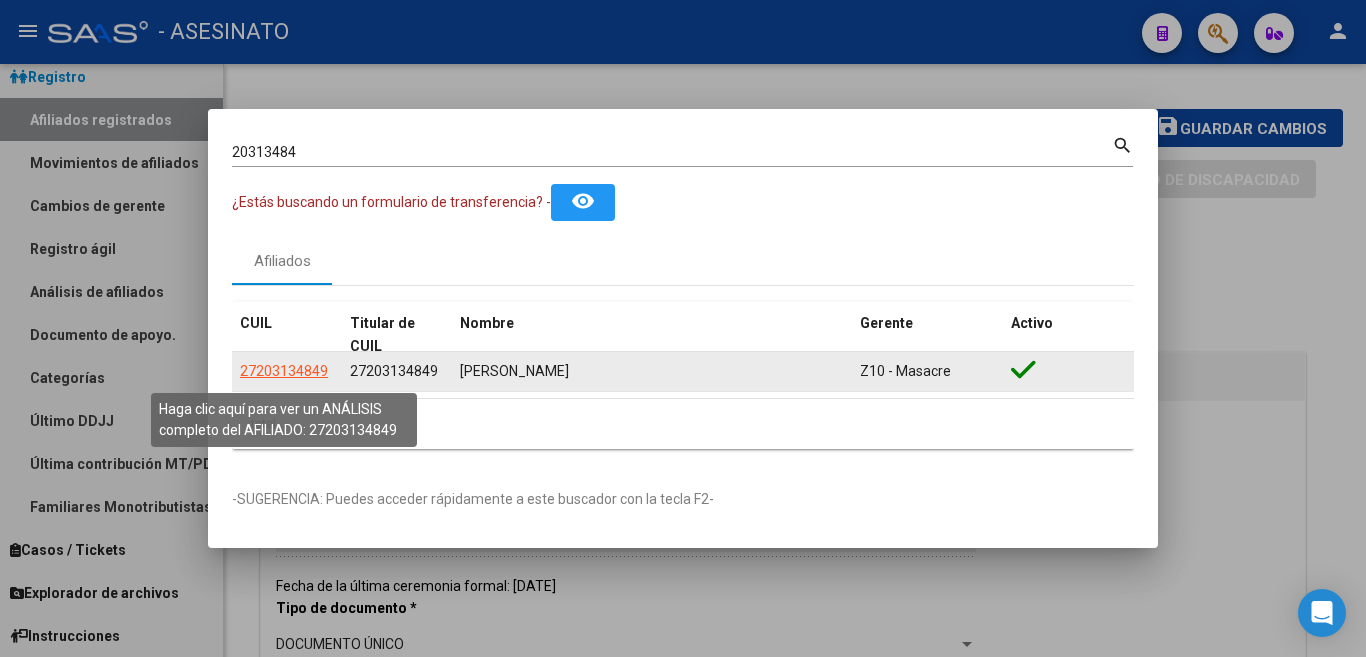 click on "27203134849" 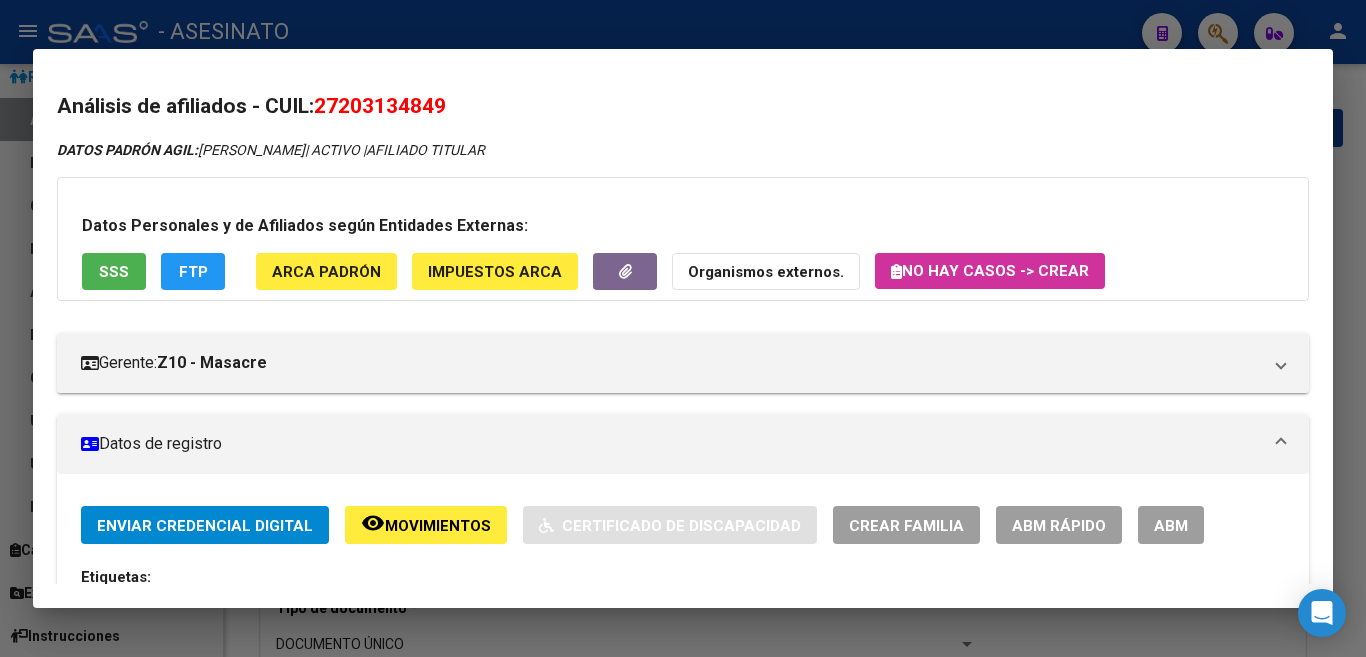 click at bounding box center (683, 328) 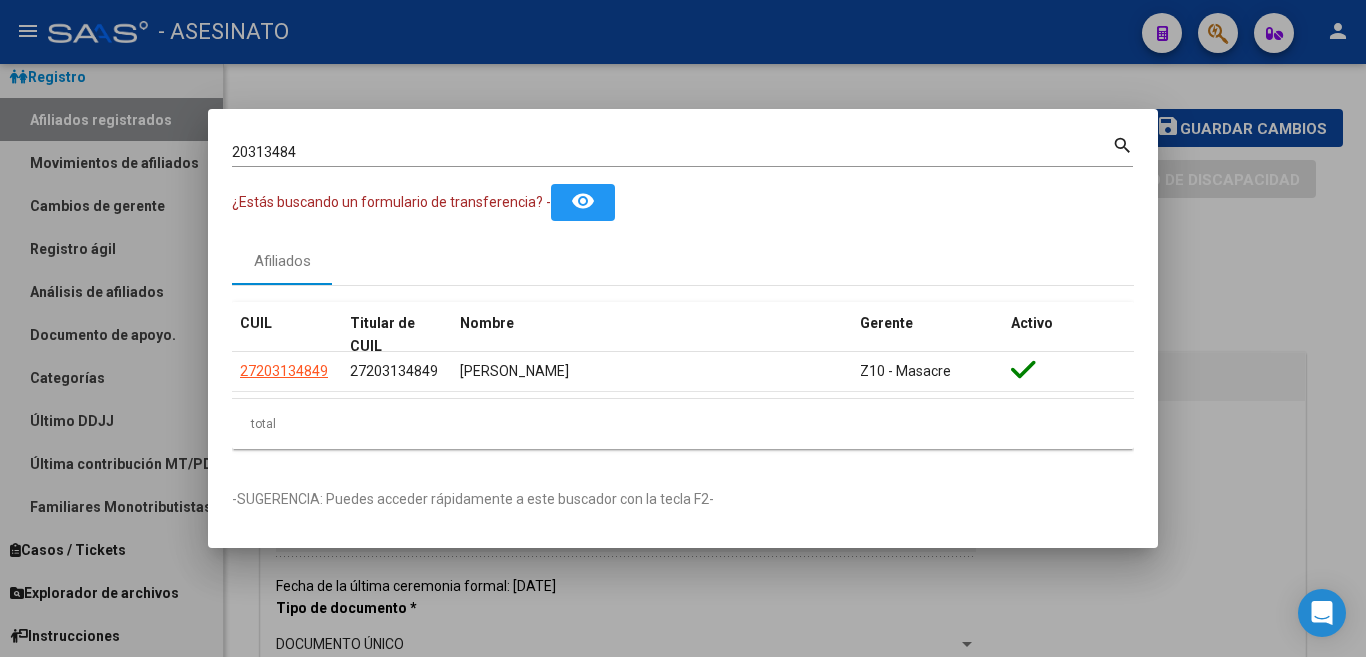 drag, startPoint x: 1025, startPoint y: 139, endPoint x: 1025, endPoint y: 154, distance: 15 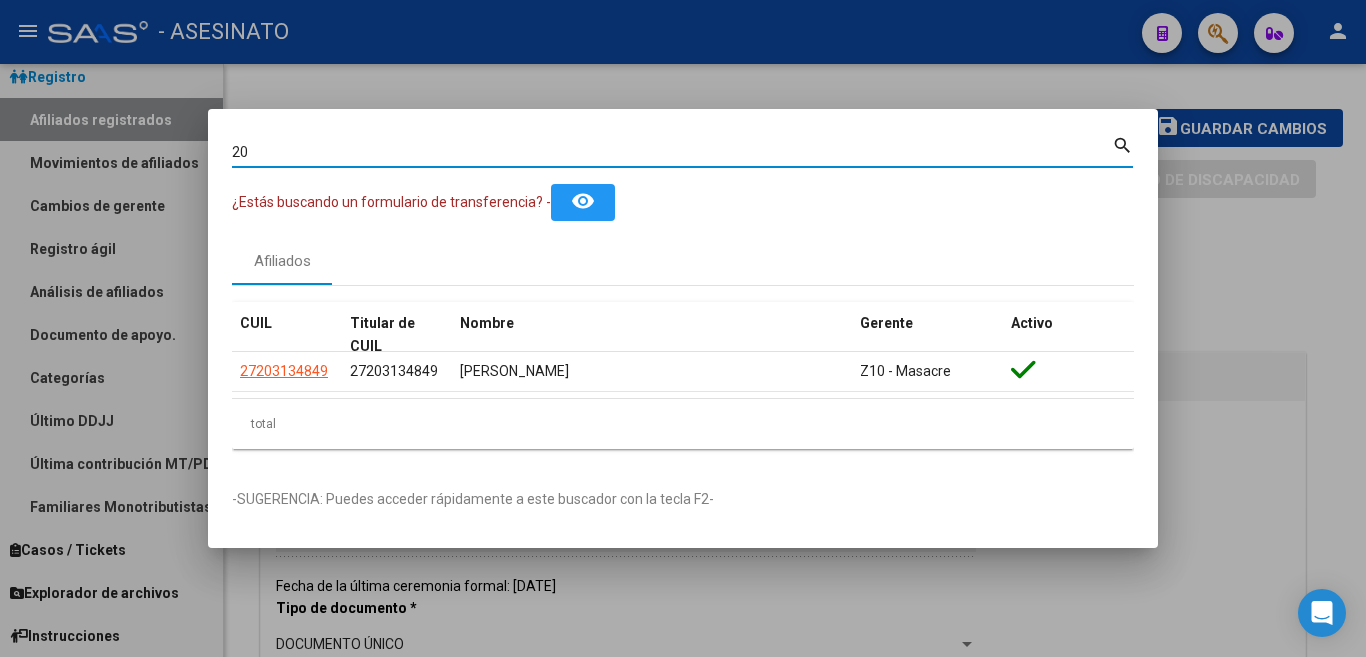 type on "2" 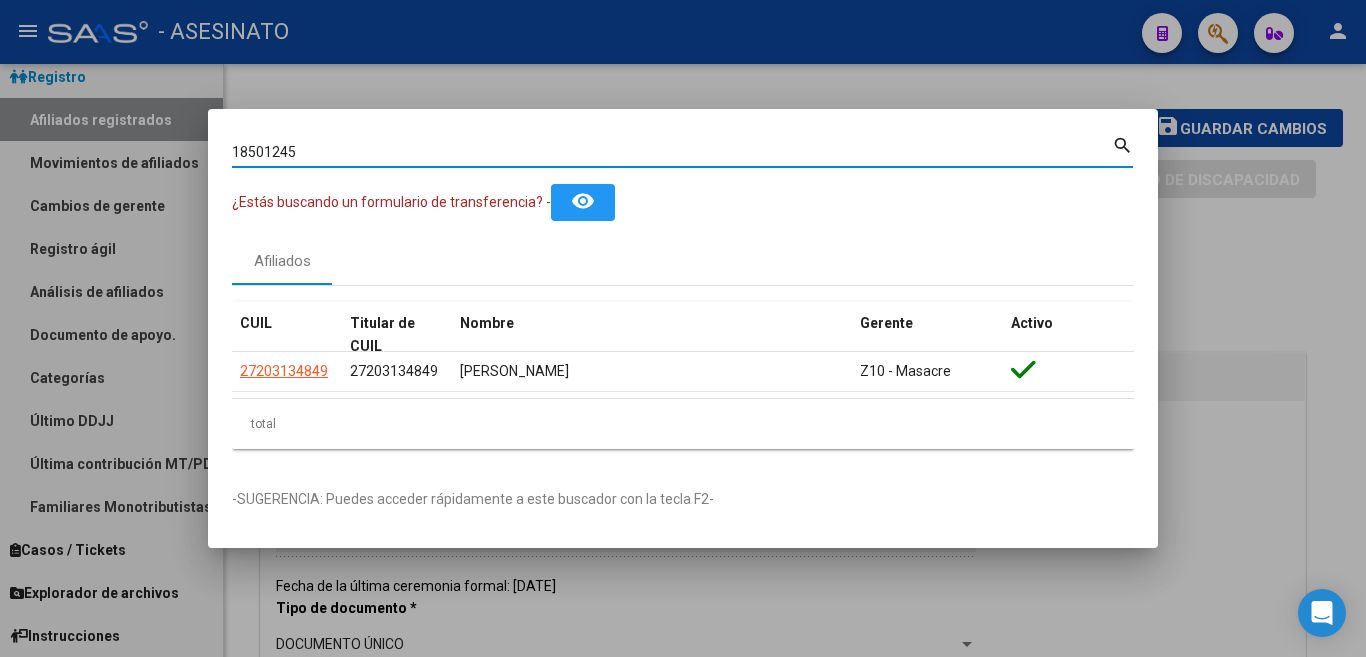 type on "18501245" 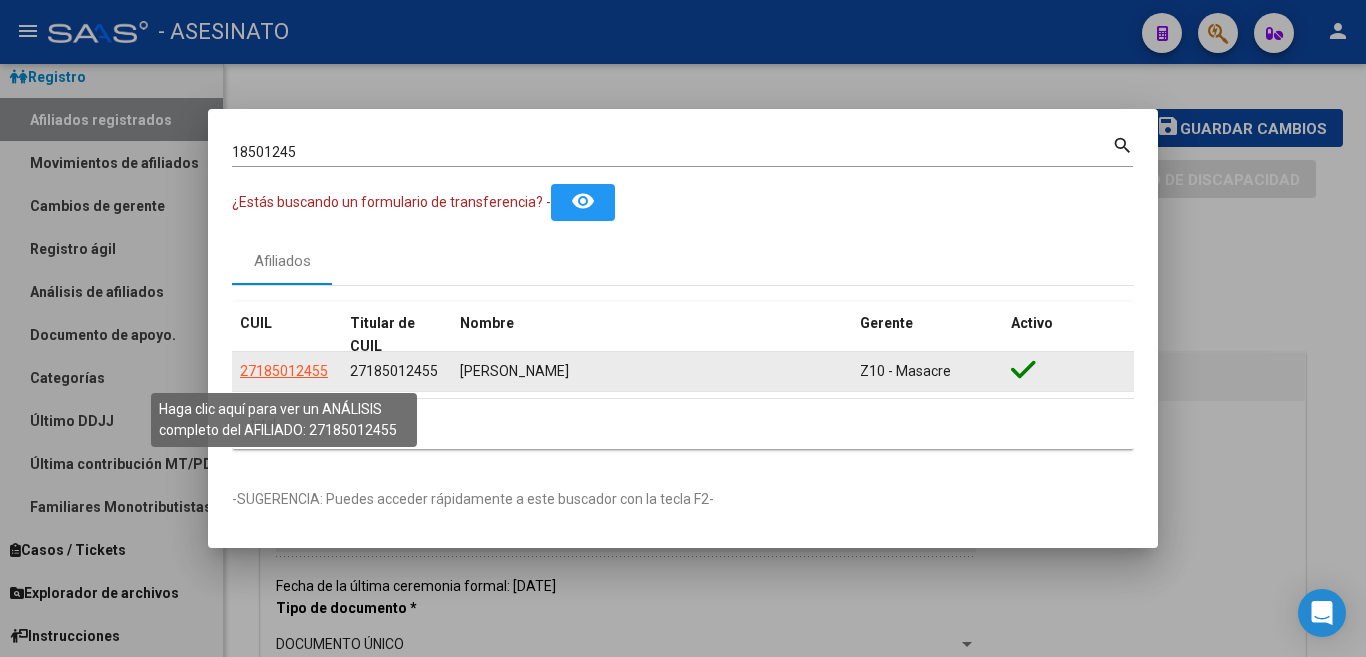 click on "27185012455" 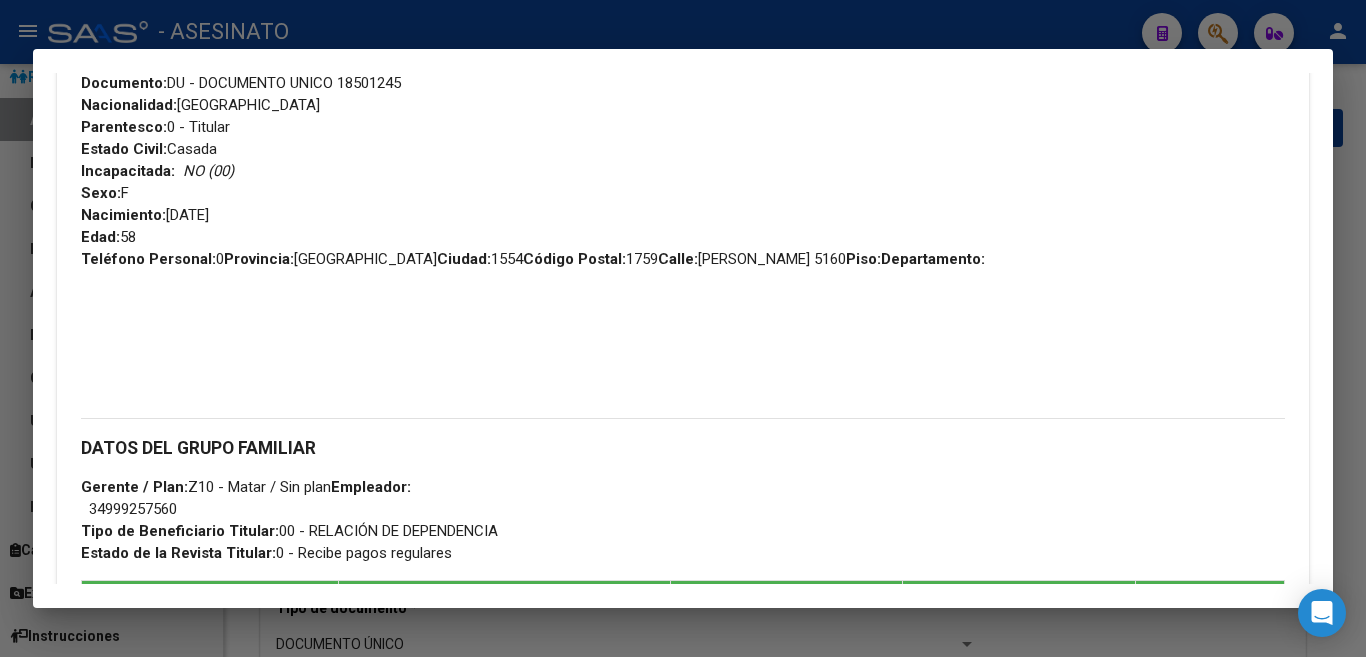 scroll, scrollTop: 600, scrollLeft: 0, axis: vertical 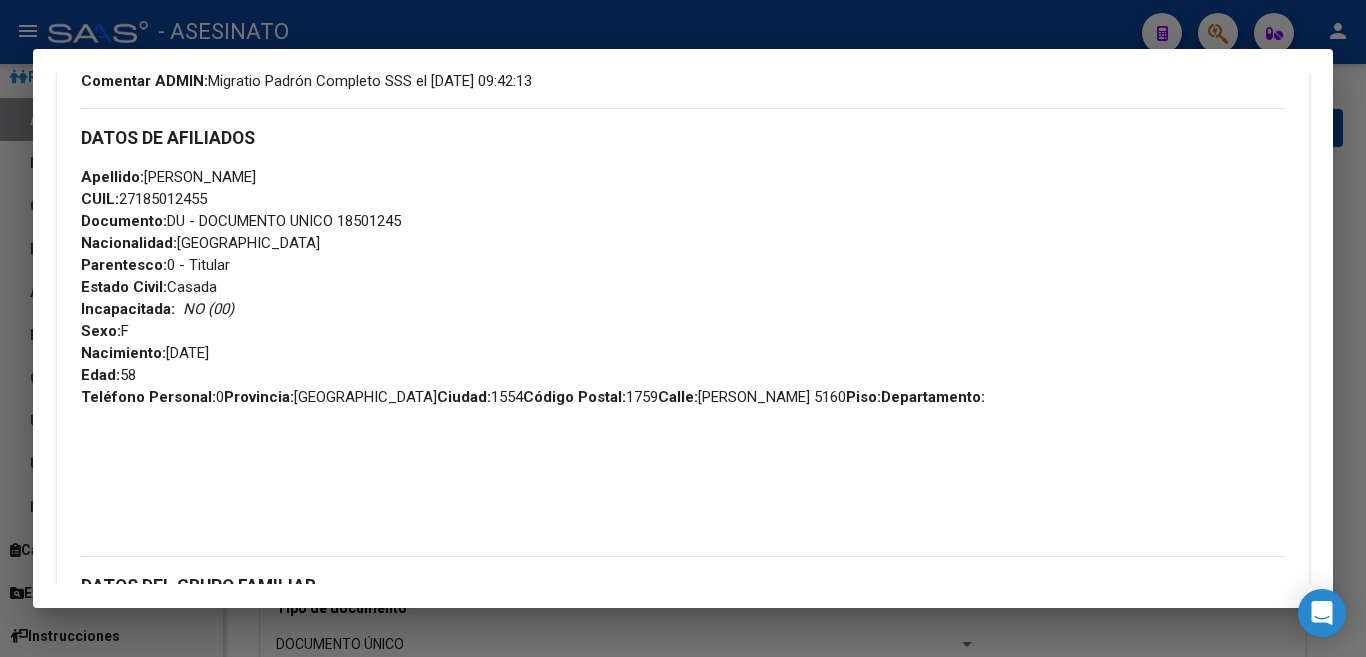 click at bounding box center [683, 328] 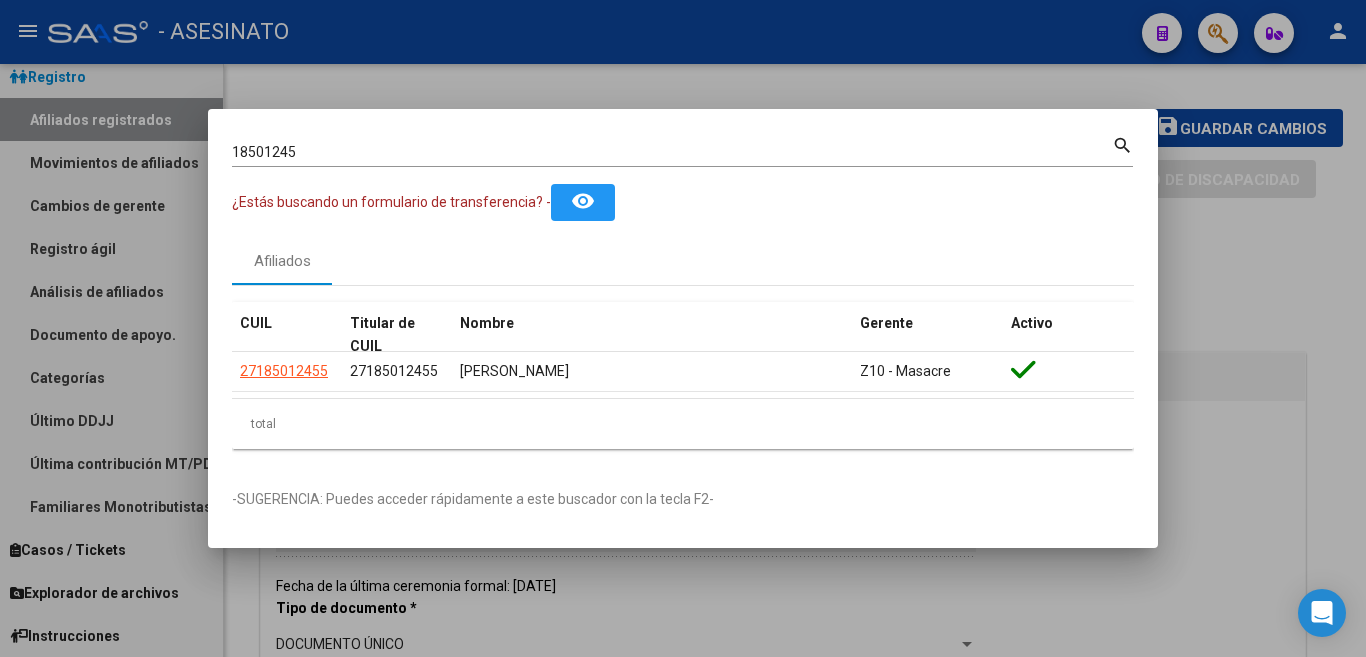 click at bounding box center (683, 328) 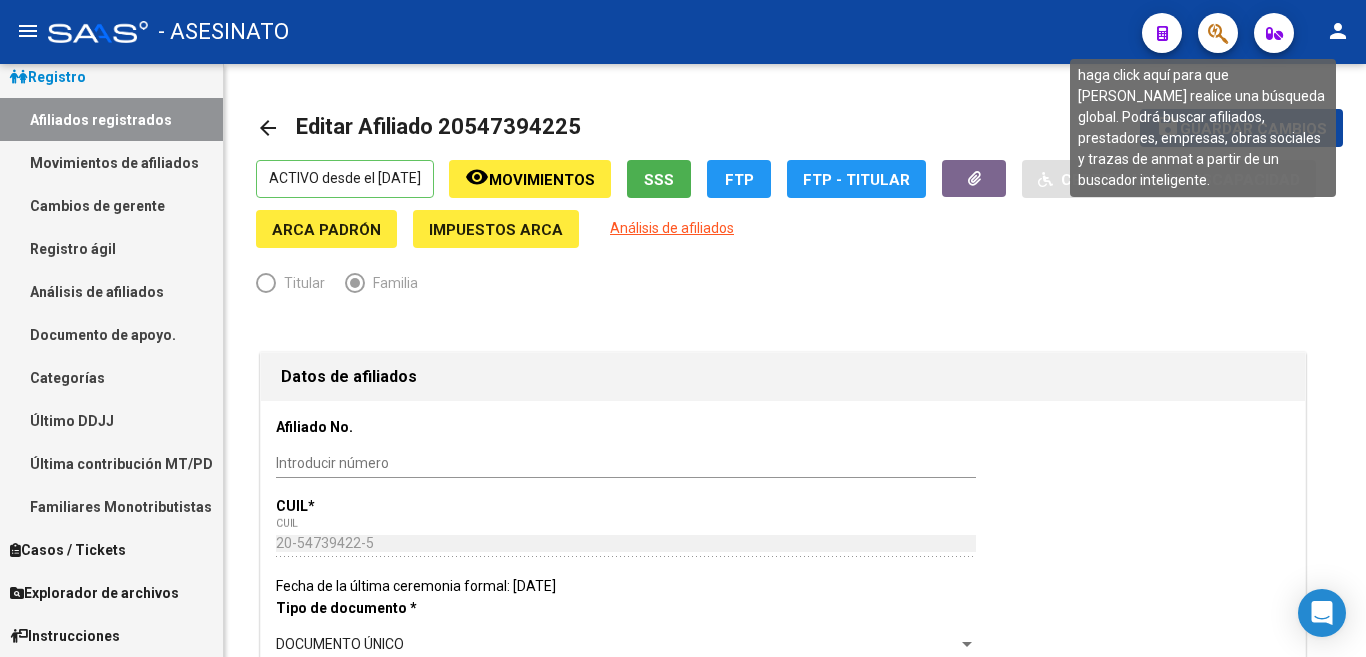 click 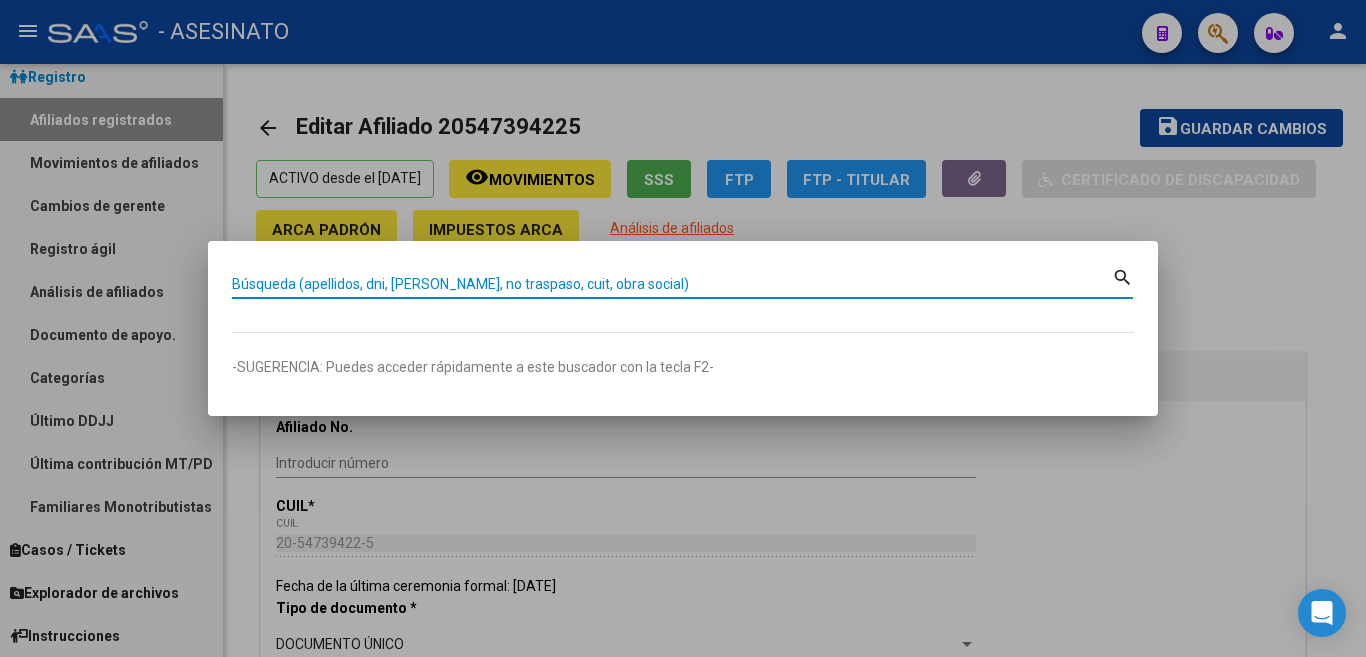 click on "Búsqueda (apellidos, dni, [PERSON_NAME], no traspaso, cuit, obra social)" at bounding box center (672, 284) 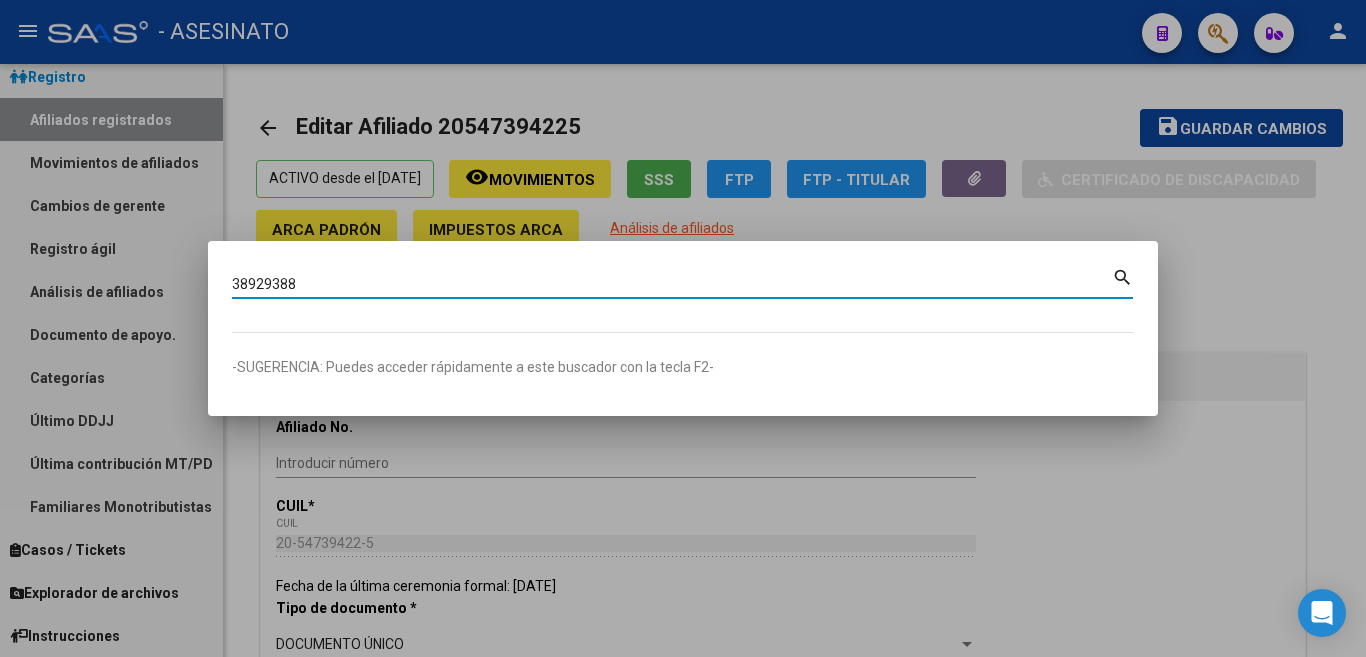type on "38929388" 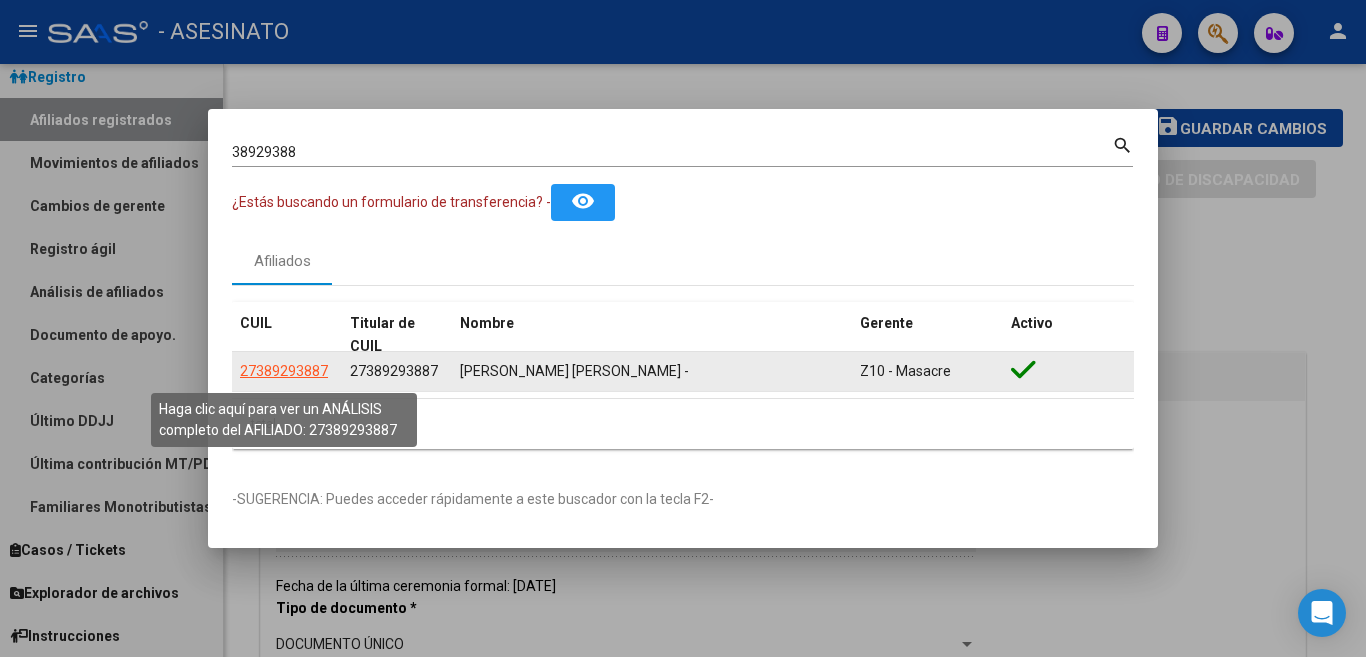 click on "27389293887" 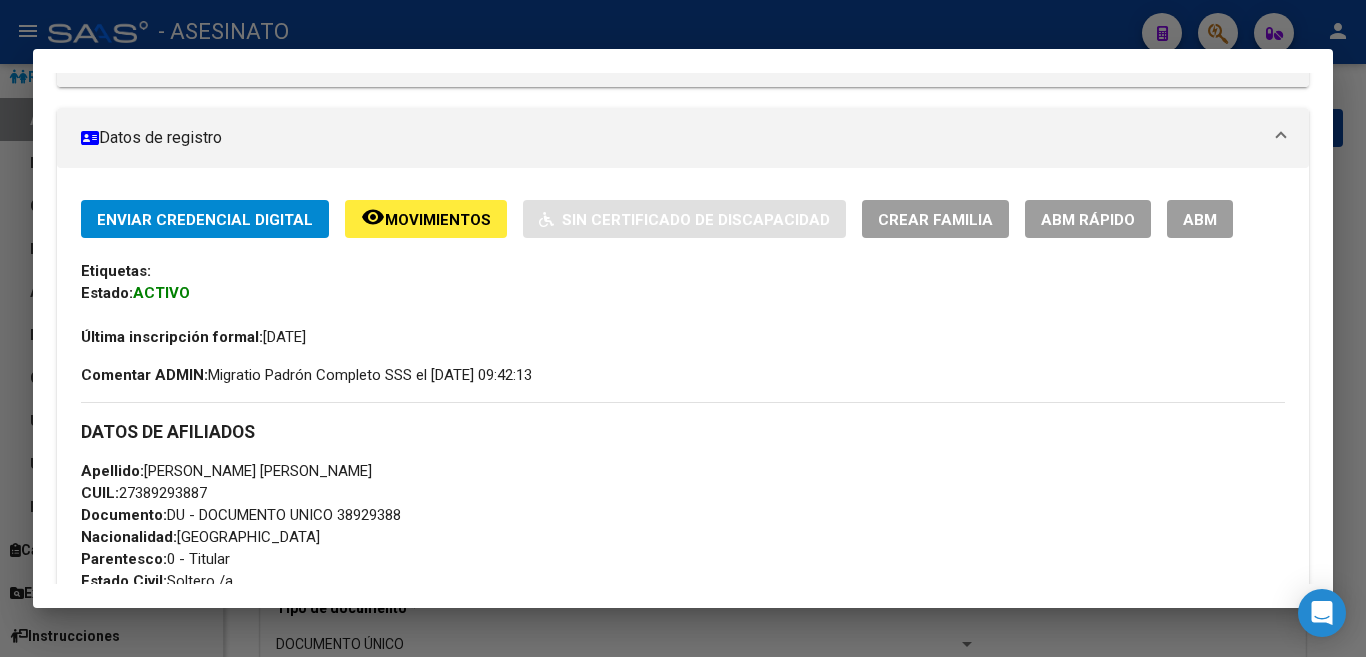 scroll, scrollTop: 251, scrollLeft: 0, axis: vertical 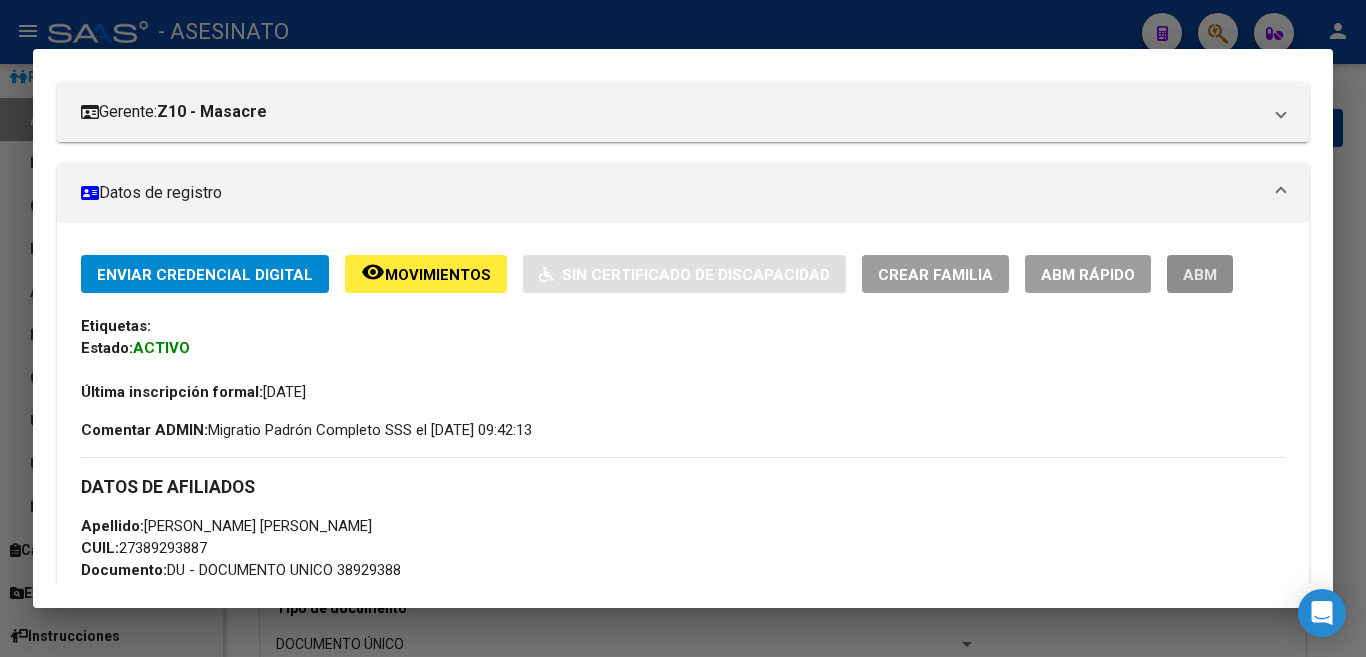 click on "ABM" at bounding box center [1200, 274] 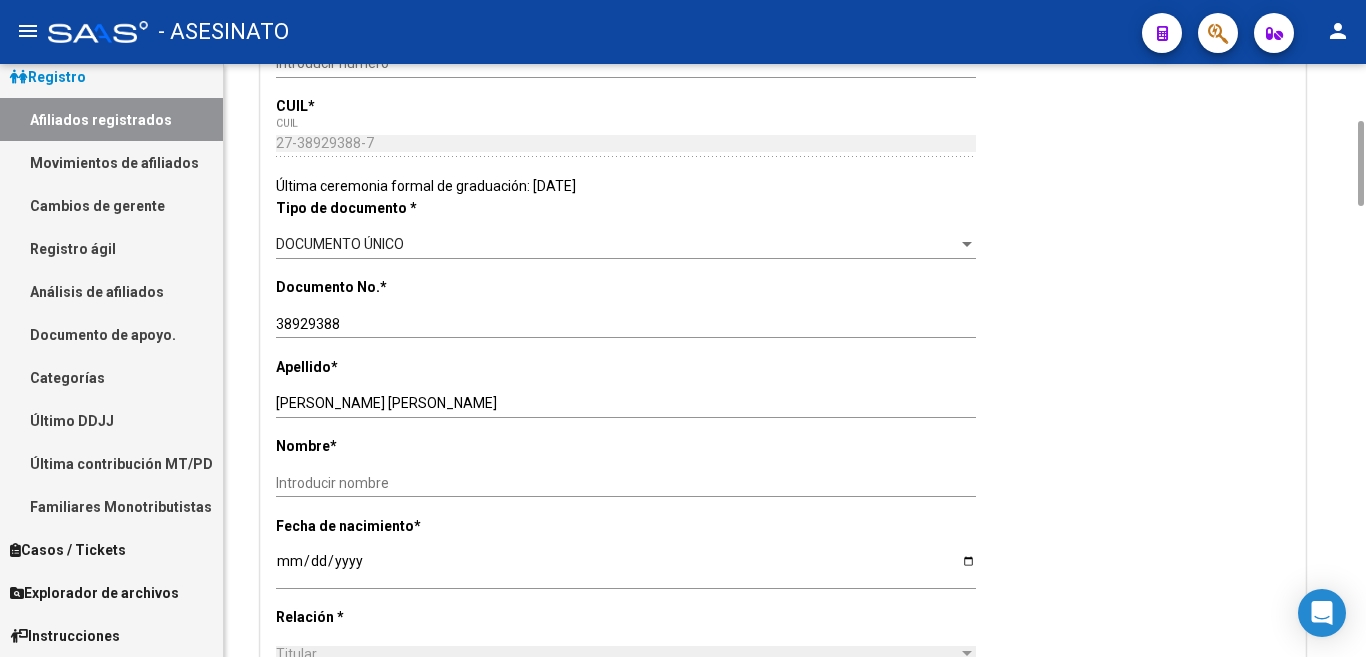 scroll, scrollTop: 600, scrollLeft: 0, axis: vertical 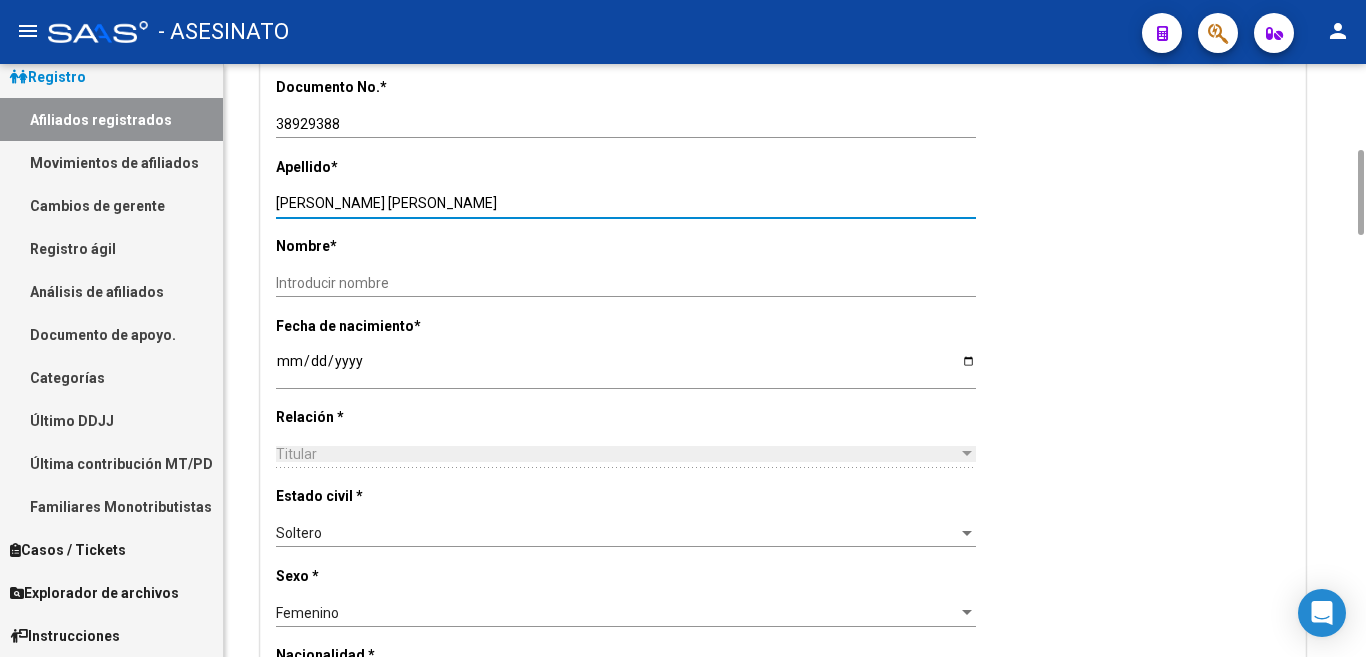 drag, startPoint x: 316, startPoint y: 200, endPoint x: 425, endPoint y: 202, distance: 109.01835 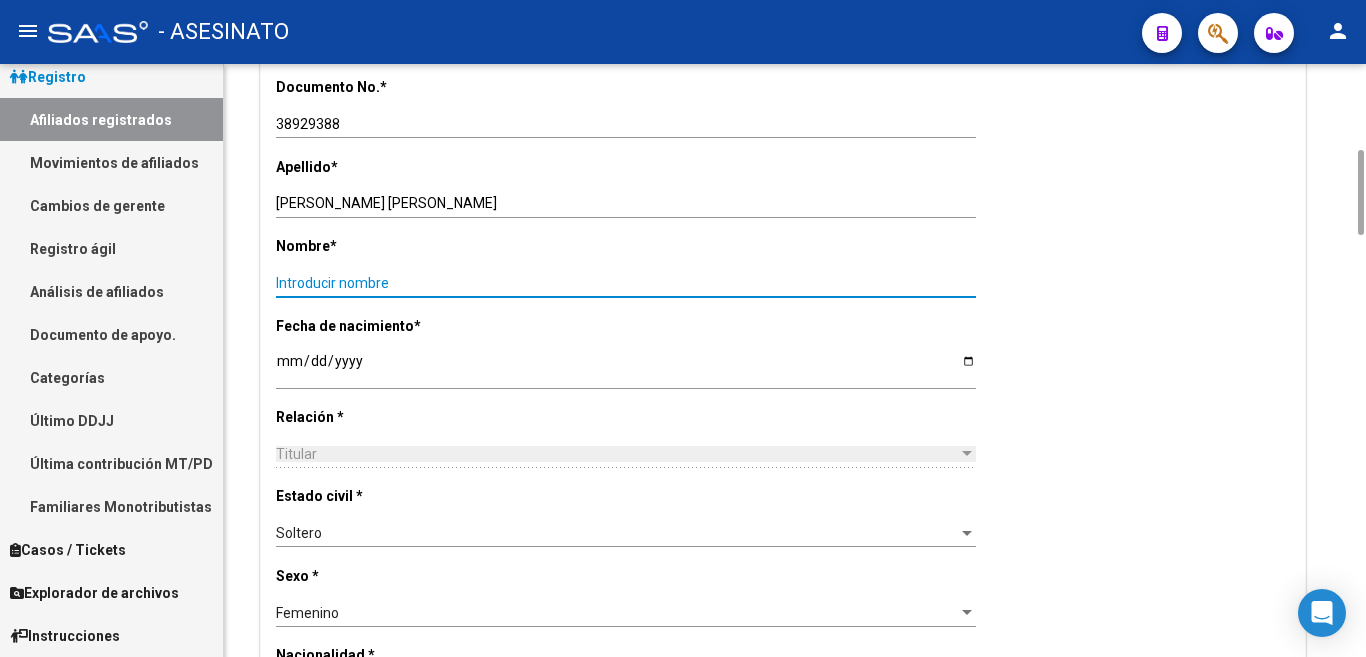 paste on "[PERSON_NAME]" 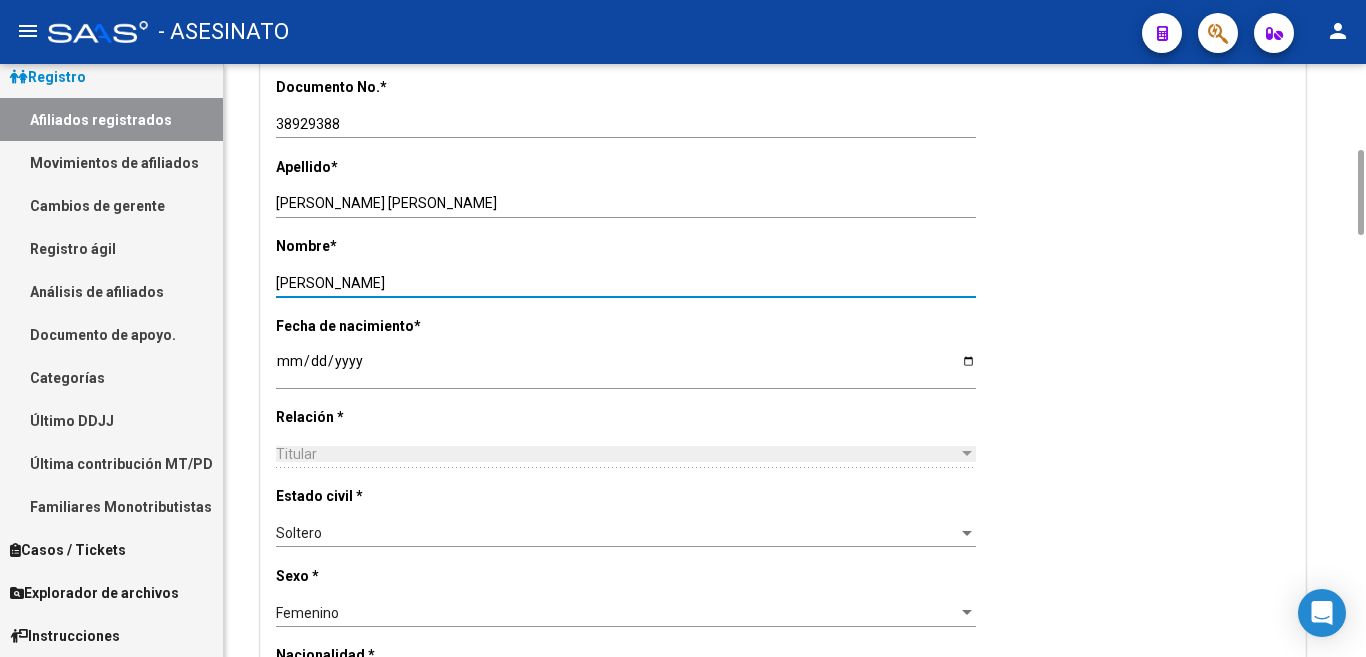 type on "[PERSON_NAME]" 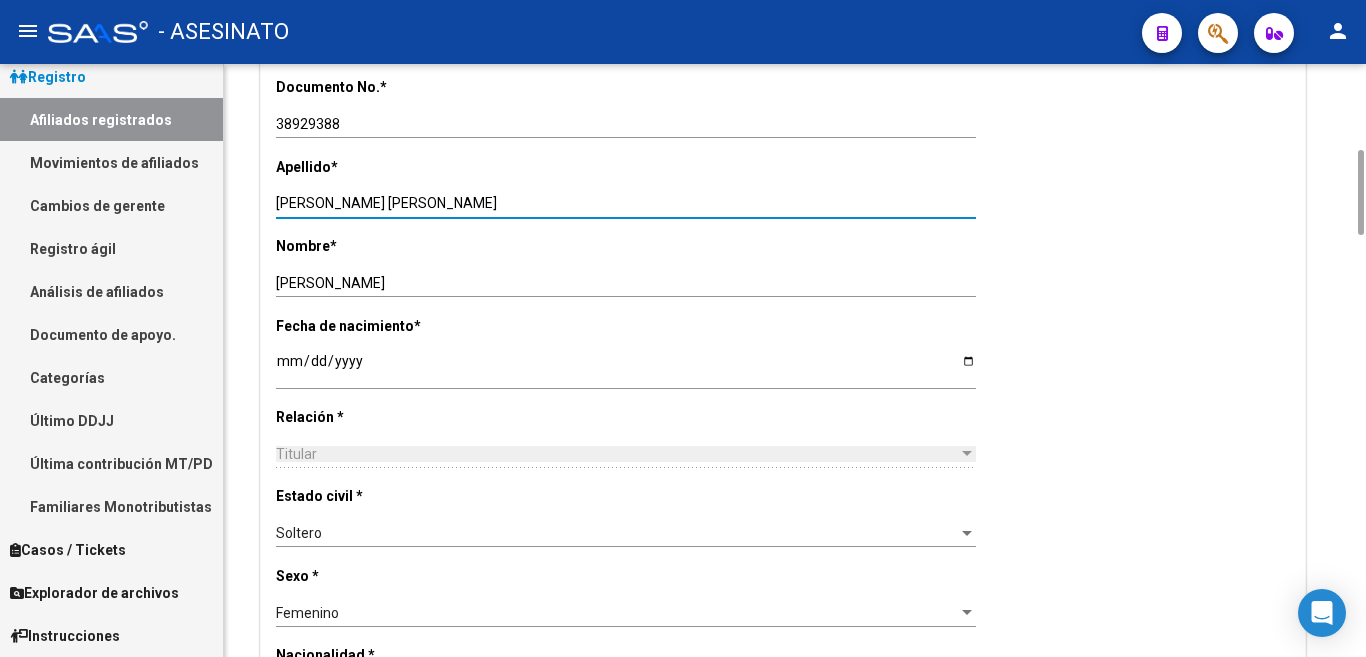 drag, startPoint x: 323, startPoint y: 200, endPoint x: 466, endPoint y: 203, distance: 143.03146 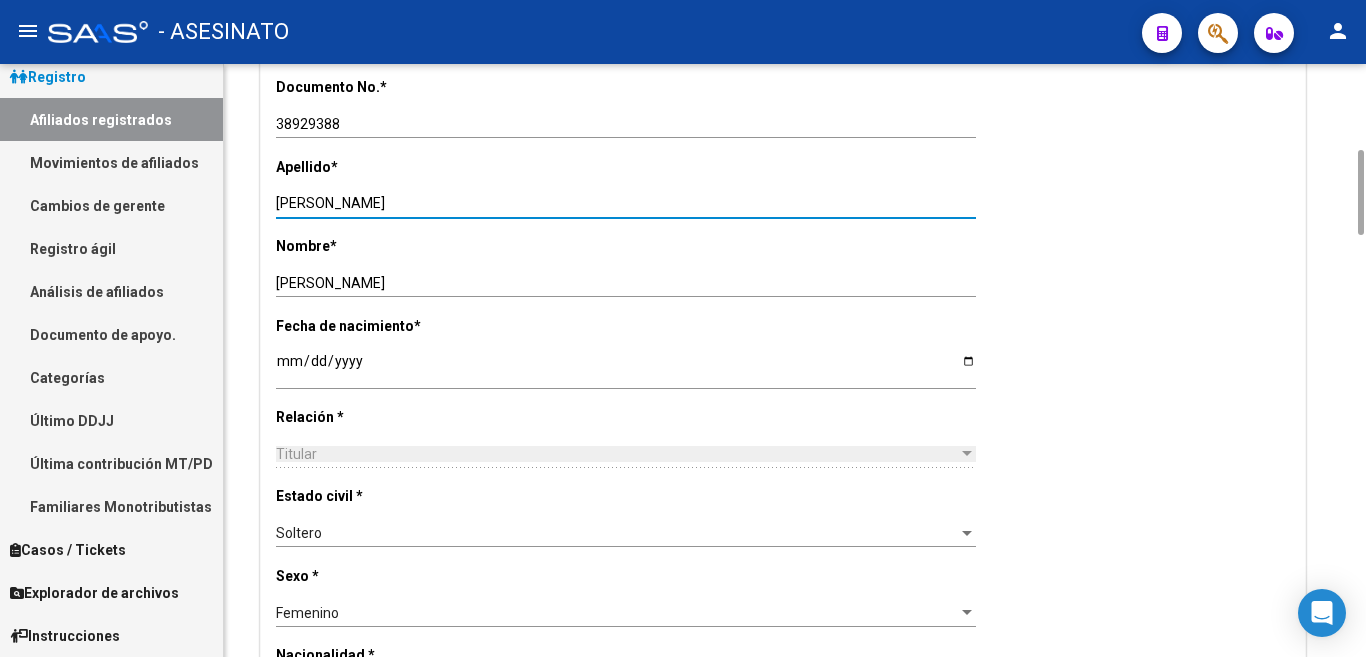 type on "[PERSON_NAME]" 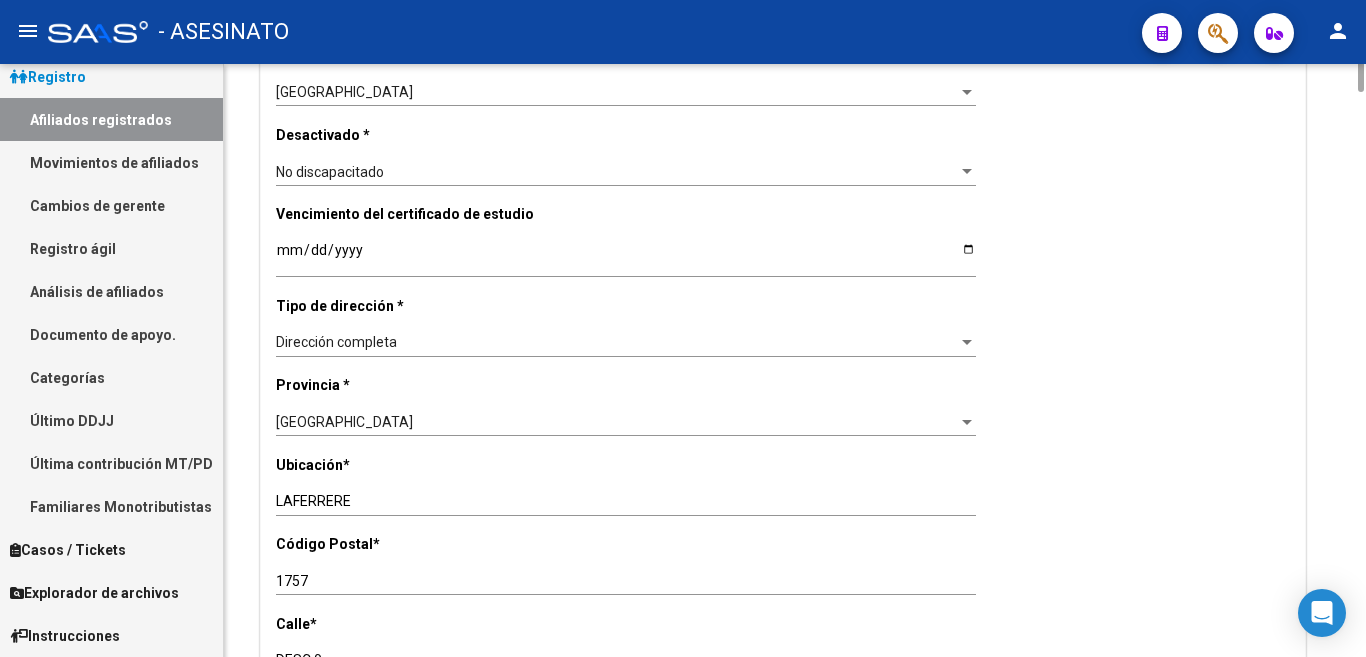 scroll, scrollTop: 1400, scrollLeft: 0, axis: vertical 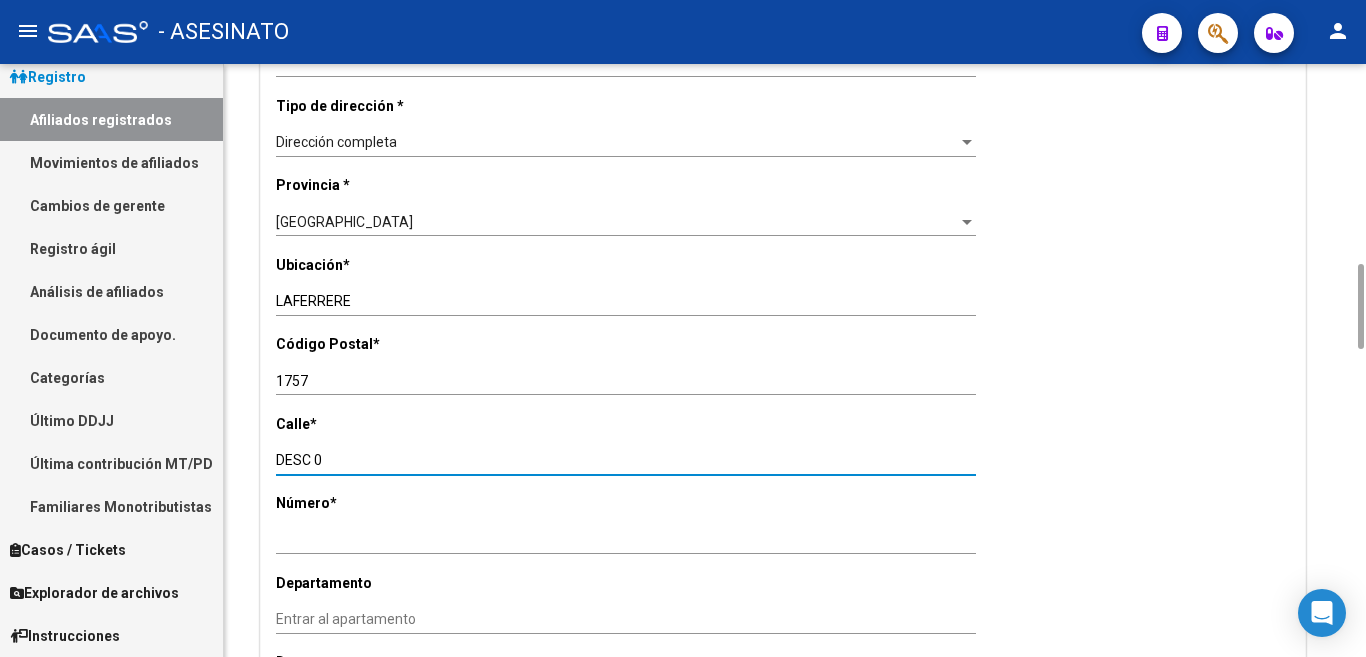 click on "DESC 0" at bounding box center (626, 460) 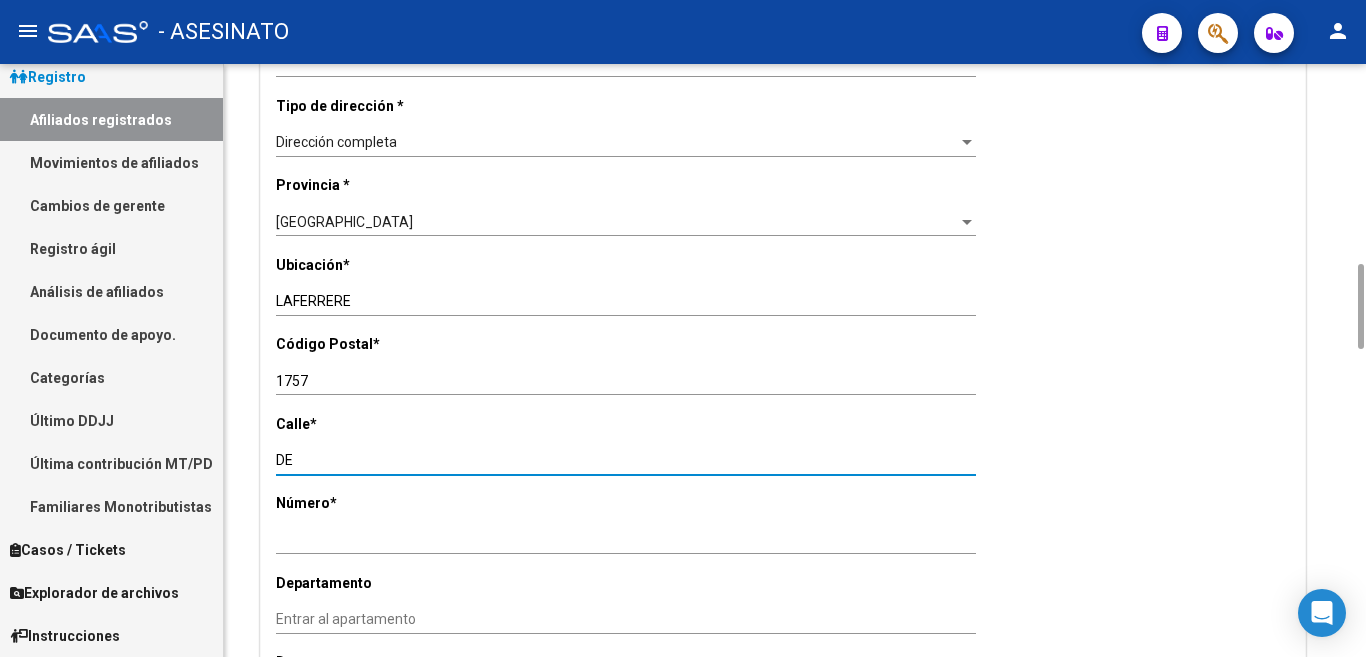 type on "D" 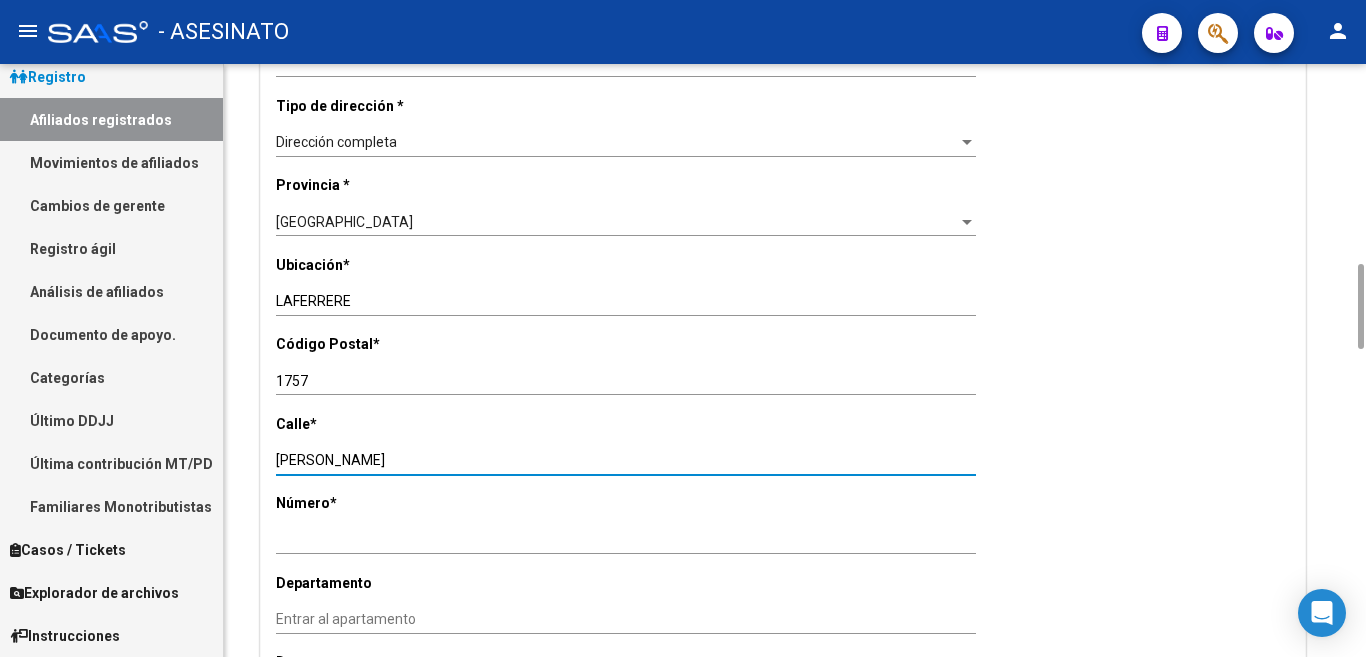 type on "[PERSON_NAME]" 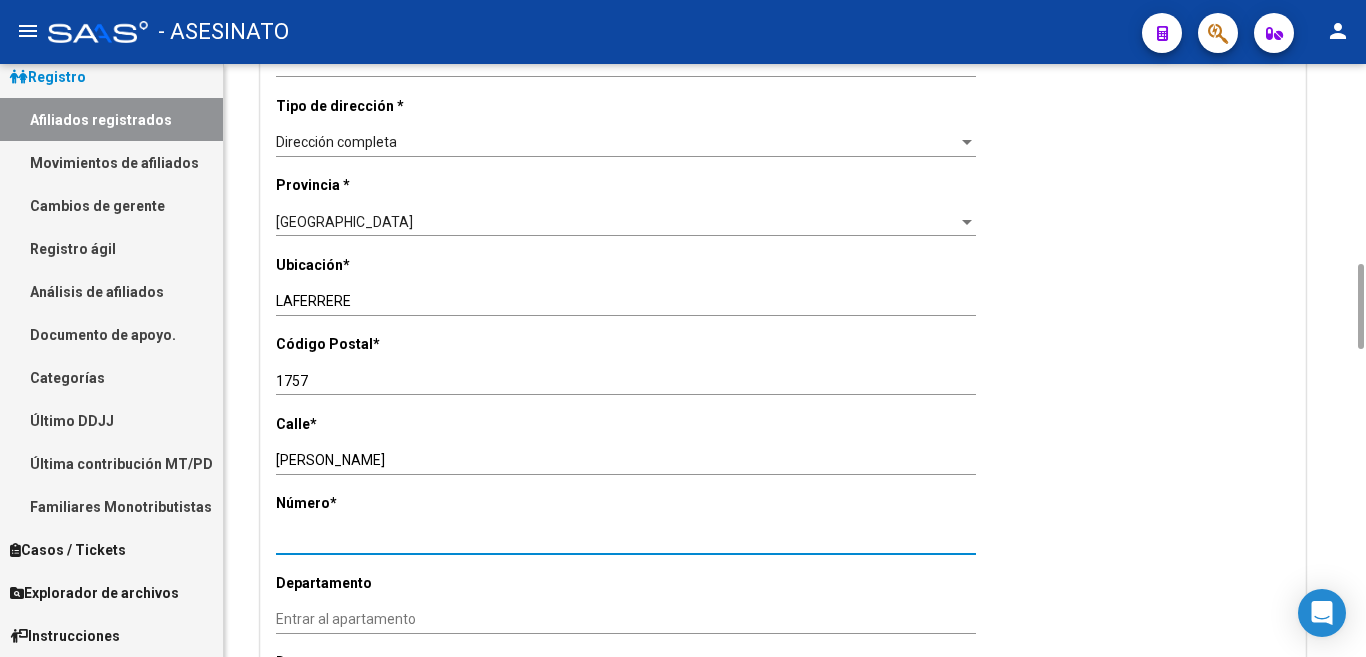 click on "Introducir número" at bounding box center (626, 540) 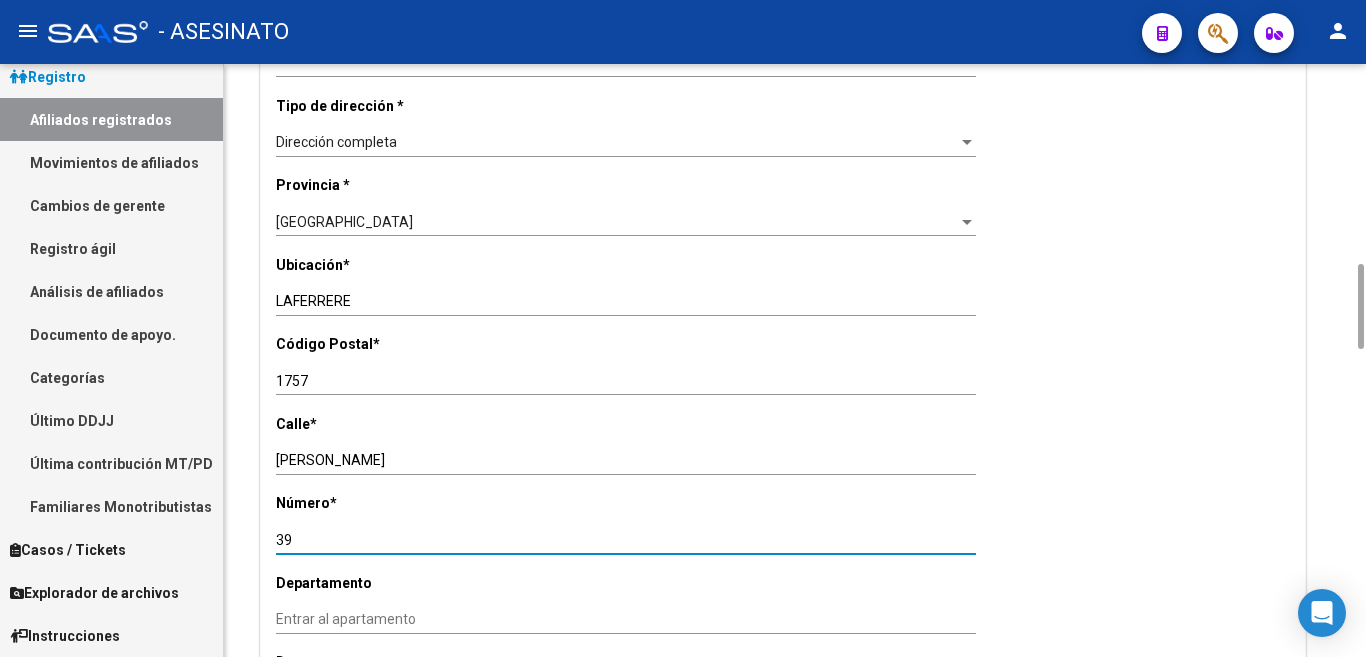 type on "3" 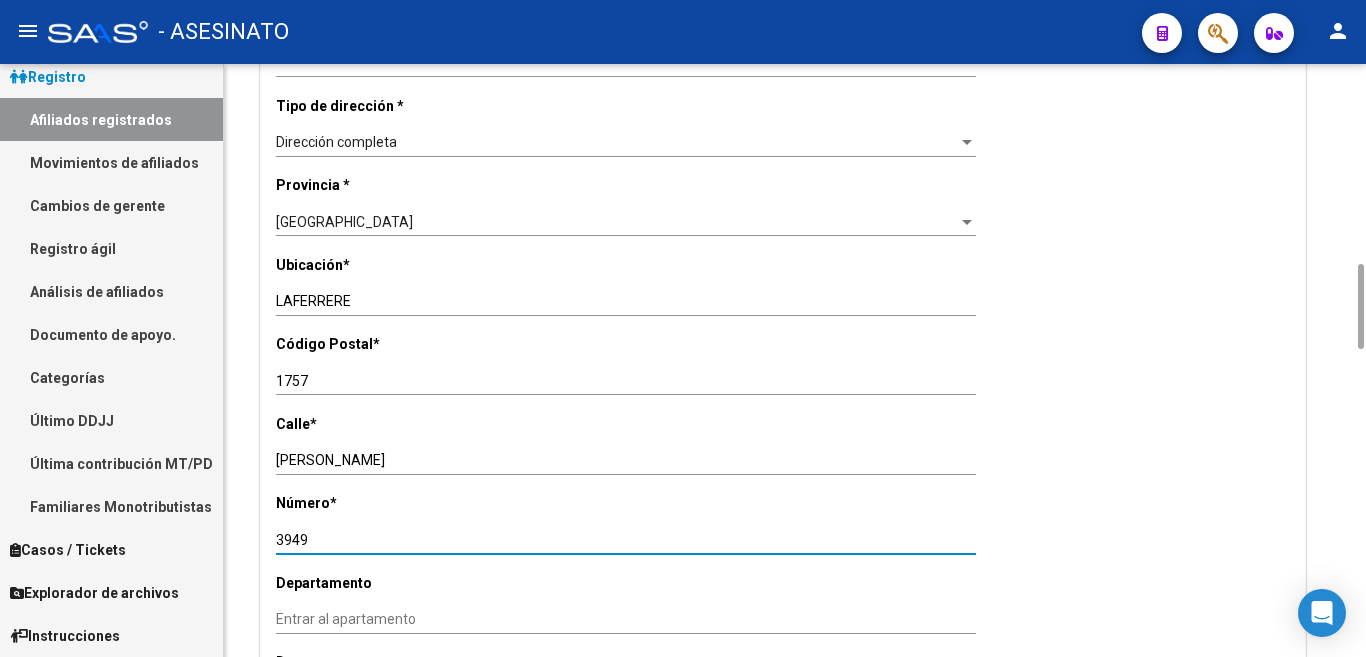 type on "3949" 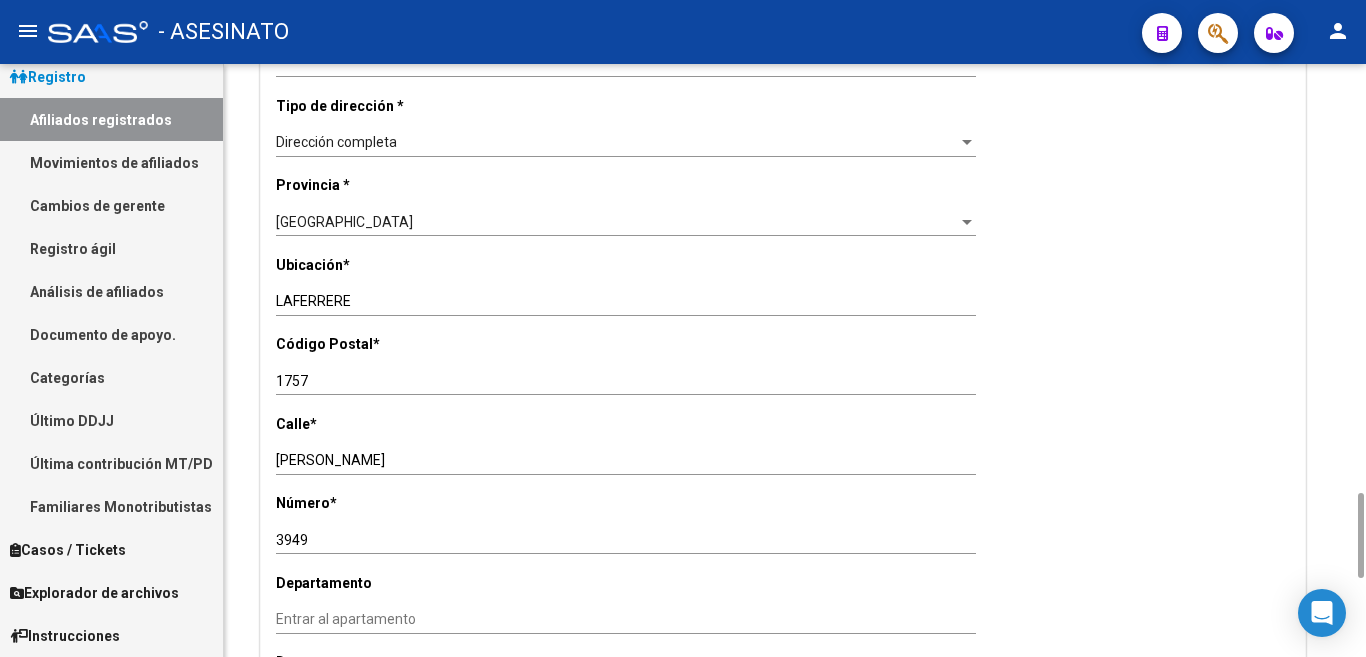 scroll, scrollTop: 1600, scrollLeft: 0, axis: vertical 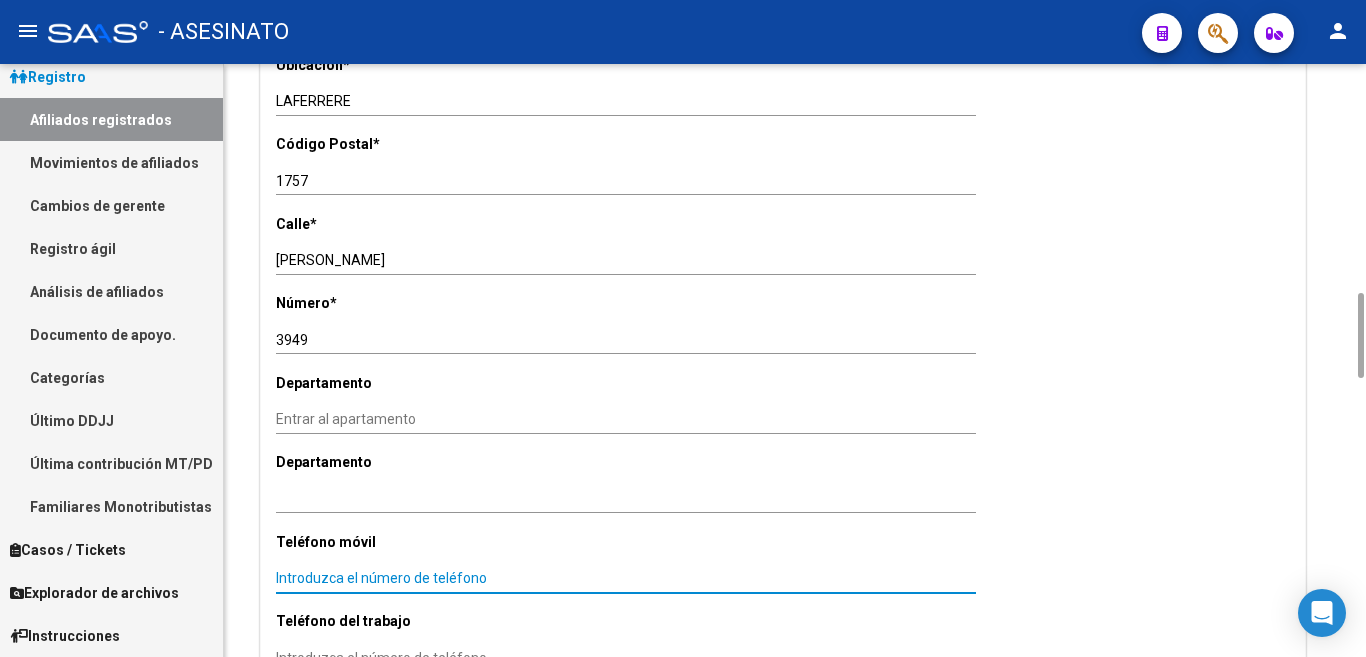 click on "Introduzca el número de teléfono" at bounding box center [626, 578] 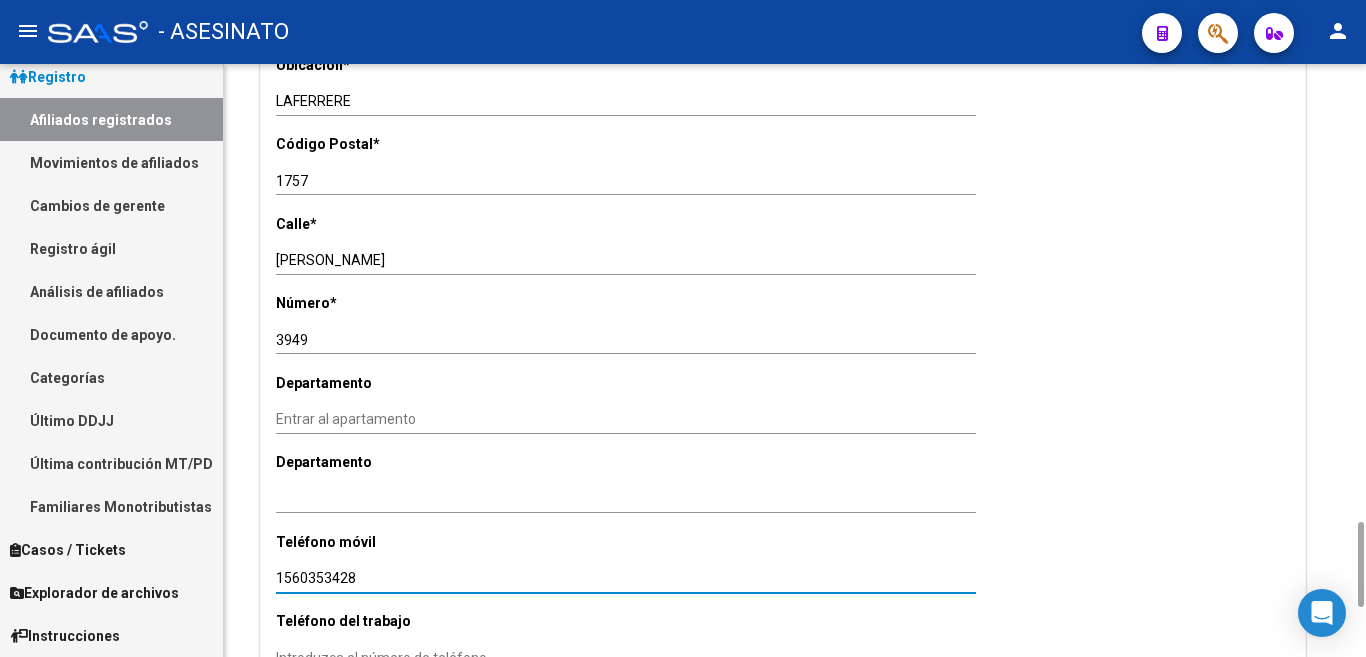 scroll, scrollTop: 2200, scrollLeft: 0, axis: vertical 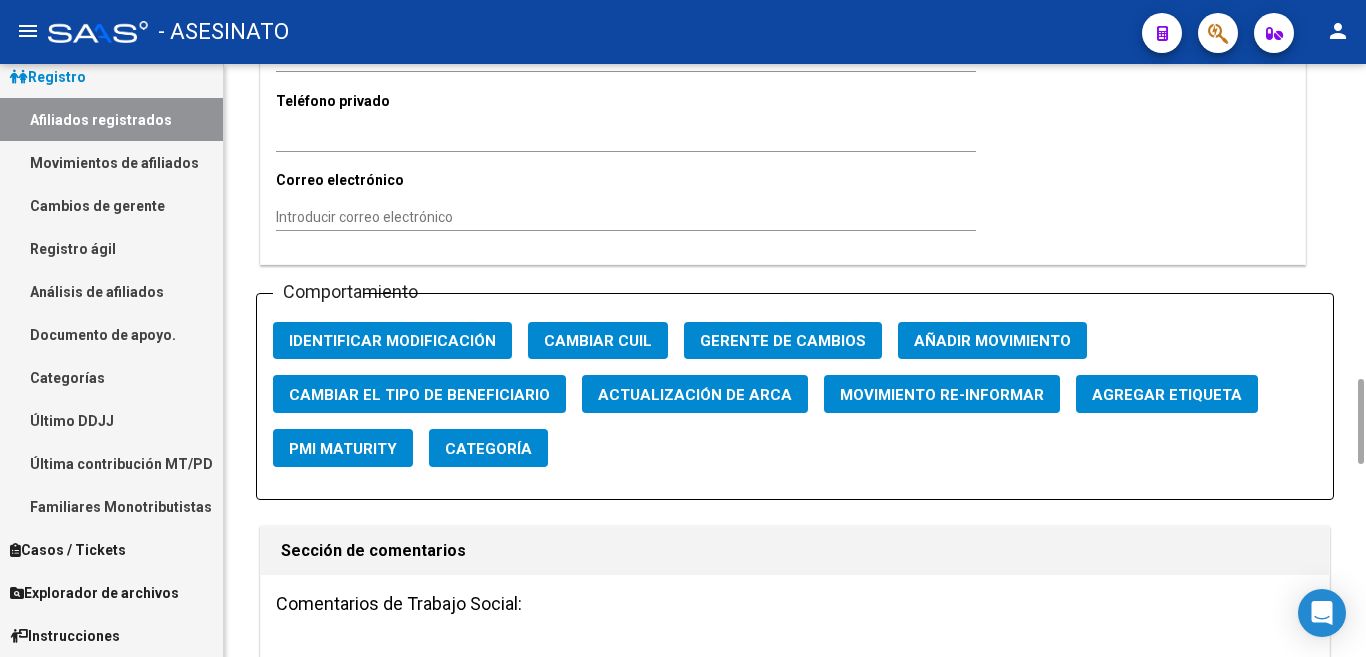 type on "1560353428" 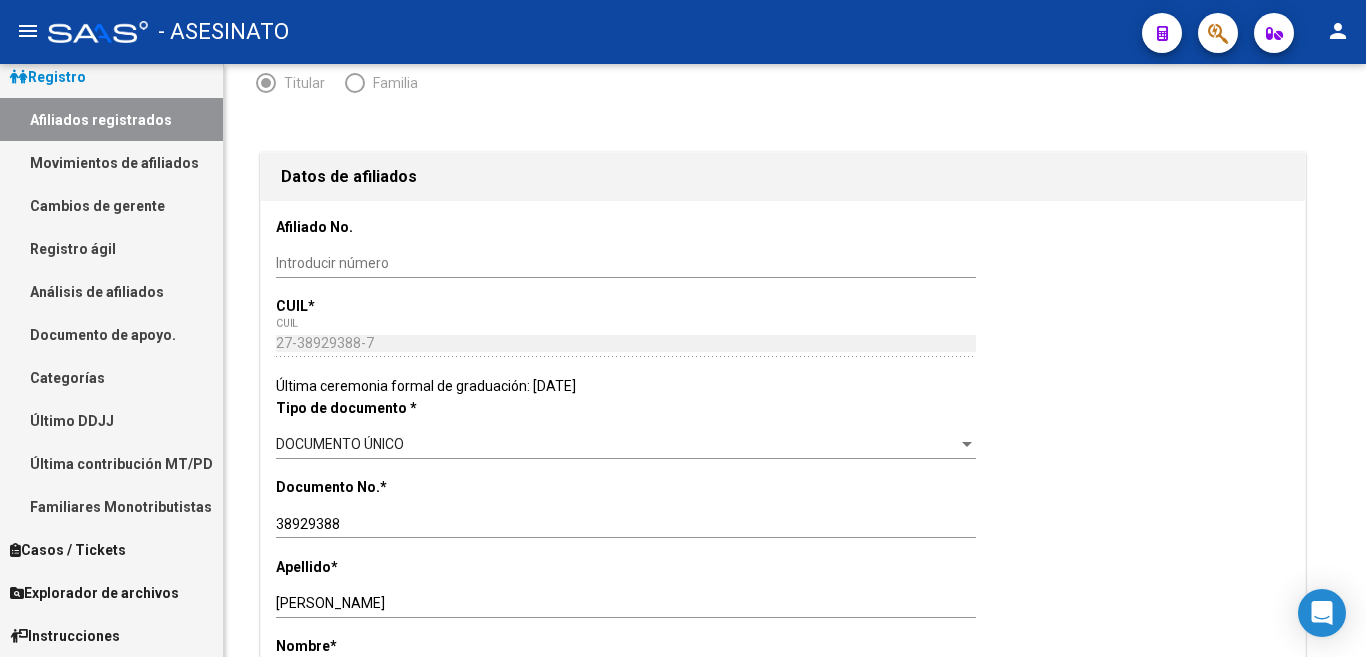 scroll, scrollTop: 0, scrollLeft: 0, axis: both 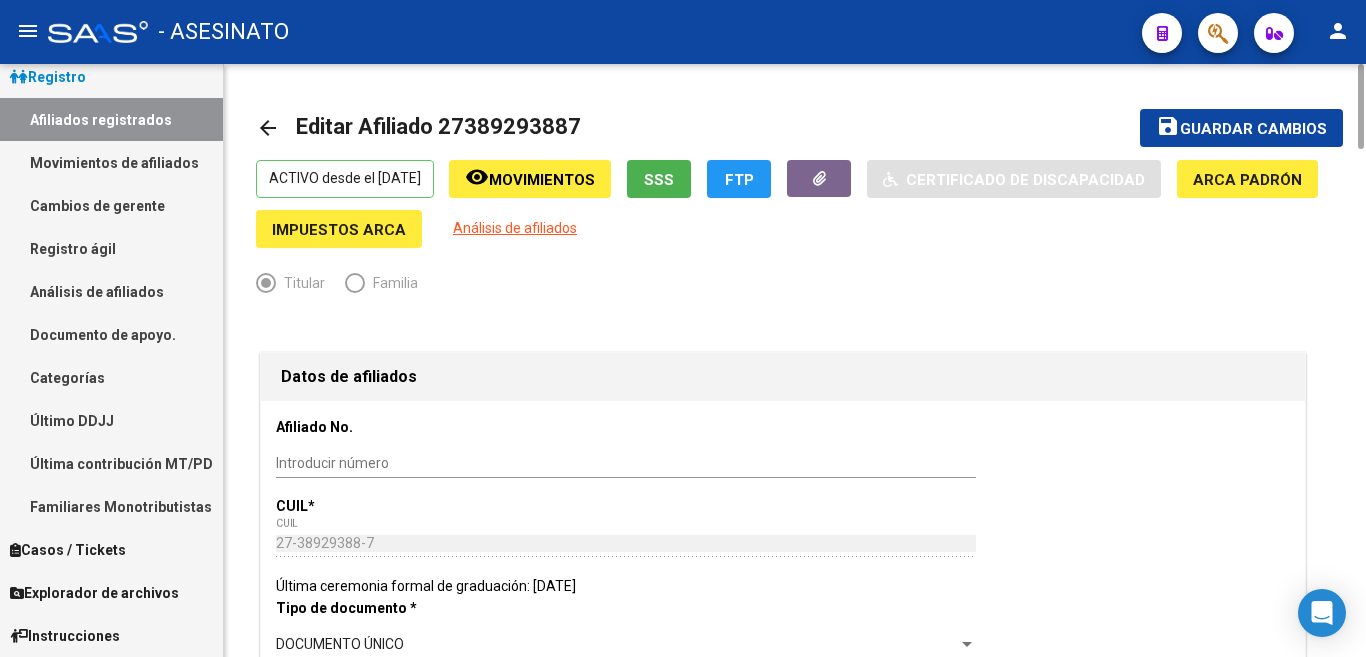 click on "Guardar cambios" 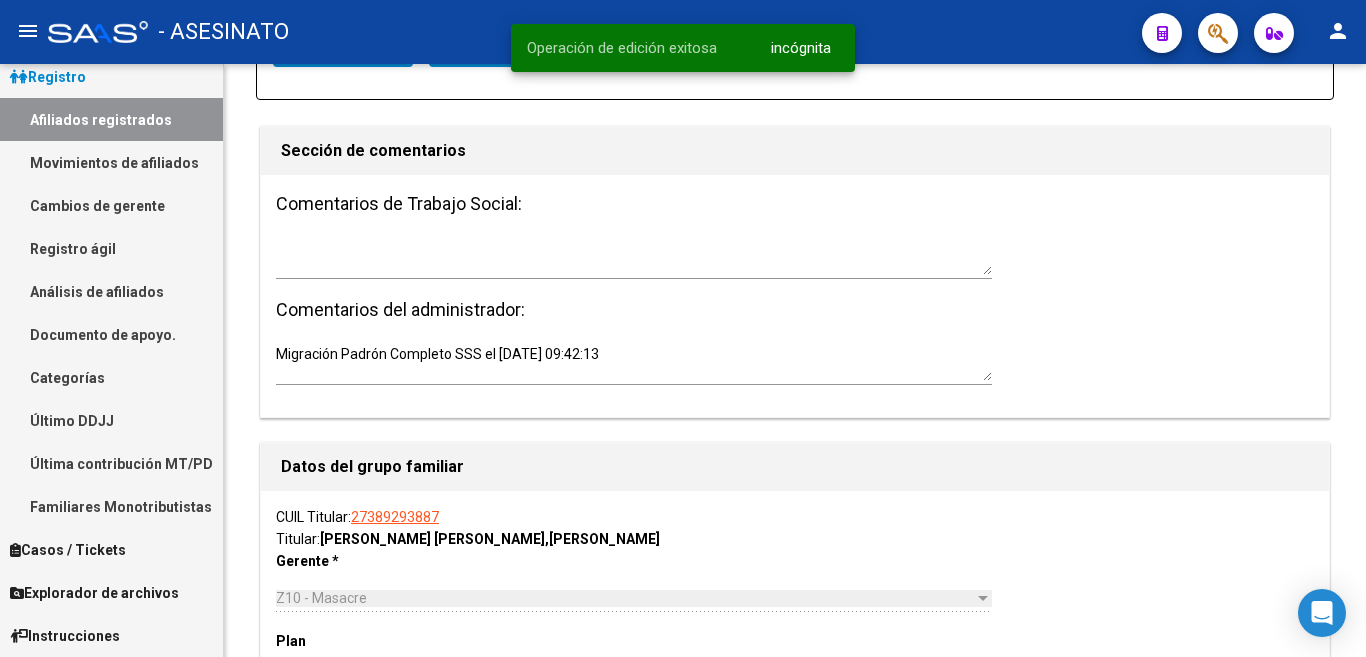 scroll, scrollTop: 3200, scrollLeft: 0, axis: vertical 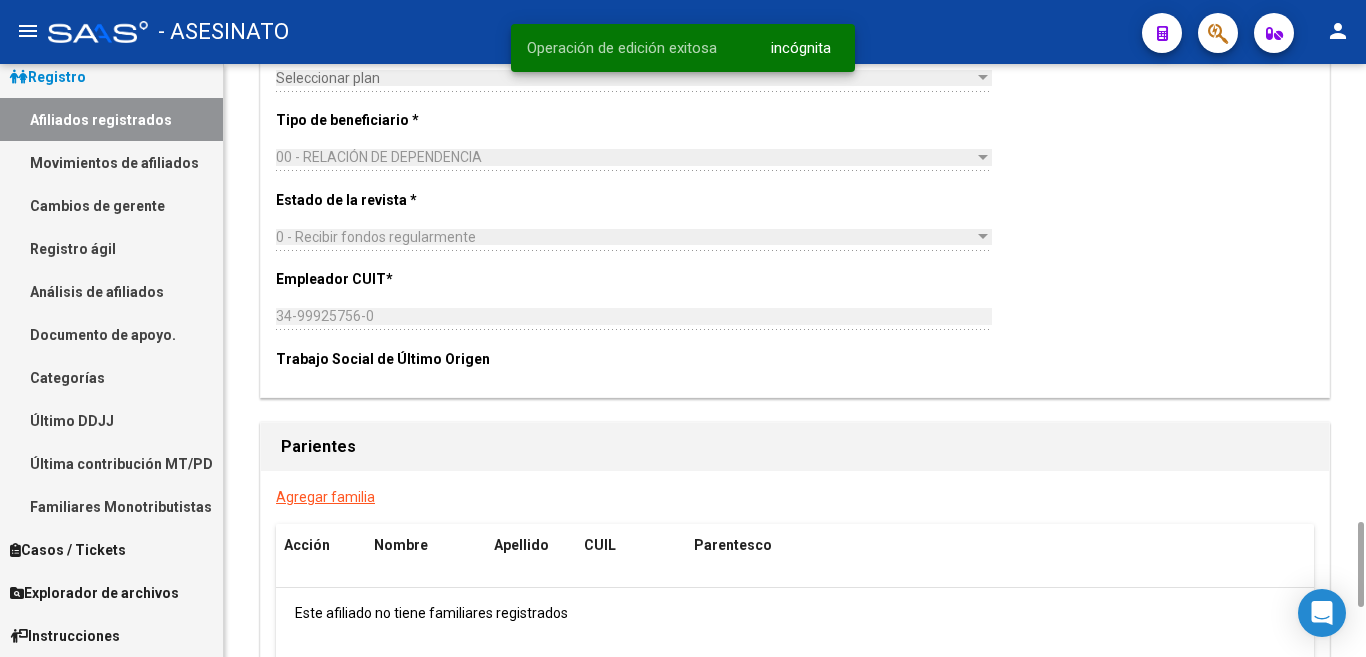 click on "Agregar familia" 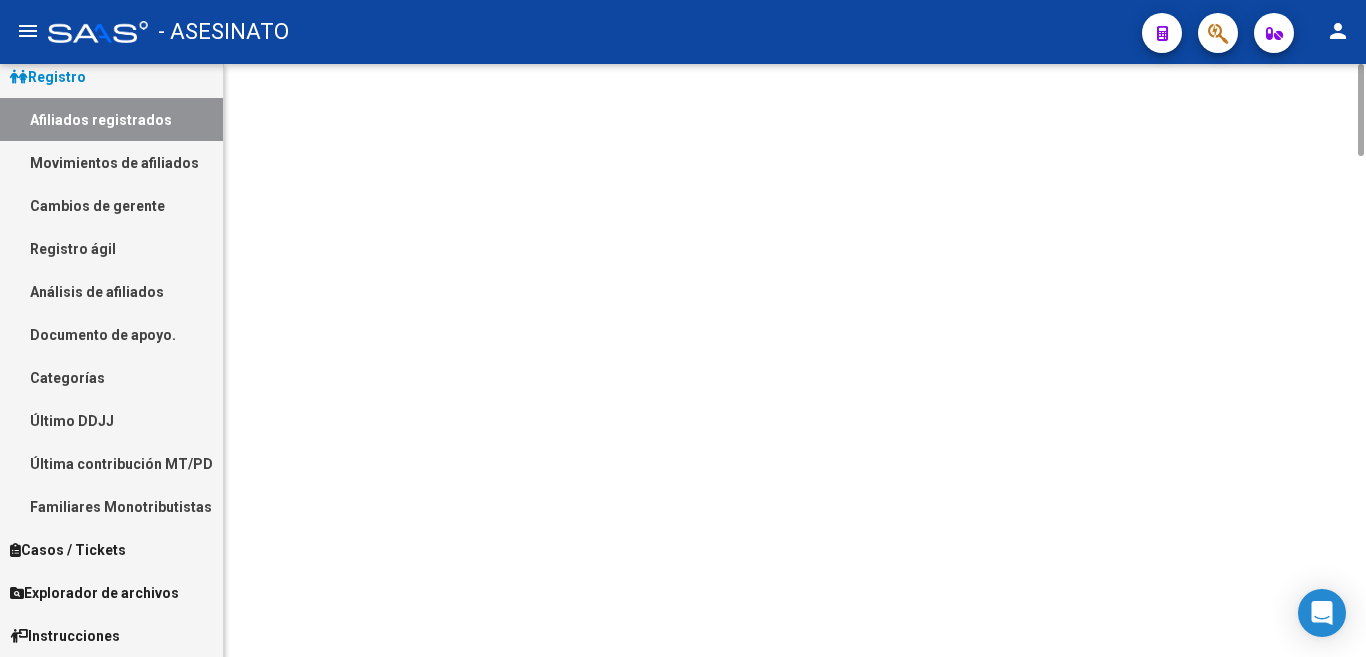 scroll, scrollTop: 0, scrollLeft: 0, axis: both 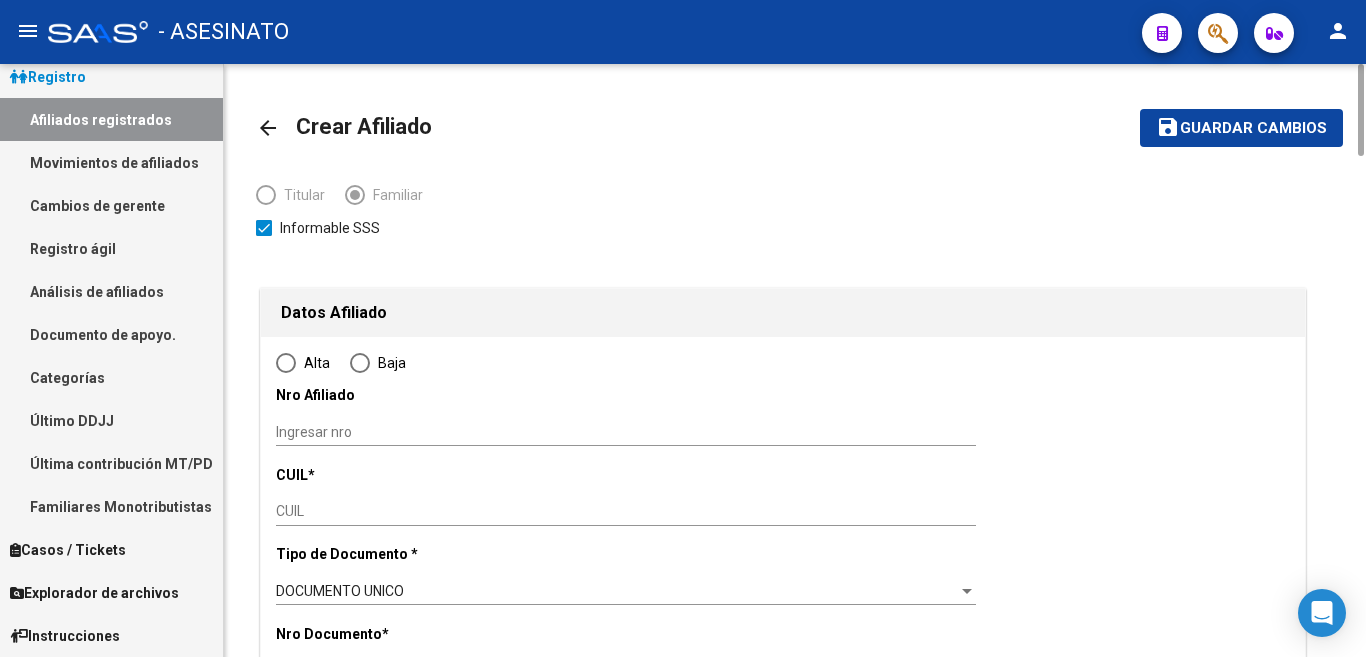 type on "34-99925756-0" 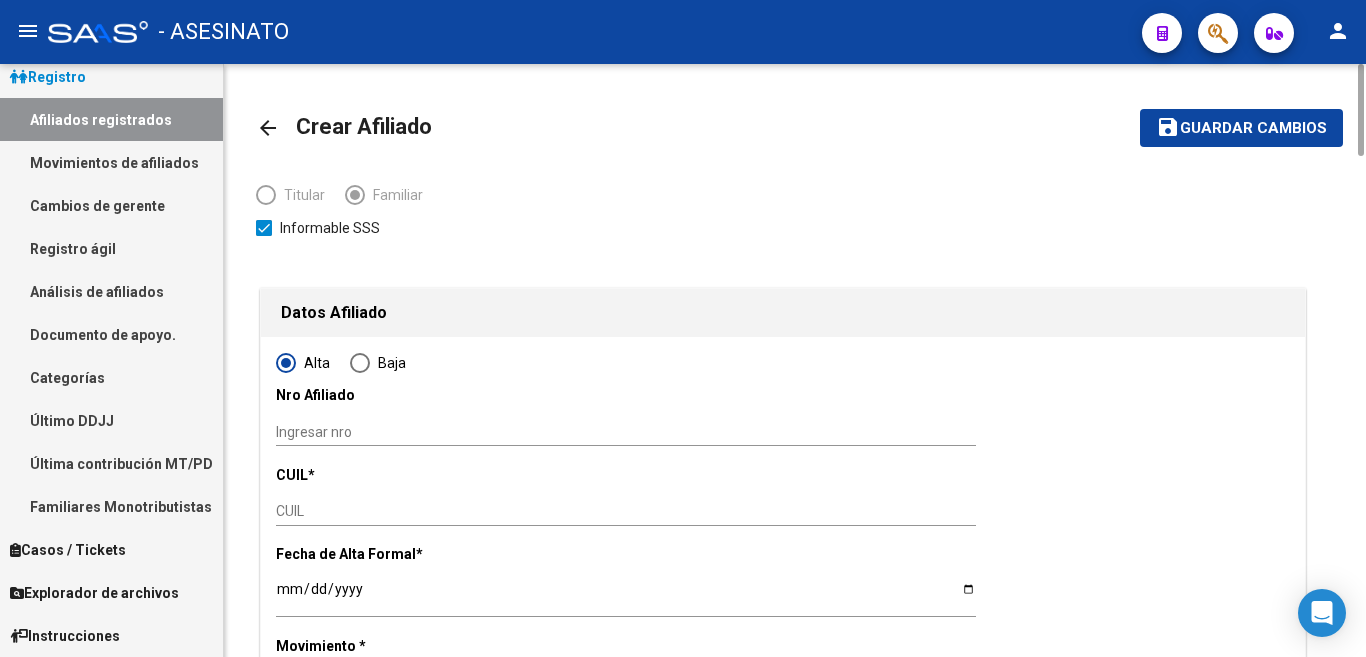 radio on "true" 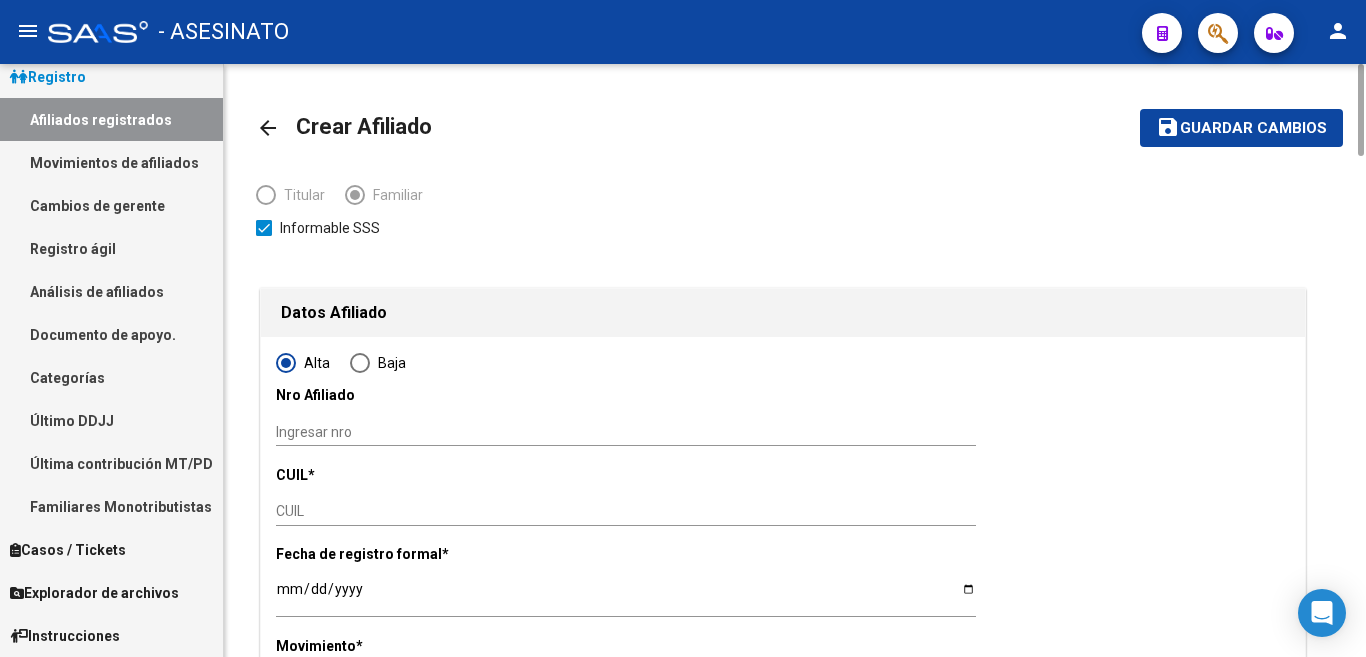 type on "LAFERRERE" 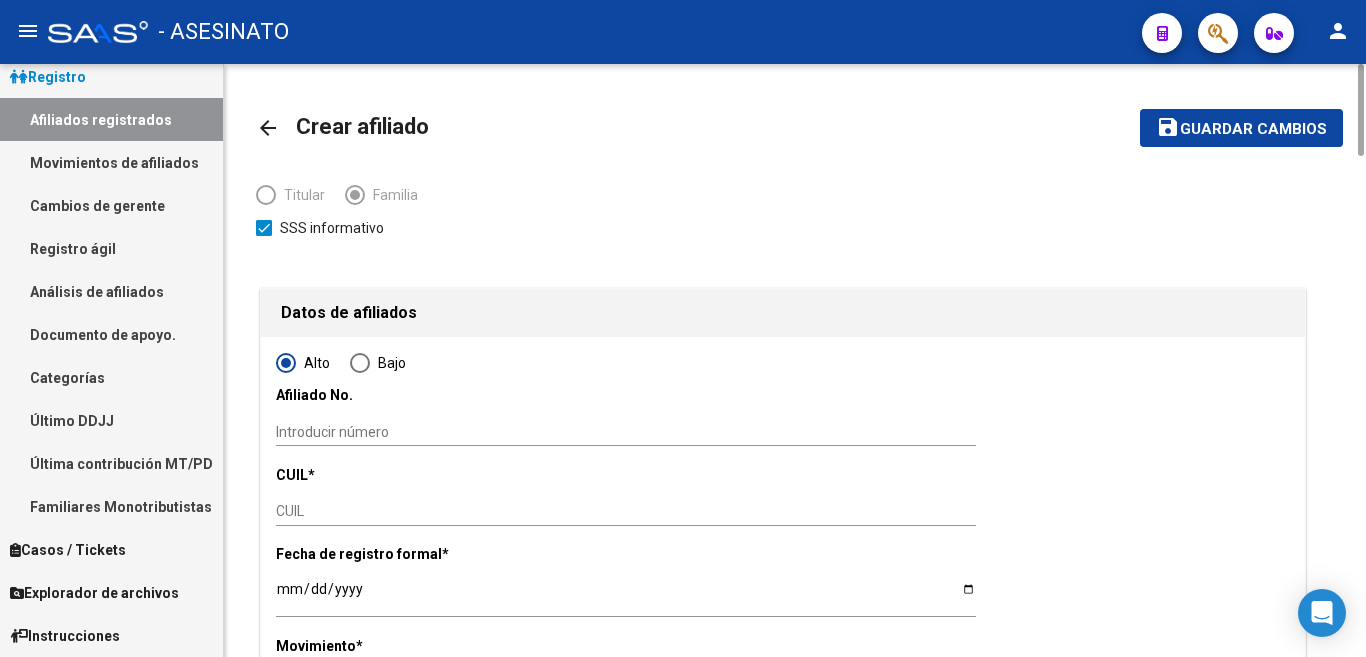 click on "CUIL" at bounding box center (626, 511) 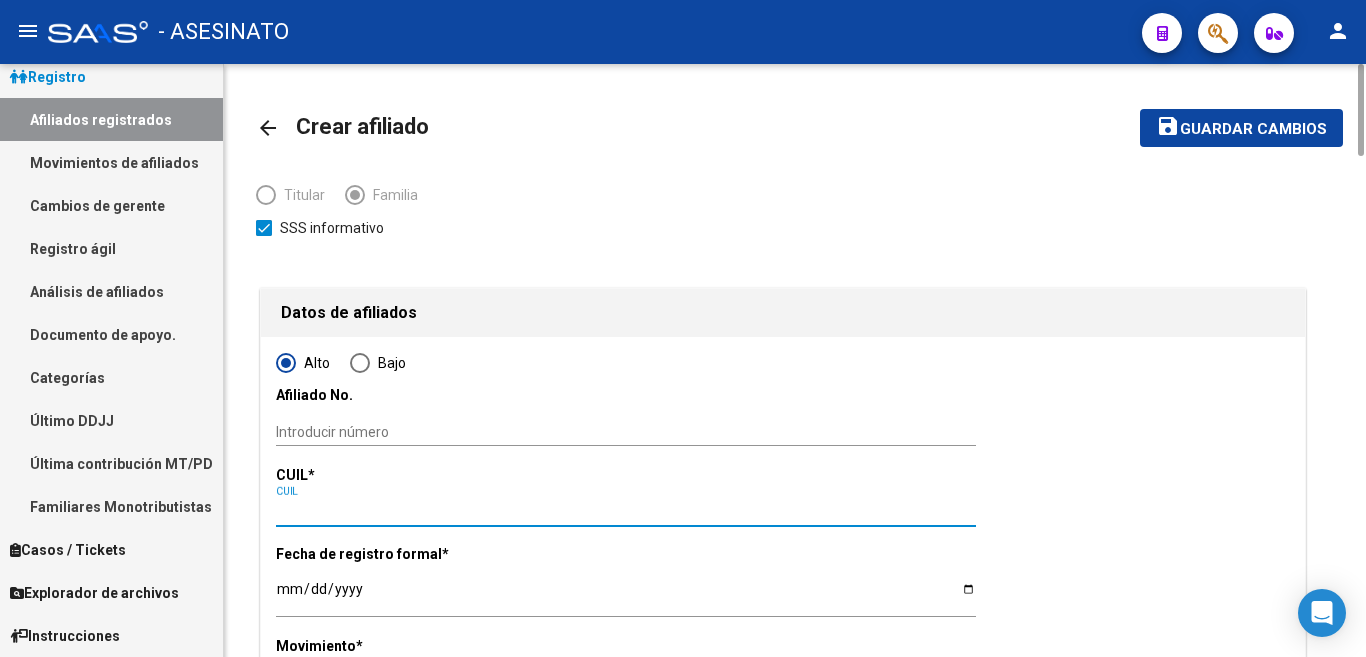 click on "CUIL" 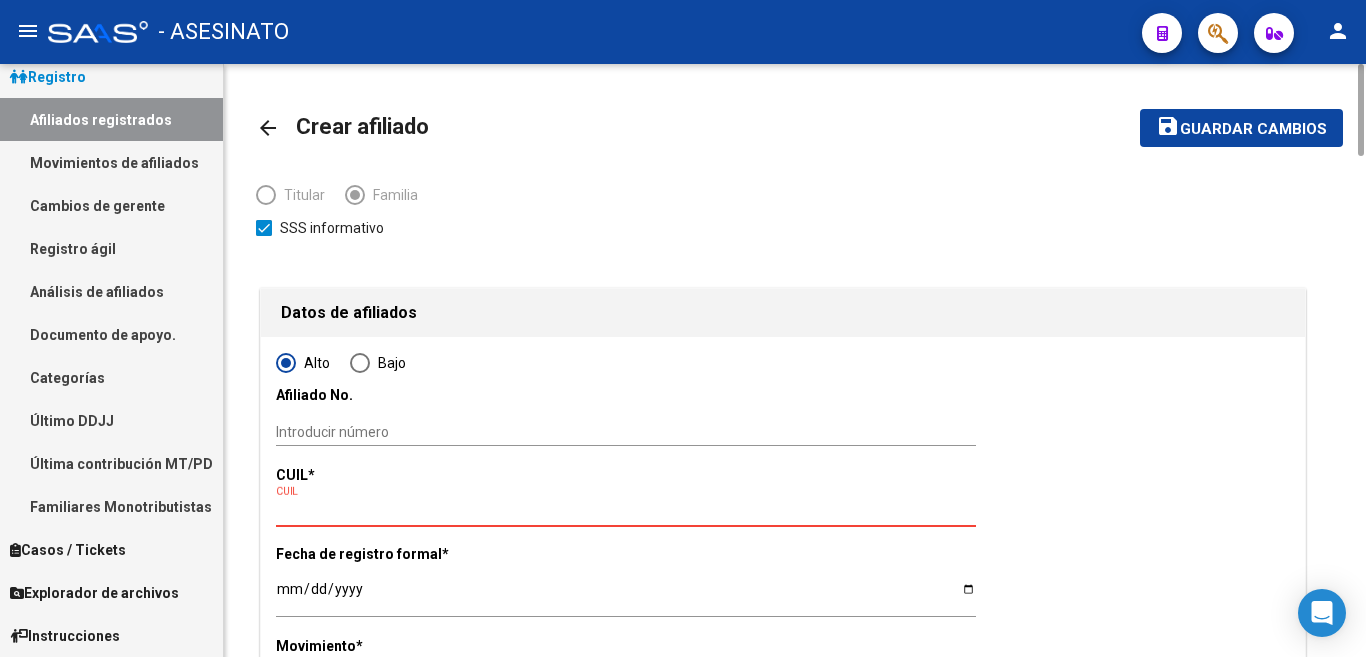 click on "CUIL" at bounding box center [626, 511] 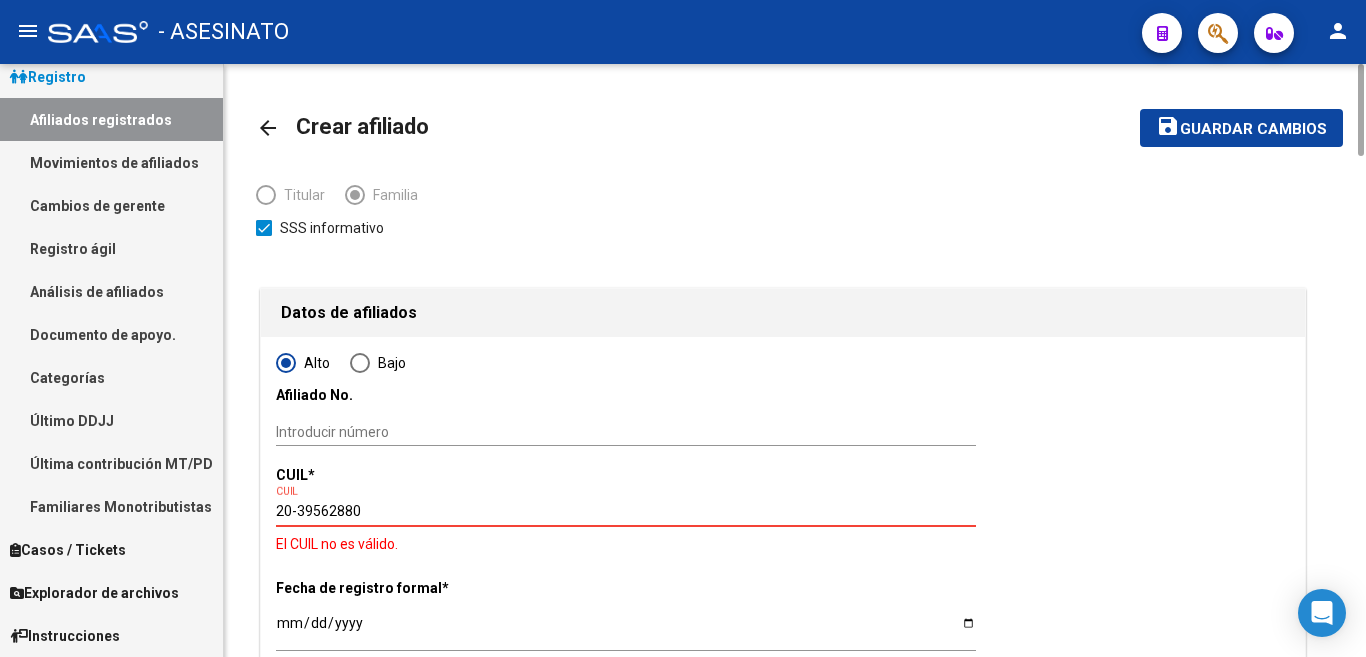 type on "20-39562880-2" 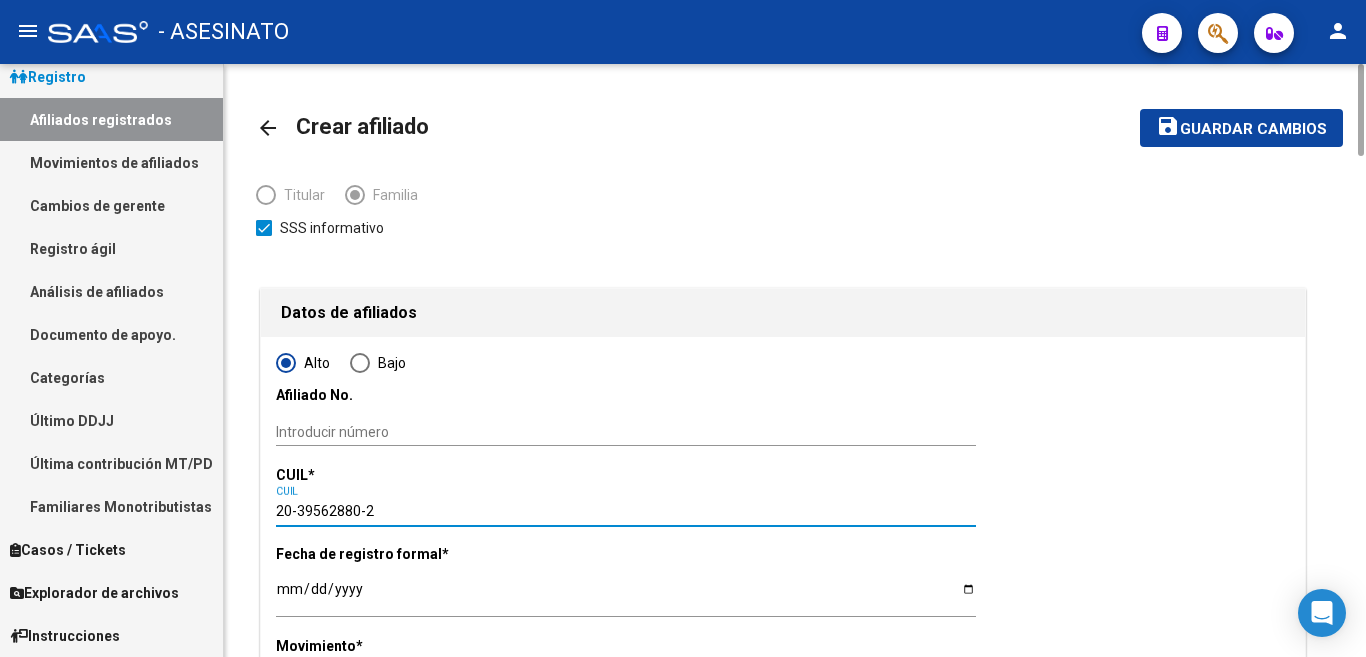 type on "39562880" 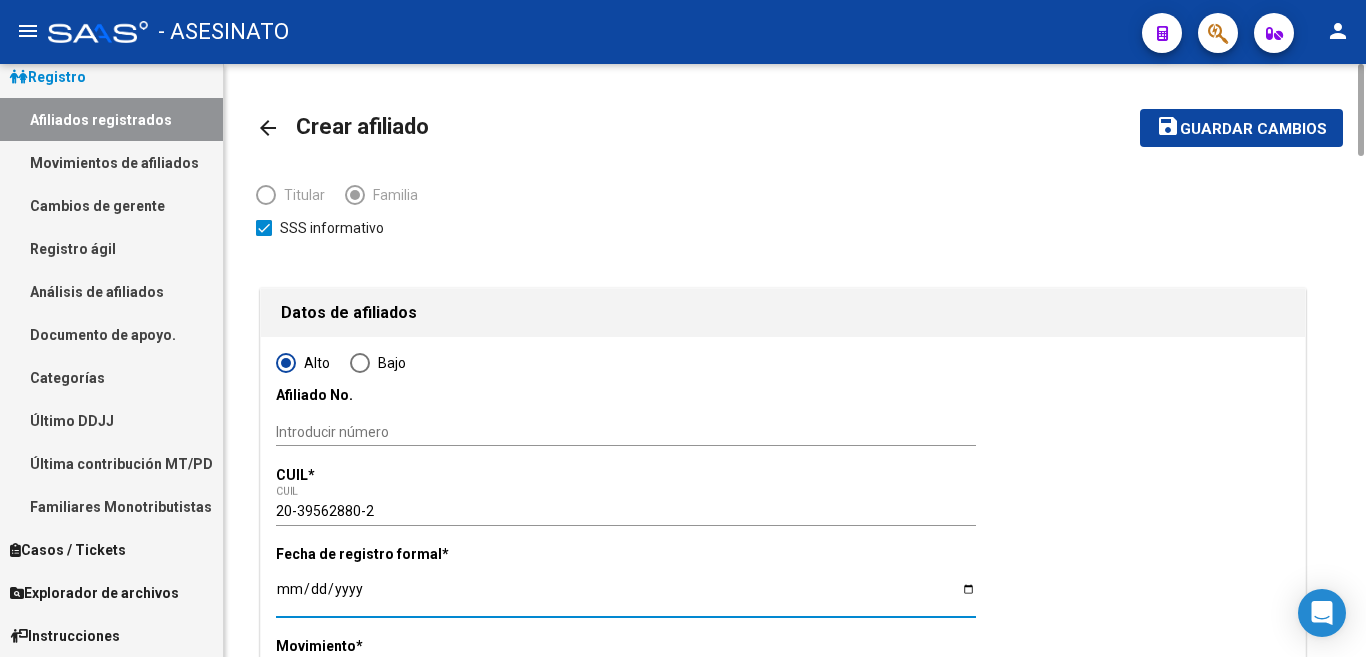 click on "Introducir fecha" at bounding box center (626, 596) 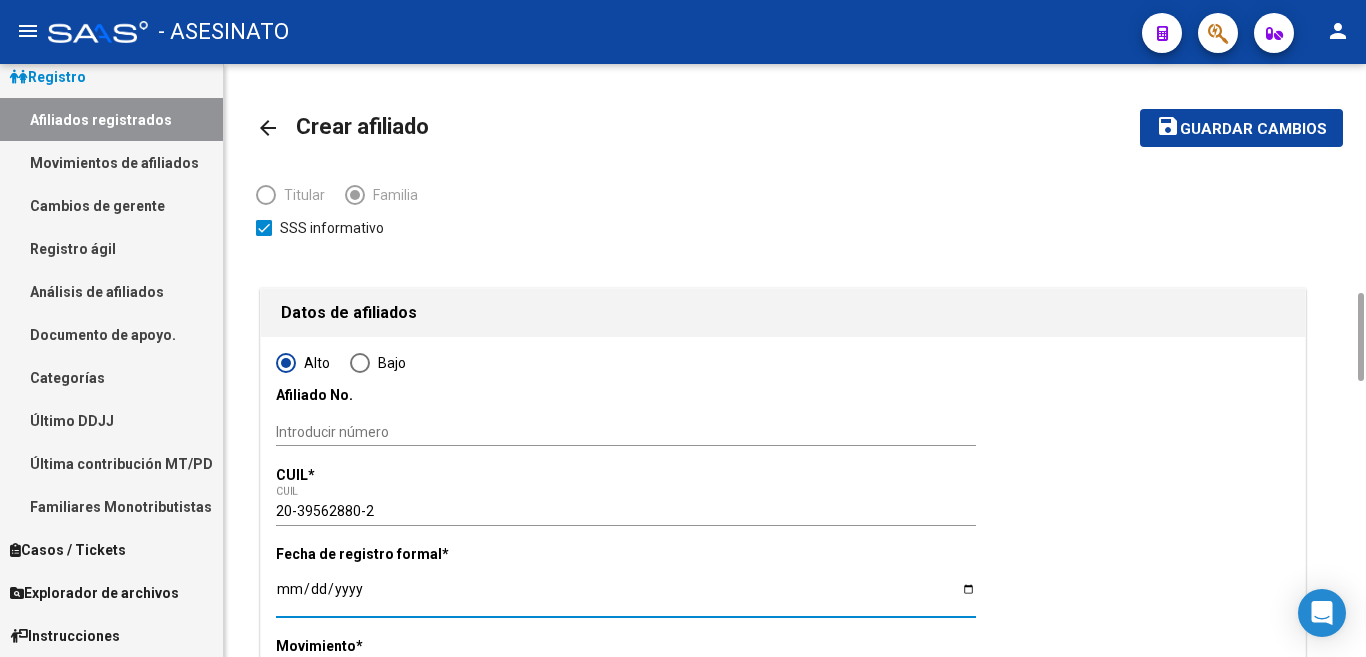scroll, scrollTop: 400, scrollLeft: 0, axis: vertical 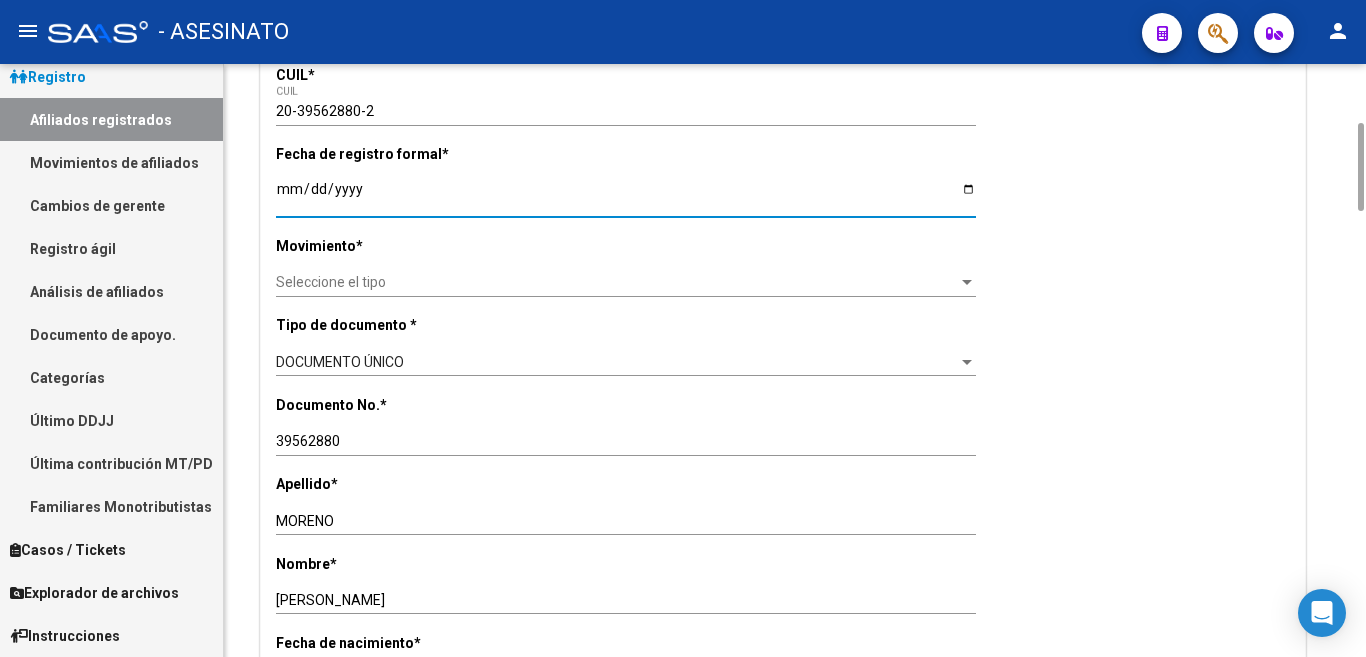 click at bounding box center (967, 283) 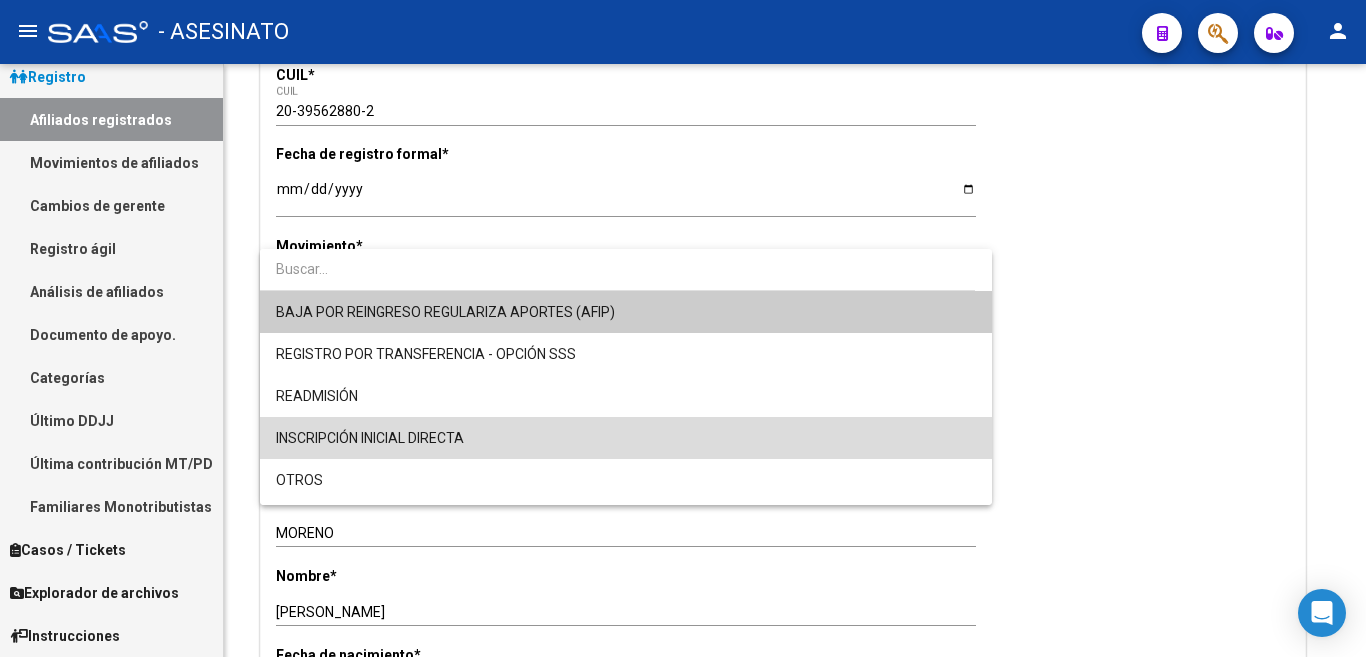 click on "INSCRIPCIÓN INICIAL DIRECTA" at bounding box center [626, 438] 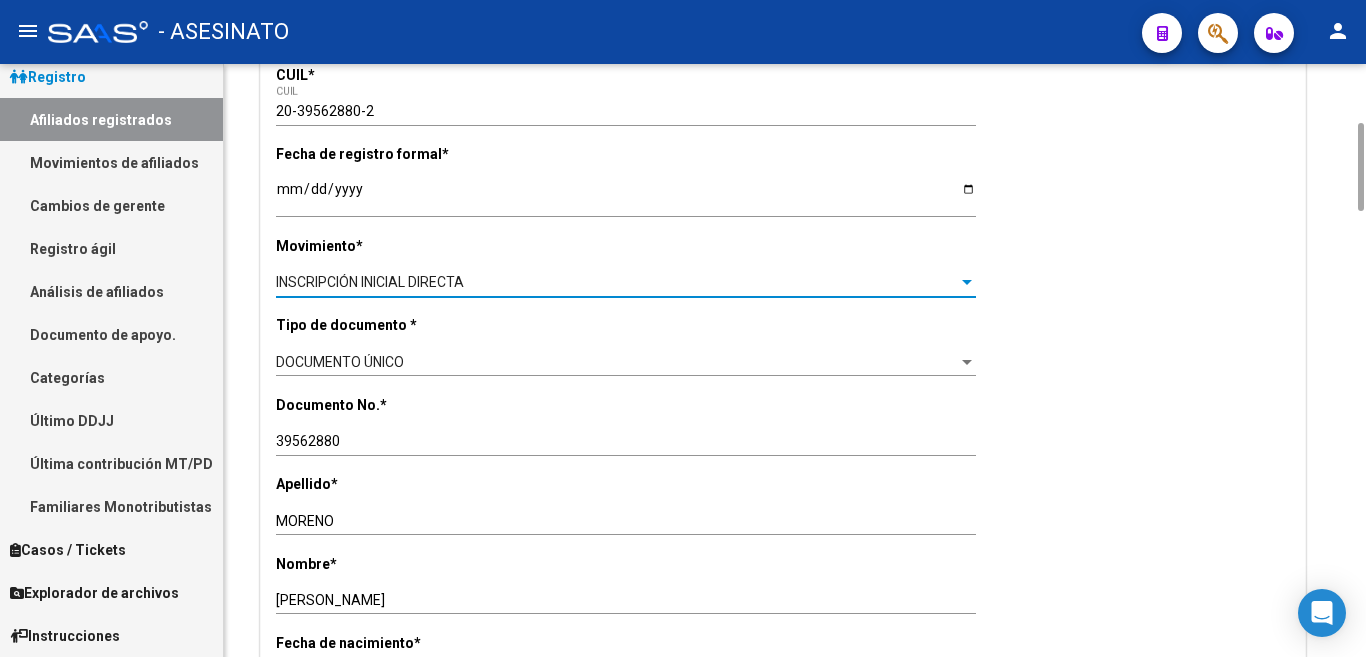 scroll, scrollTop: 600, scrollLeft: 0, axis: vertical 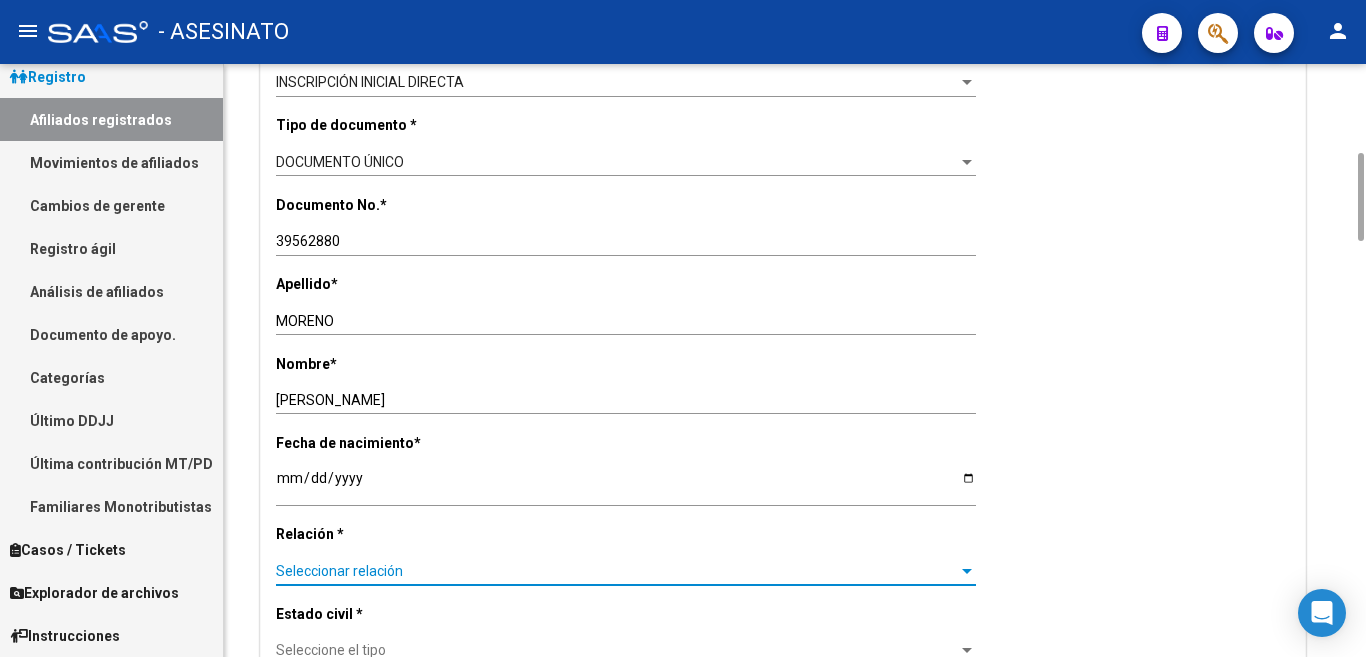 click at bounding box center [967, 571] 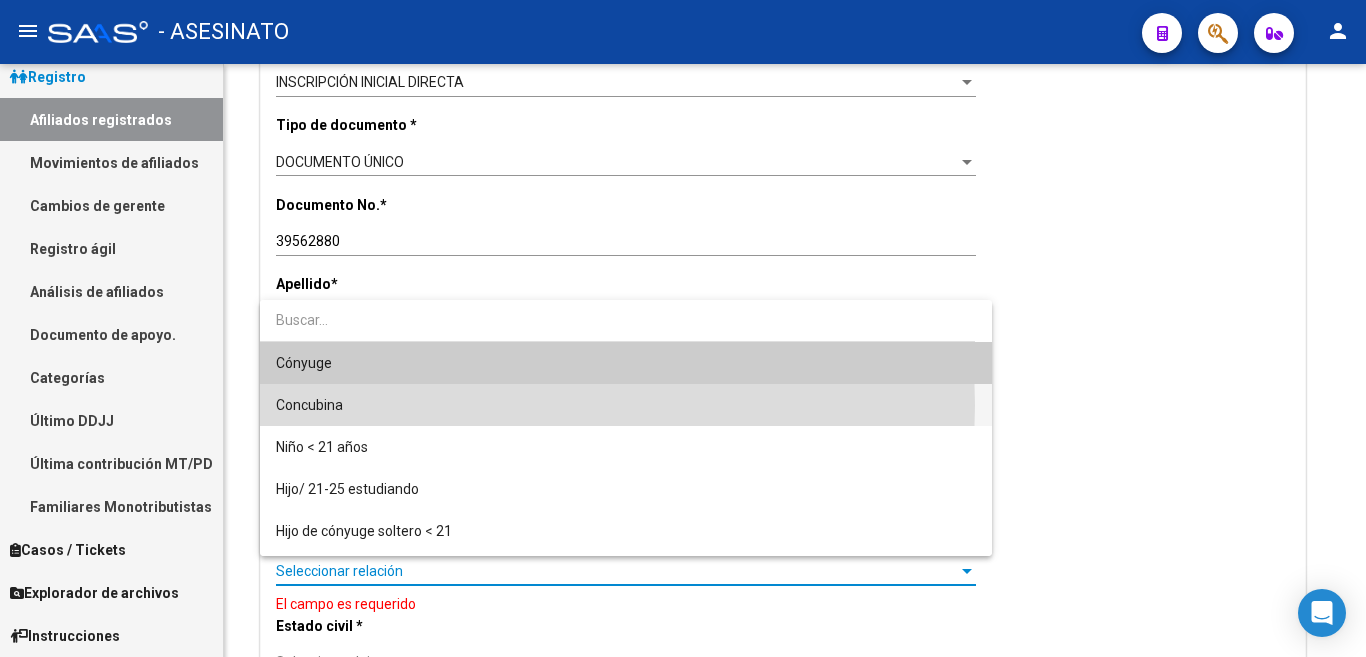click on "Concubina" at bounding box center (626, 405) 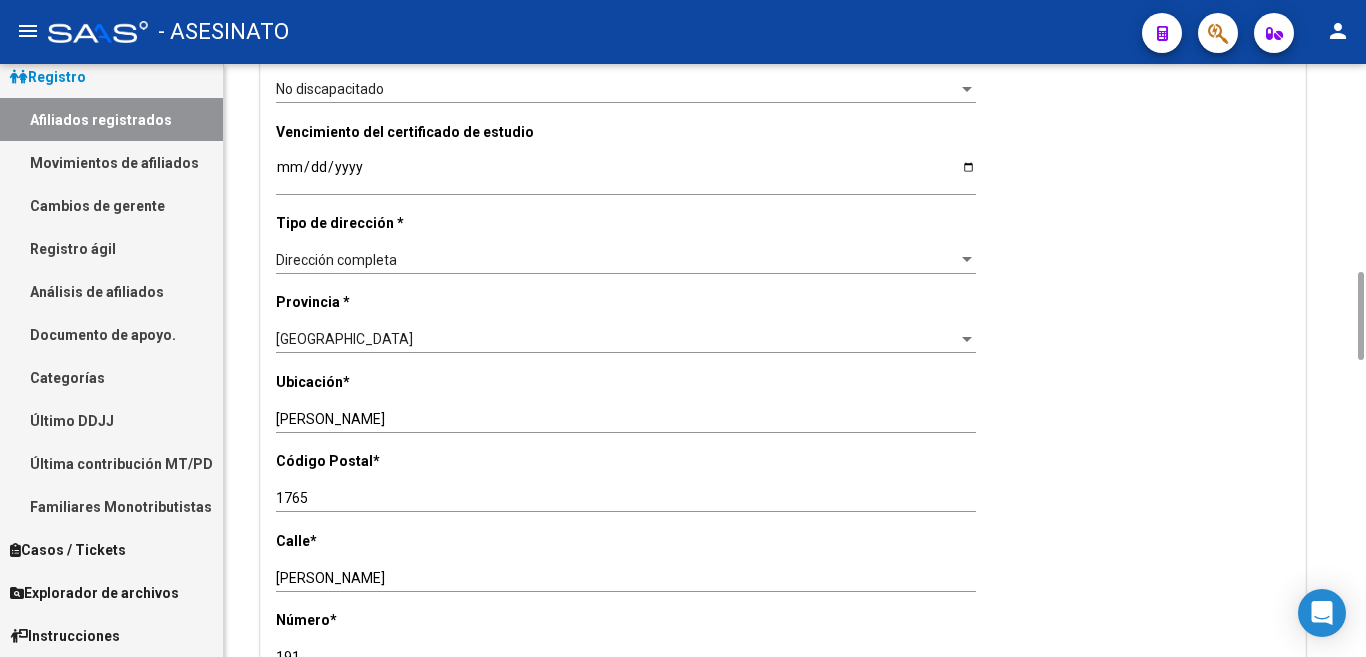 scroll, scrollTop: 1600, scrollLeft: 0, axis: vertical 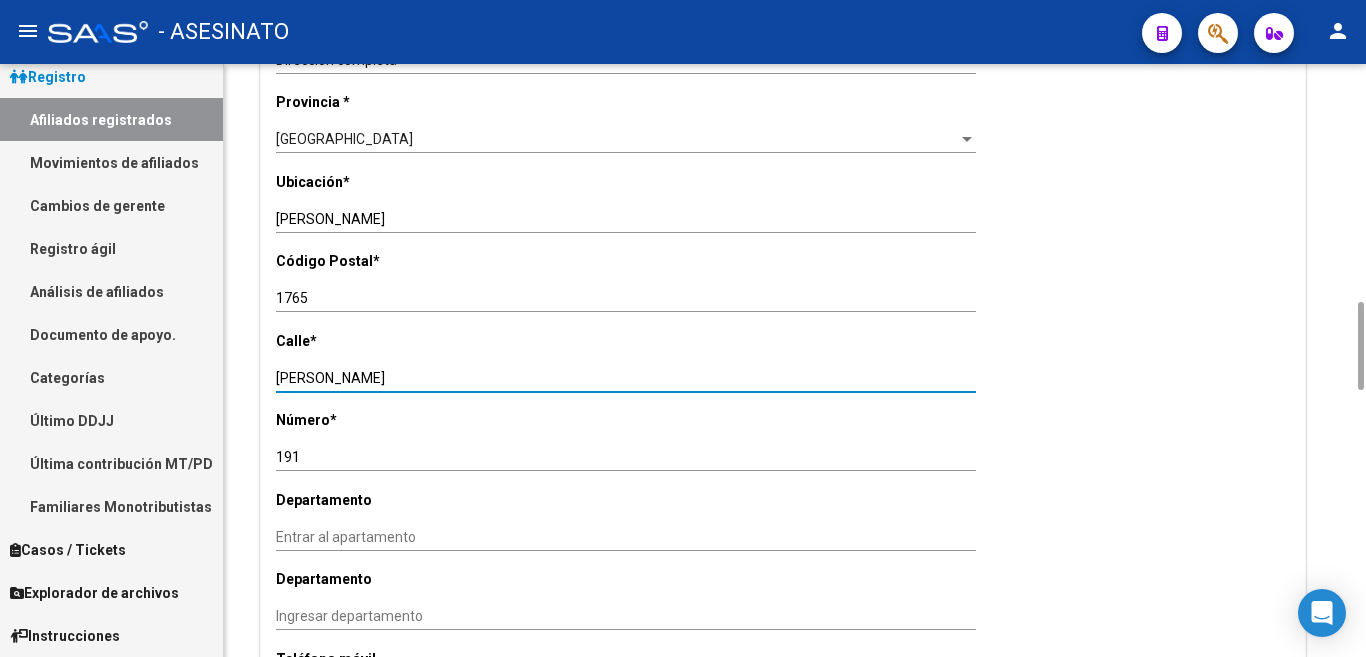 click on "[PERSON_NAME]" at bounding box center [626, 378] 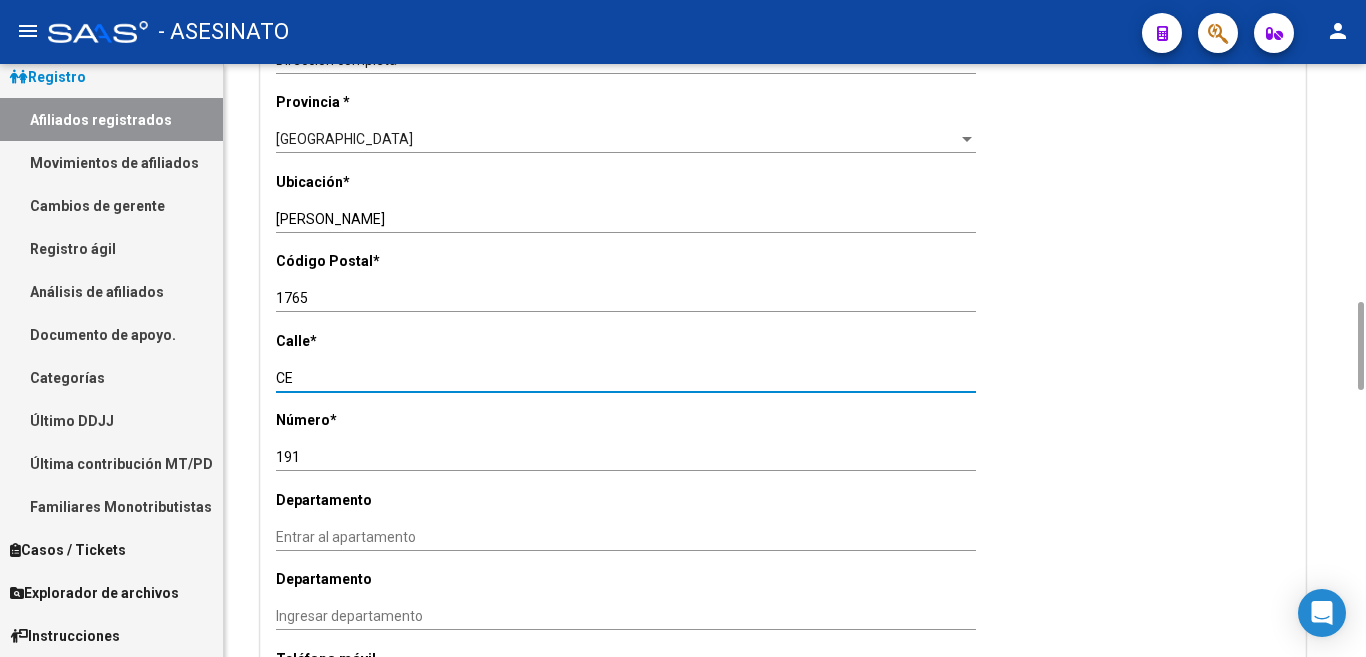 type on "C" 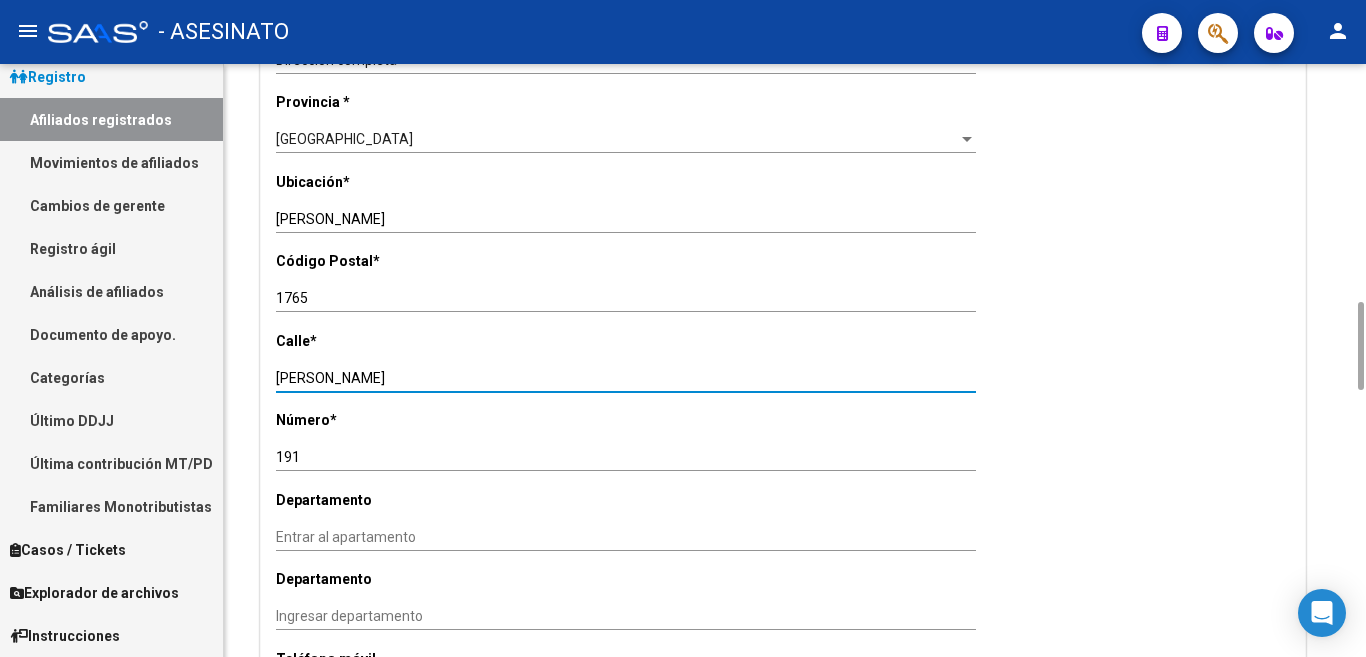 type on "[PERSON_NAME]" 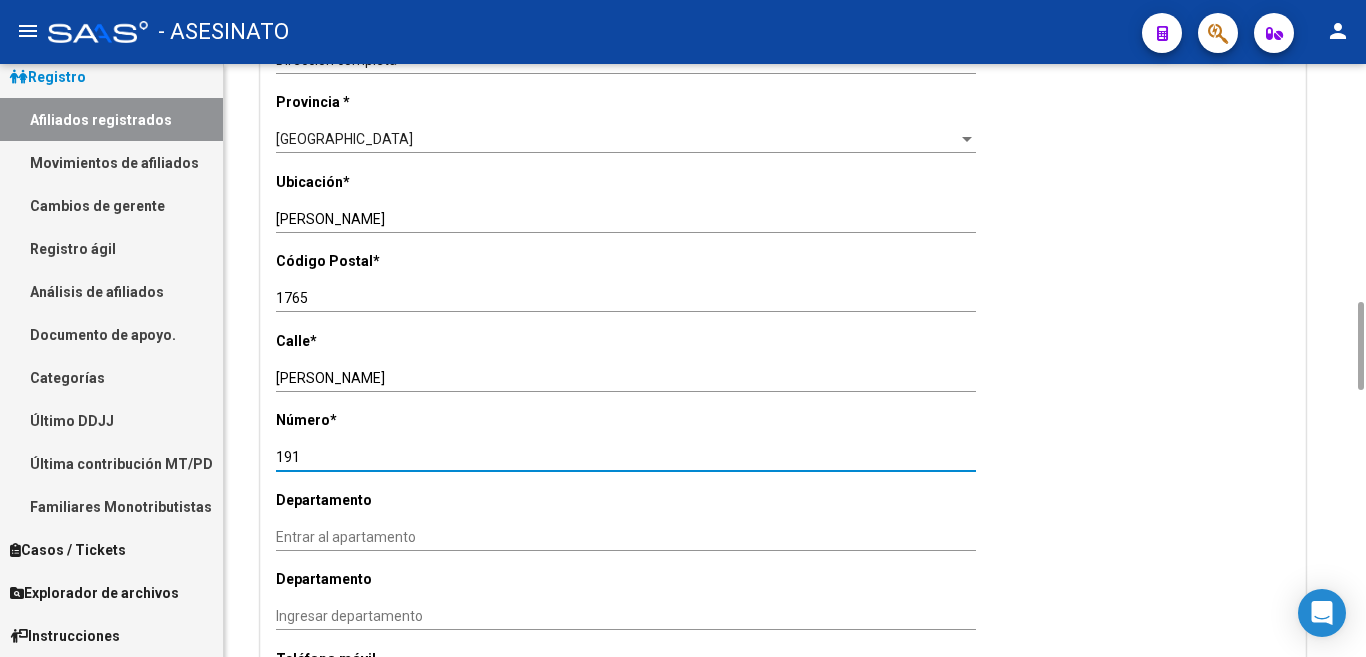 click on "191" at bounding box center (626, 457) 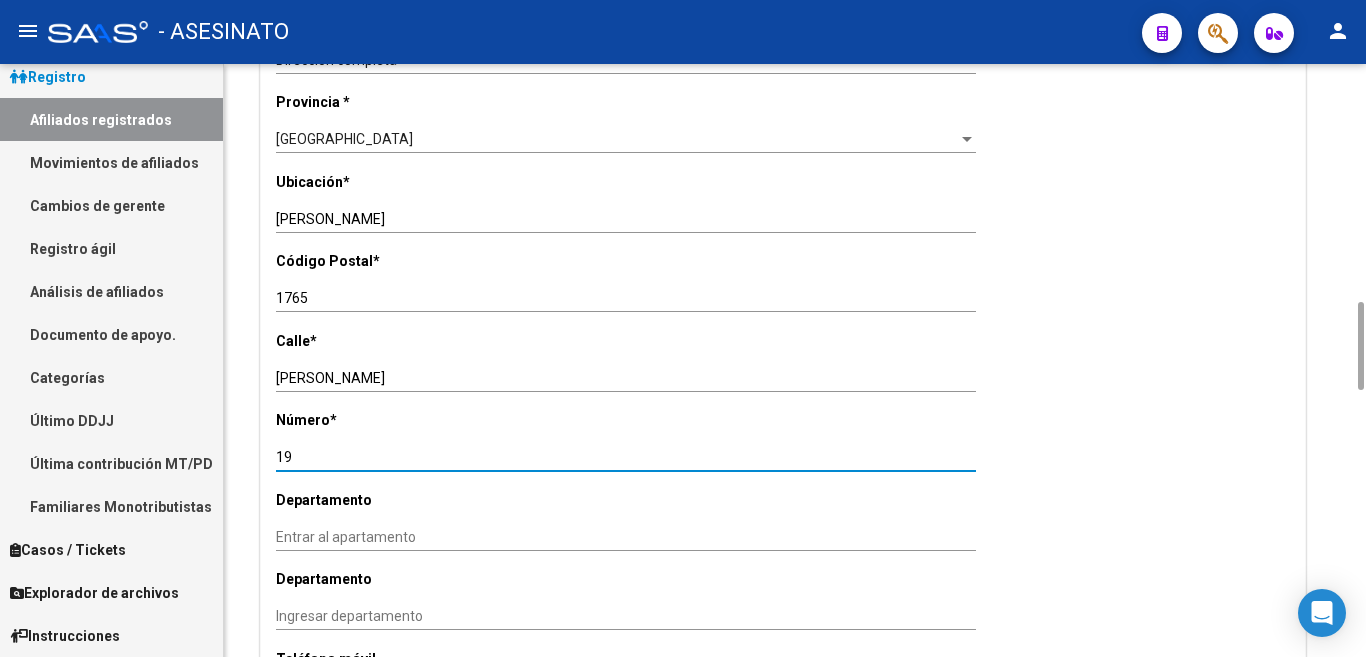 type on "1" 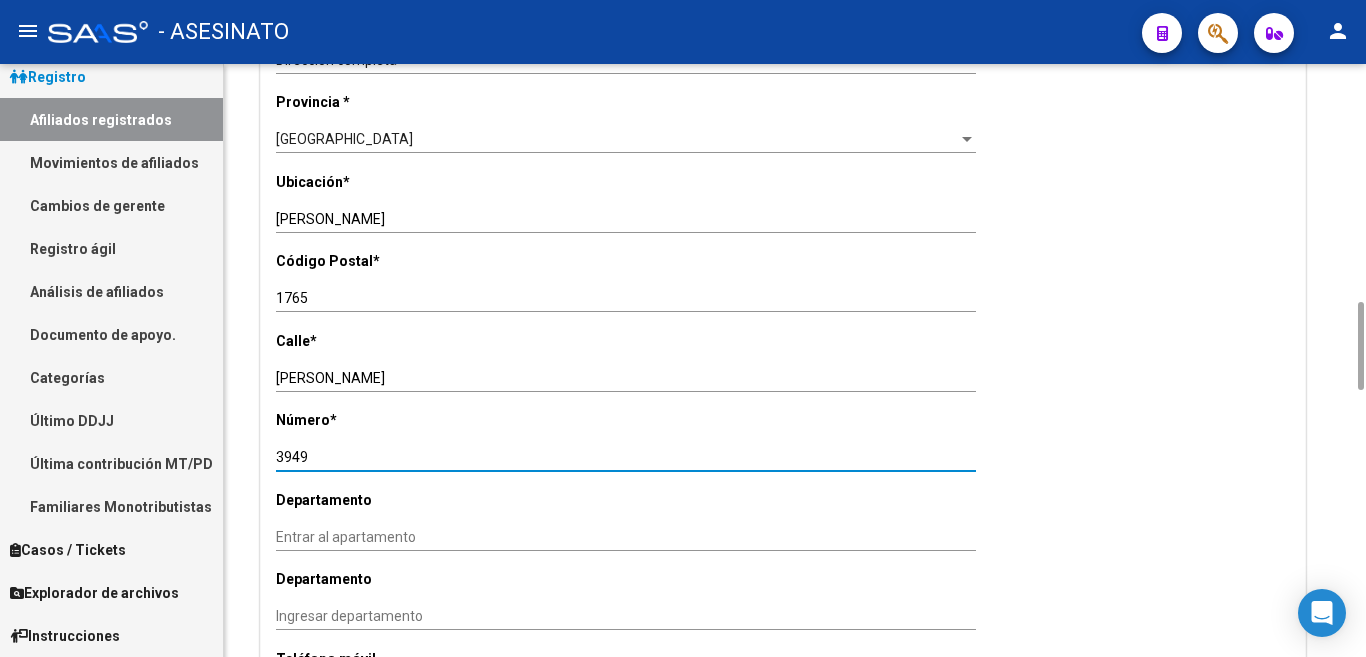 type on "3949" 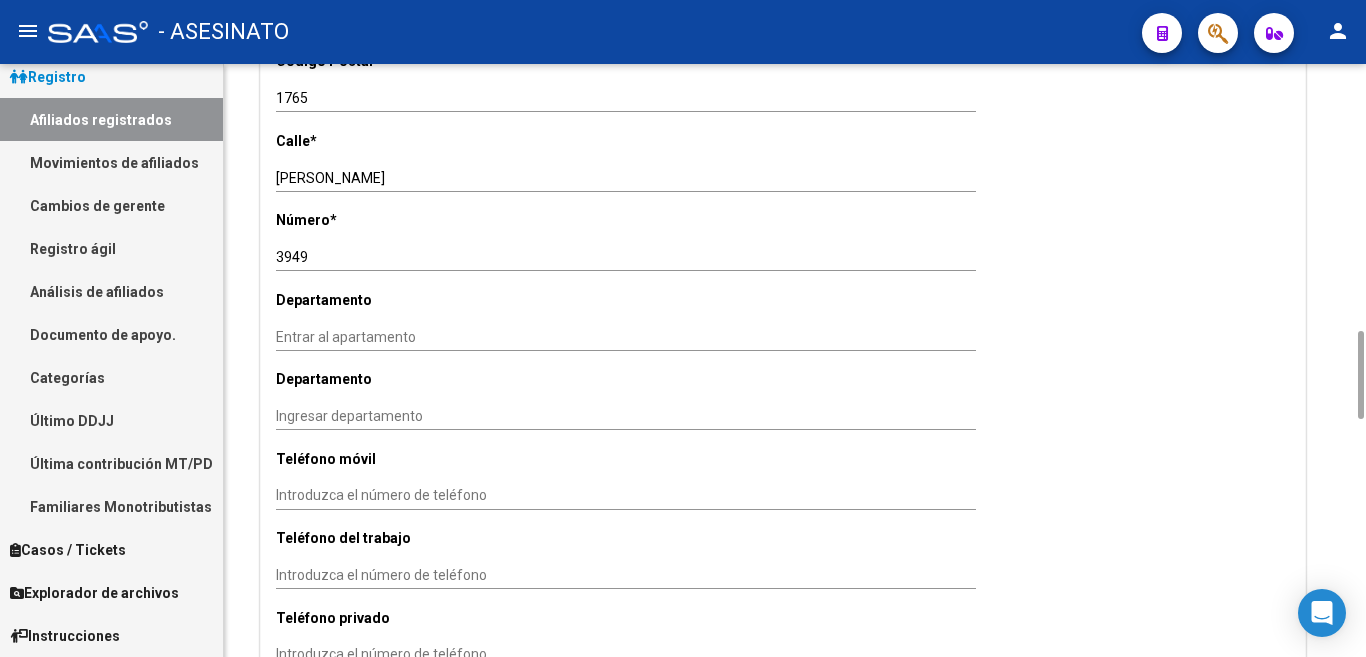 scroll, scrollTop: 2000, scrollLeft: 0, axis: vertical 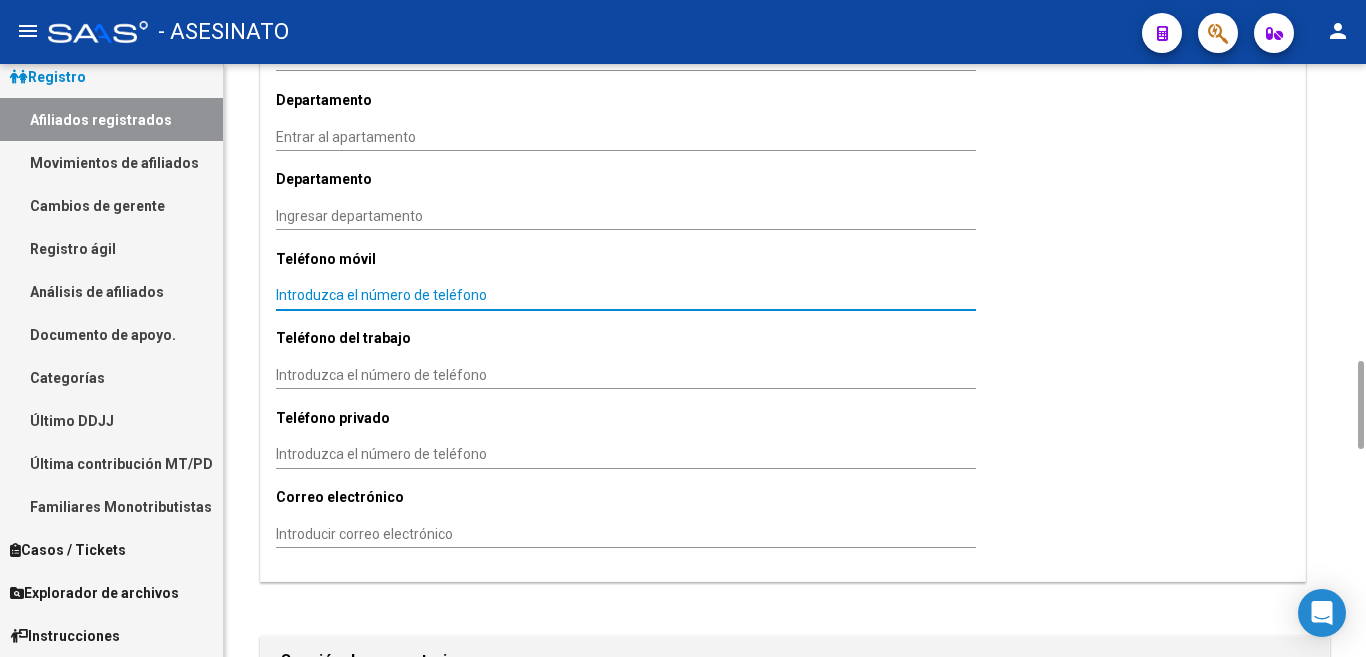click on "Introduzca el número de teléfono" at bounding box center (626, 295) 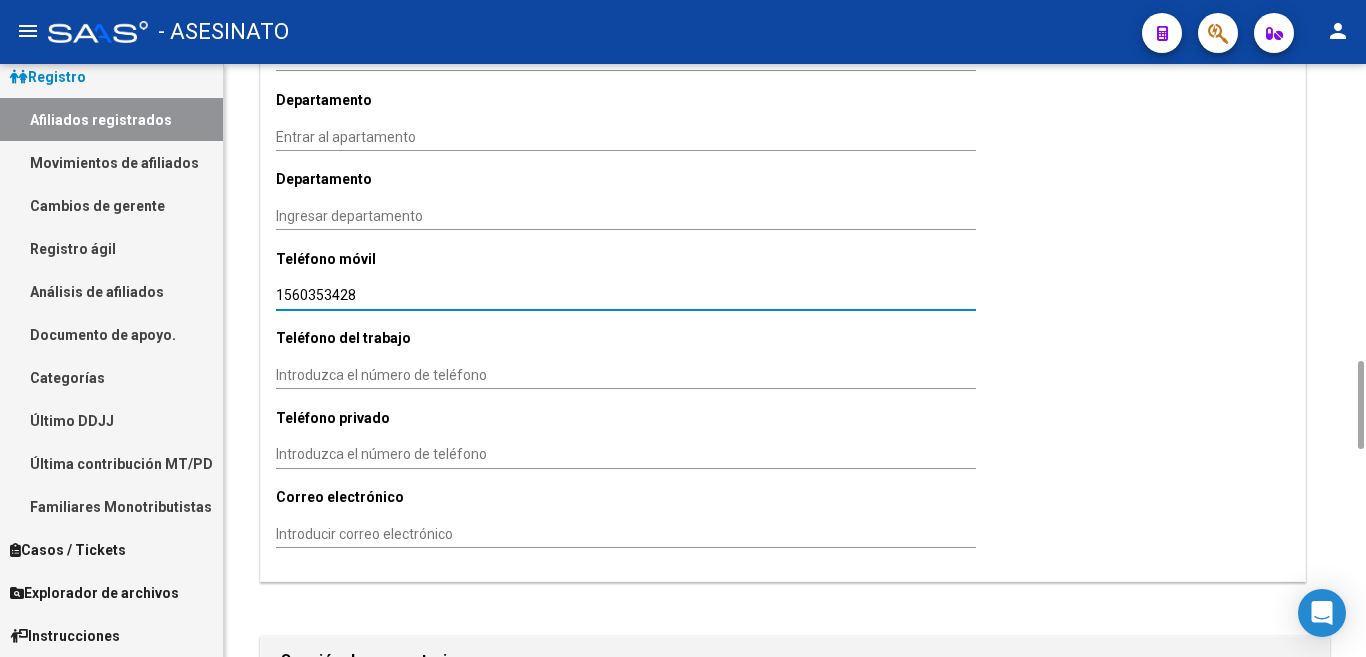 type on "1560353428" 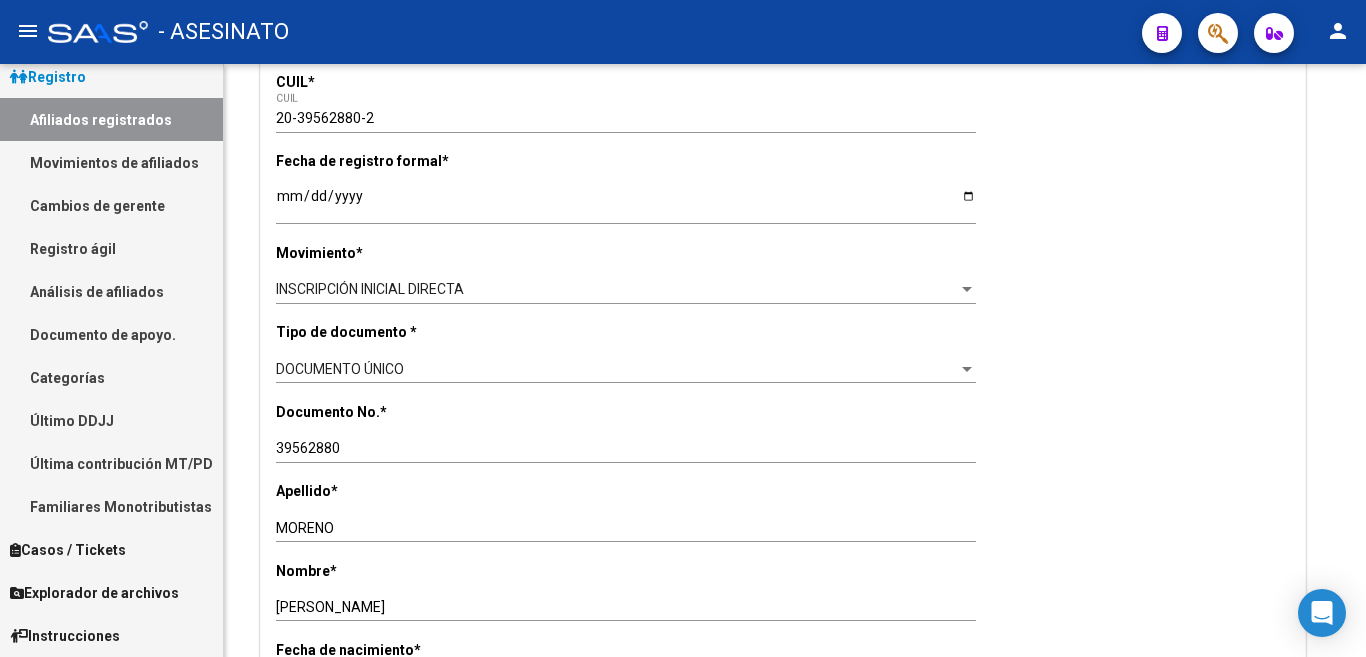scroll, scrollTop: 0, scrollLeft: 0, axis: both 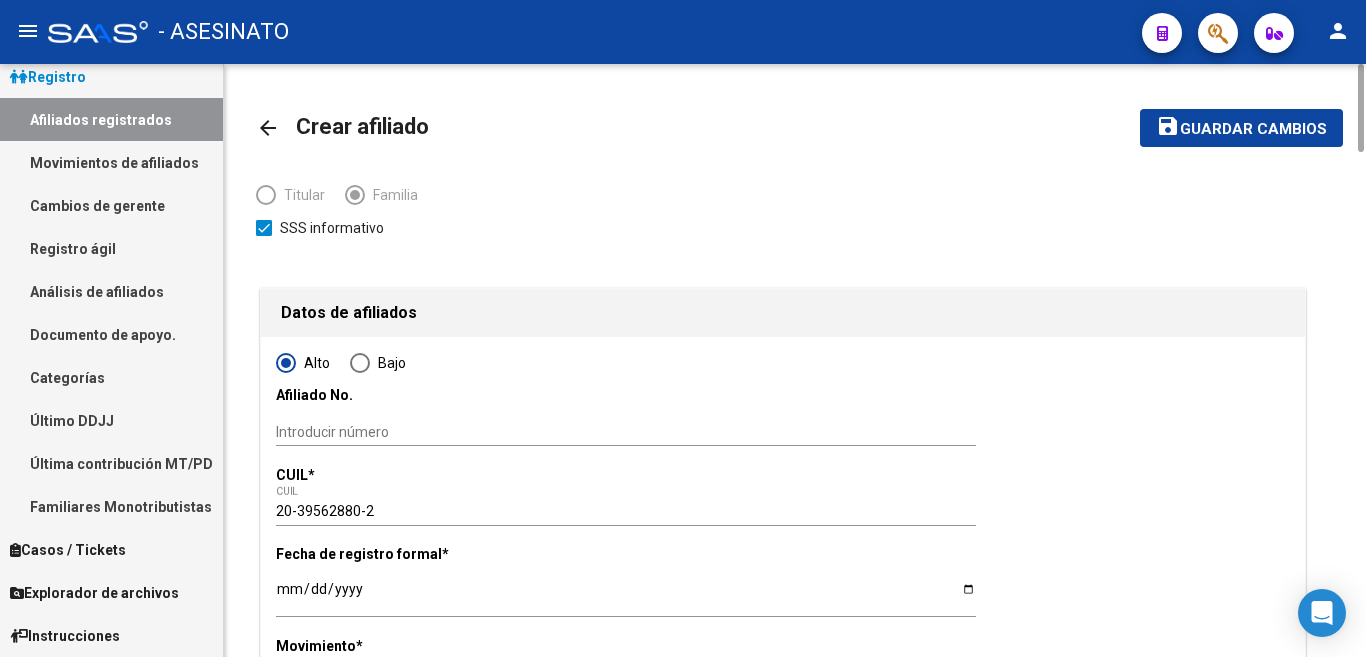 click on "Guardar cambios" 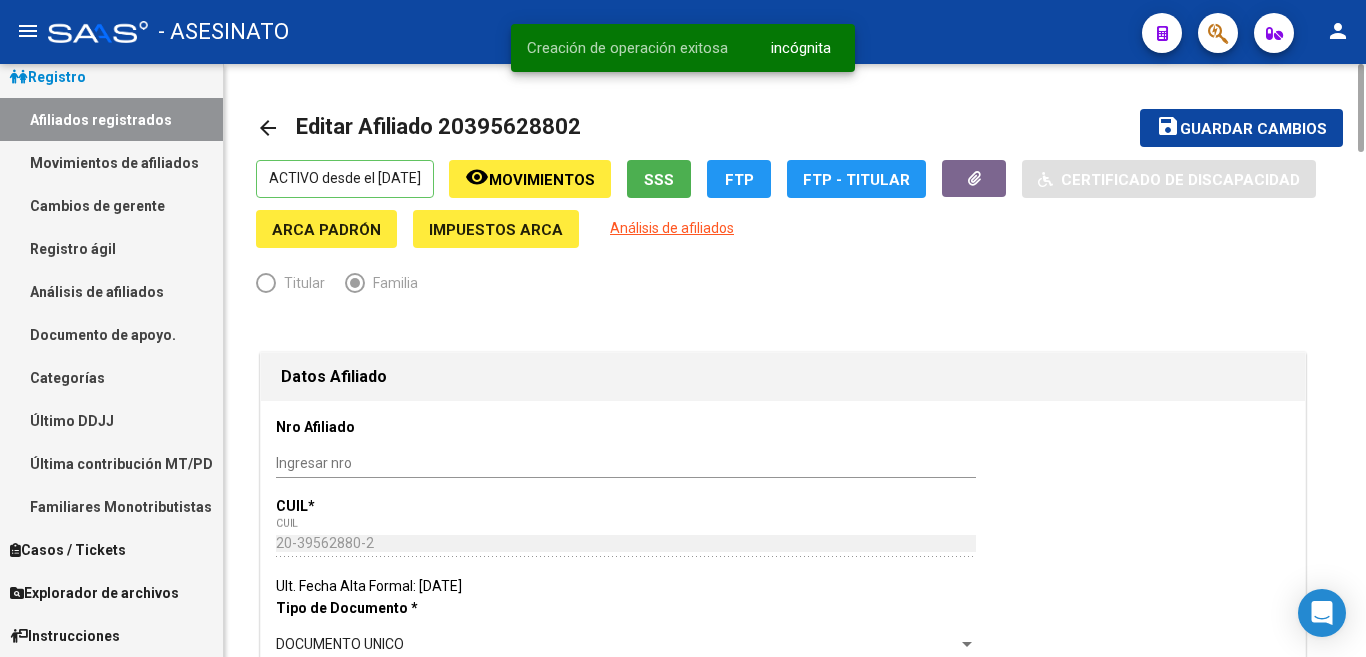 radio on "true" 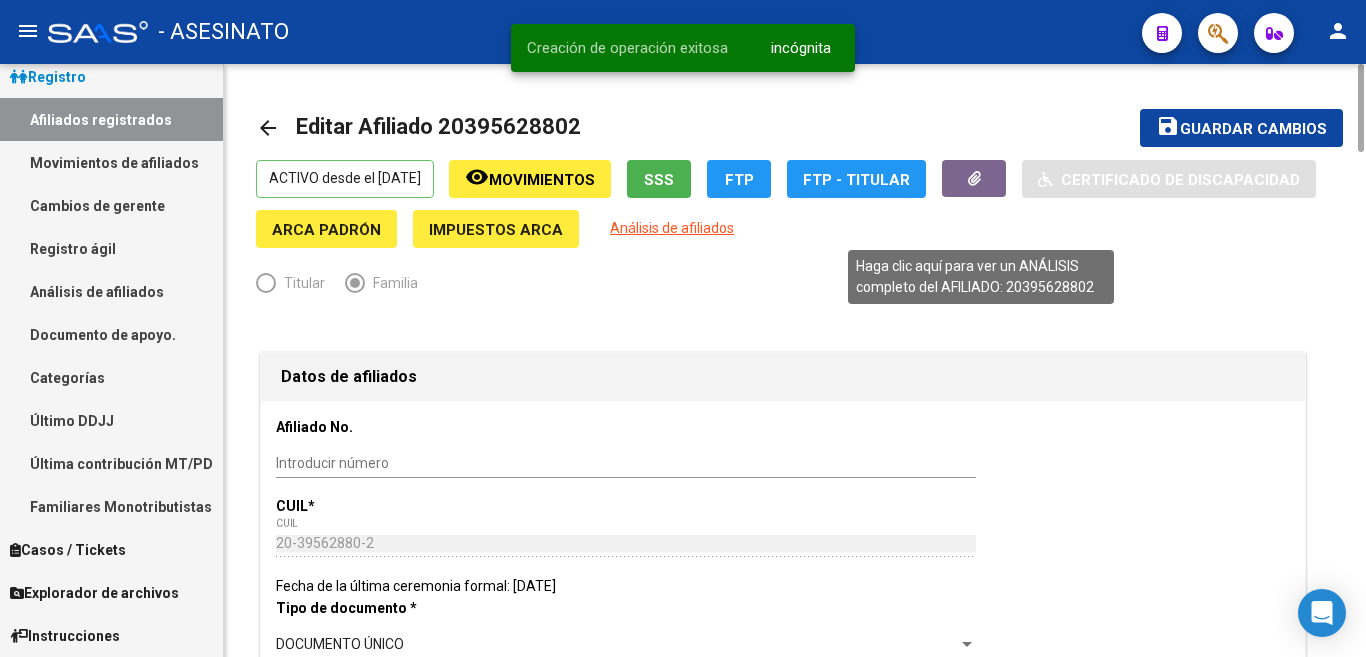 click on "Análisis de afiliados" 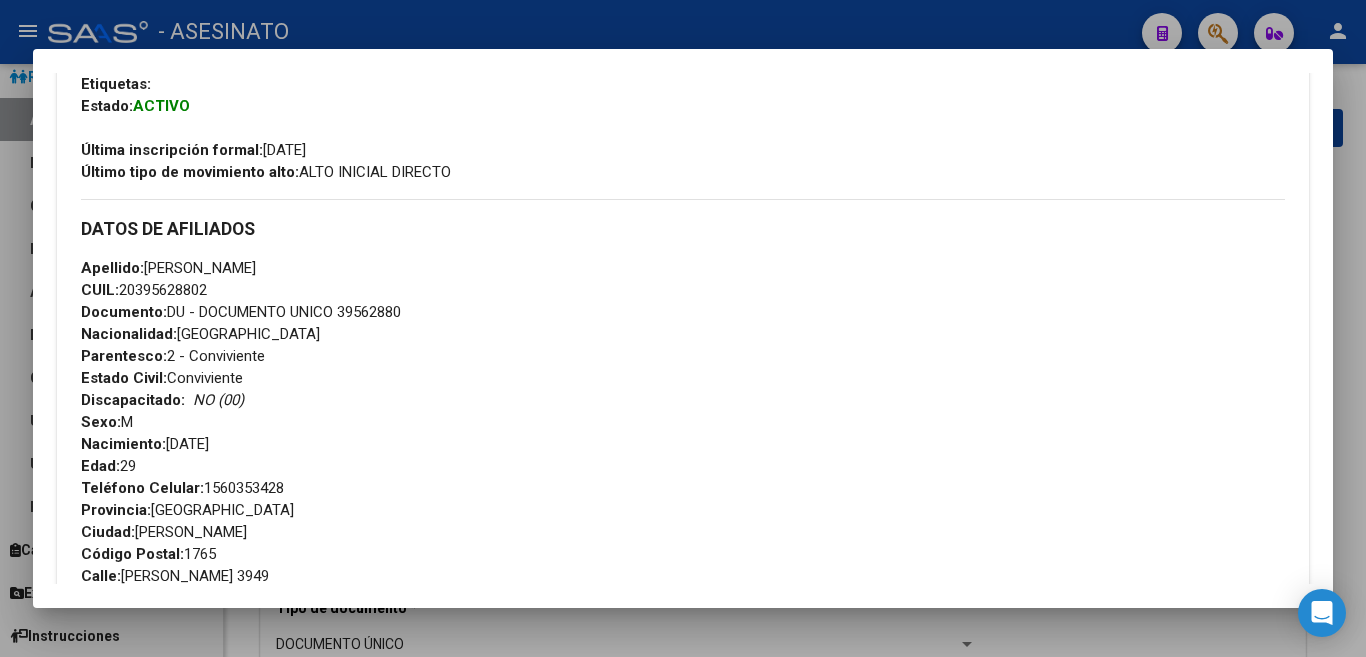 scroll, scrollTop: 500, scrollLeft: 0, axis: vertical 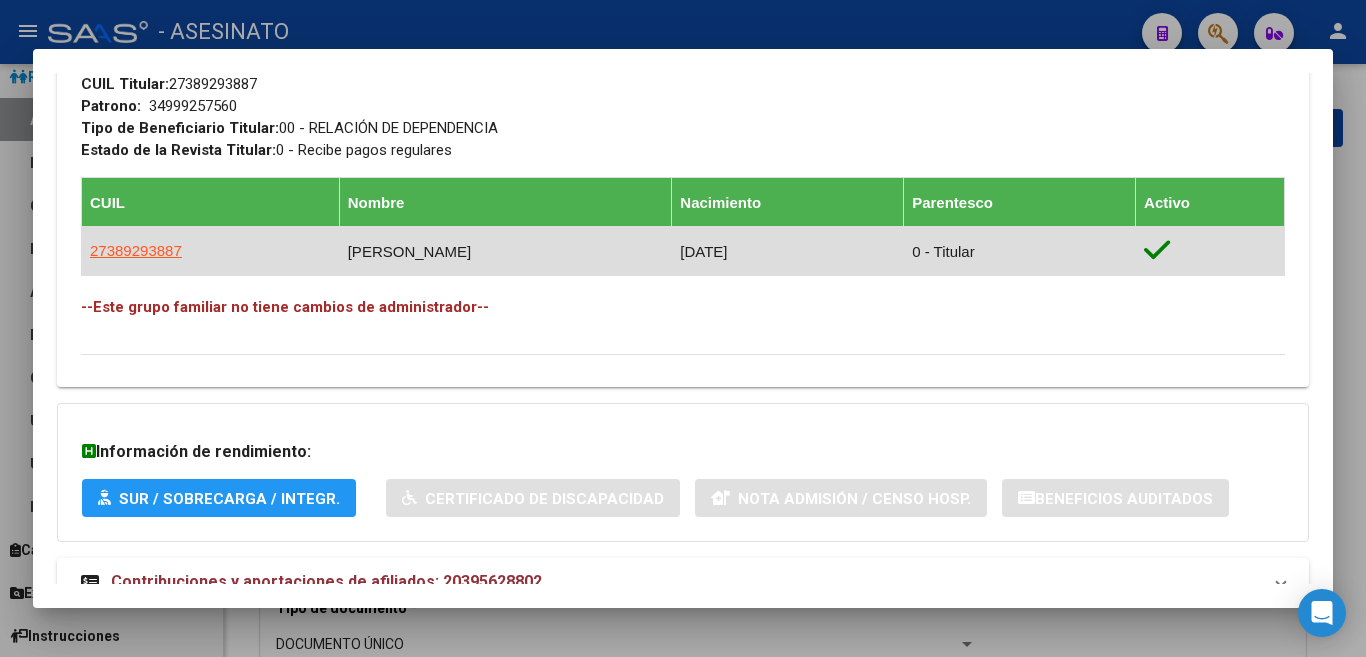 drag, startPoint x: 53, startPoint y: 146, endPoint x: 602, endPoint y: 305, distance: 571.56104 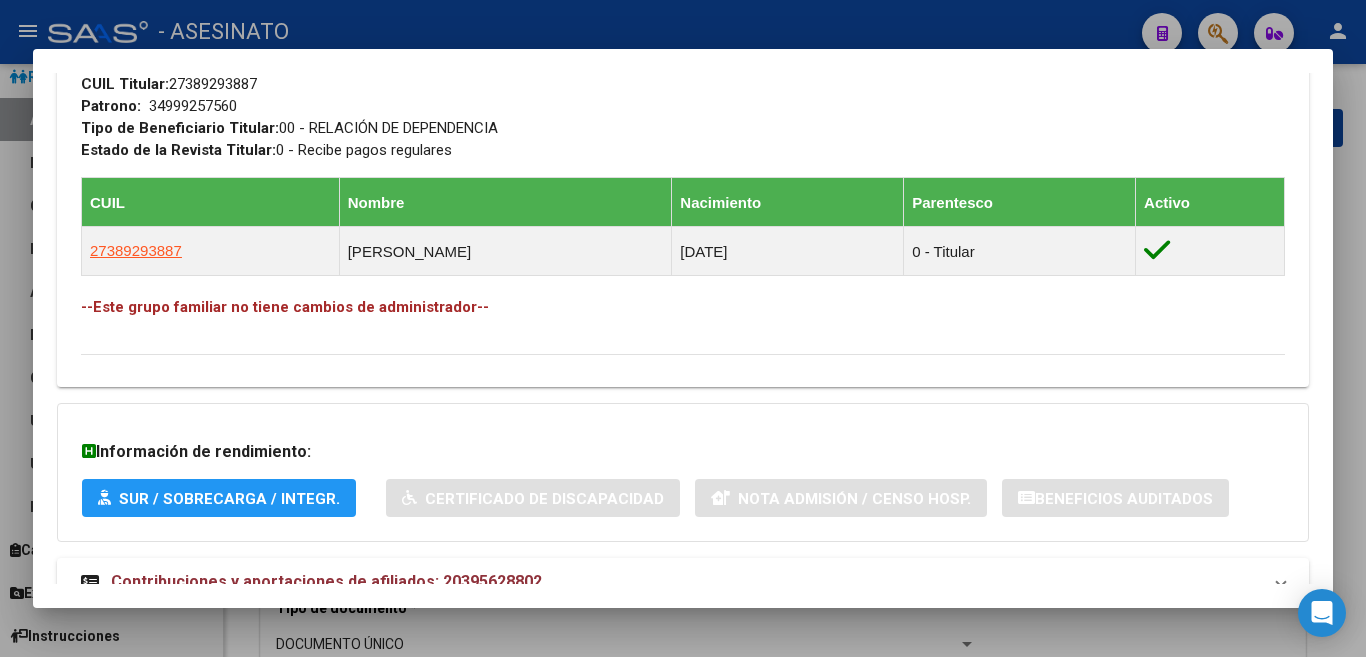 click at bounding box center [683, 328] 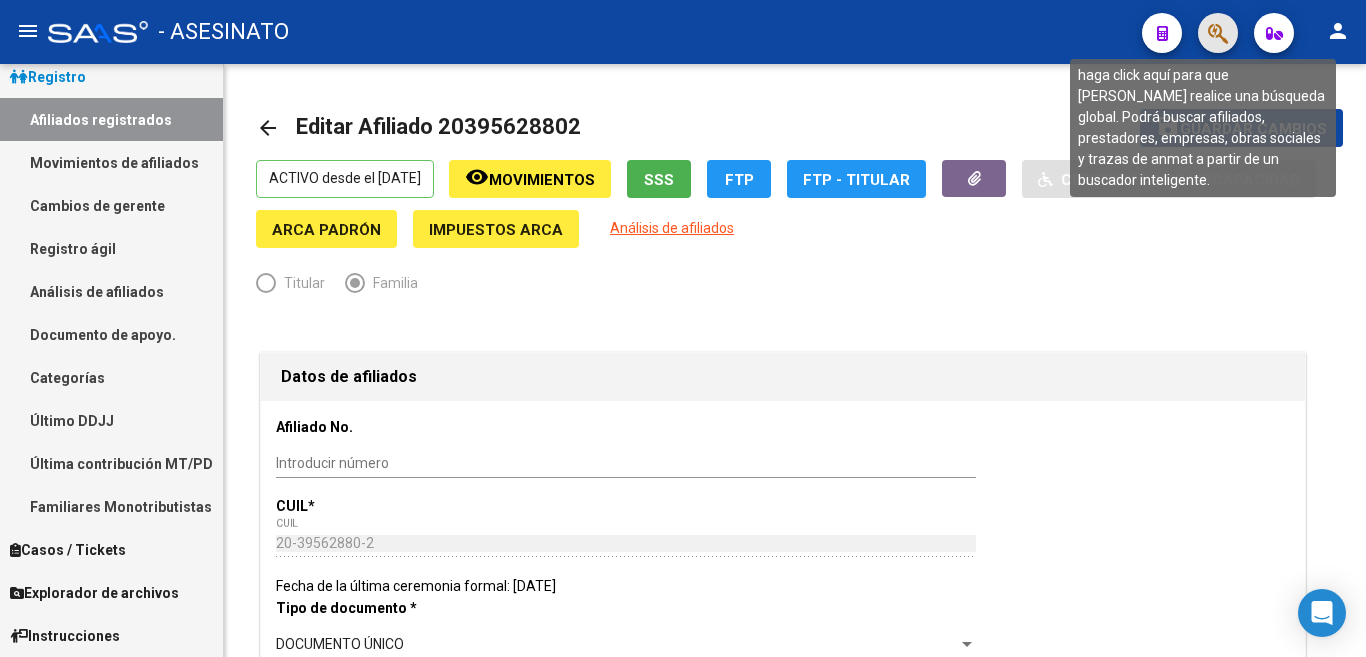 click 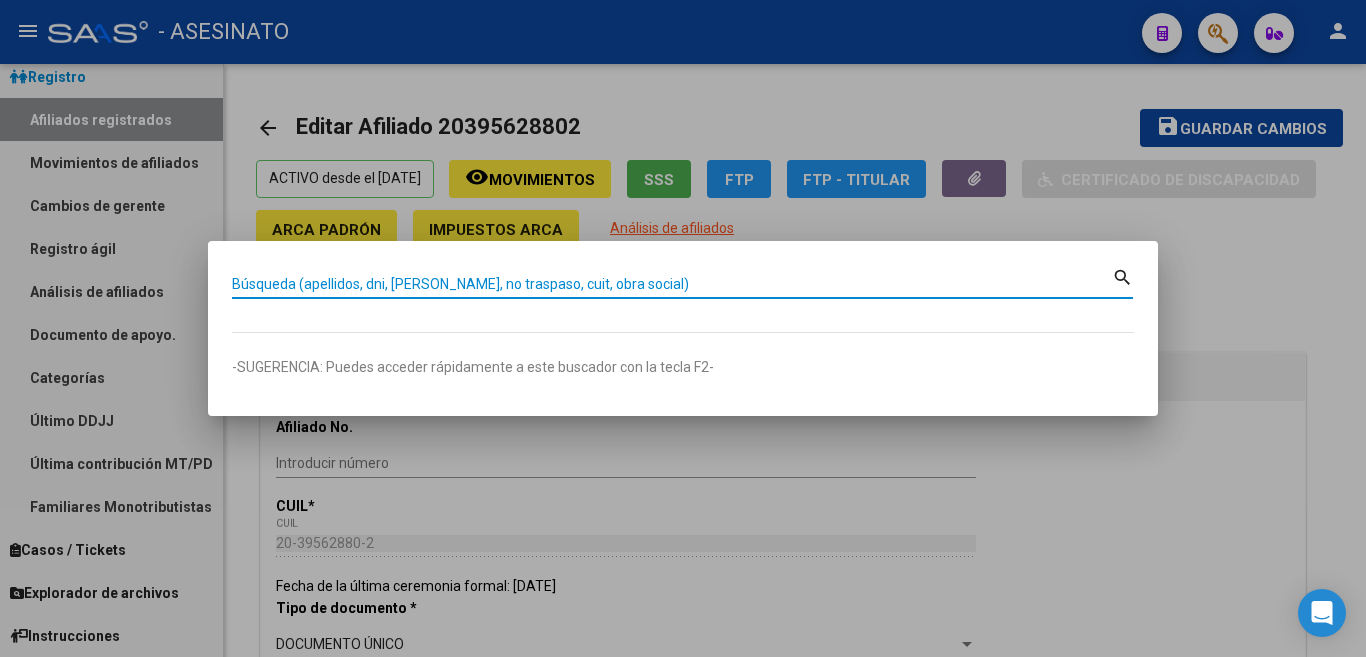 click on "Búsqueda (apellidos, dni, [PERSON_NAME], no traspaso, cuit, obra social)" at bounding box center [672, 284] 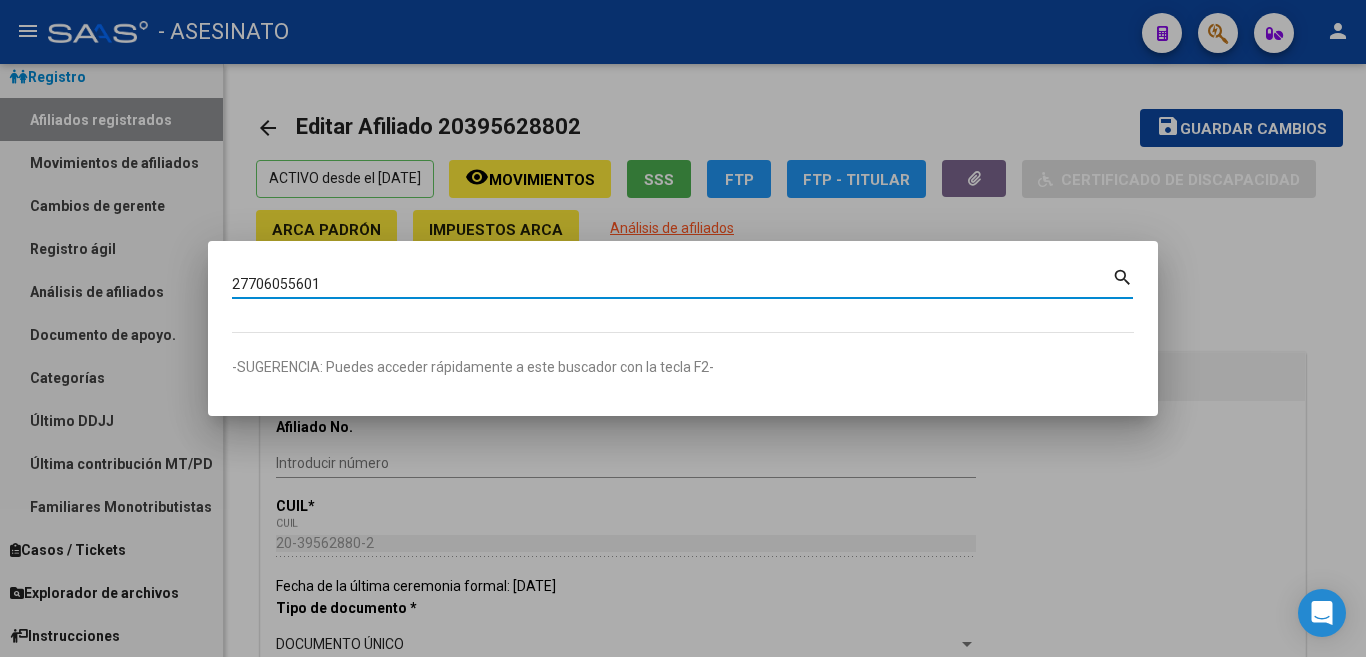 type on "27706055601" 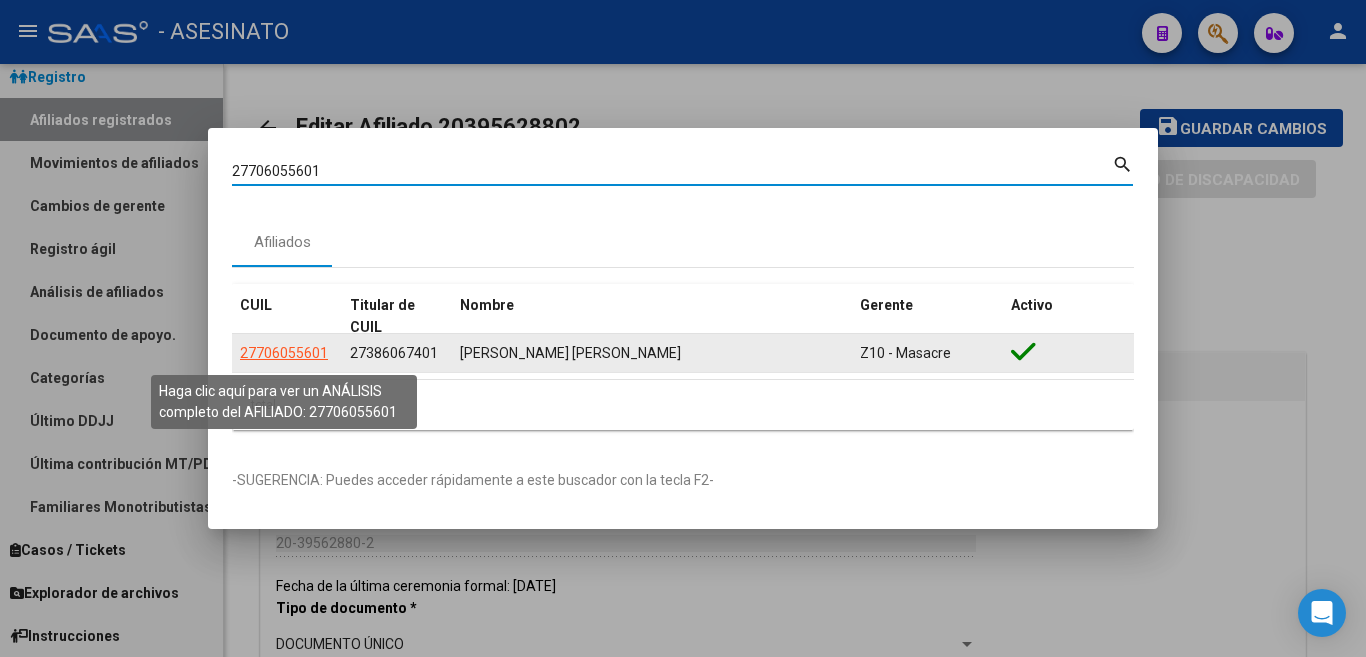 click on "27706055601" 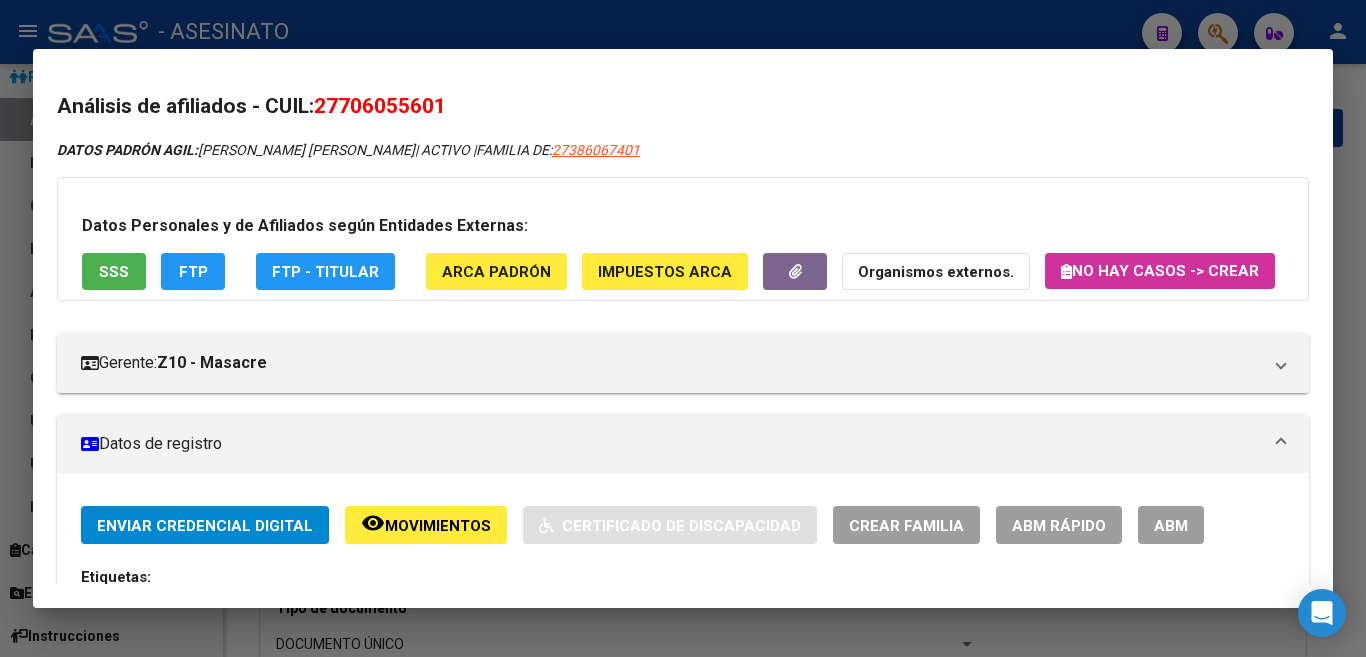 click at bounding box center [683, 328] 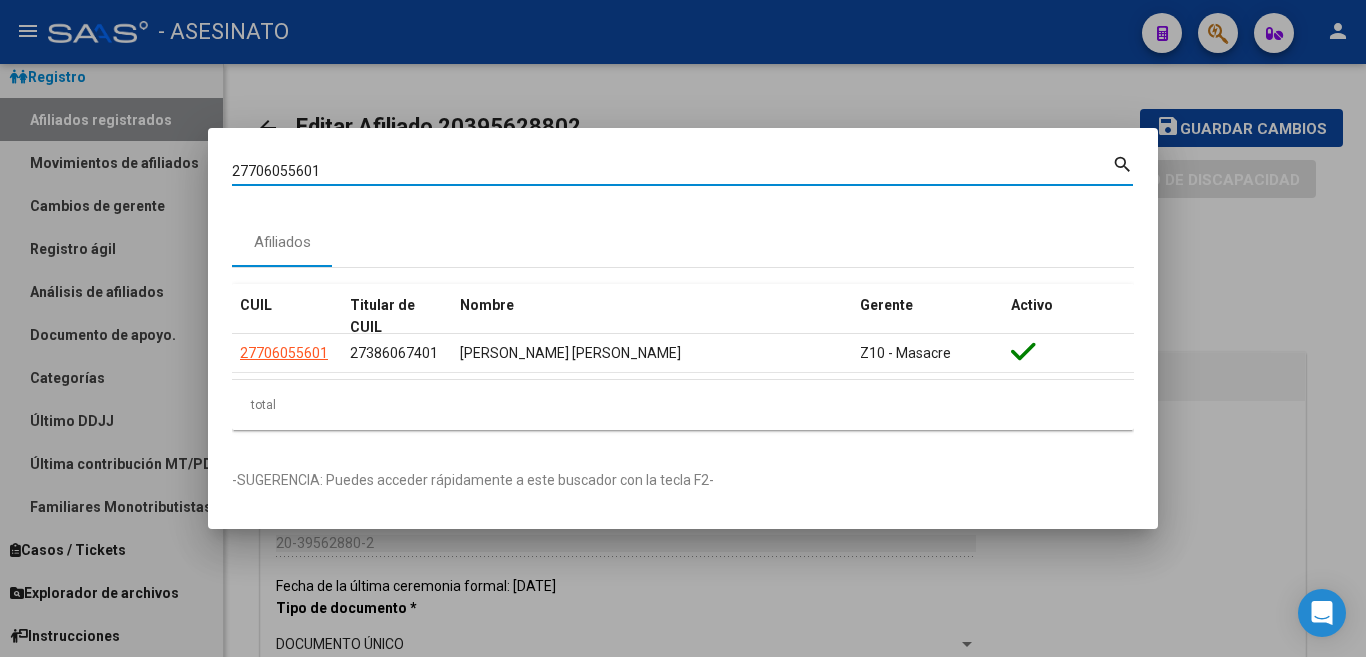 click on "27706055601" at bounding box center [672, 171] 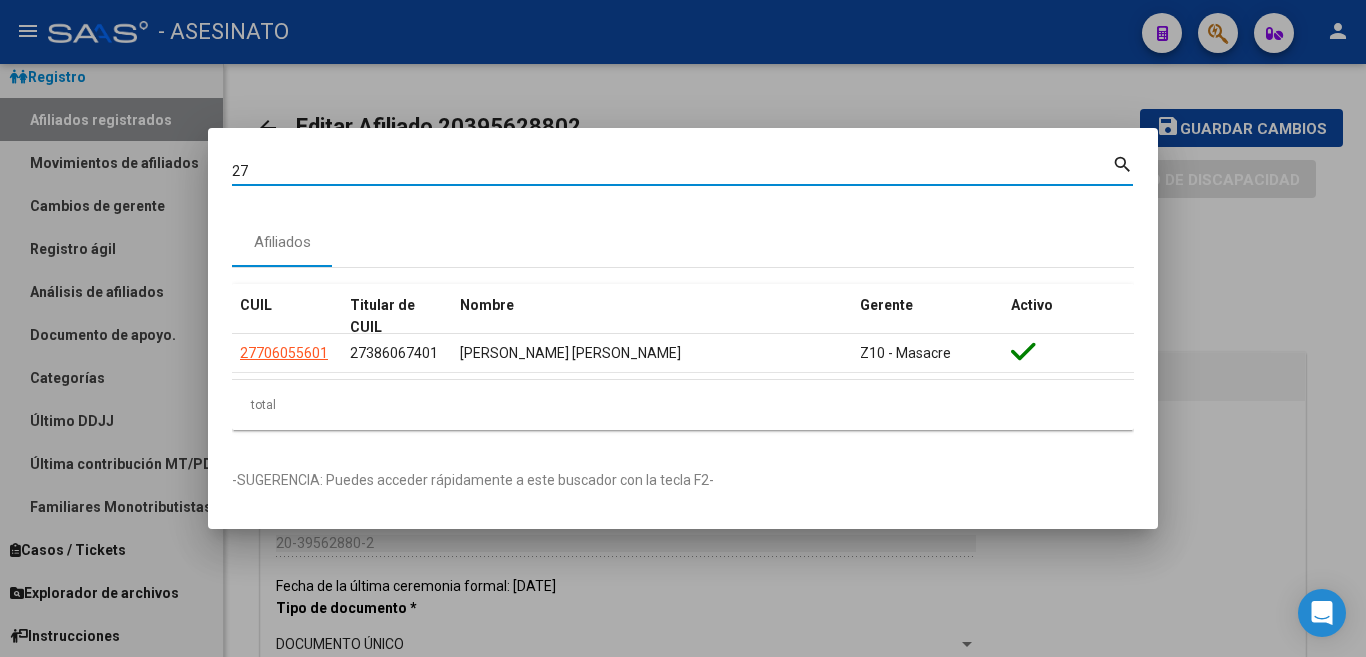 type on "2" 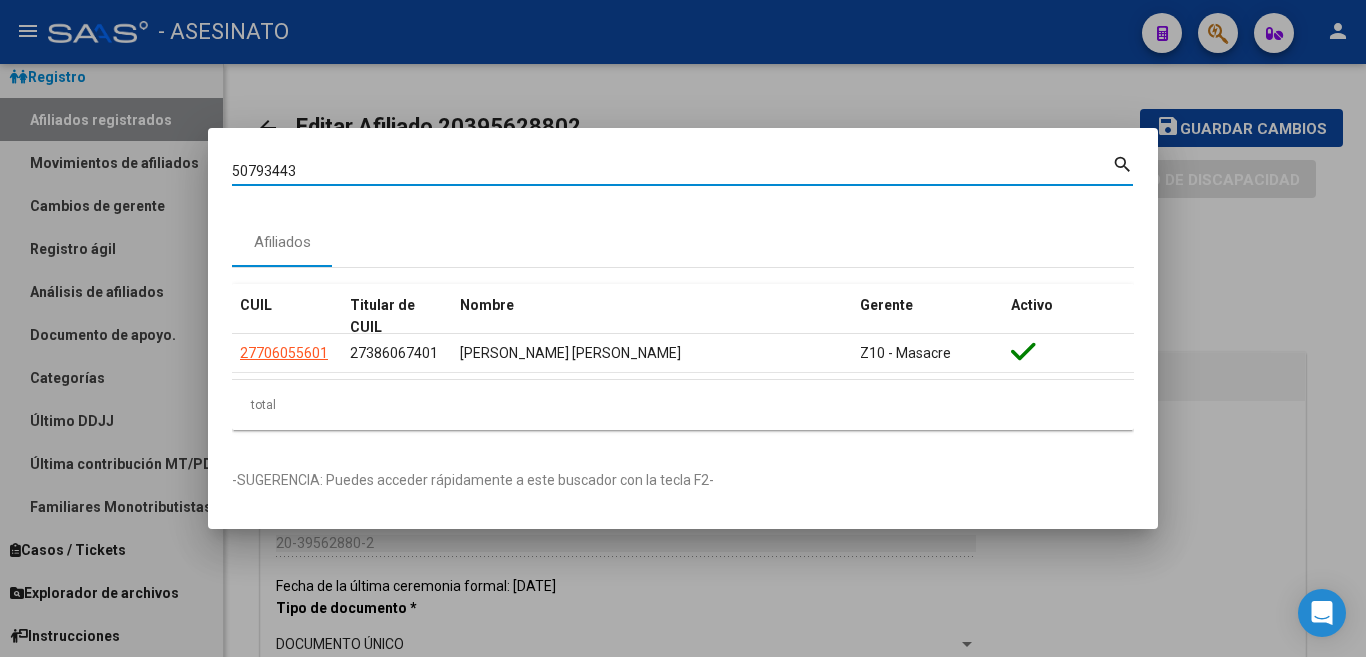 type on "50793443" 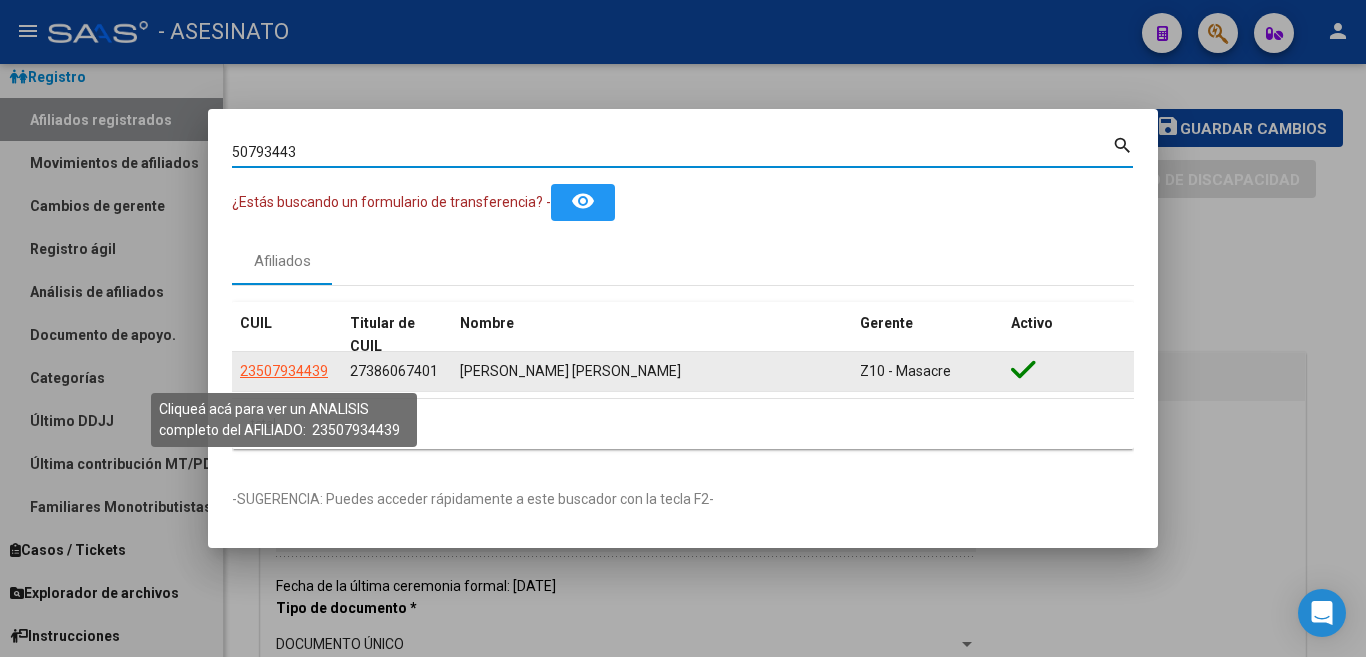 click on "23507934439" 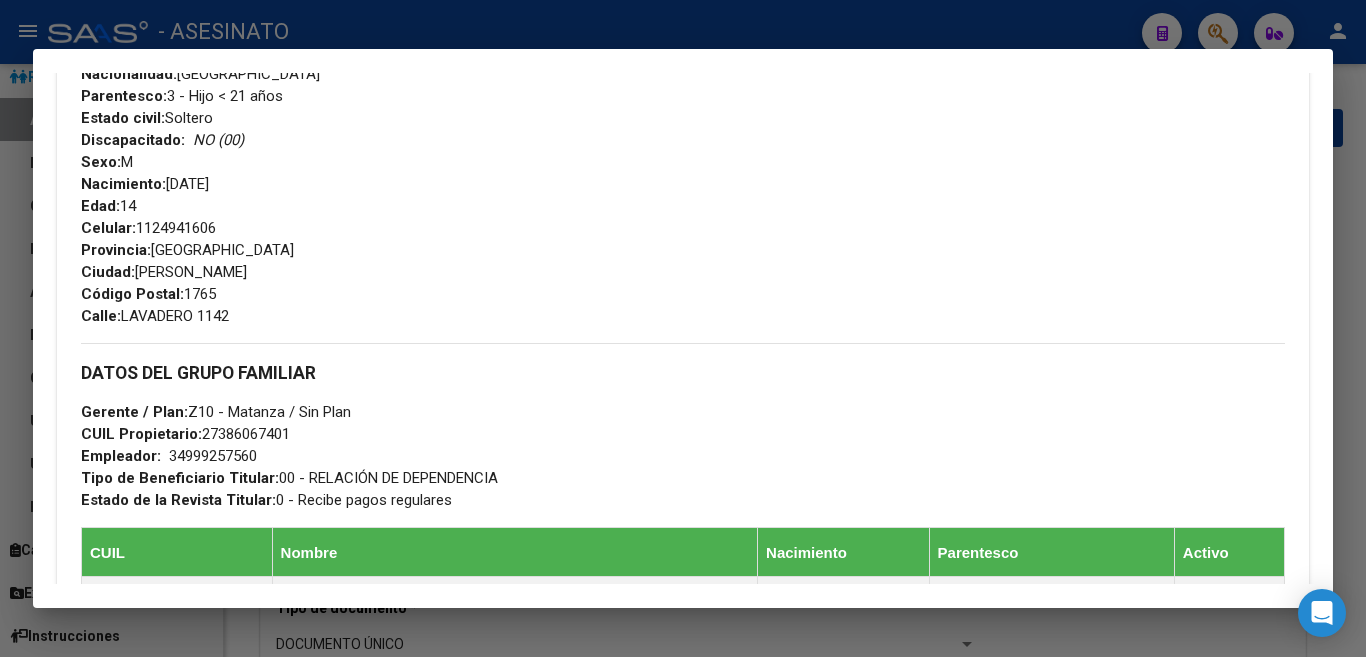 scroll, scrollTop: 400, scrollLeft: 0, axis: vertical 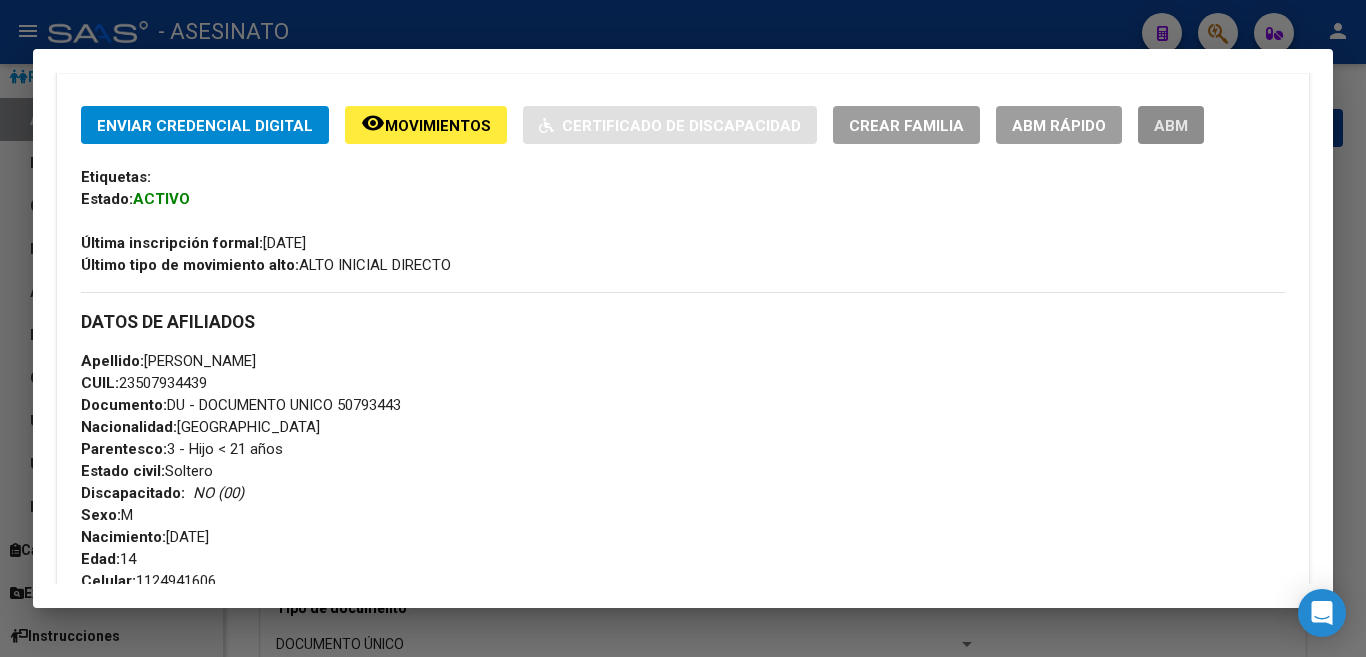 click on "ABM" at bounding box center (1171, 125) 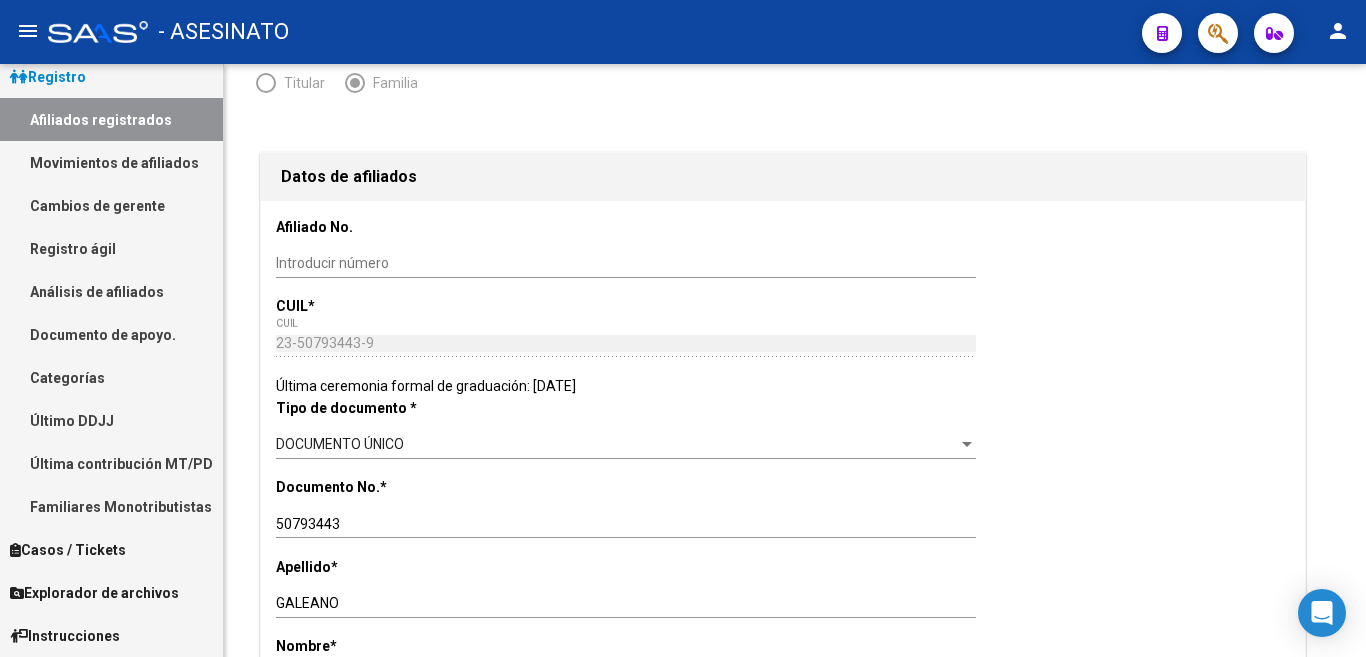 scroll, scrollTop: 0, scrollLeft: 0, axis: both 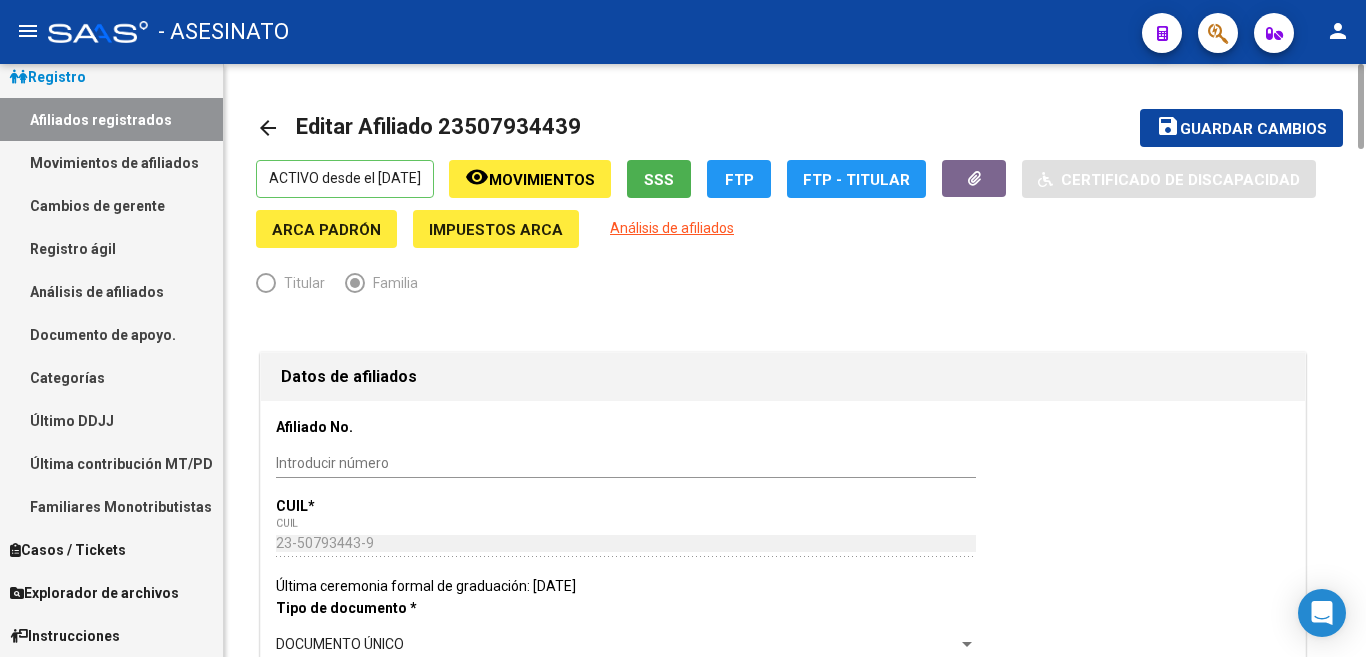 click on "Movimientos" 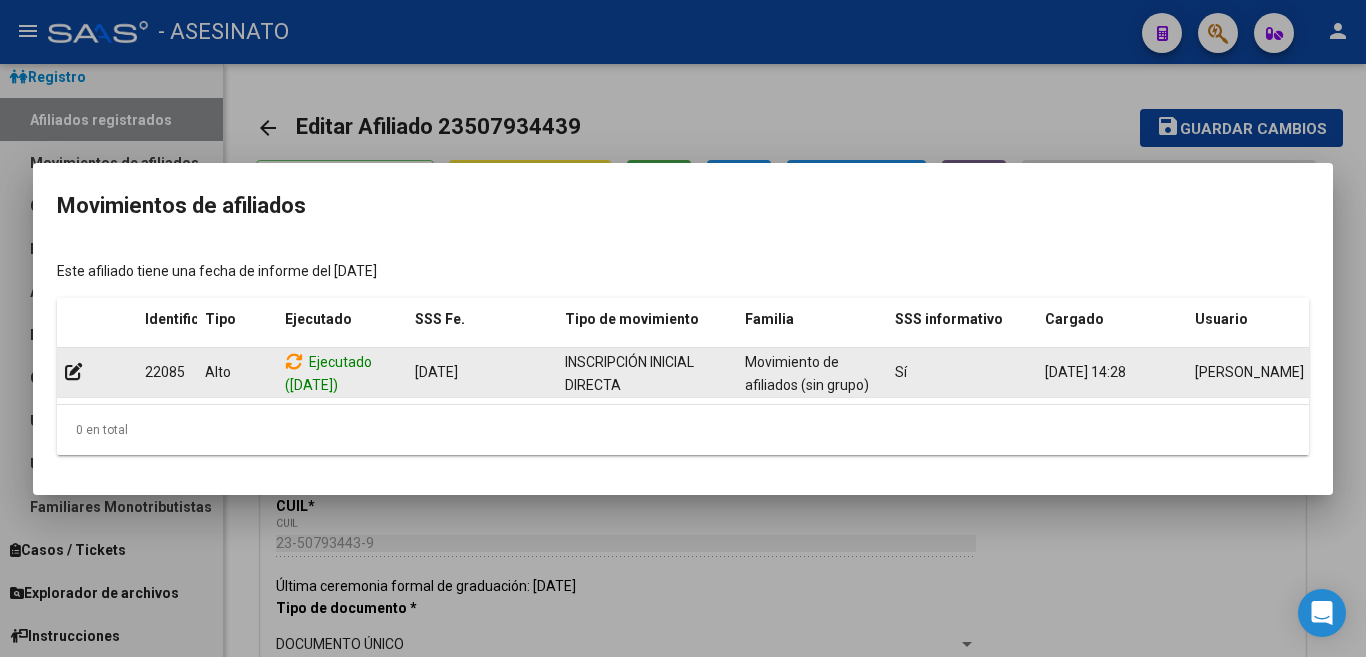 click 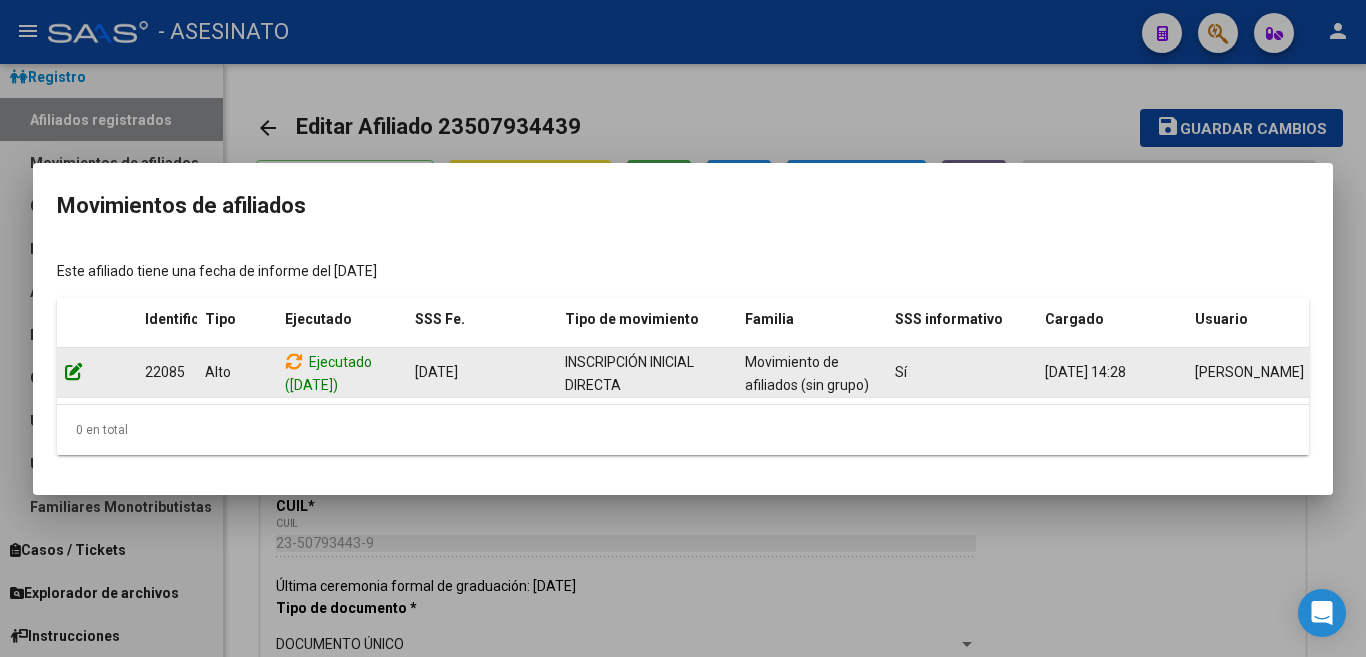 click 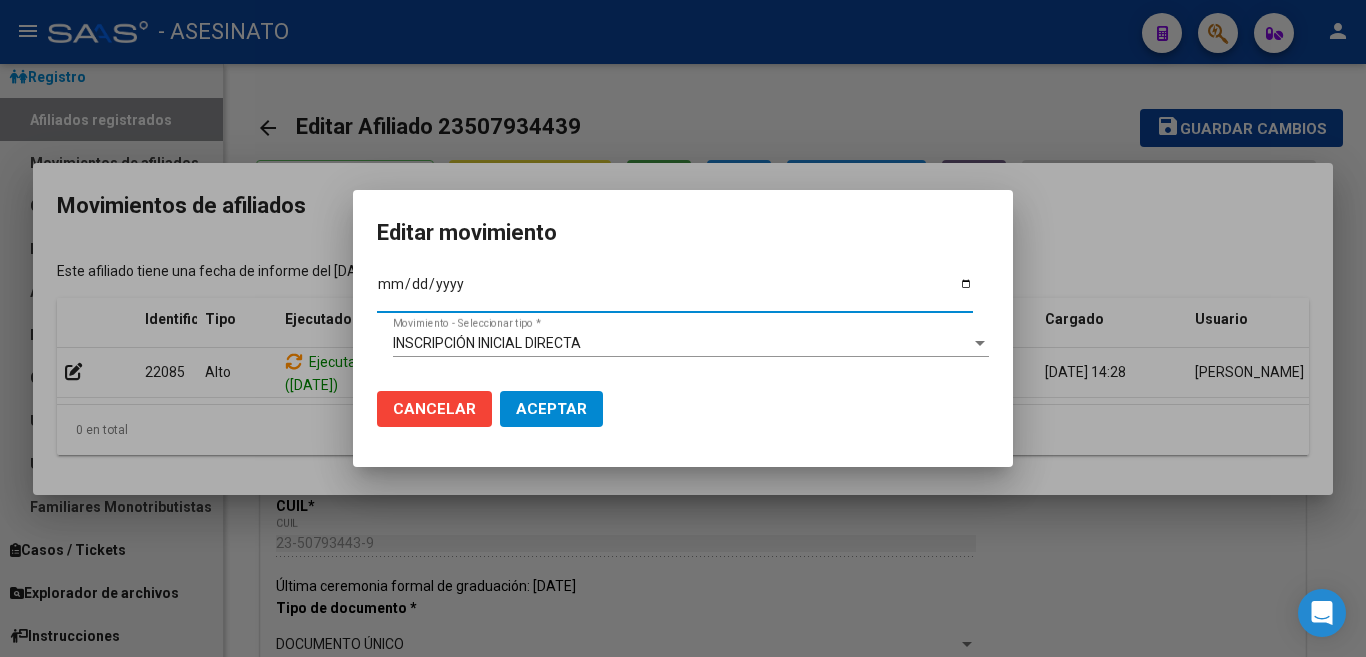 type on "[DATE]" 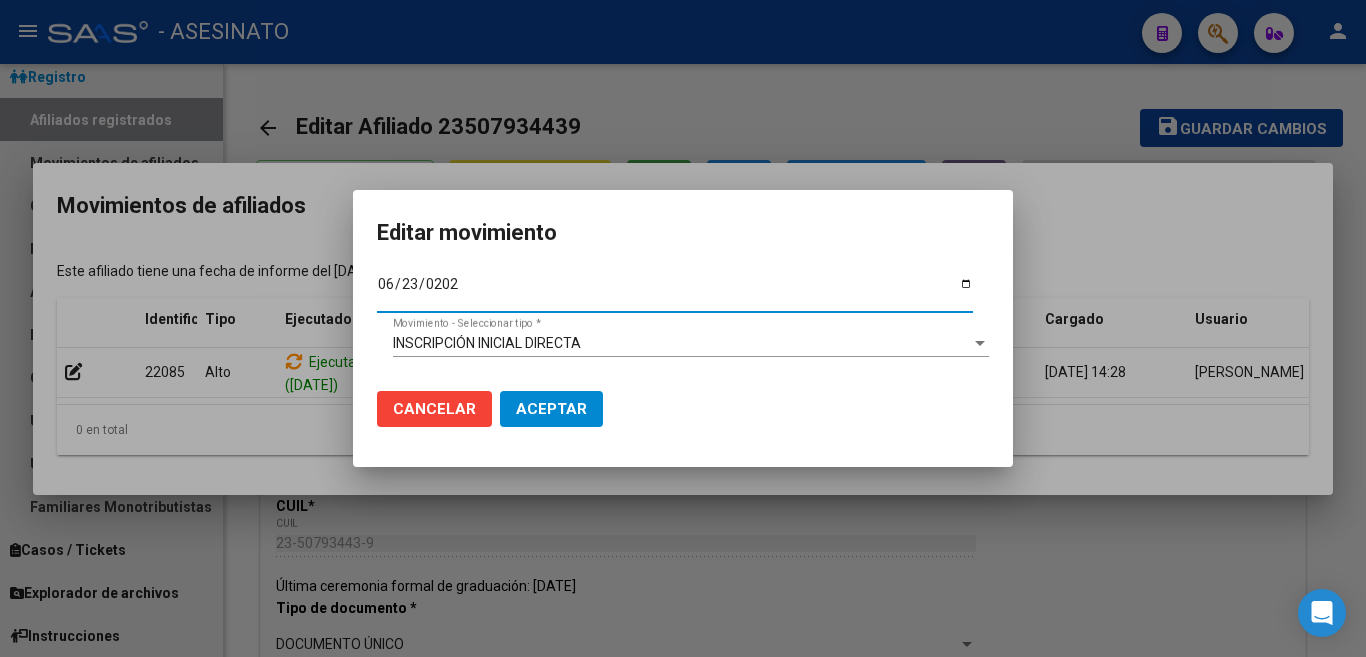 type on "[DATE]" 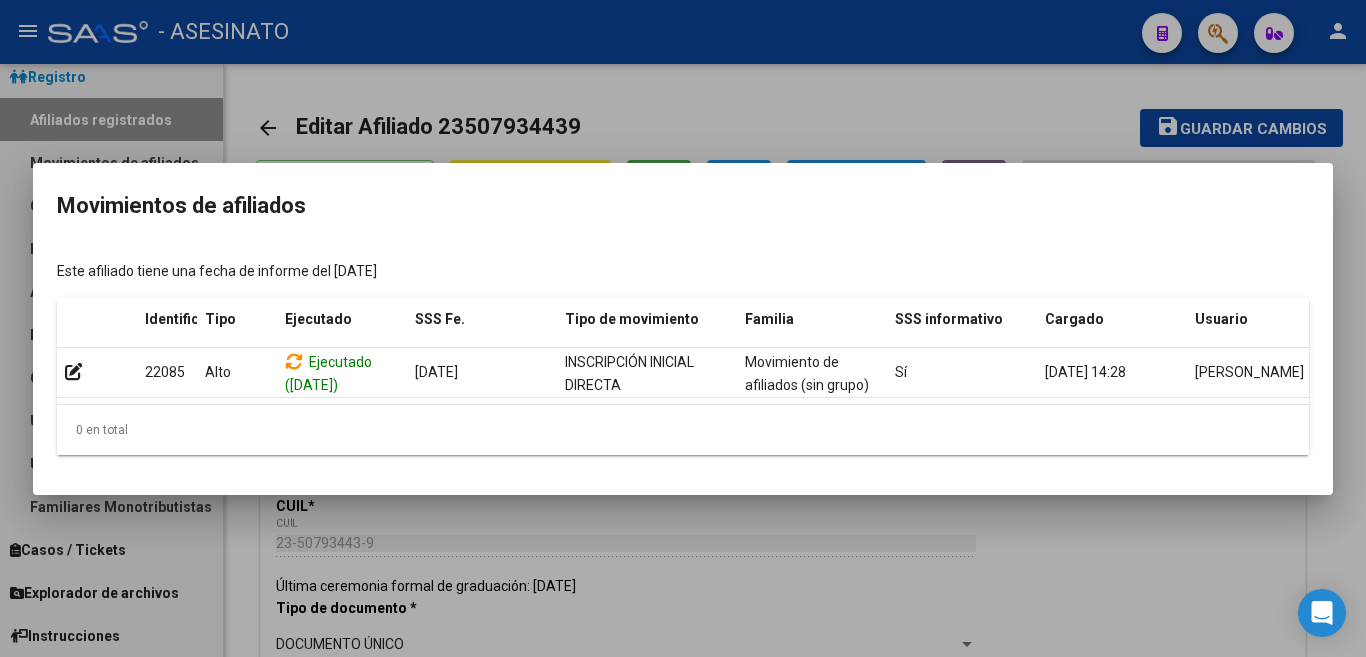 click at bounding box center (683, 328) 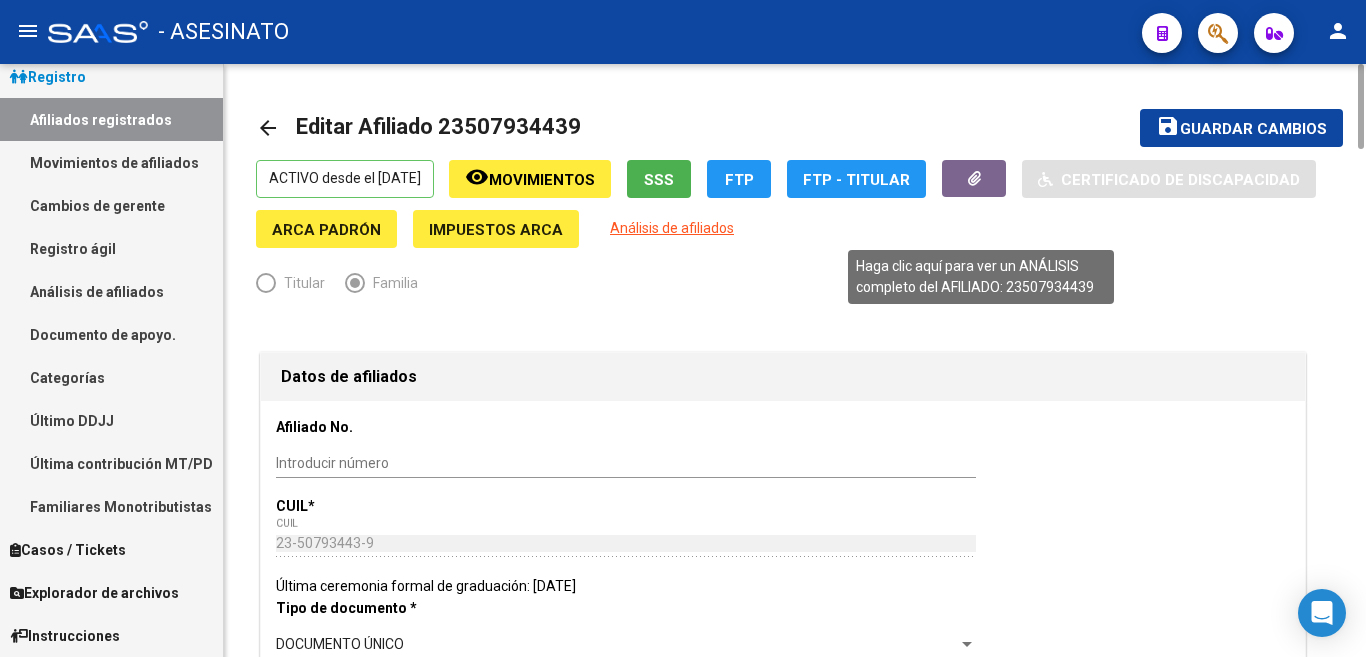 click on "Análisis de afiliados" 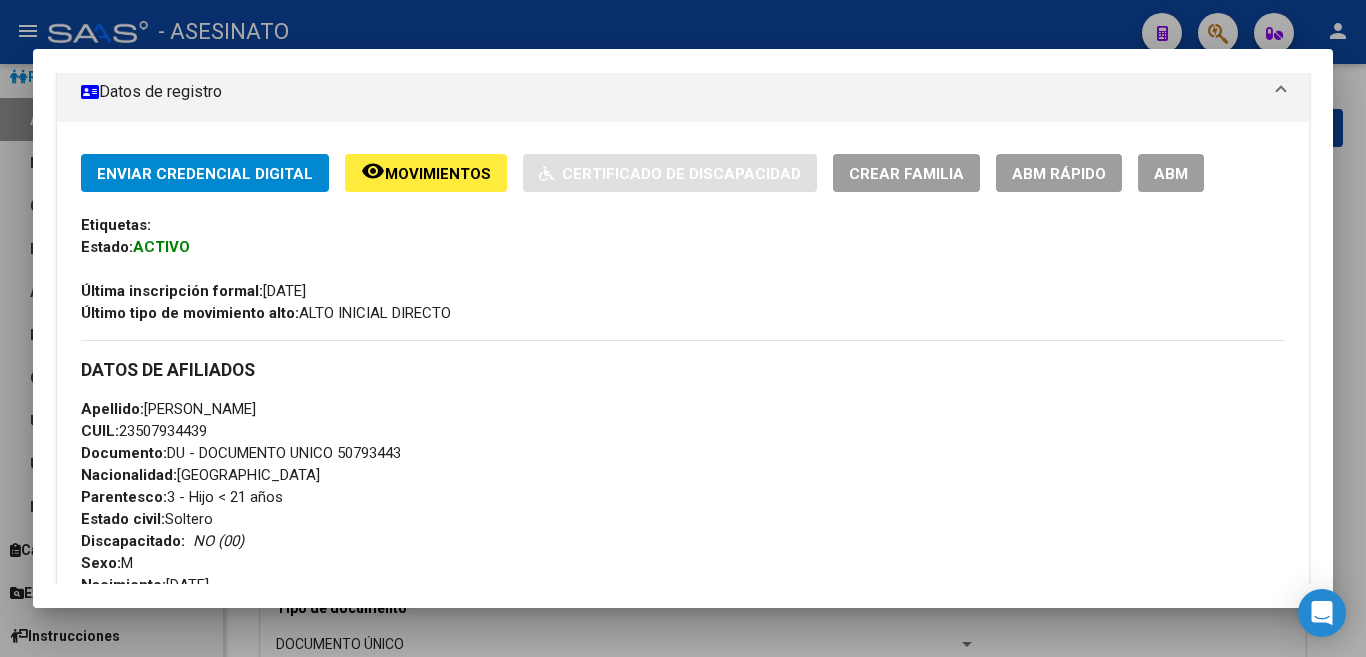 scroll, scrollTop: 315, scrollLeft: 0, axis: vertical 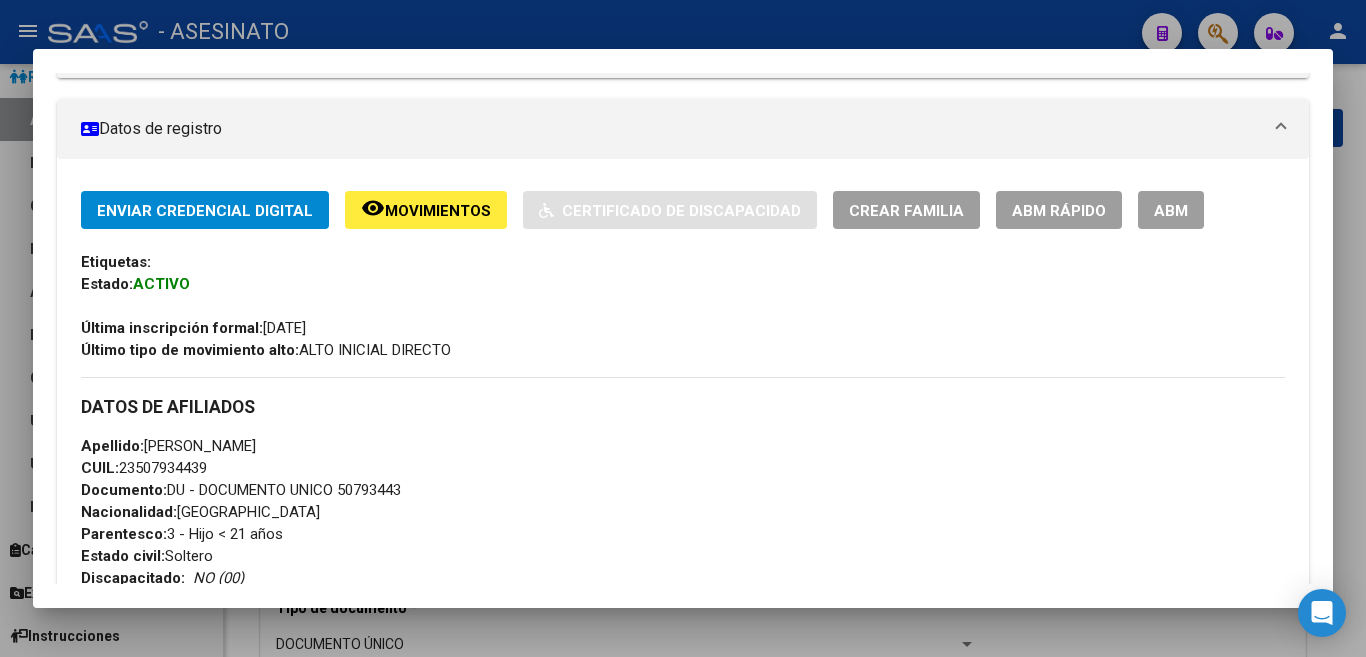 click at bounding box center [683, 328] 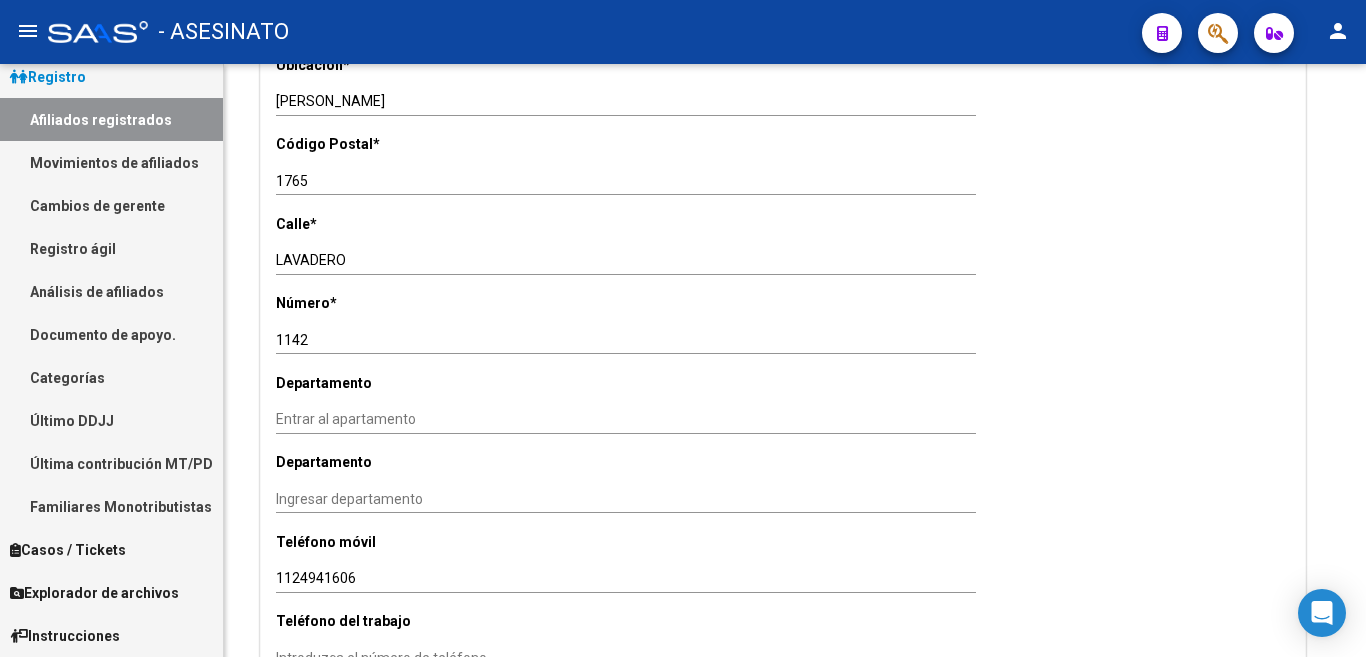 scroll, scrollTop: 2200, scrollLeft: 0, axis: vertical 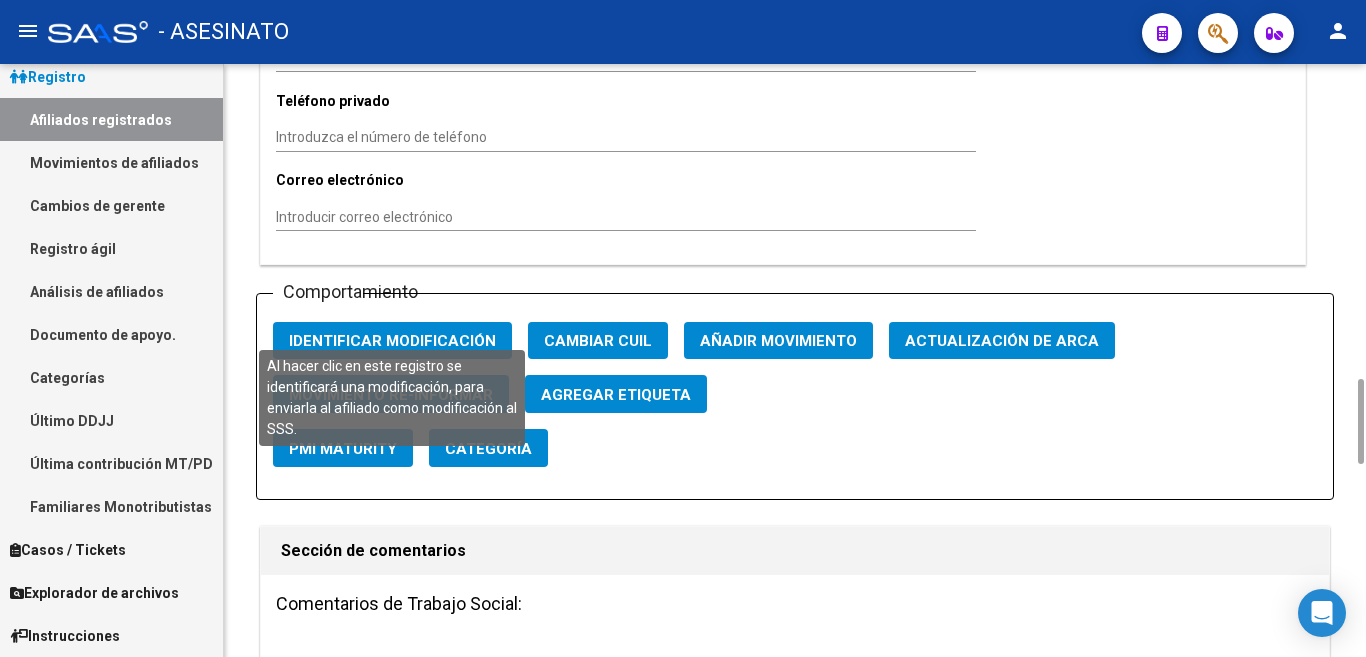 click on "Identificar Modificación" 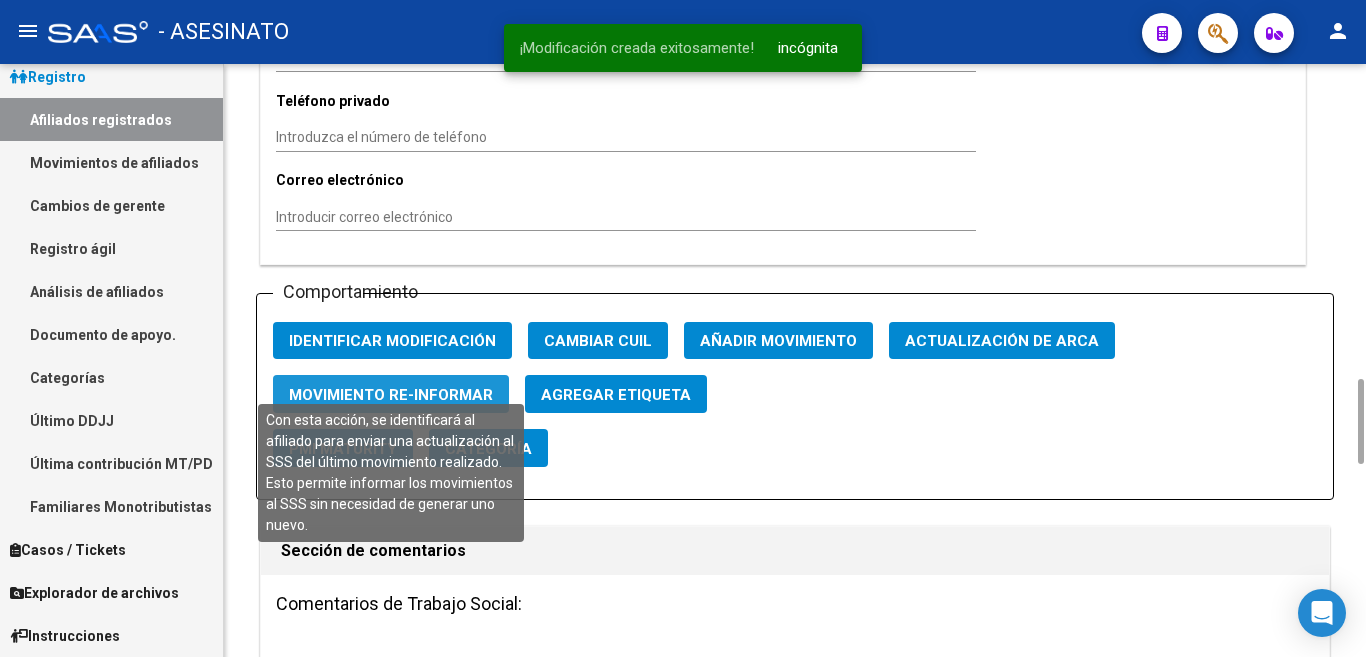 click on "Movimiento Re-informar" 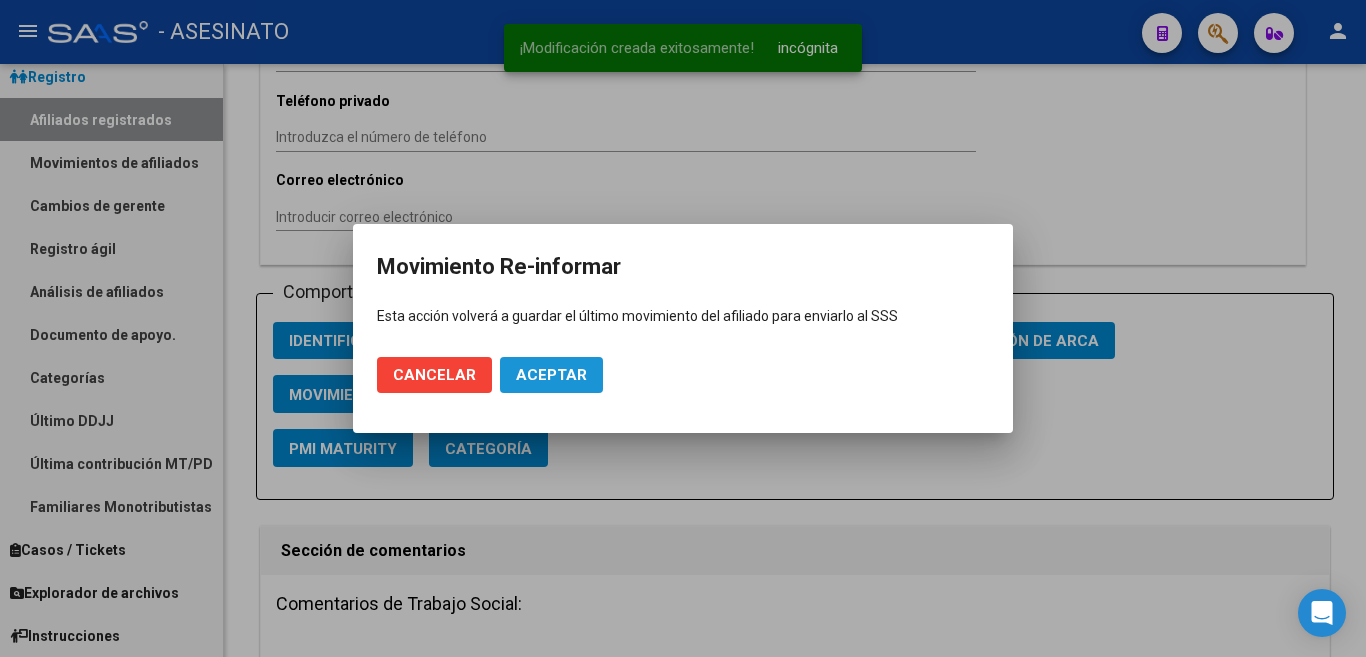 click on "Aceptar" at bounding box center [551, 375] 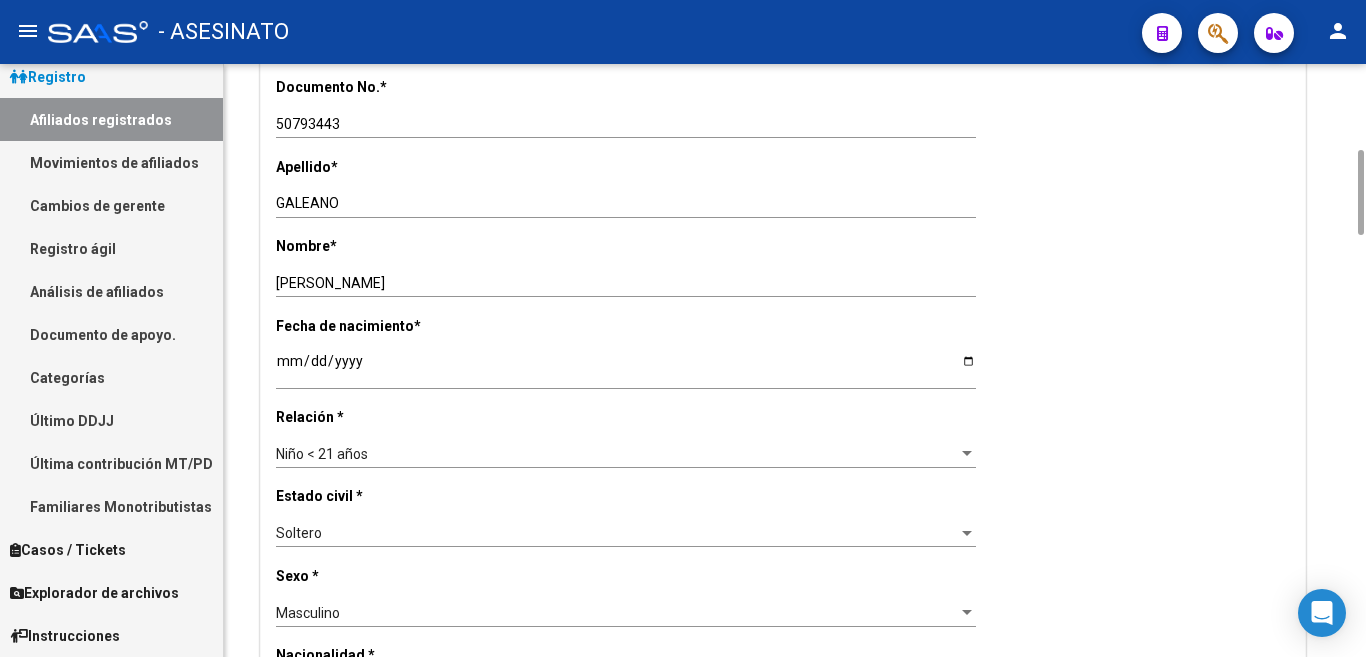 scroll, scrollTop: 0, scrollLeft: 0, axis: both 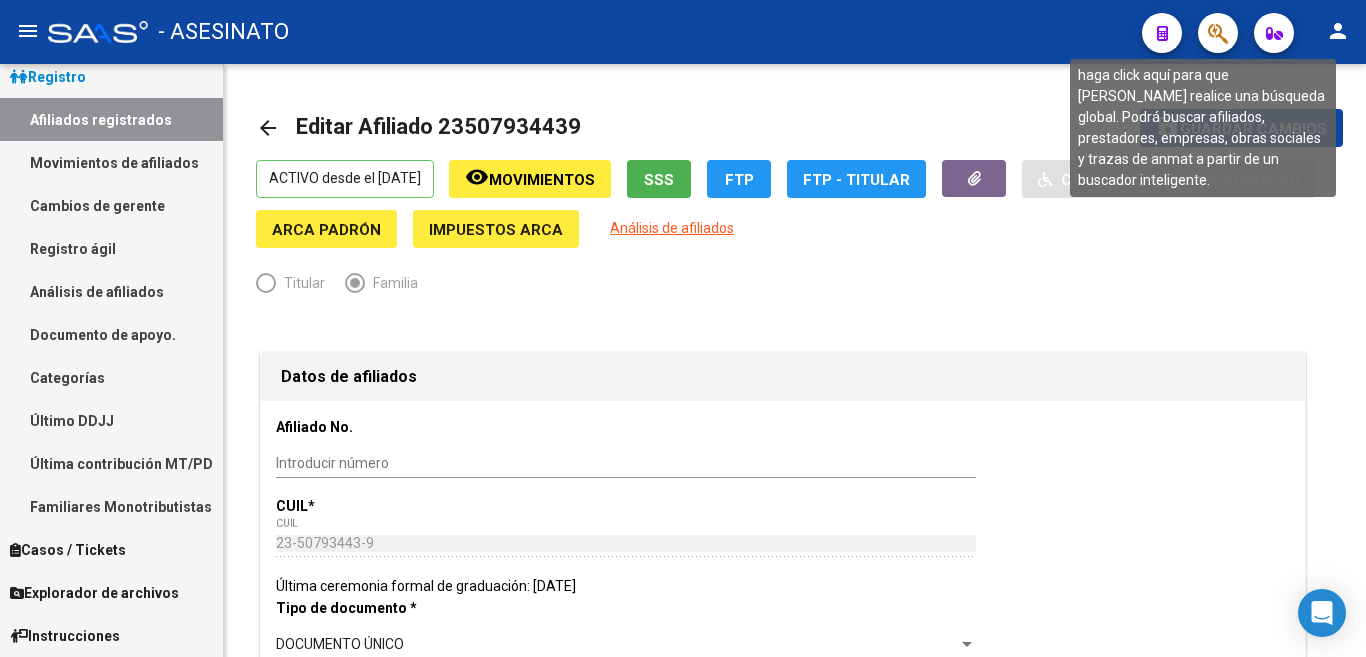 click 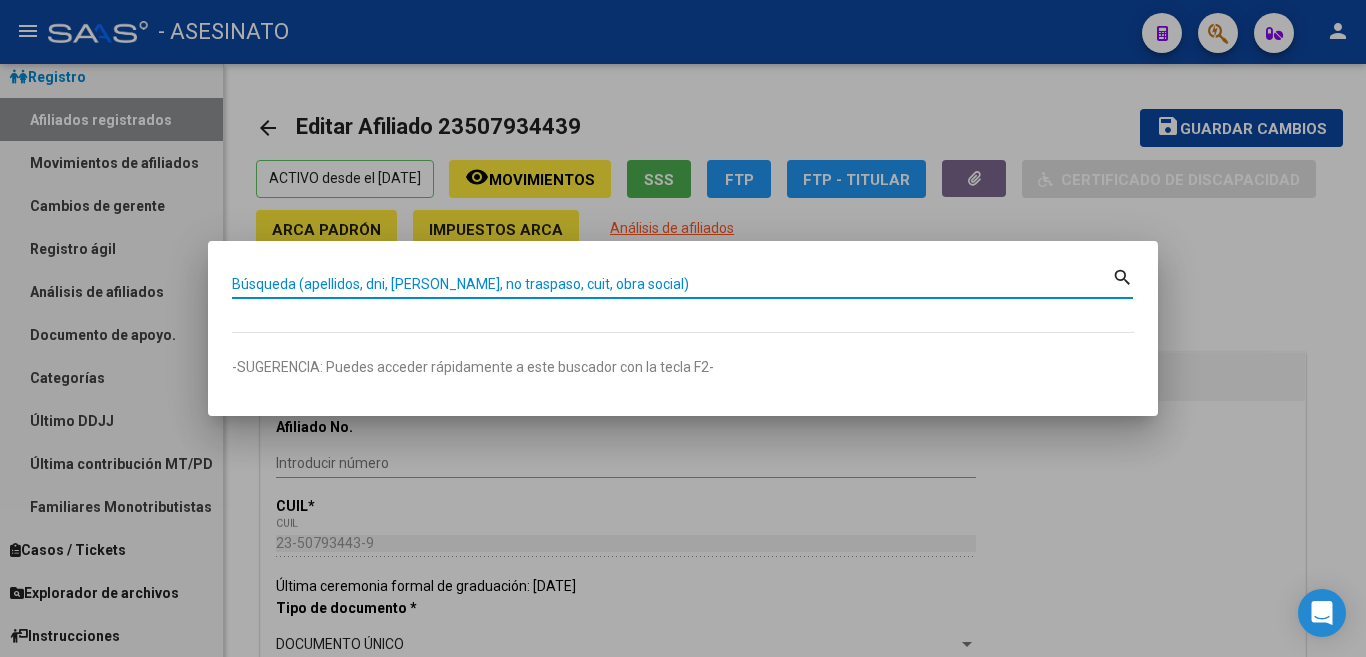 click on "Búsqueda (apellidos, dni, [PERSON_NAME], no traspaso, cuit, obra social)" at bounding box center [672, 284] 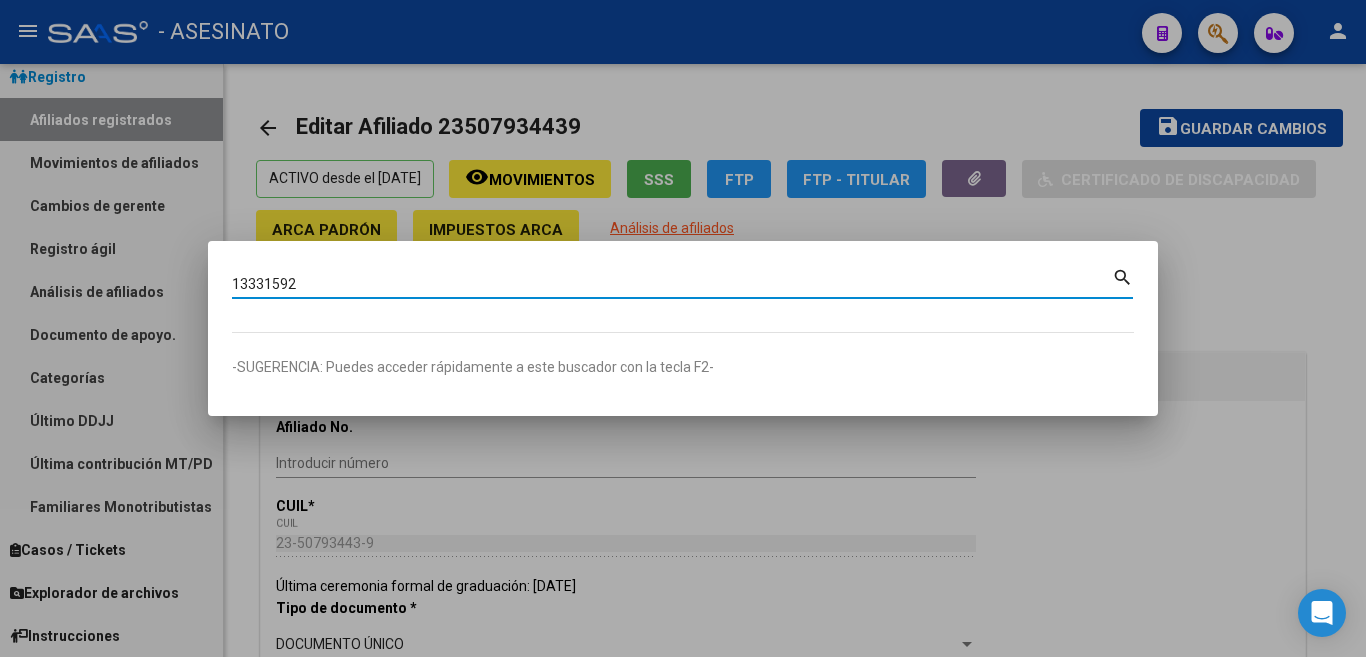 type on "13331592" 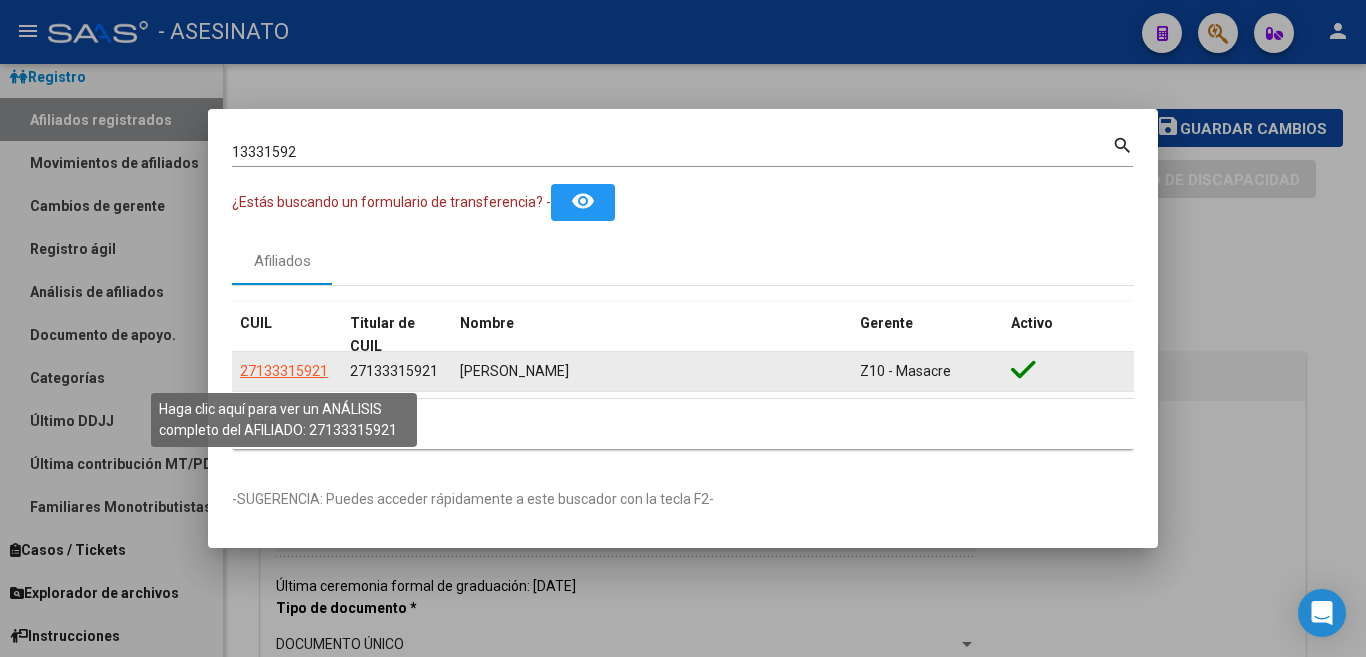 click on "27133315921" 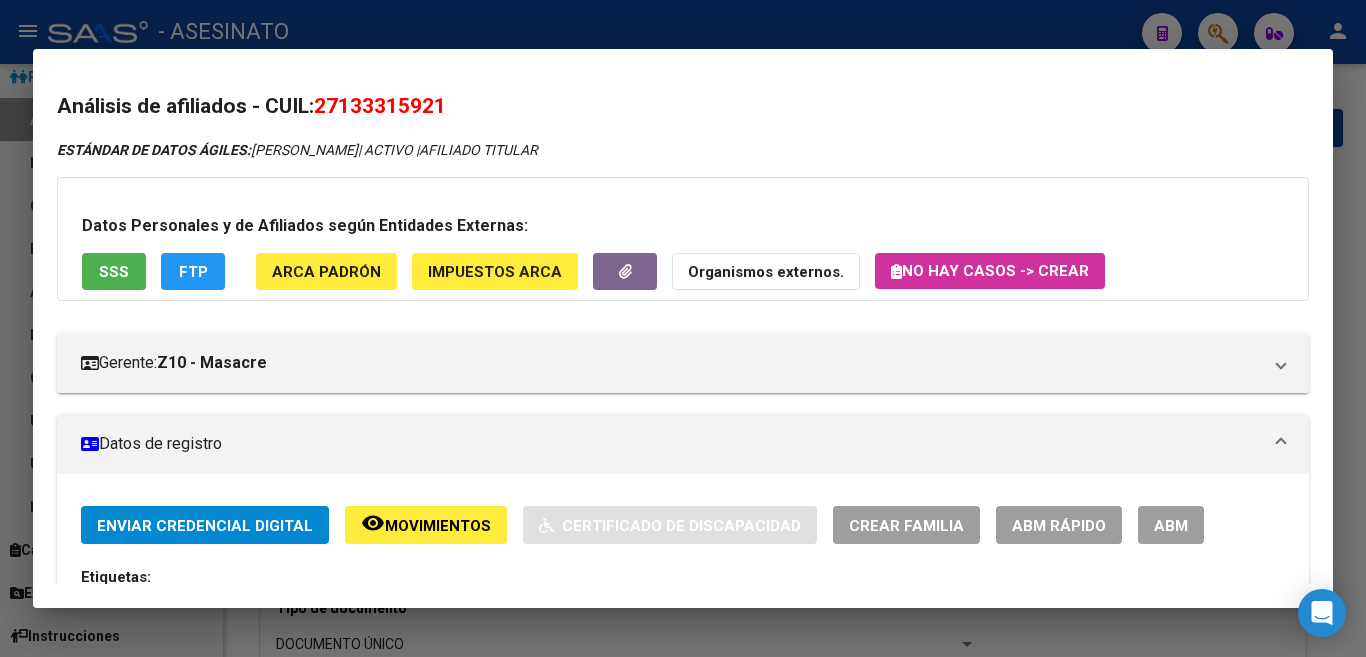 scroll, scrollTop: 200, scrollLeft: 0, axis: vertical 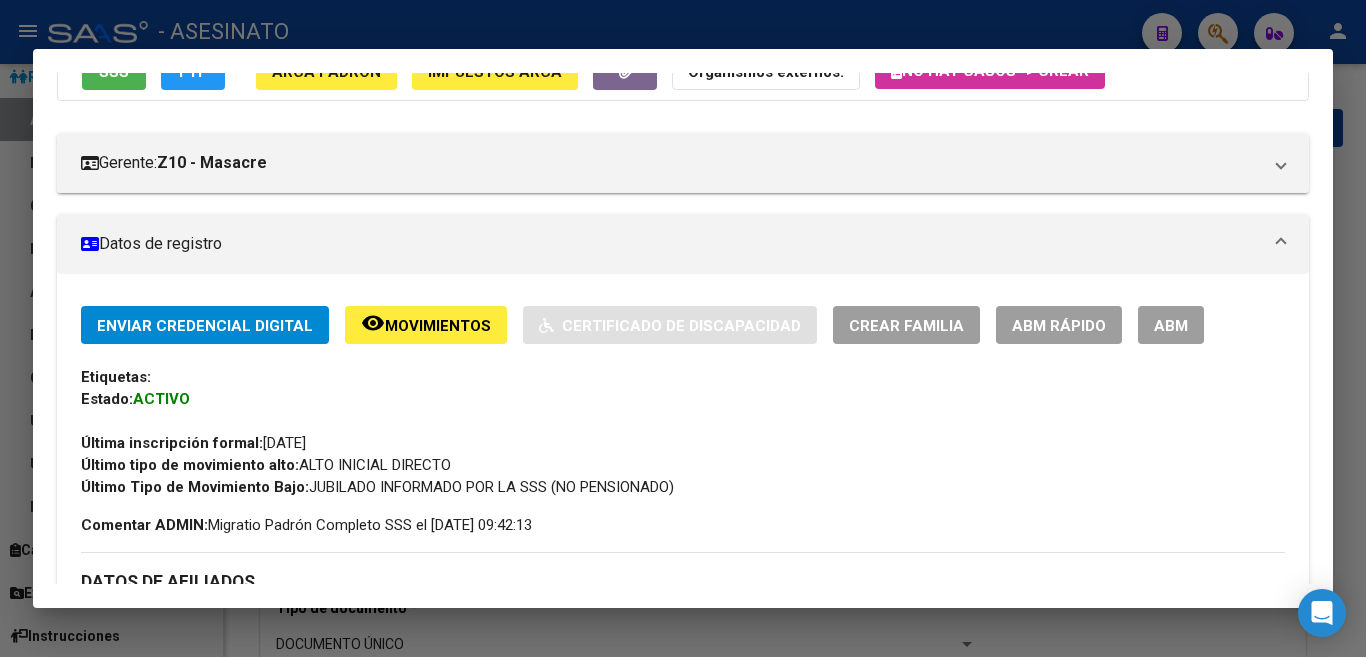 click on "ABM" at bounding box center (1171, 326) 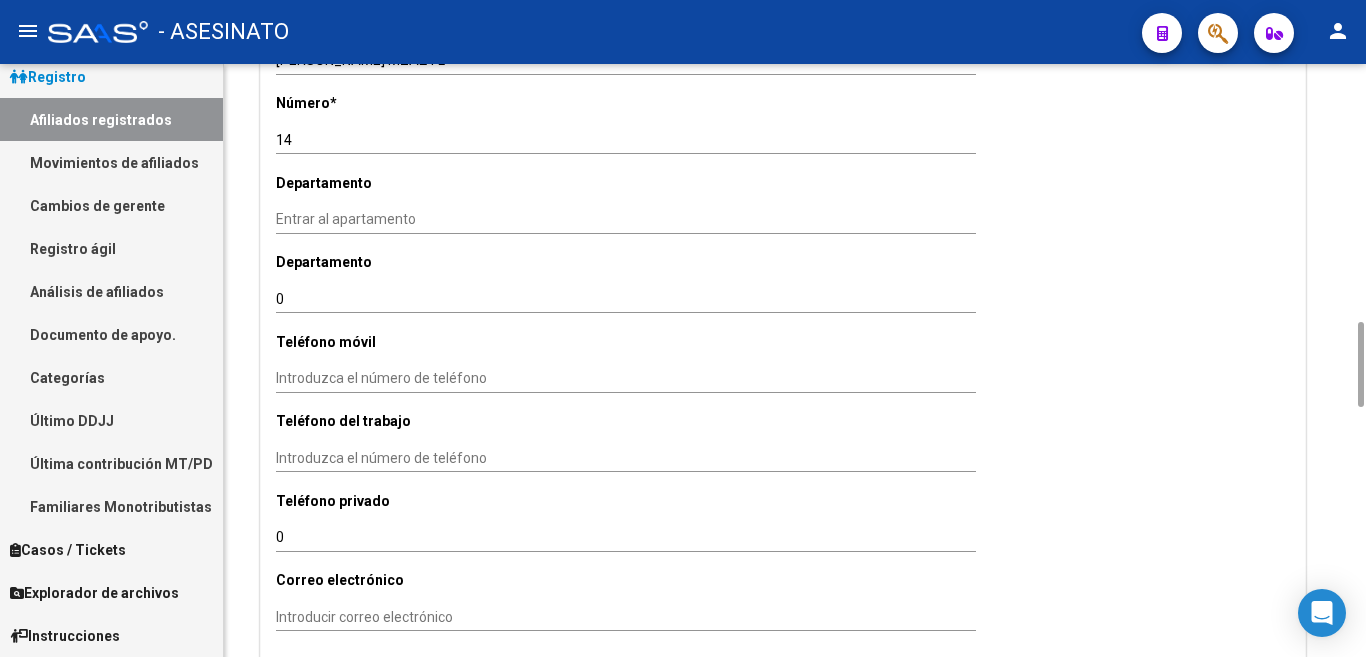 scroll, scrollTop: 2200, scrollLeft: 0, axis: vertical 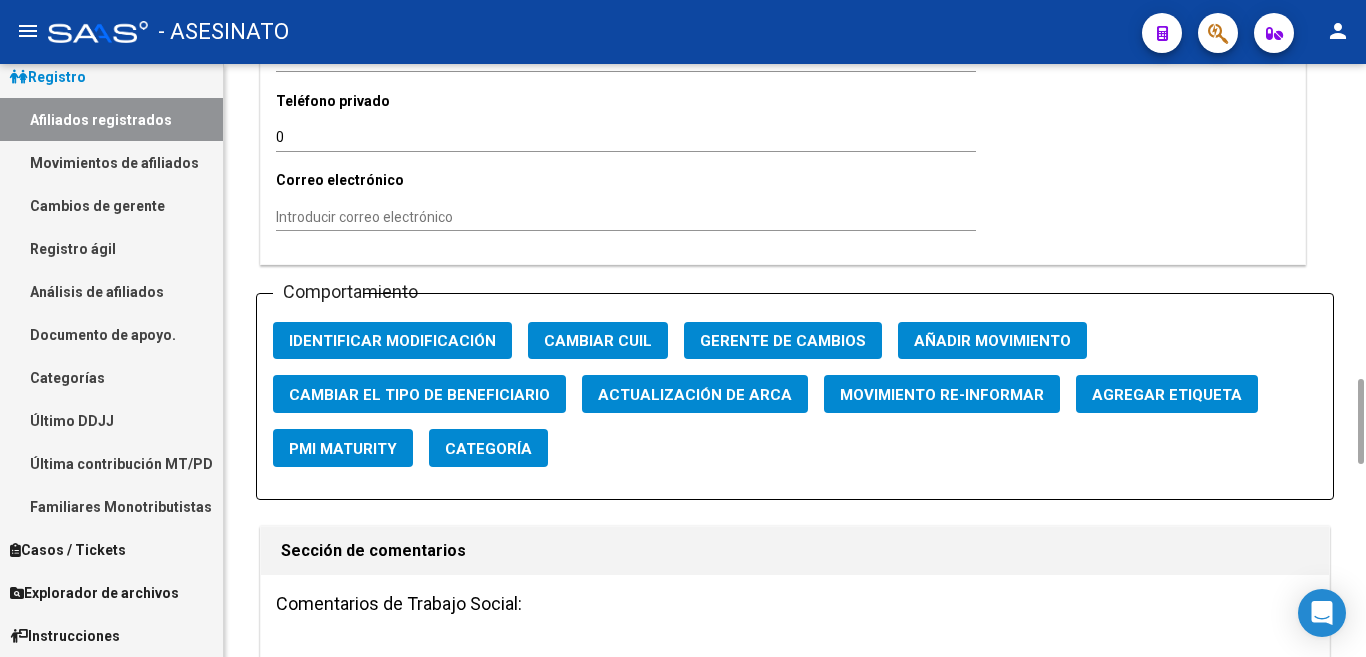 click on "Añadir movimiento" 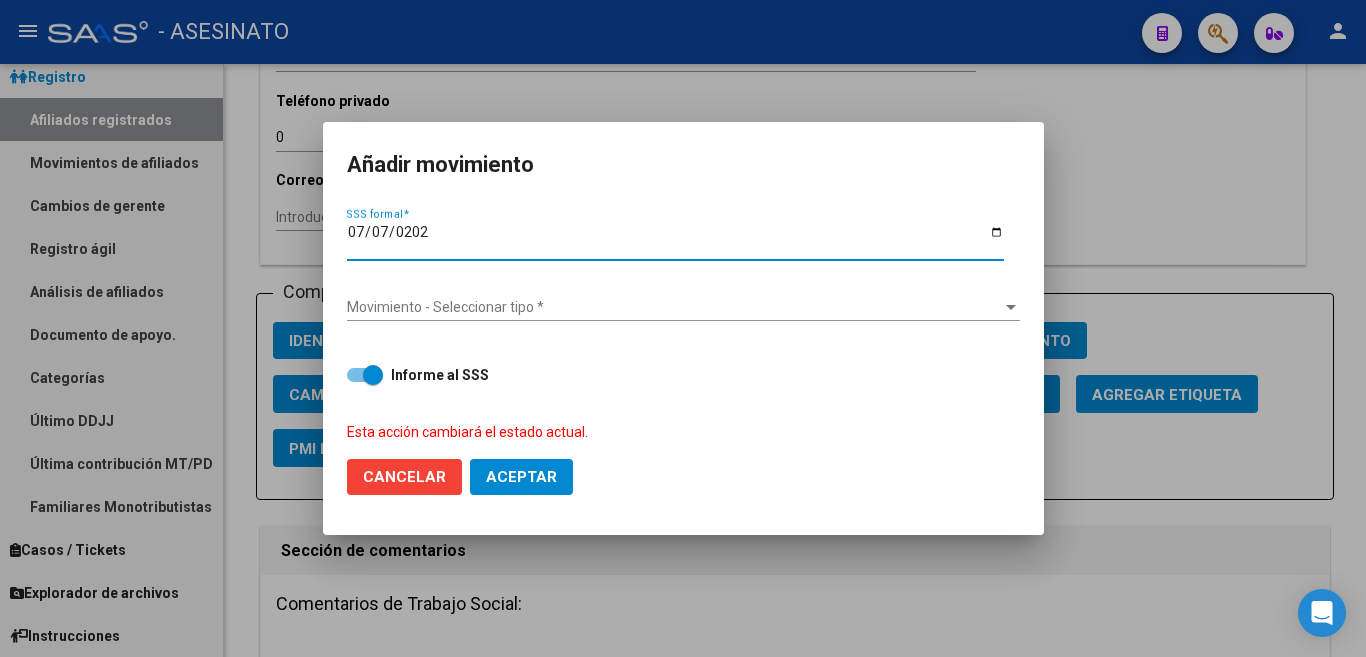 type on "[DATE]" 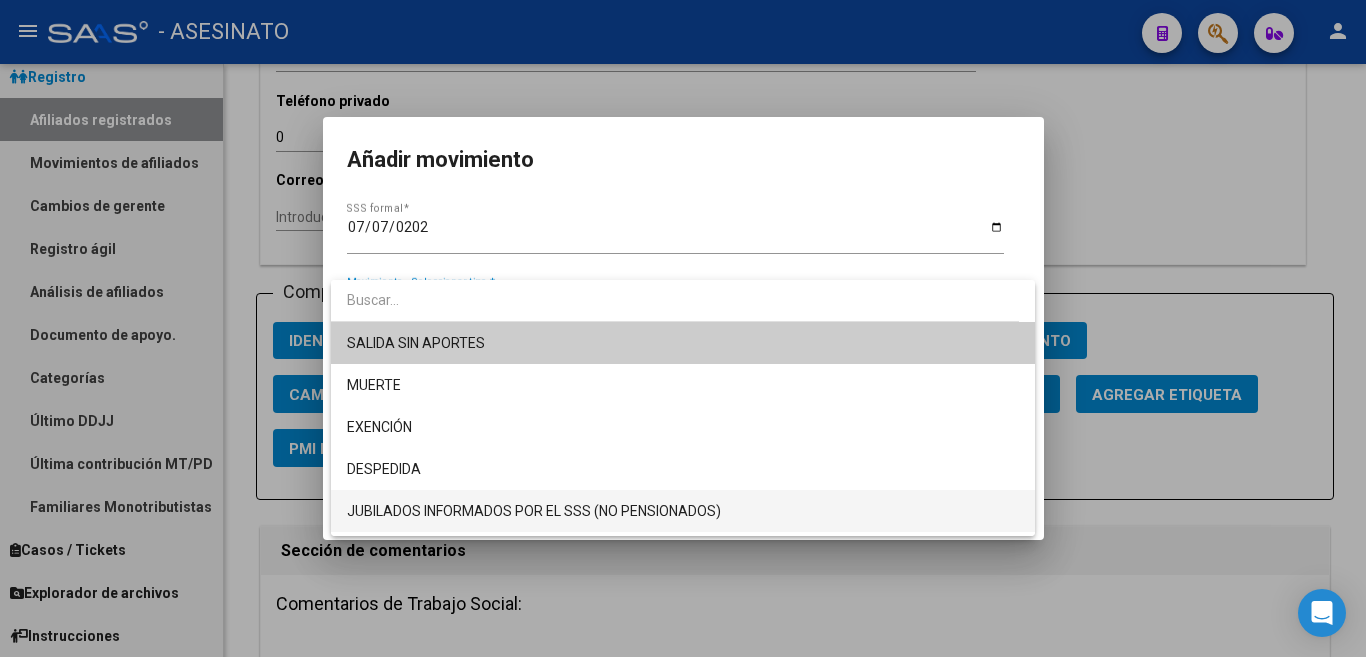 click on "JUBILADOS INFORMADOS POR EL SSS (NO PENSIONADOS)" at bounding box center (683, 511) 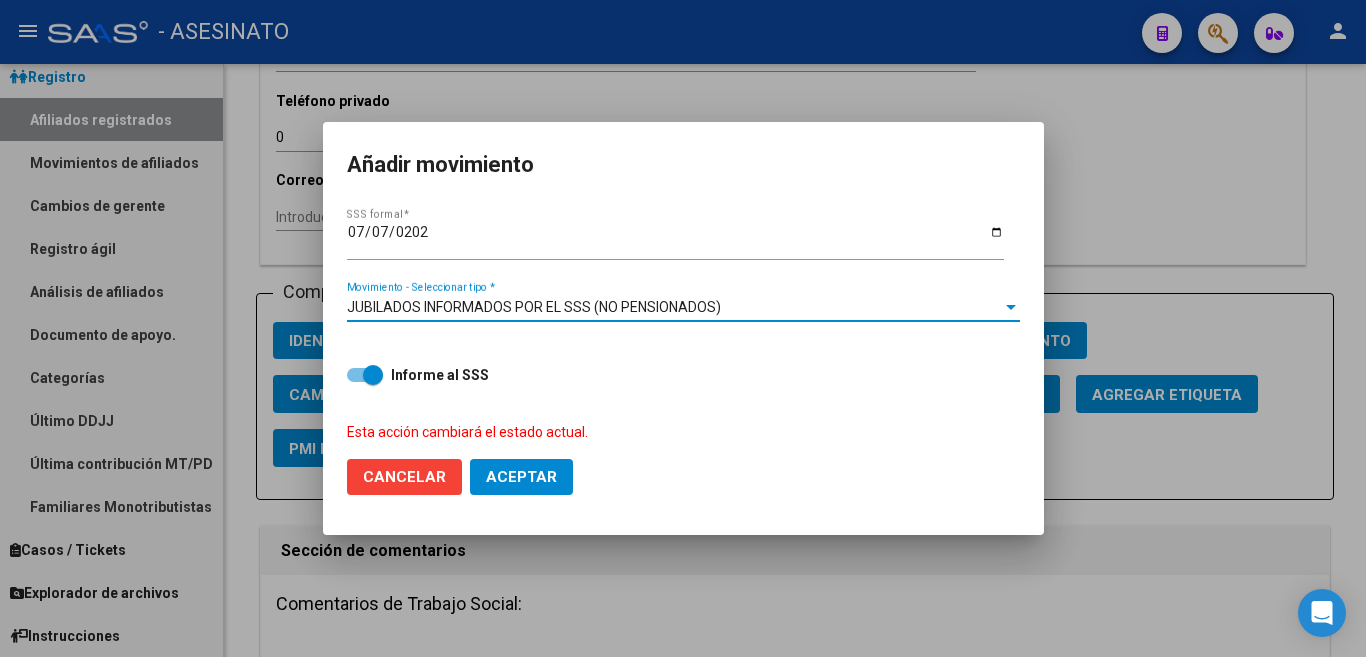 click on "Aceptar" 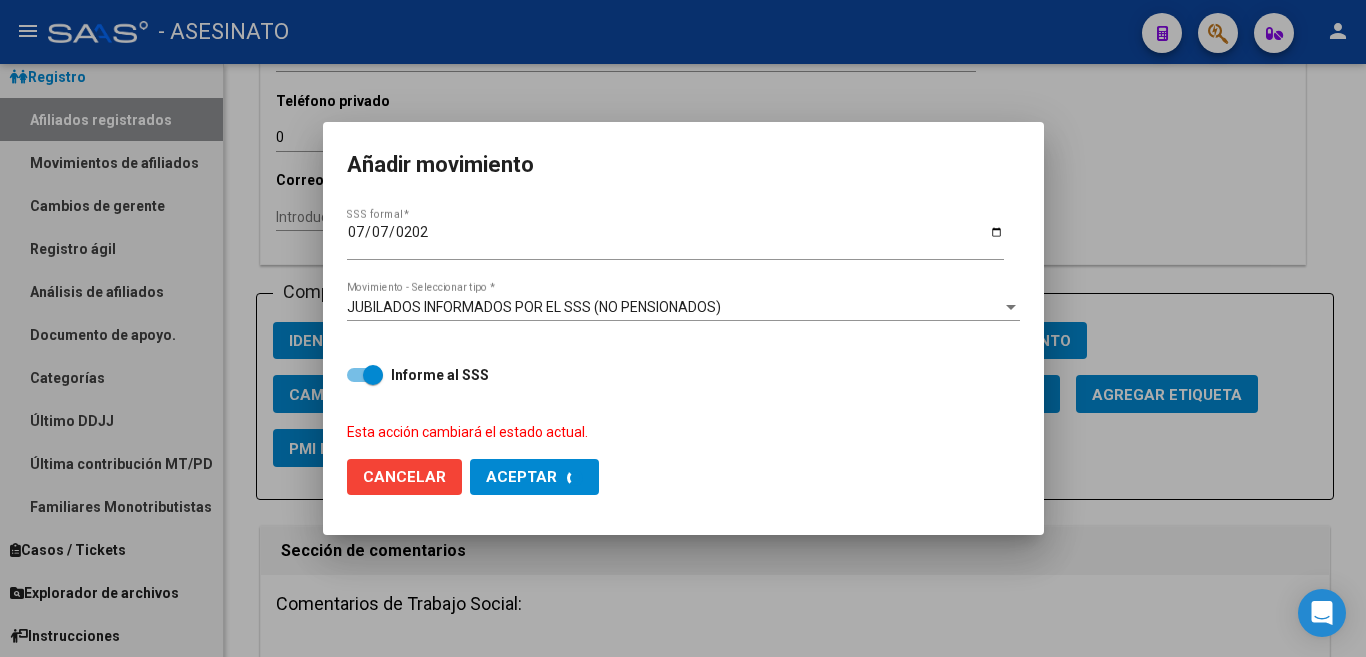 checkbox on "false" 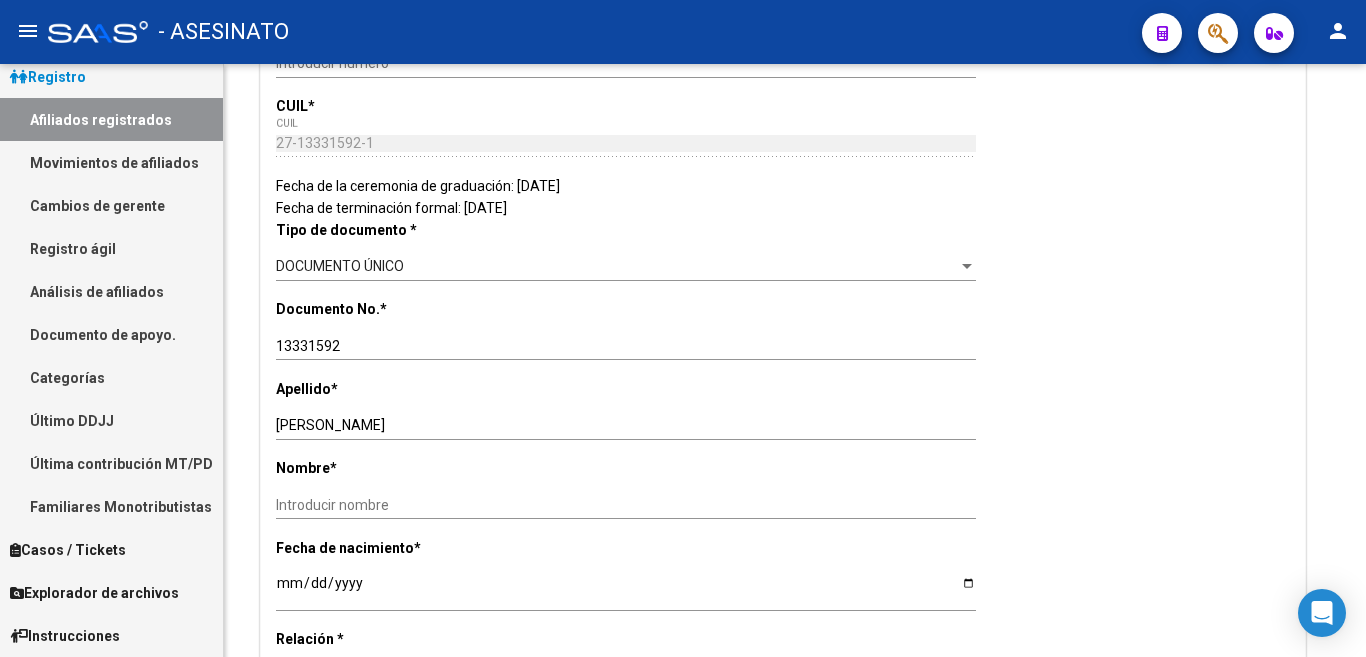scroll, scrollTop: 0, scrollLeft: 0, axis: both 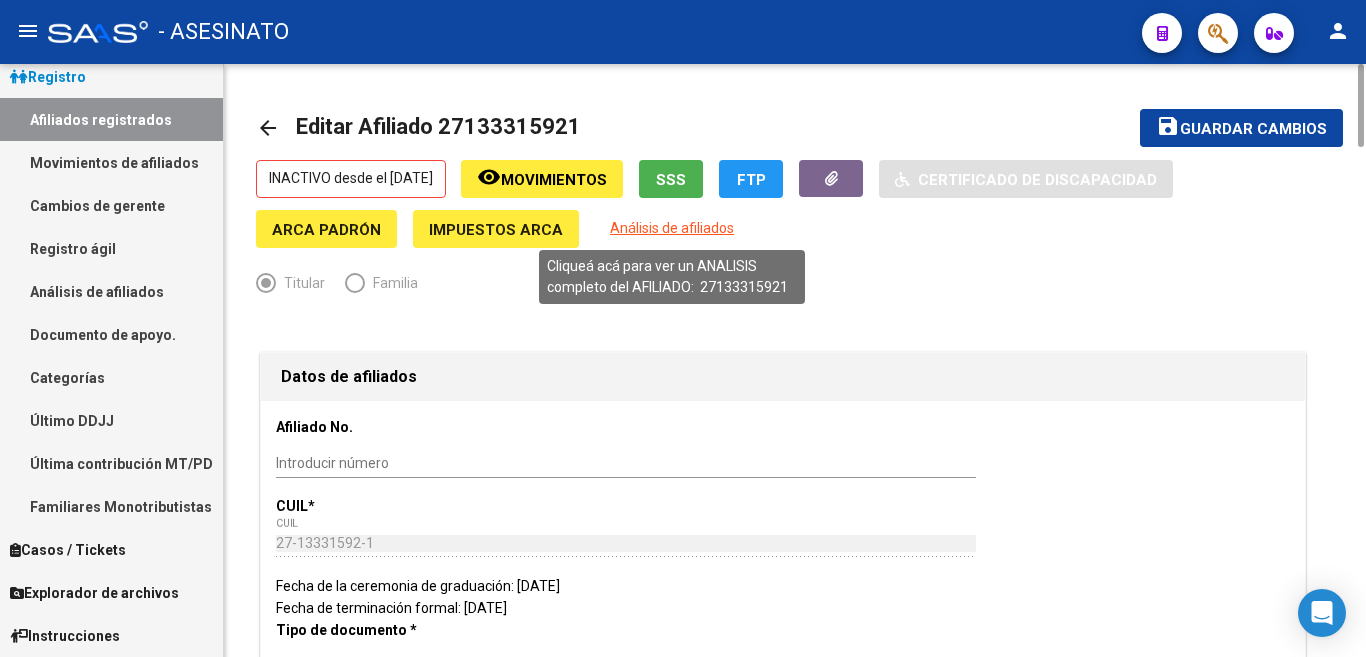 click on "Análisis de afiliados" 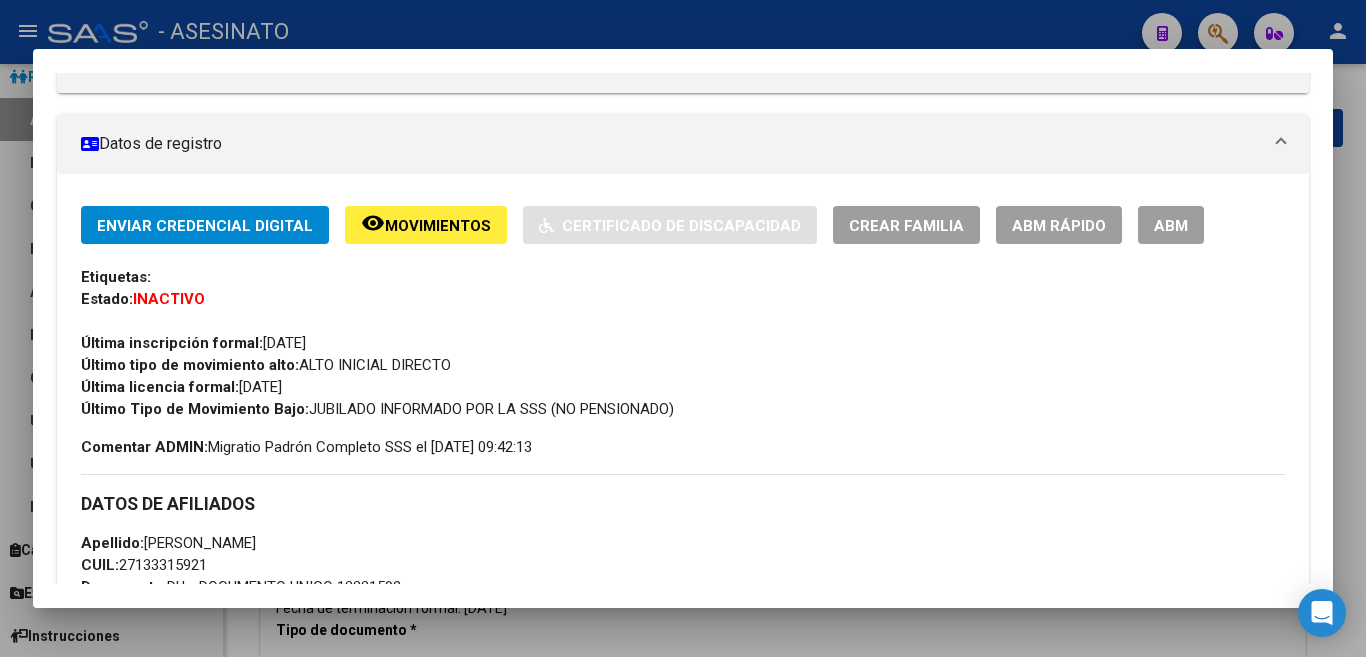 scroll, scrollTop: 400, scrollLeft: 0, axis: vertical 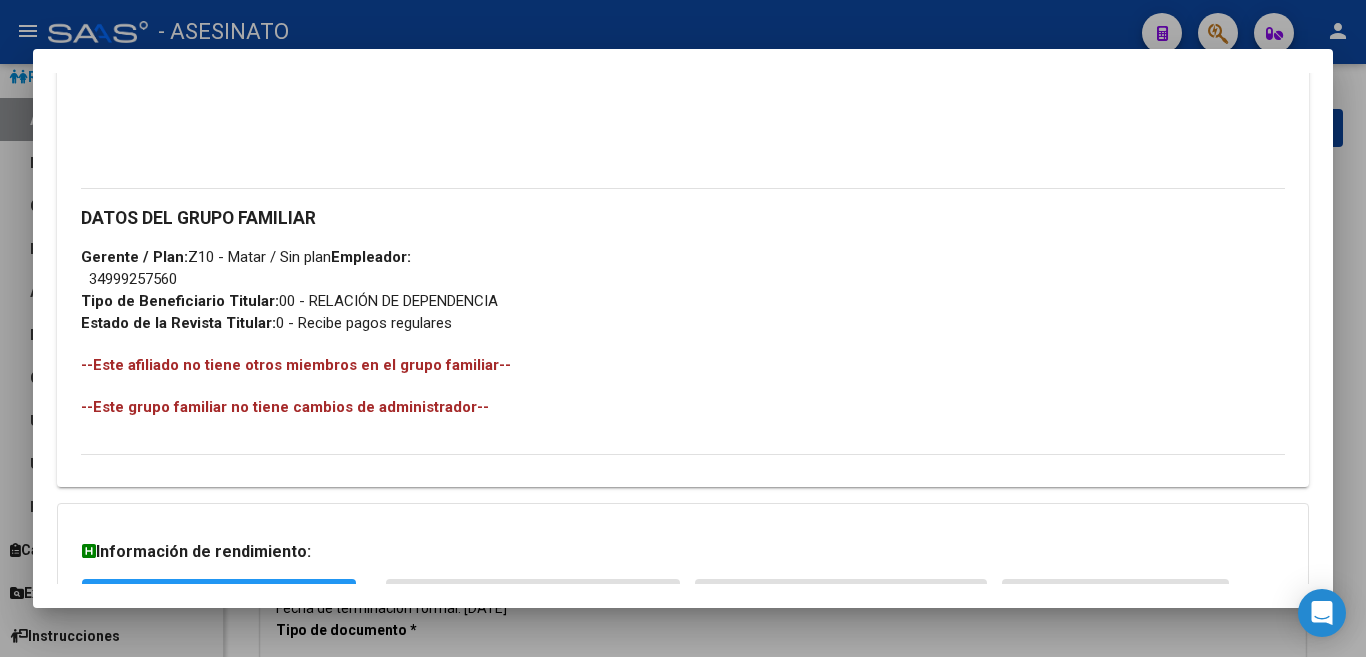 drag, startPoint x: 46, startPoint y: 169, endPoint x: 698, endPoint y: 318, distance: 668.80865 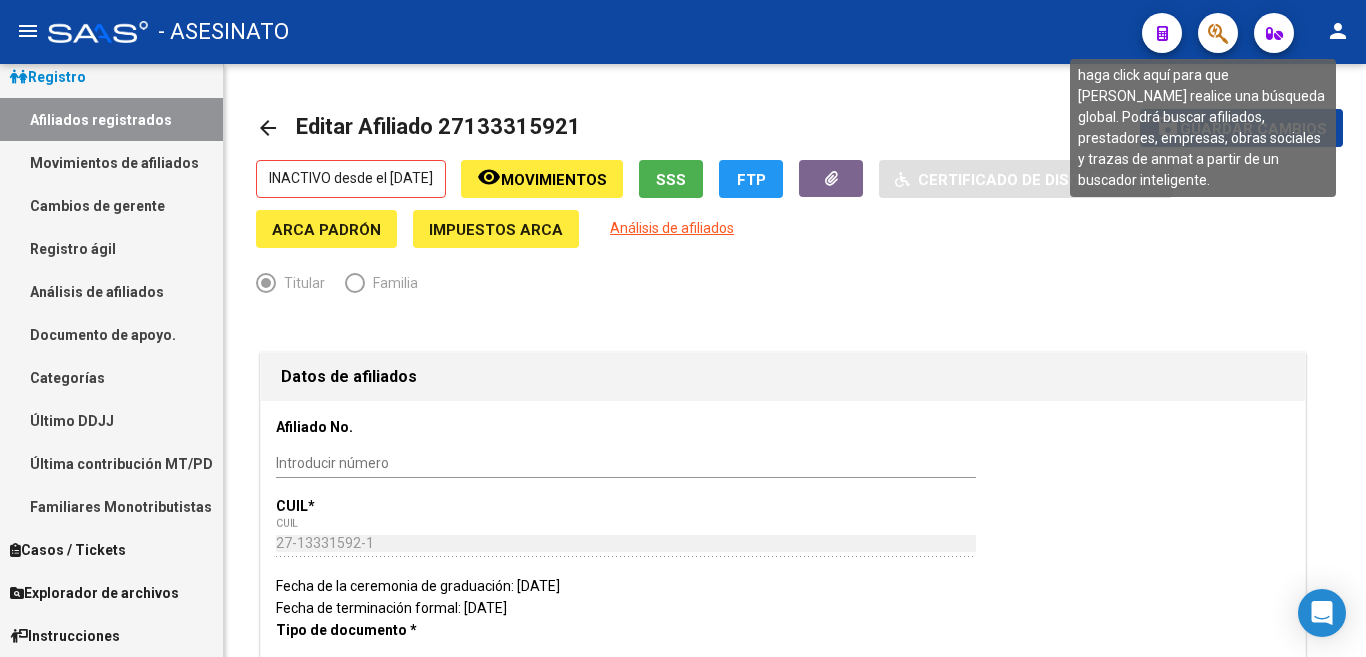 click 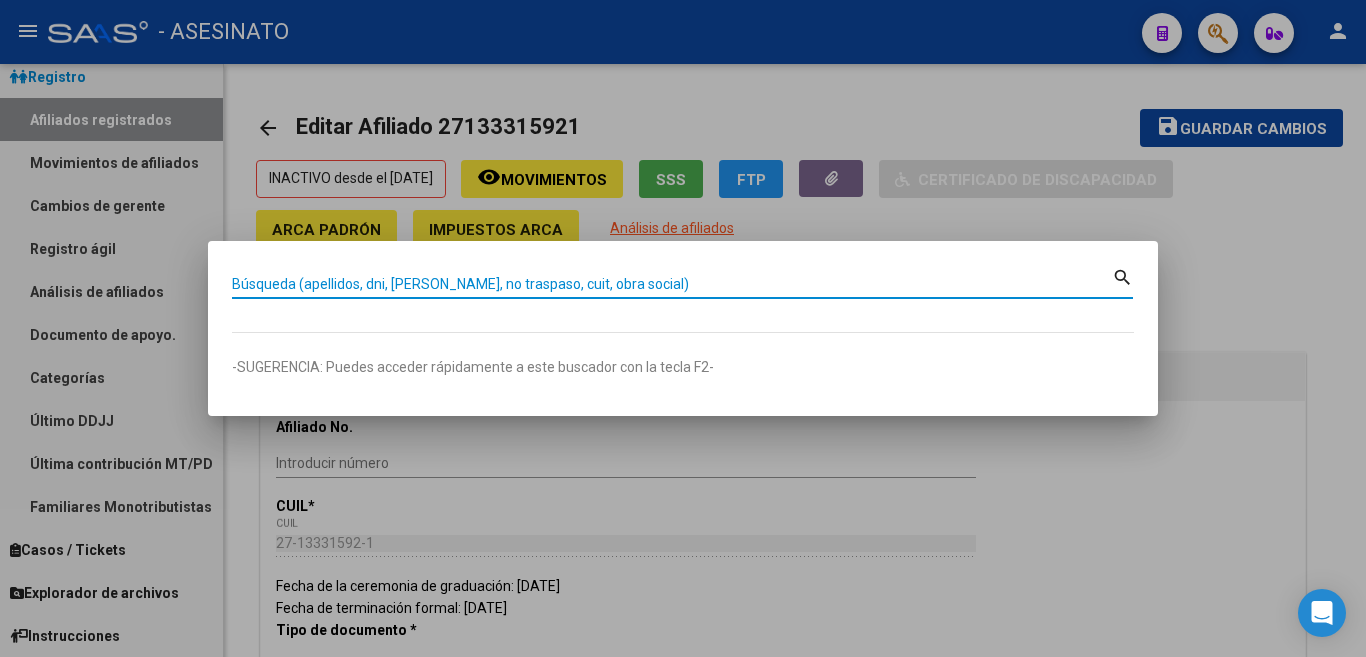 click on "Búsqueda (apellidos, dni, [PERSON_NAME], no traspaso, cuit, obra social)" at bounding box center (672, 284) 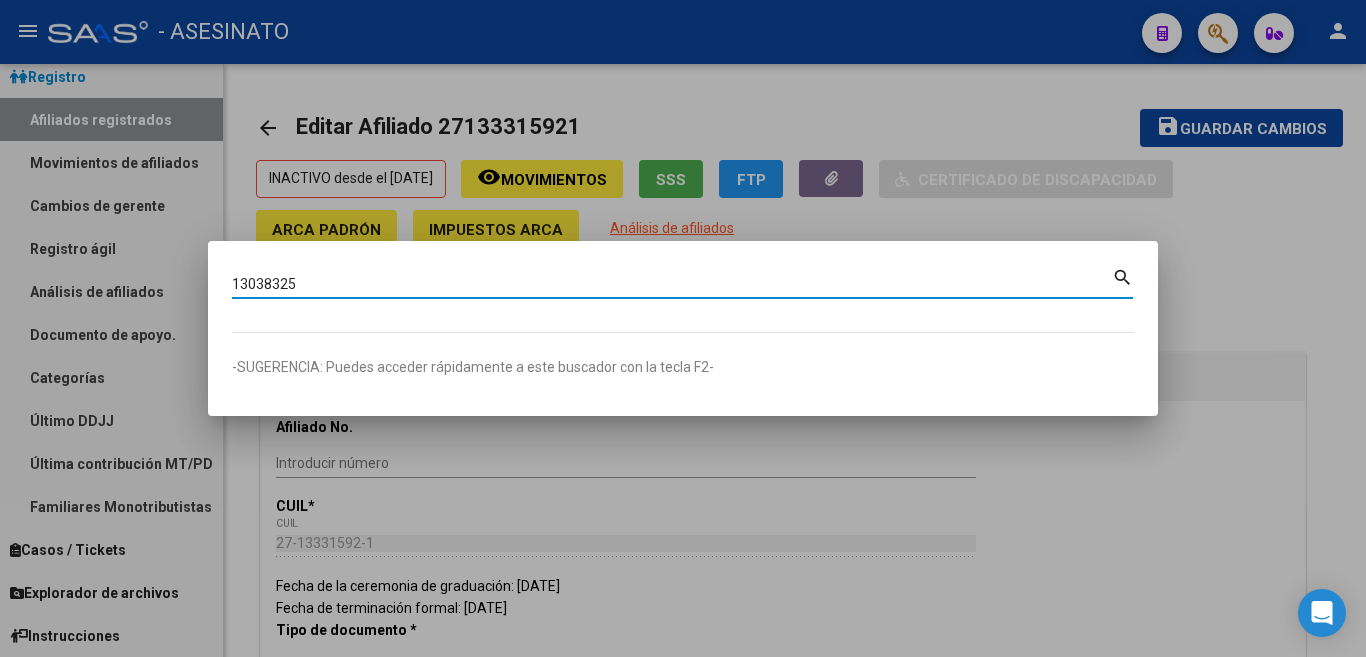 type on "13038325" 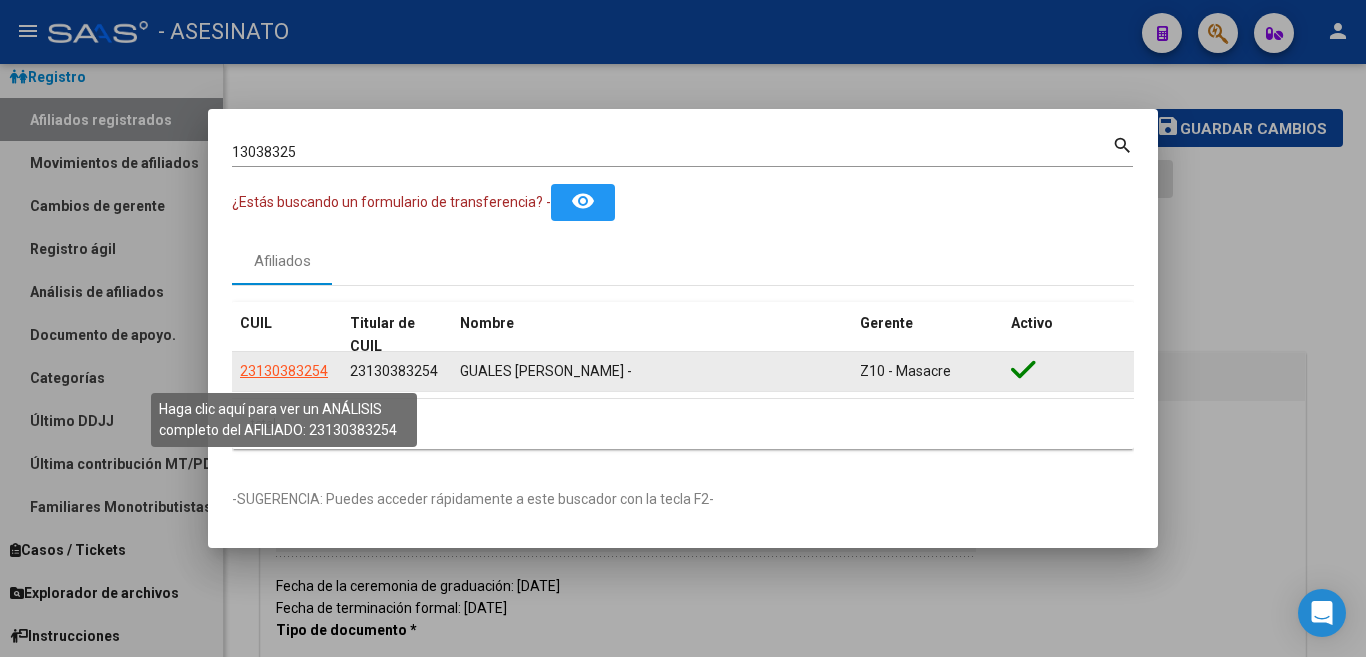 click on "23130383254" 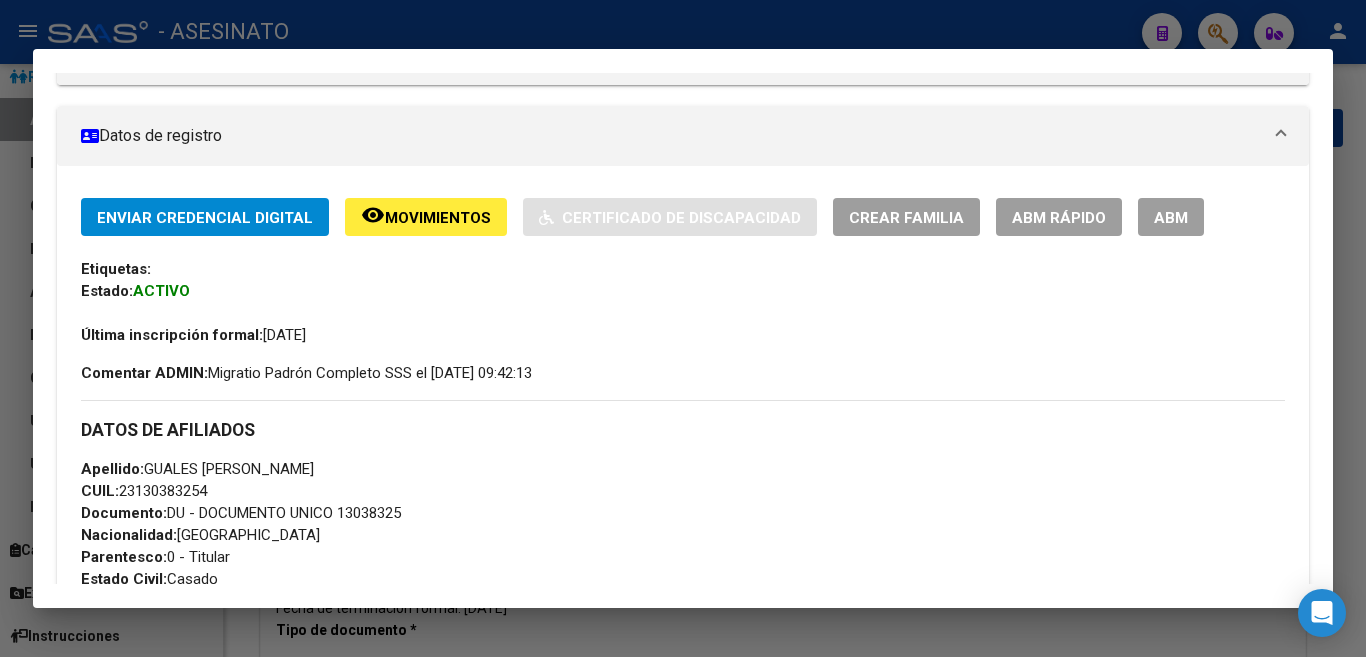 scroll, scrollTop: 400, scrollLeft: 0, axis: vertical 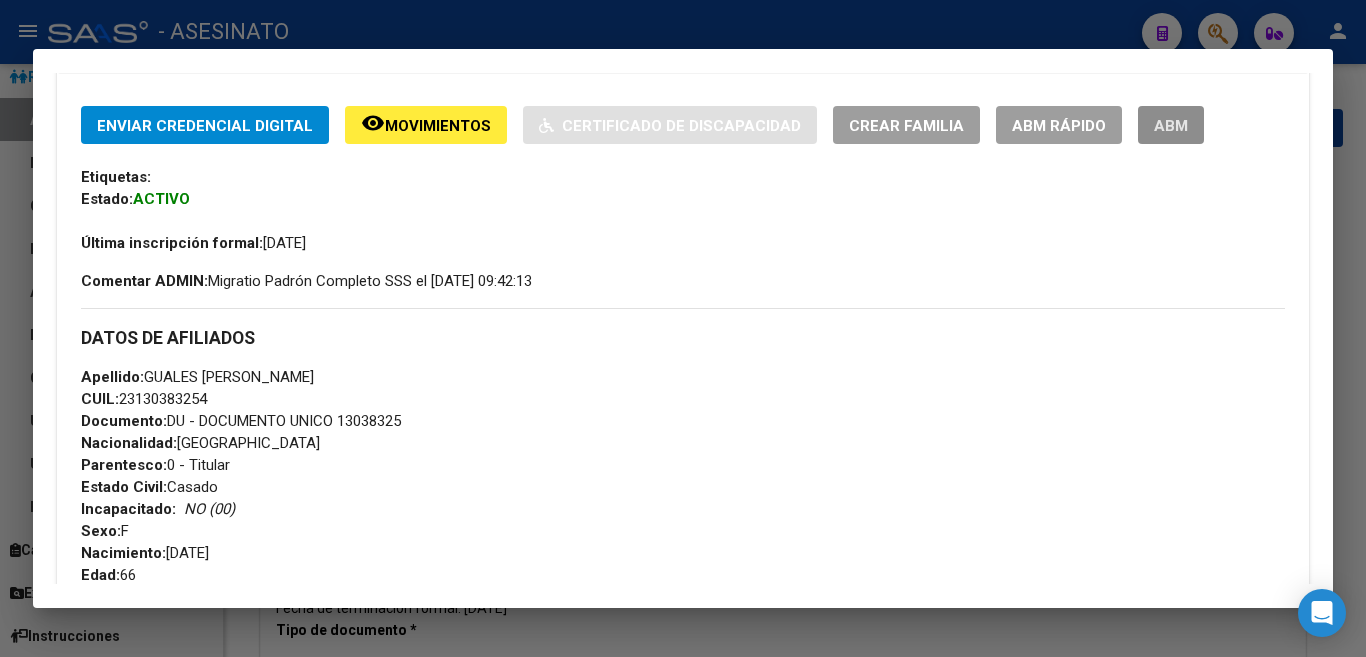 click on "ABM" at bounding box center (1171, 126) 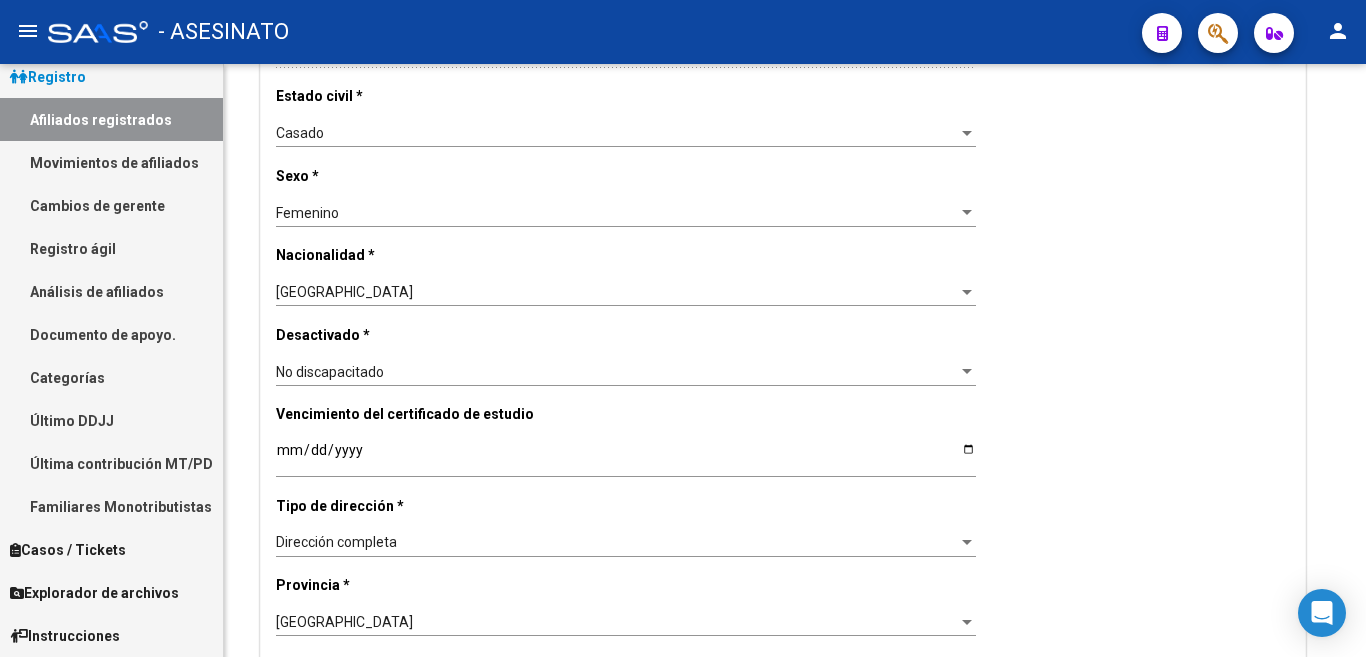 scroll, scrollTop: 600, scrollLeft: 0, axis: vertical 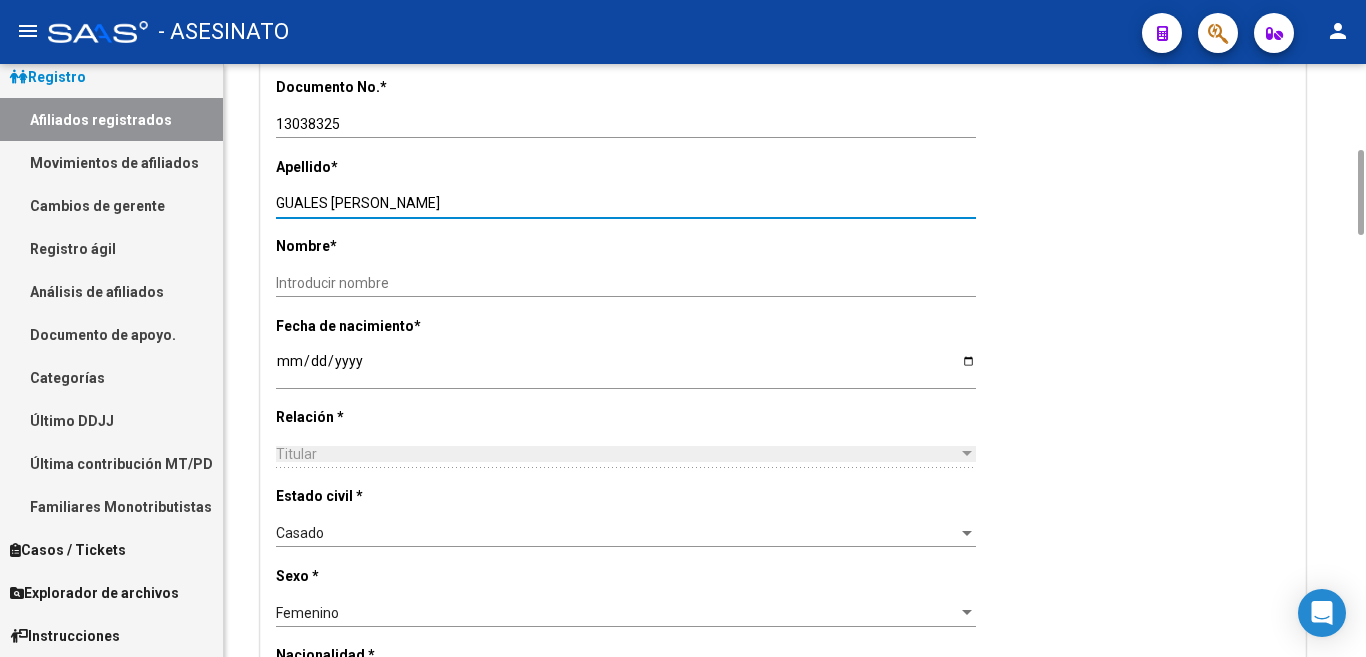 drag, startPoint x: 330, startPoint y: 205, endPoint x: 443, endPoint y: 205, distance: 113 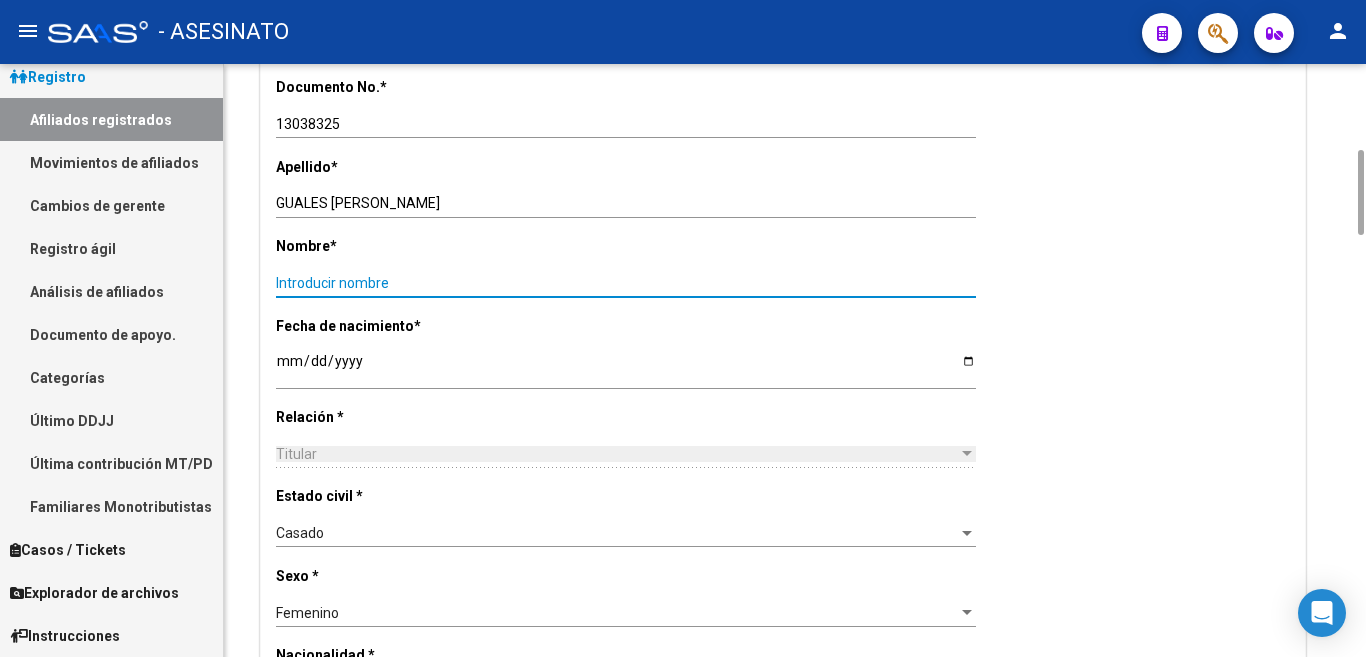 paste on "[PERSON_NAME]" 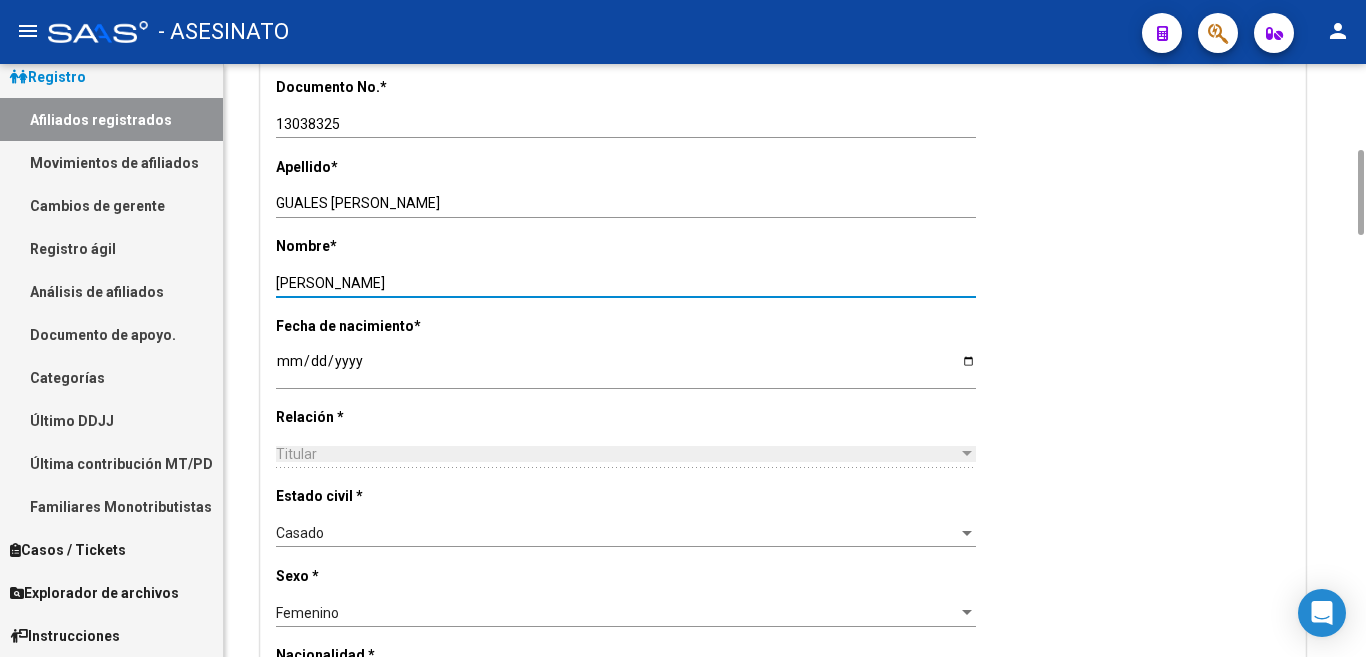 type on "[PERSON_NAME]" 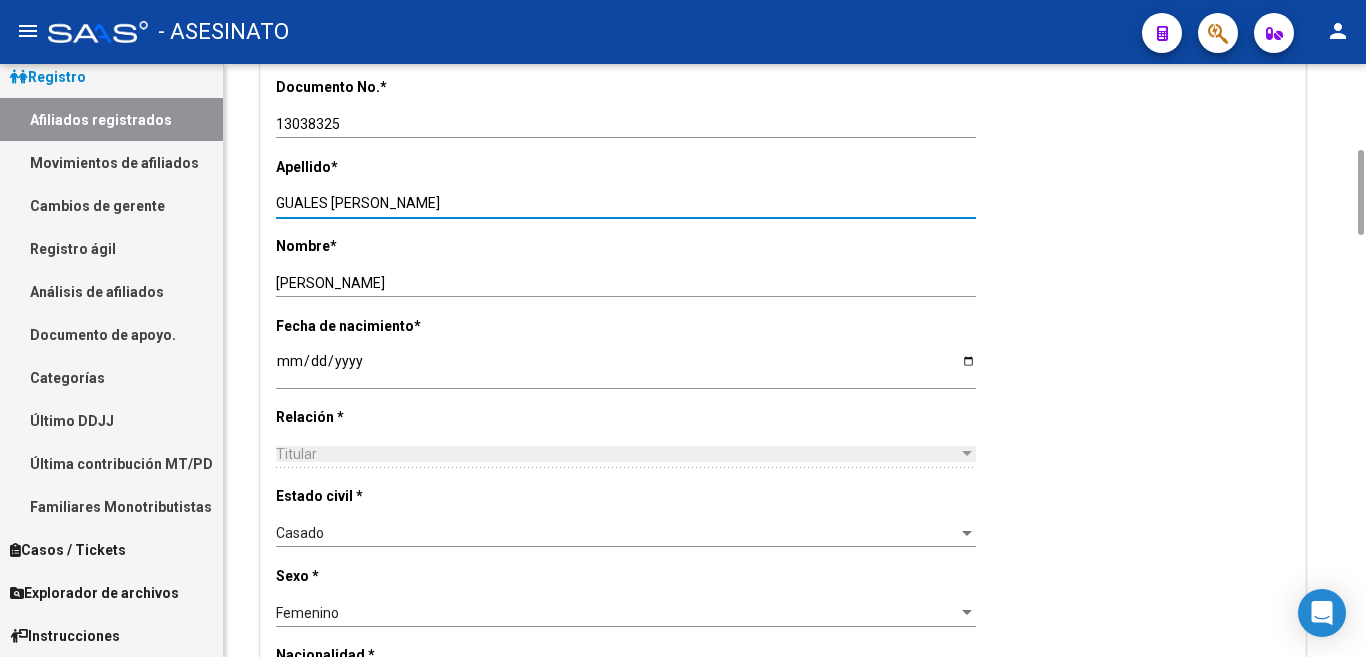 drag, startPoint x: 330, startPoint y: 203, endPoint x: 492, endPoint y: 202, distance: 162.00308 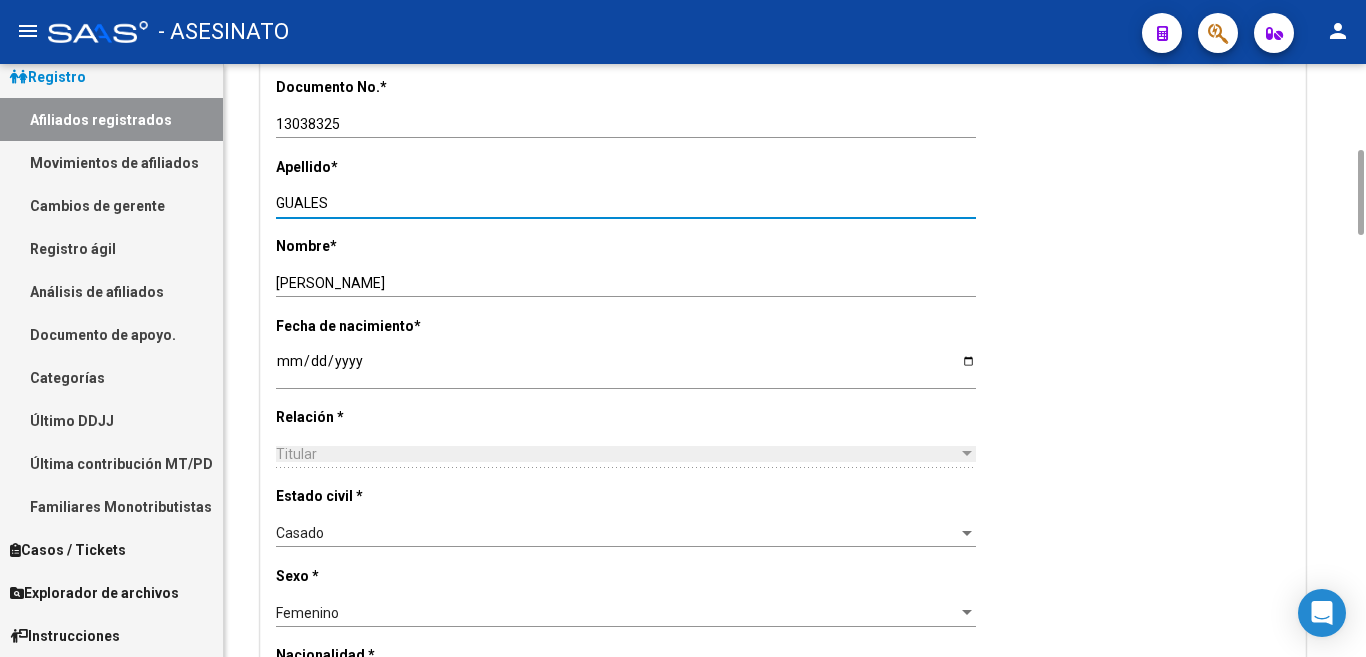type on "GUALES" 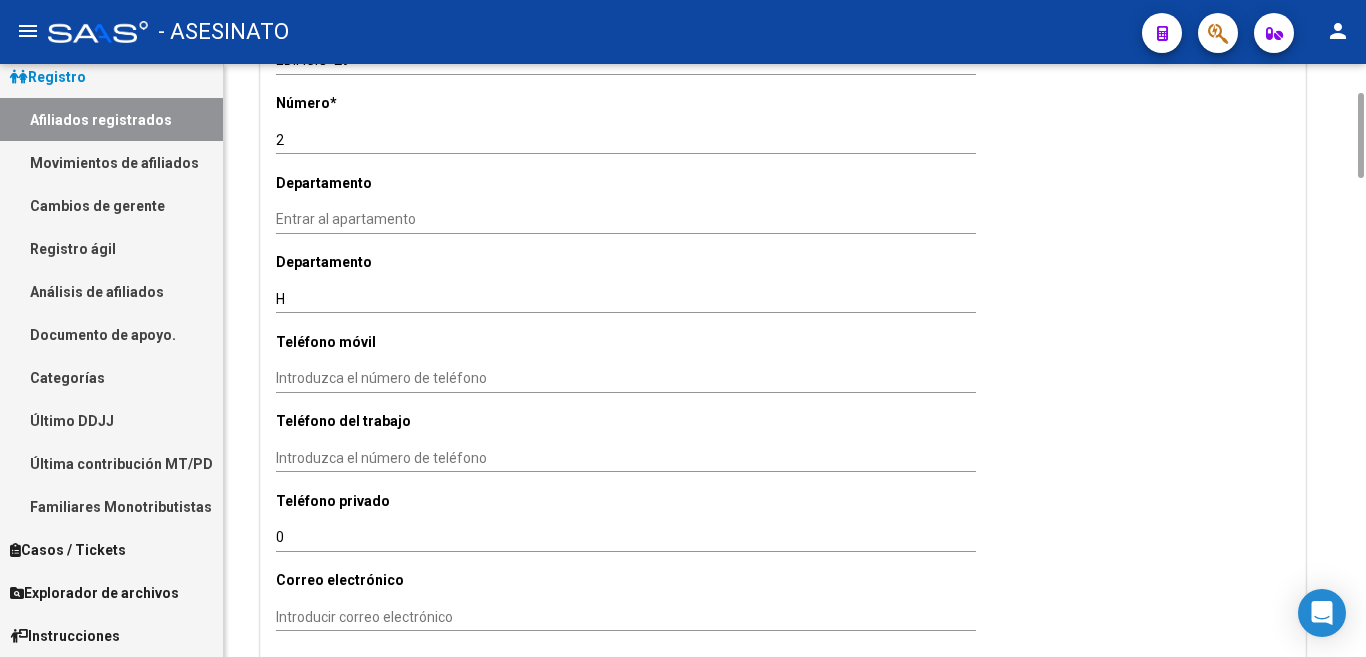 scroll, scrollTop: 2000, scrollLeft: 0, axis: vertical 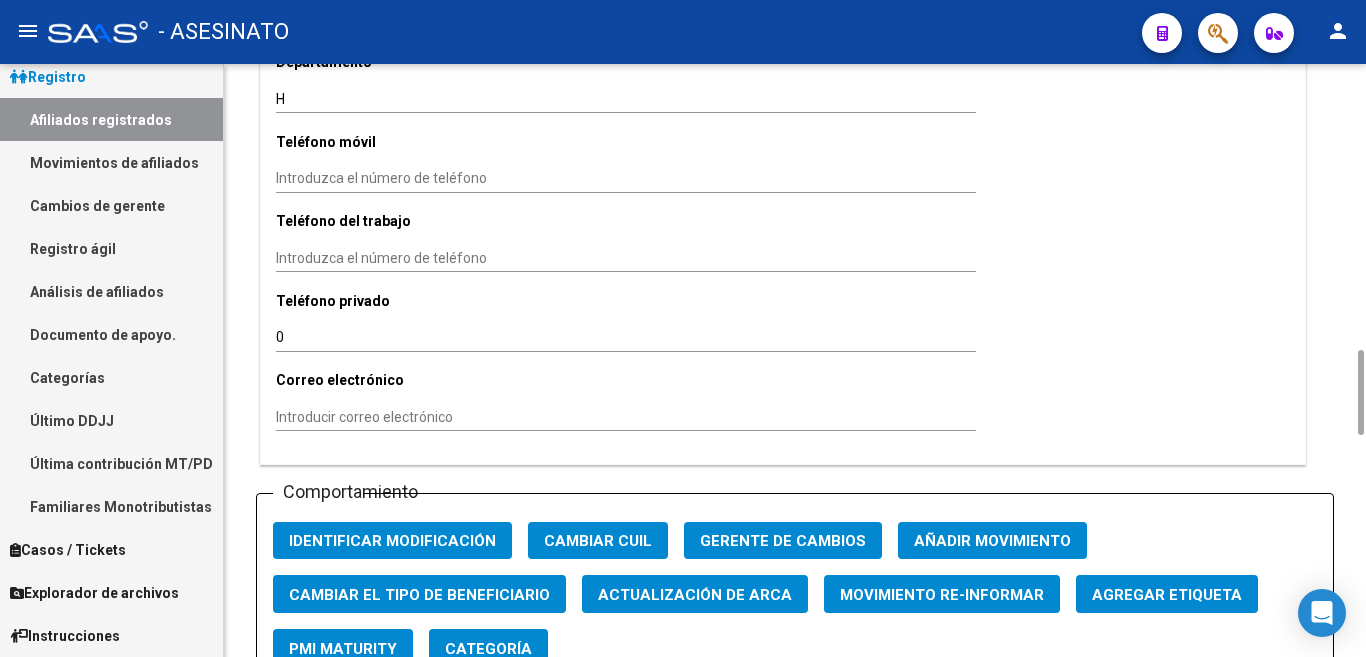 click on "Añadir movimiento" 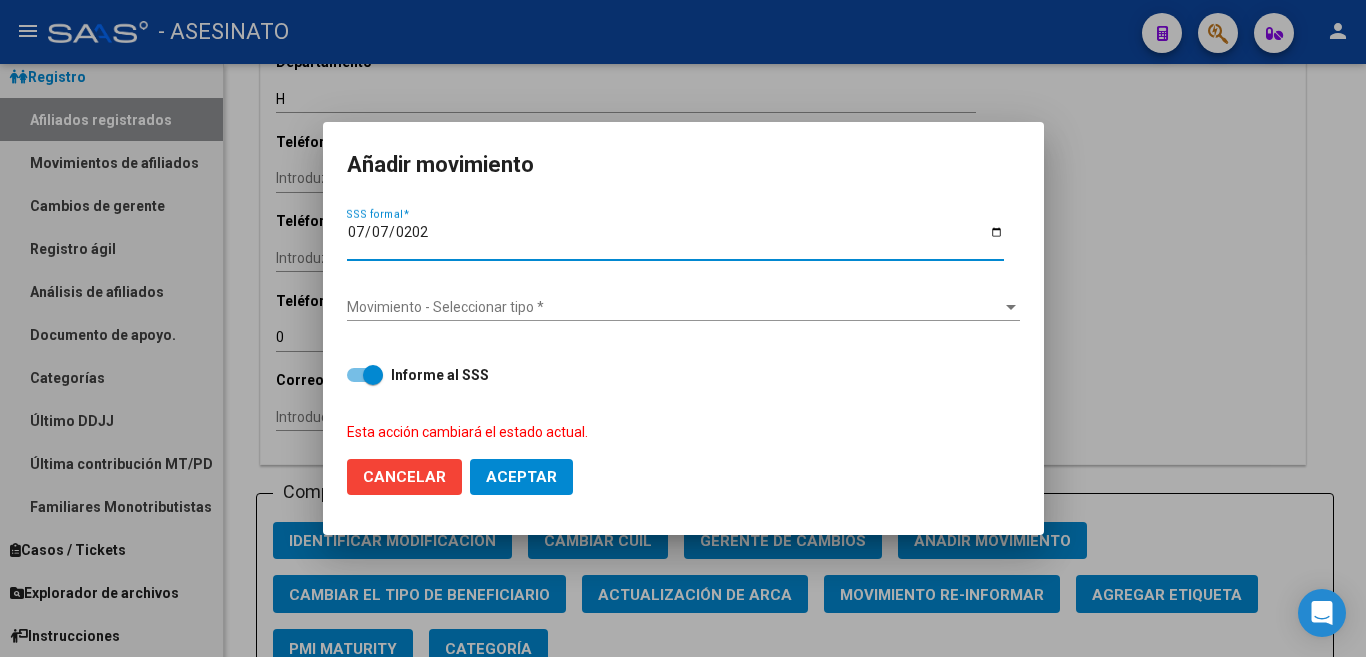 type on "[DATE]" 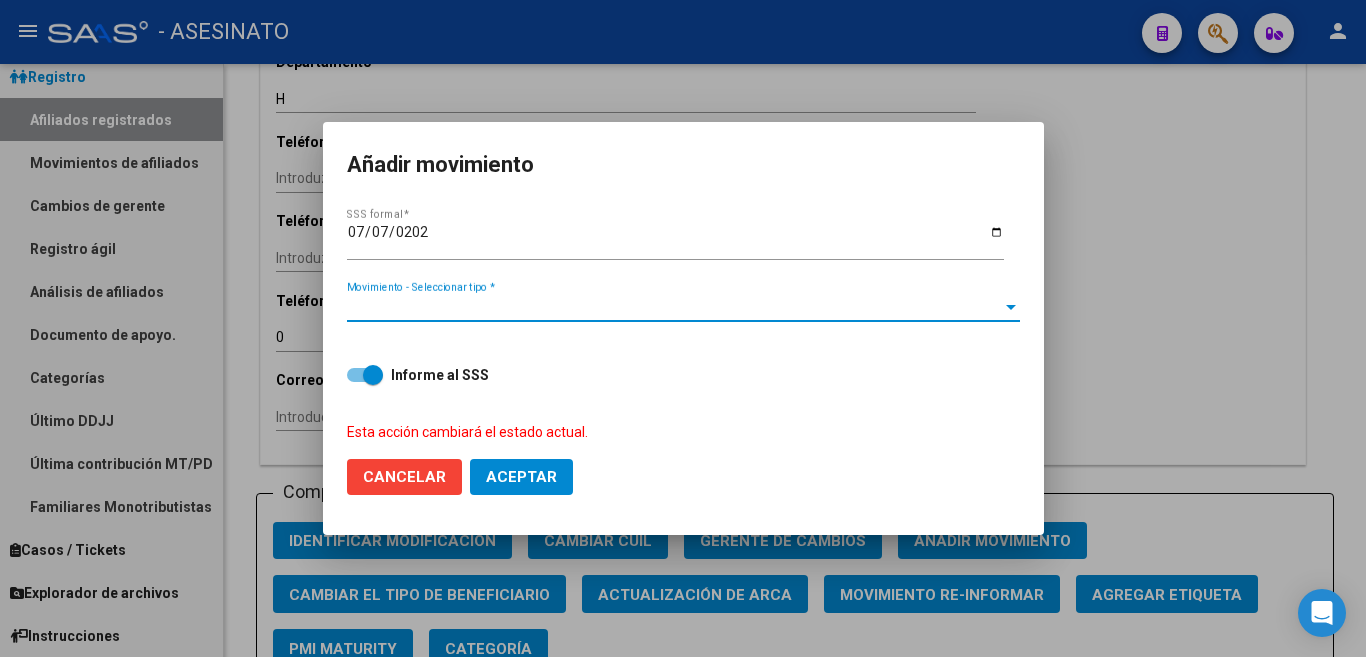 click at bounding box center (1011, 307) 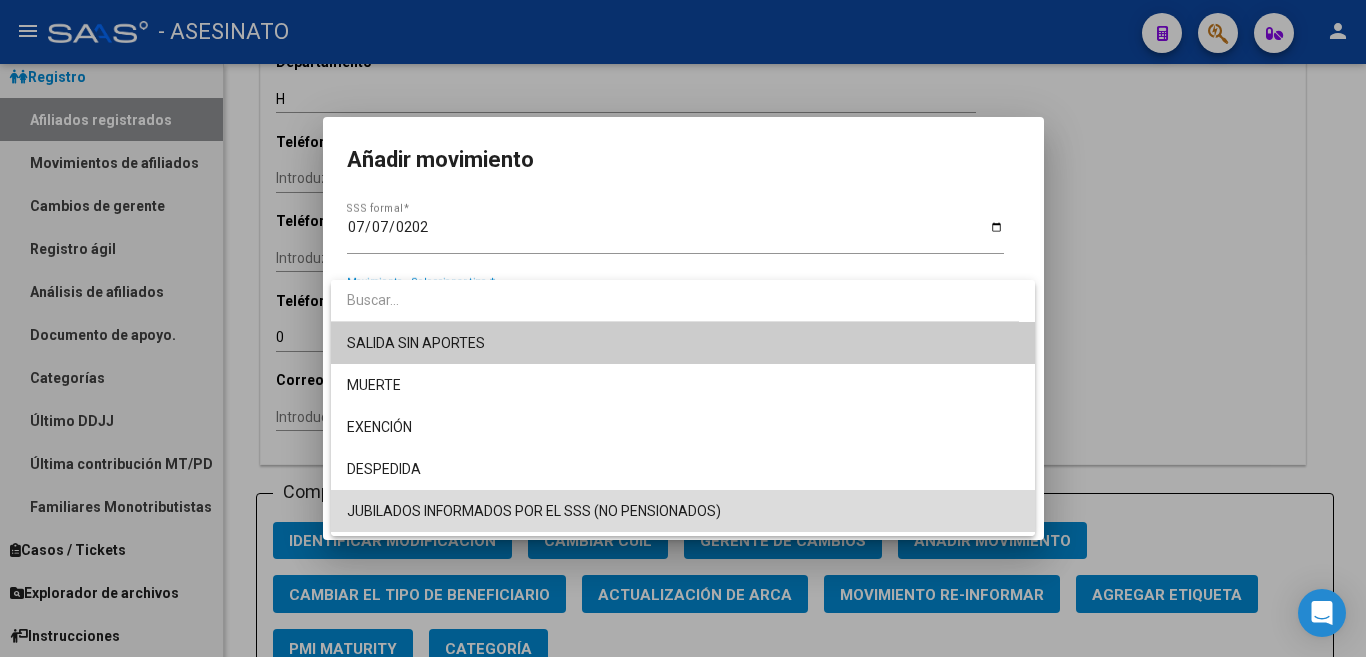 click on "JUBILADOS INFORMADOS POR EL SSS (NO PENSIONADOS)" at bounding box center (683, 511) 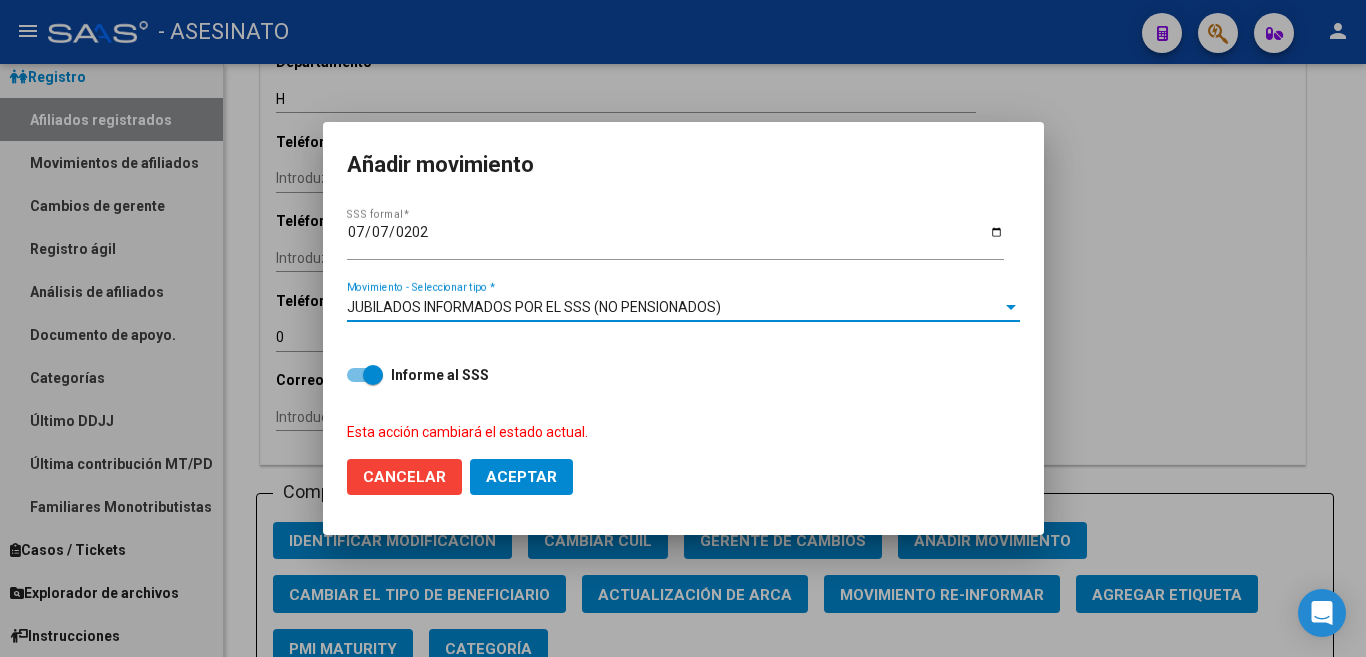 click on "Aceptar" 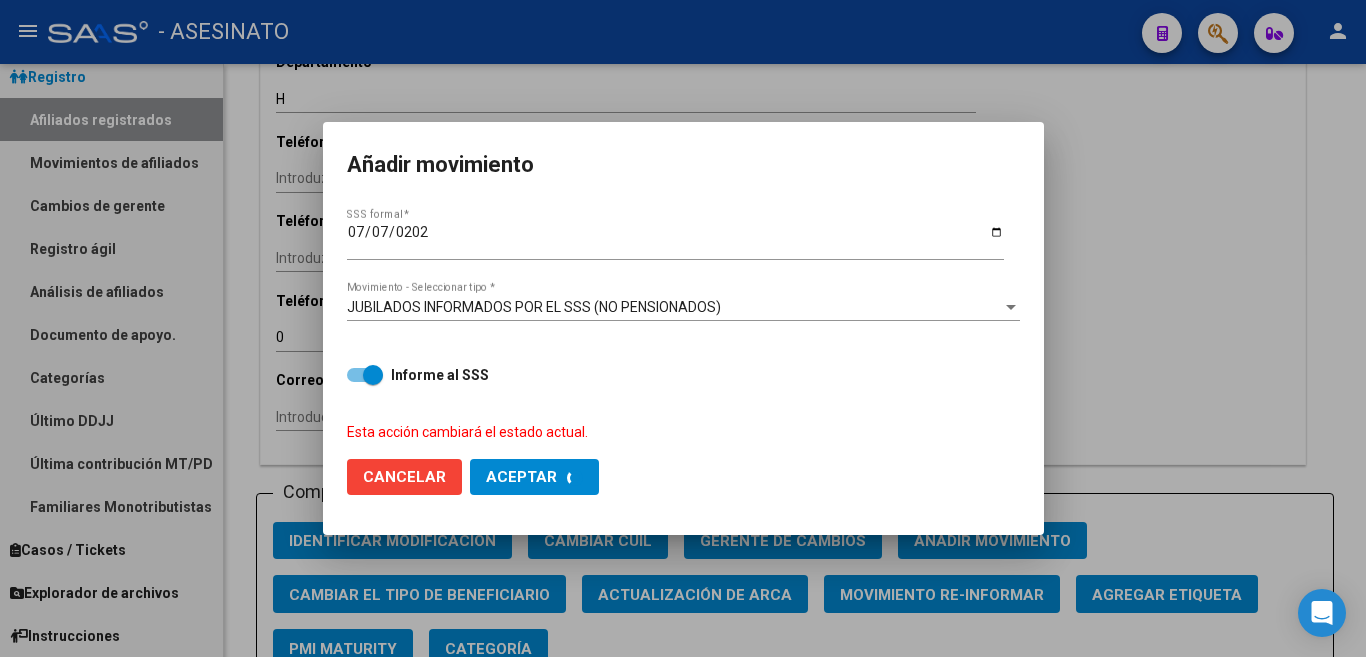 checkbox on "false" 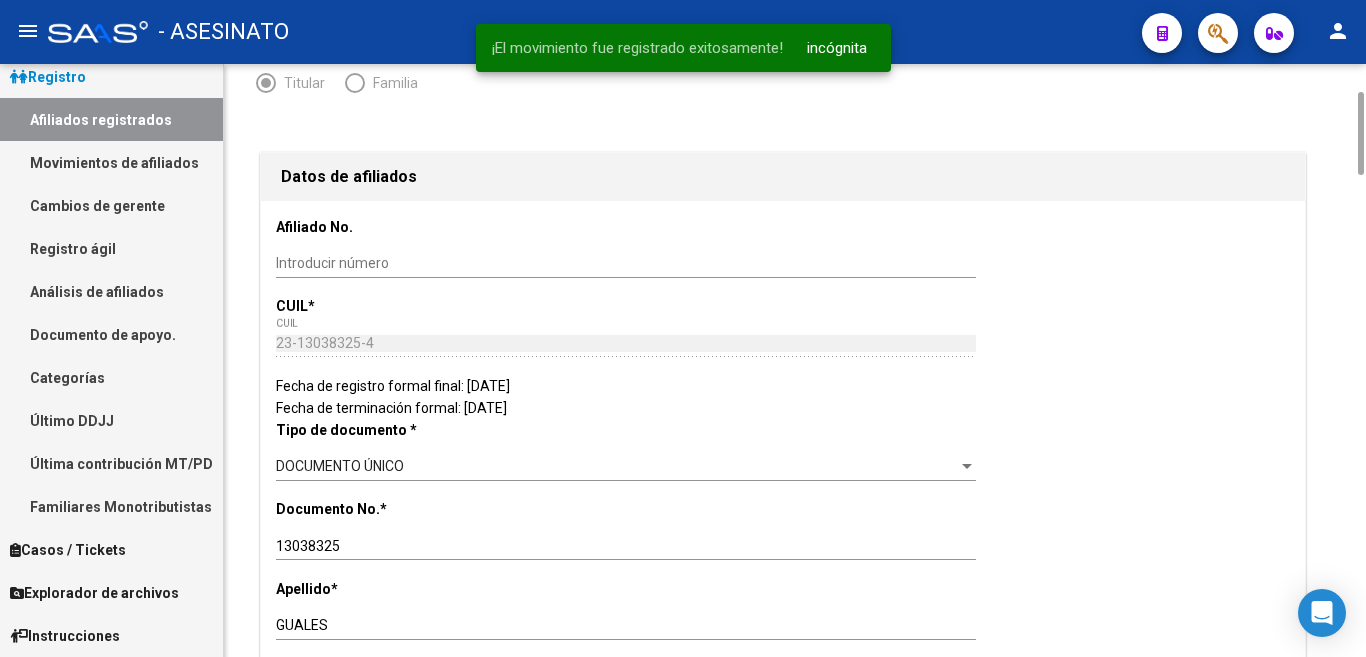 scroll, scrollTop: 0, scrollLeft: 0, axis: both 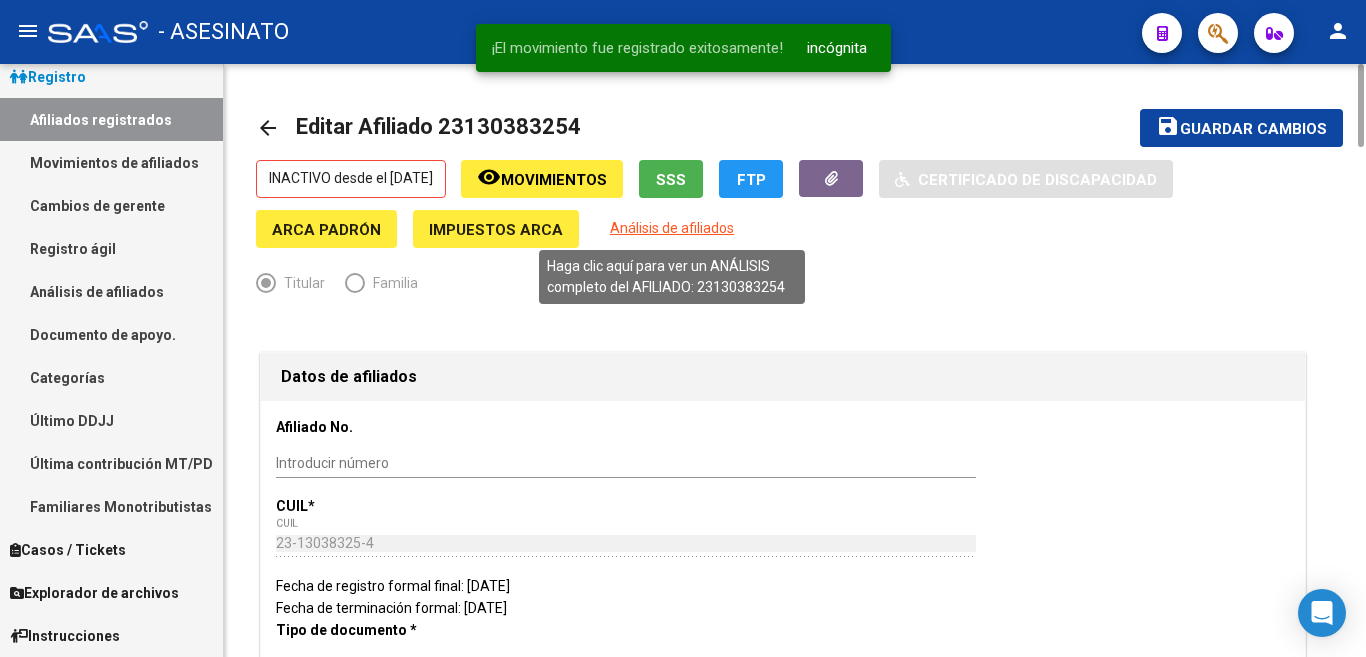 click on "Análisis de afiliados" 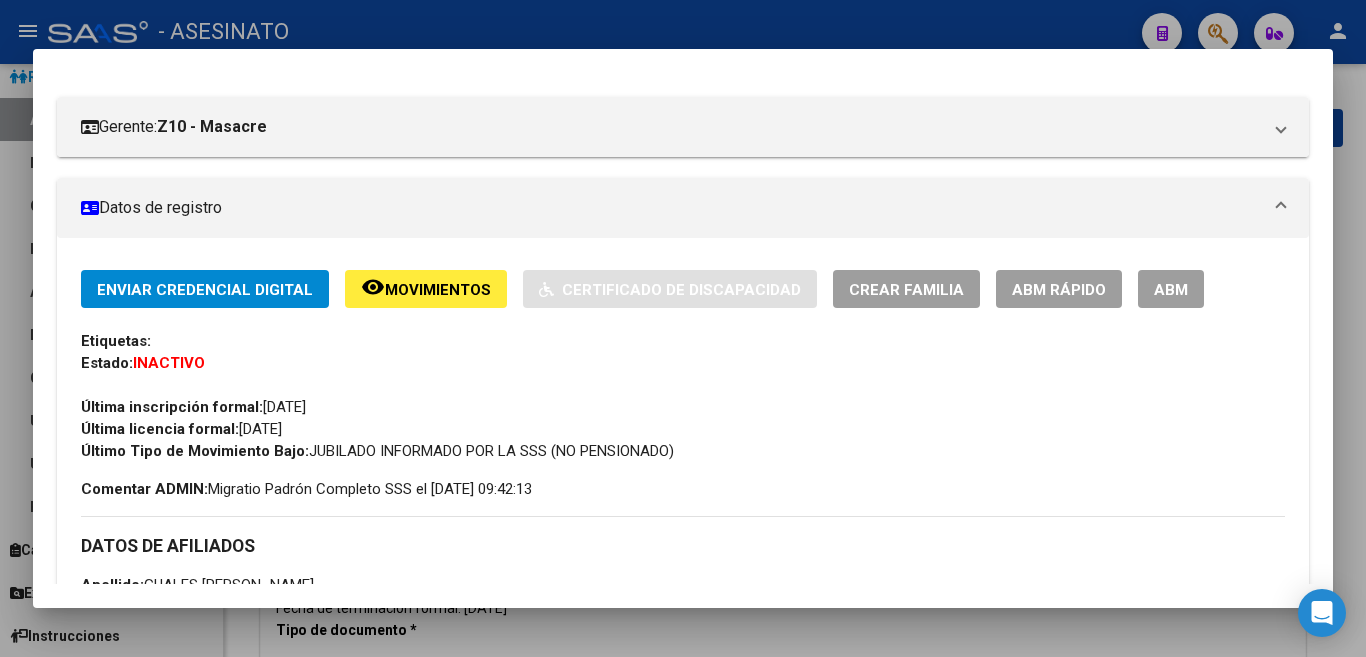 scroll, scrollTop: 300, scrollLeft: 0, axis: vertical 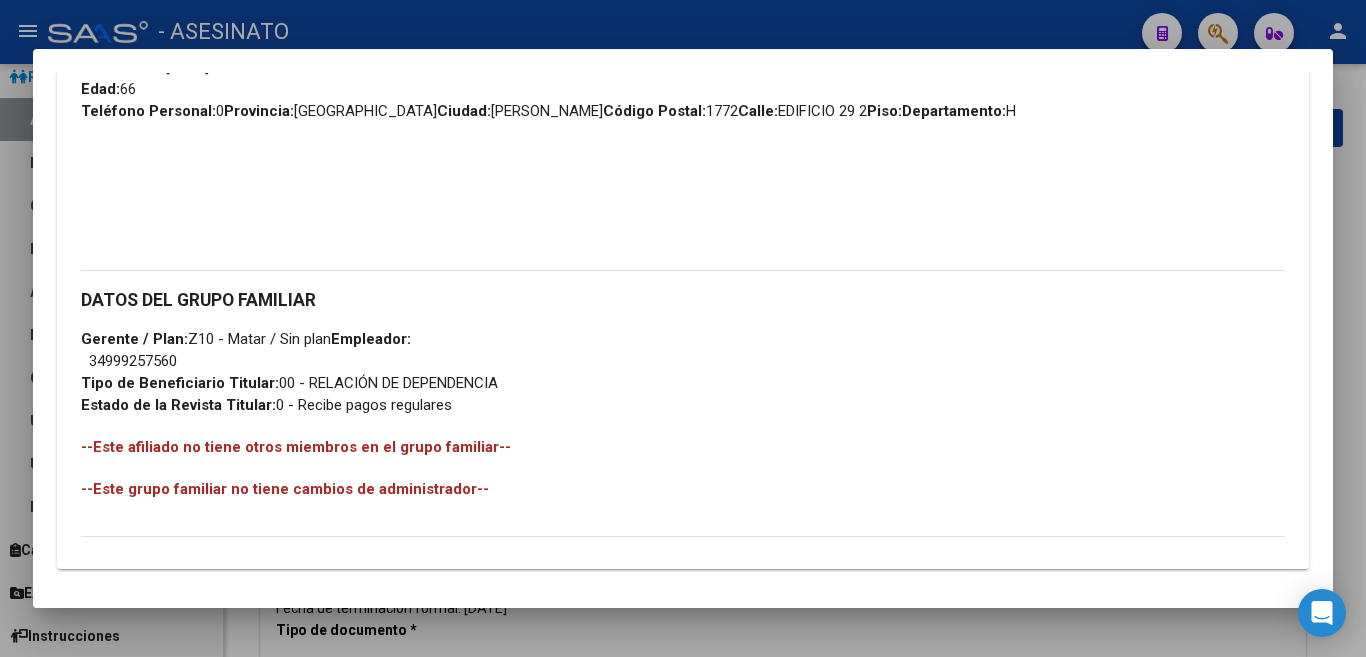 drag, startPoint x: 72, startPoint y: 278, endPoint x: 556, endPoint y: 418, distance: 503.84125 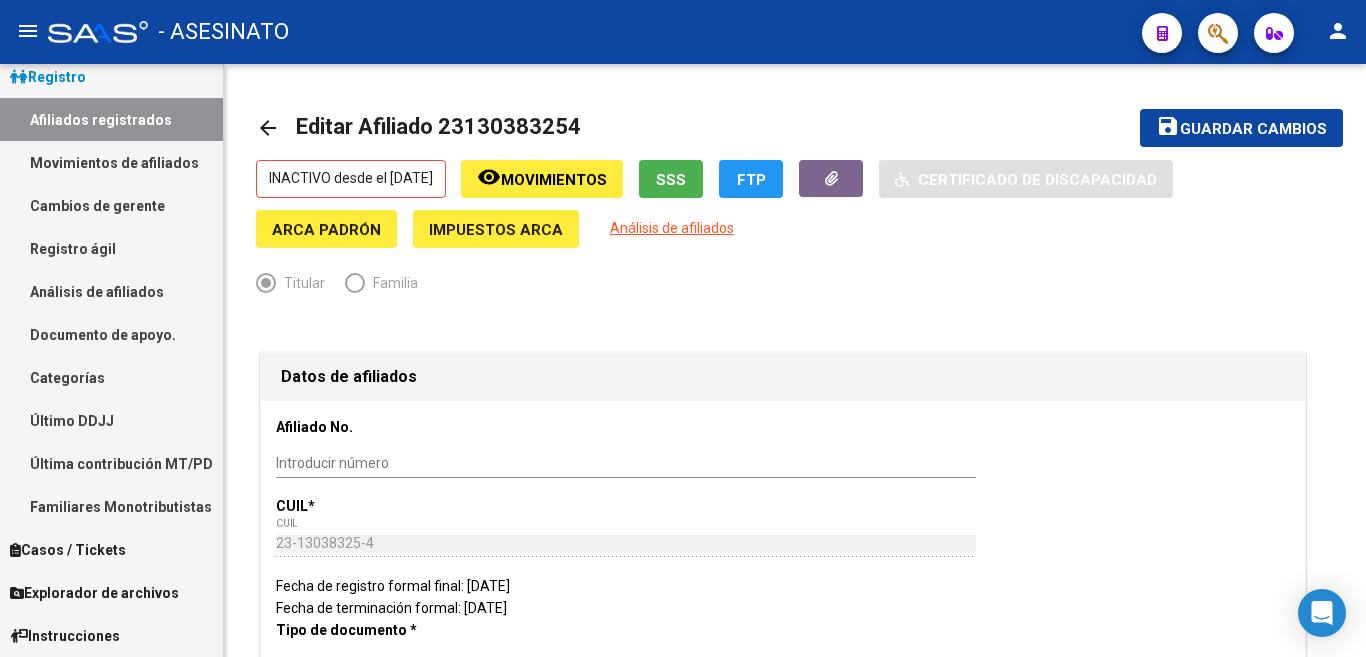 click on "- ASESINATO" 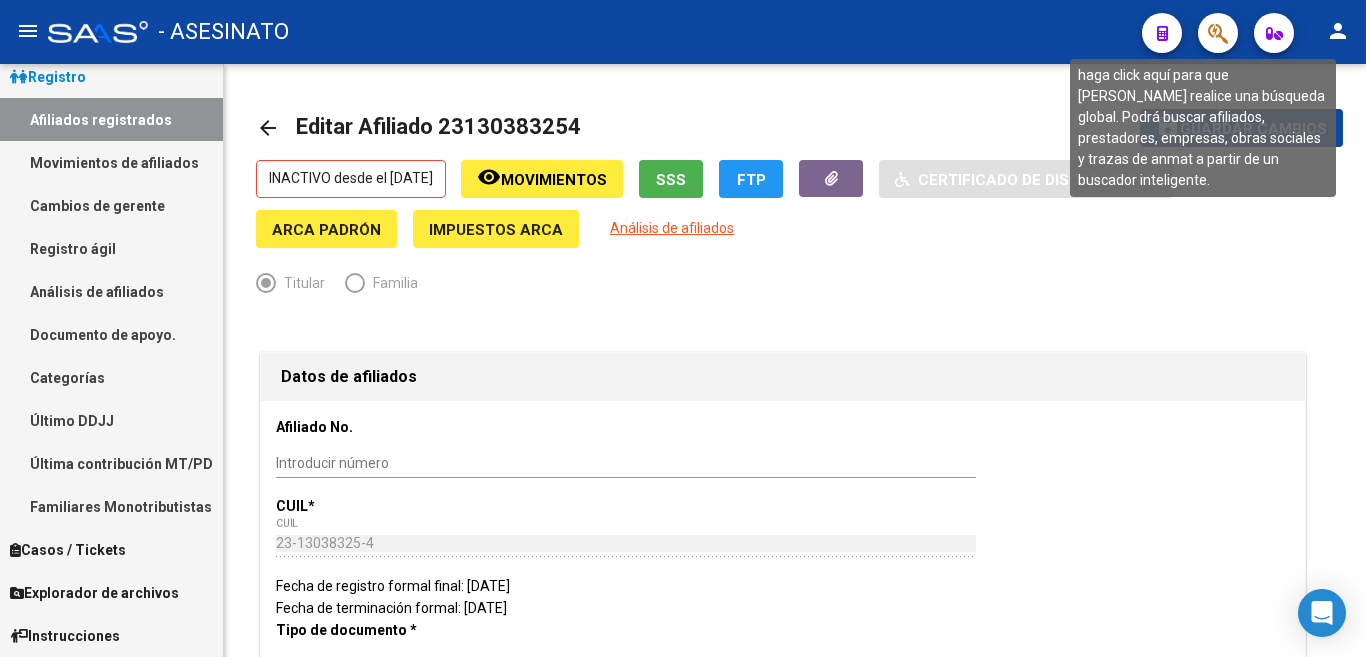 click 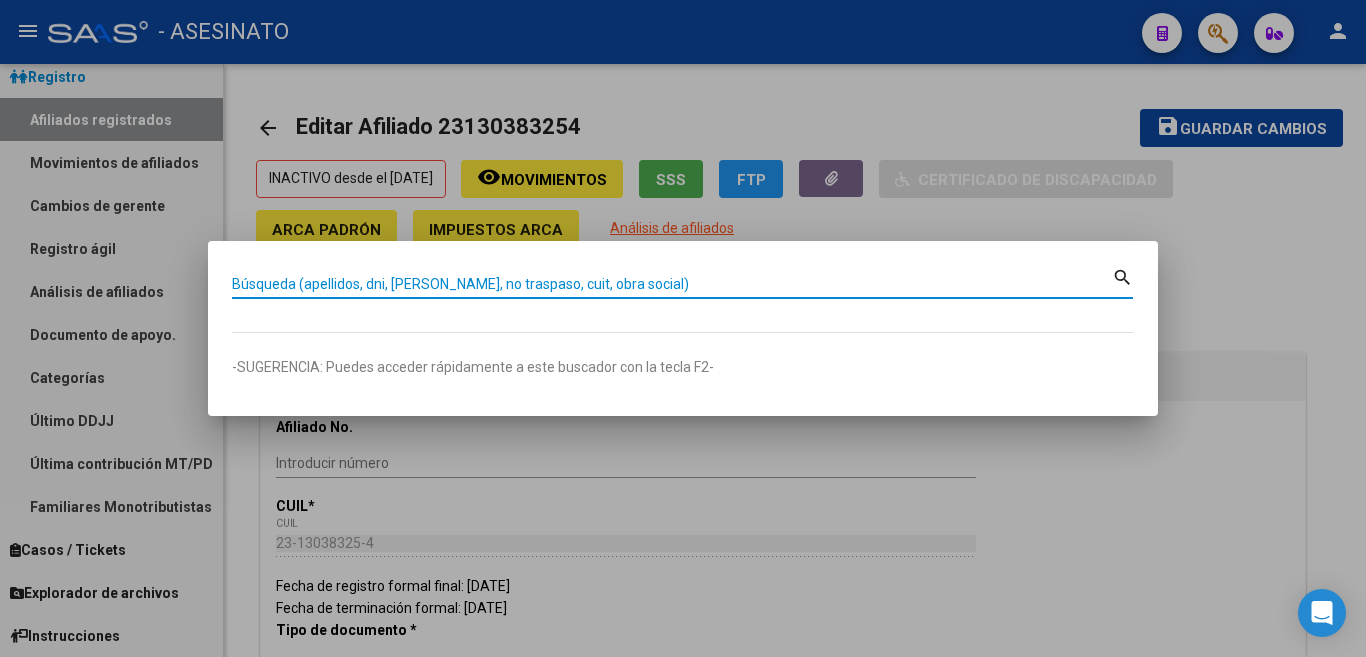 click on "Búsqueda (apellidos, dni, [PERSON_NAME], no traspaso, cuit, obra social)" at bounding box center (672, 284) 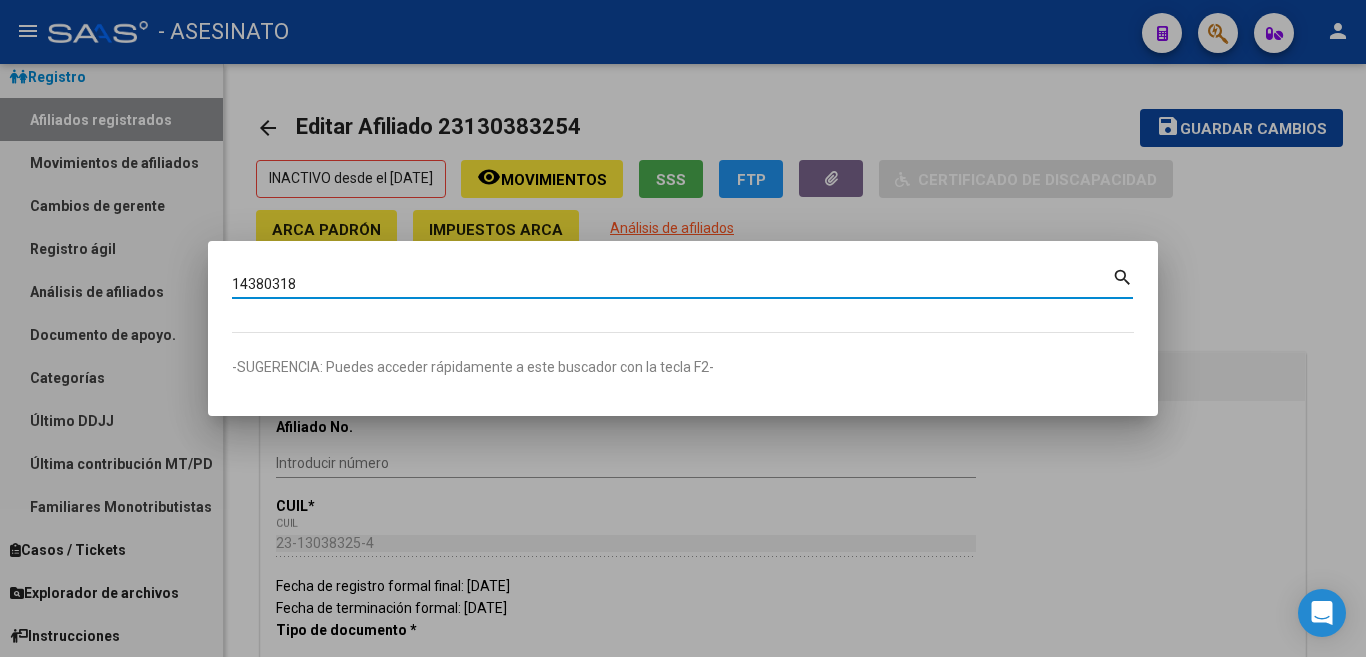 type on "14380318" 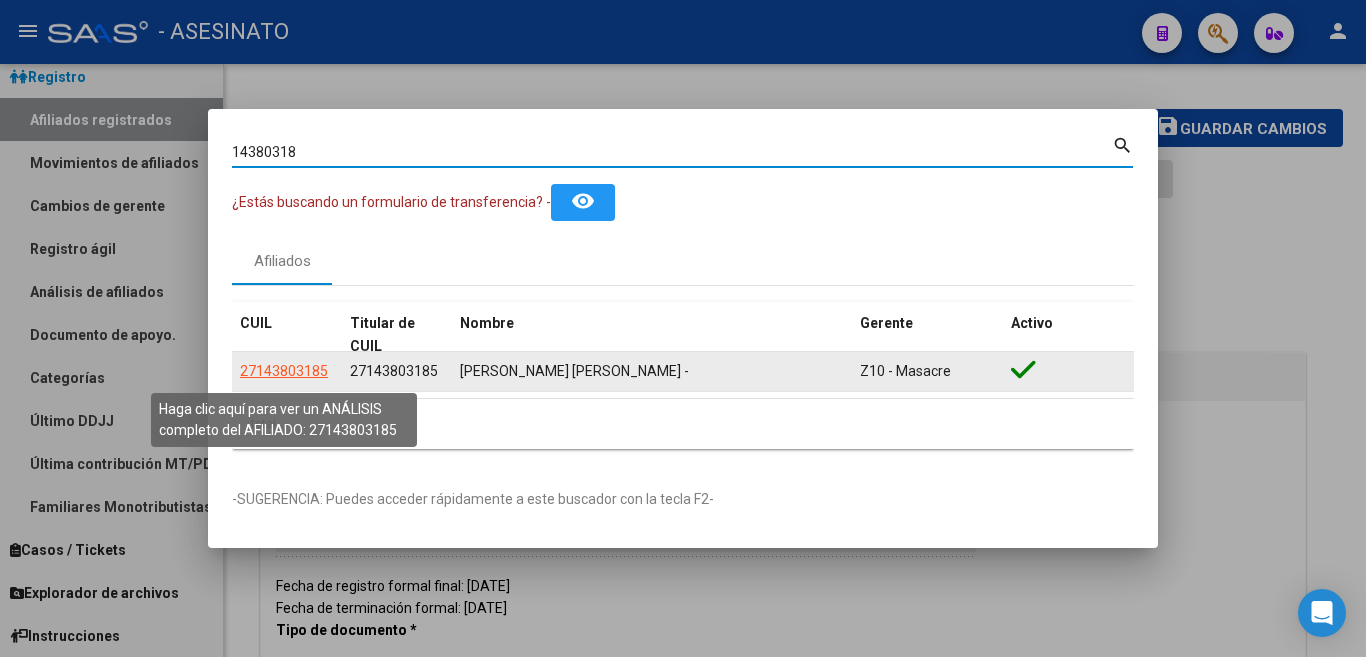 click on "27143803185" 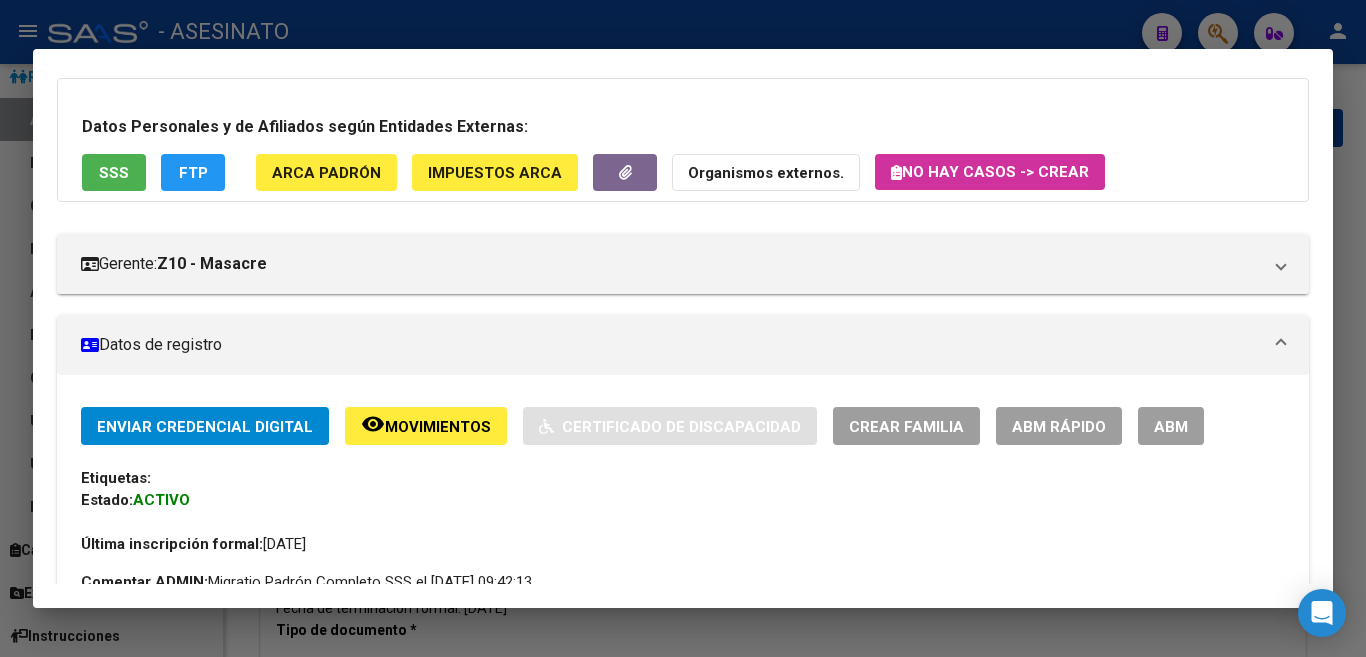 scroll, scrollTop: 100, scrollLeft: 0, axis: vertical 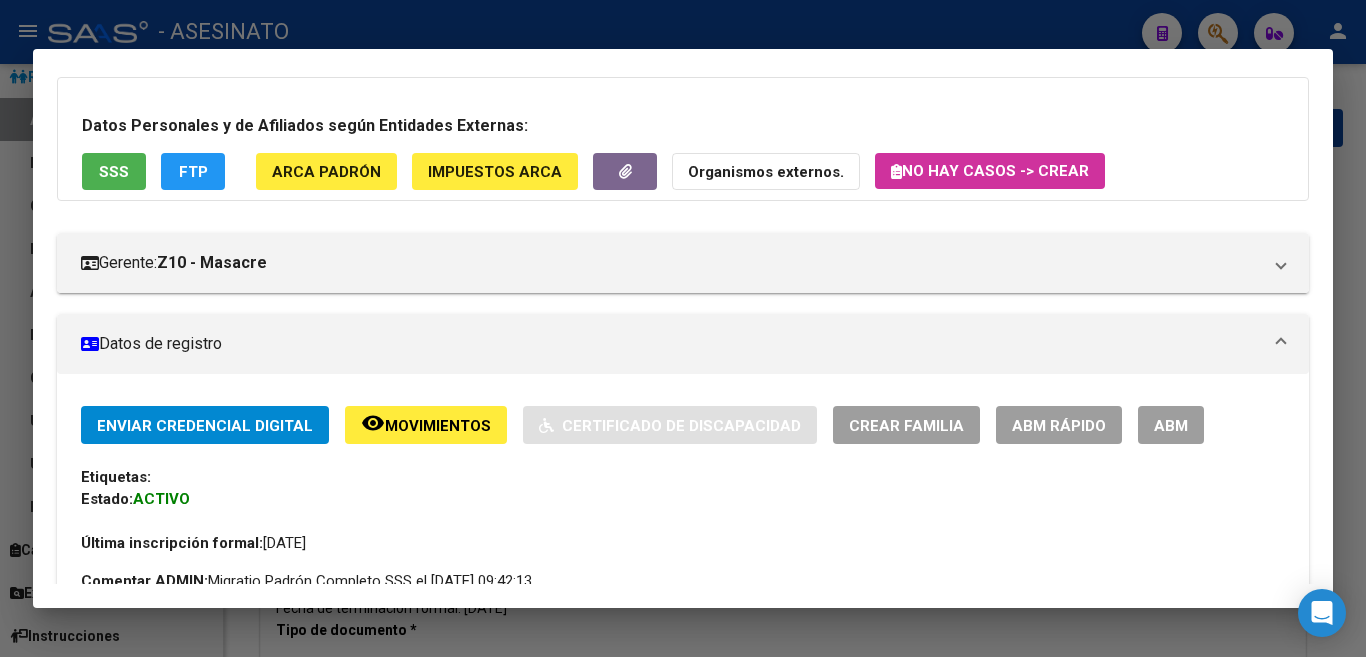 click on "ABM" at bounding box center (1171, 426) 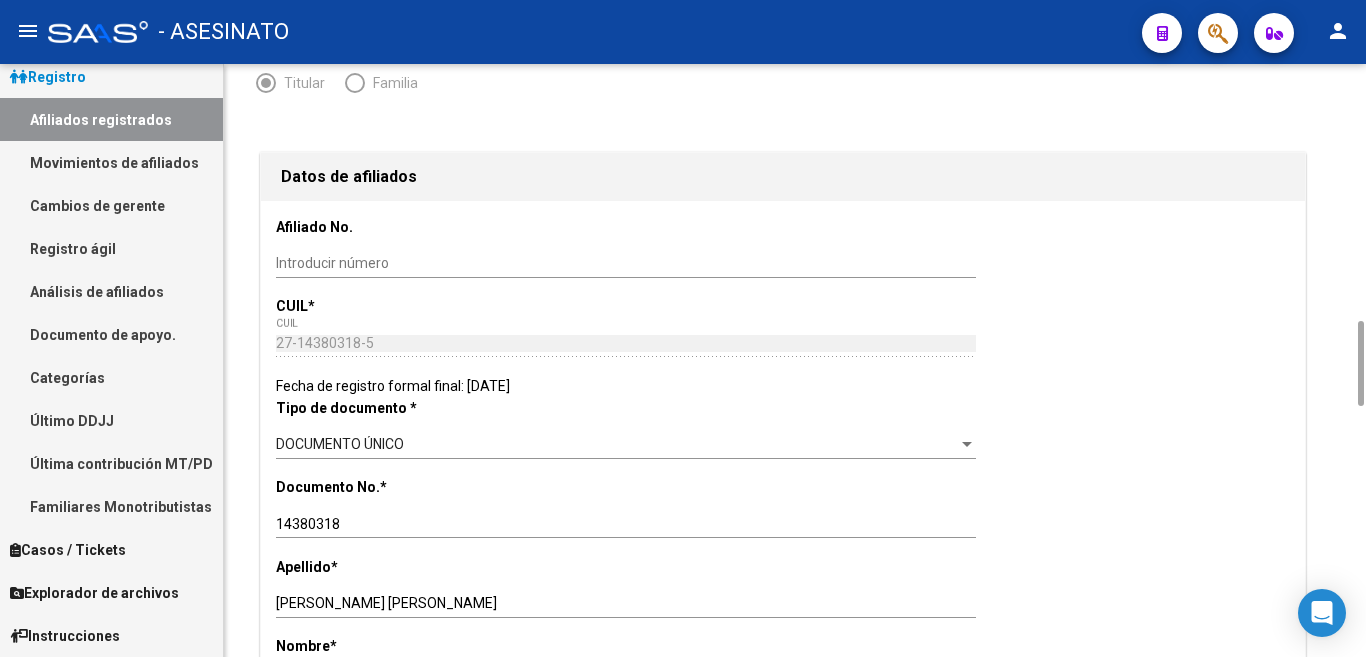 scroll, scrollTop: 400, scrollLeft: 0, axis: vertical 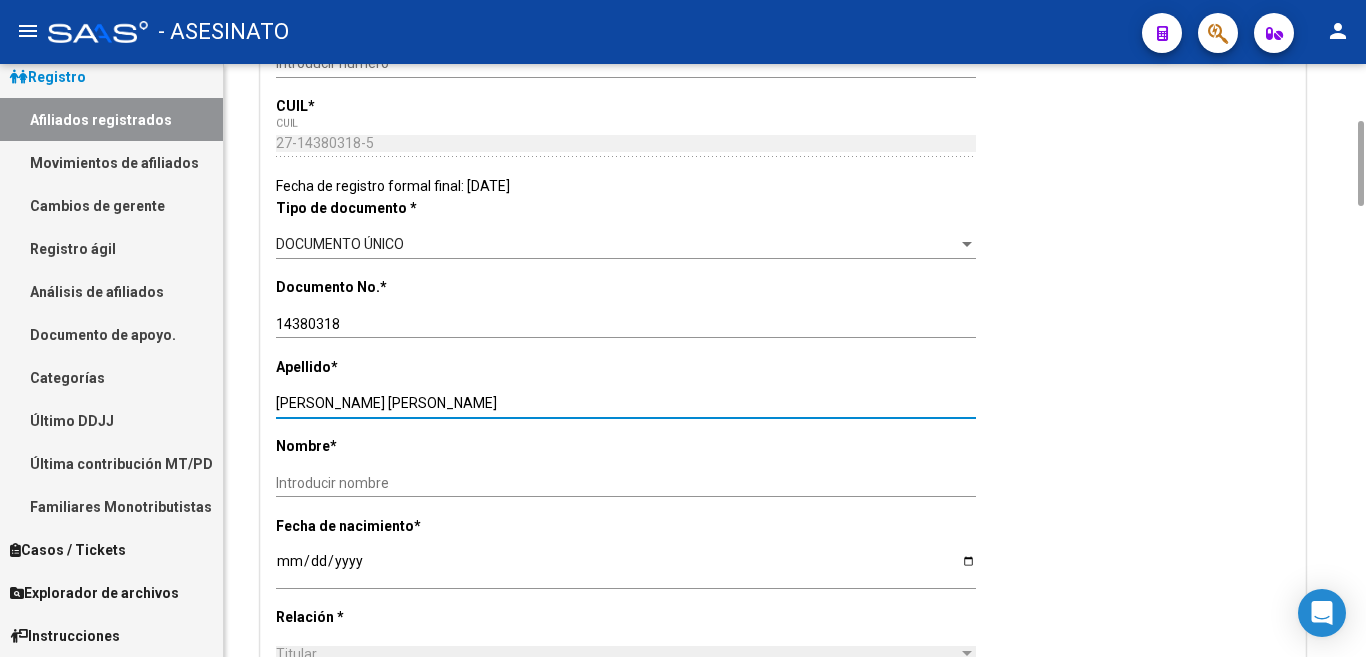 drag, startPoint x: 344, startPoint y: 405, endPoint x: 451, endPoint y: 402, distance: 107.042046 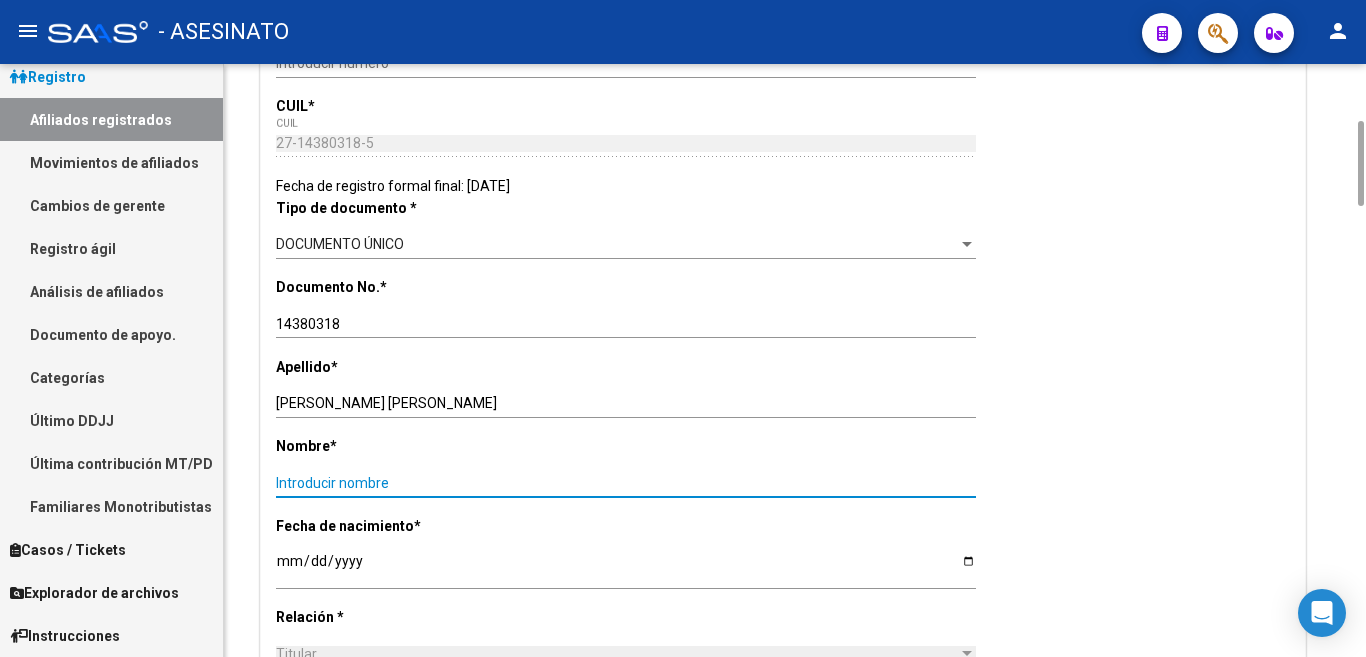 paste on "[PERSON_NAME]" 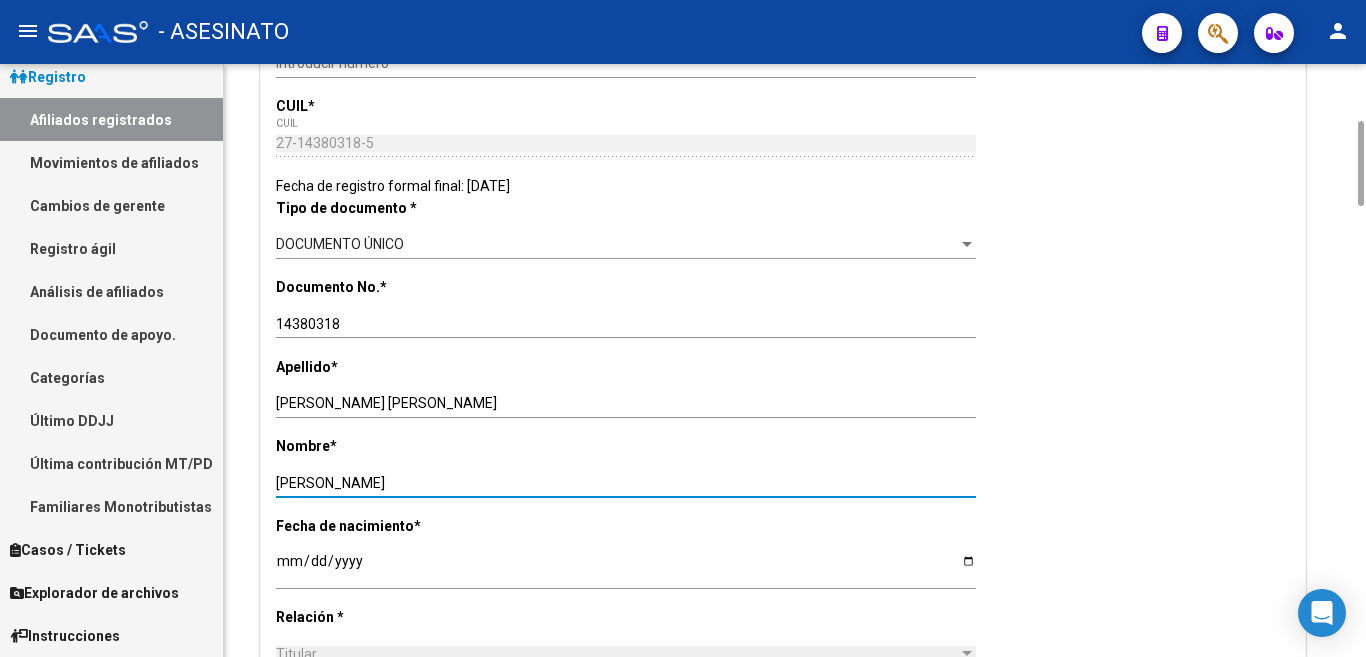 type on "[PERSON_NAME]" 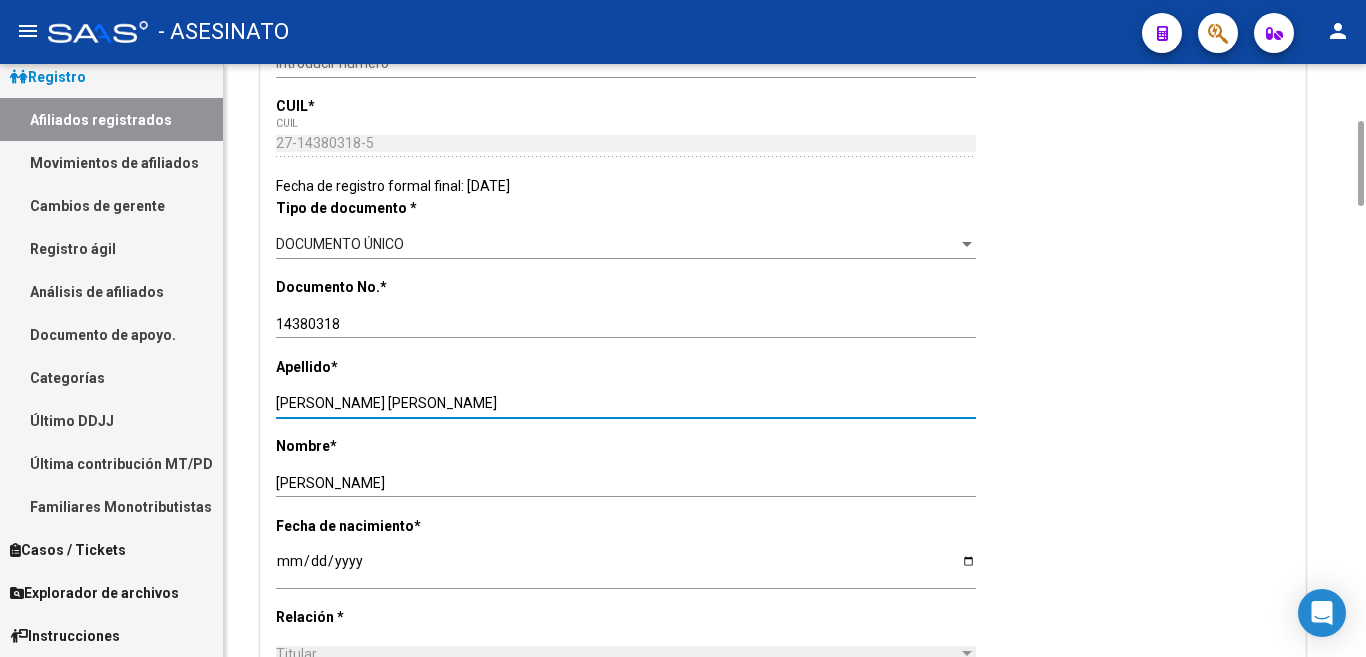 drag, startPoint x: 340, startPoint y: 404, endPoint x: 507, endPoint y: 402, distance: 167.01198 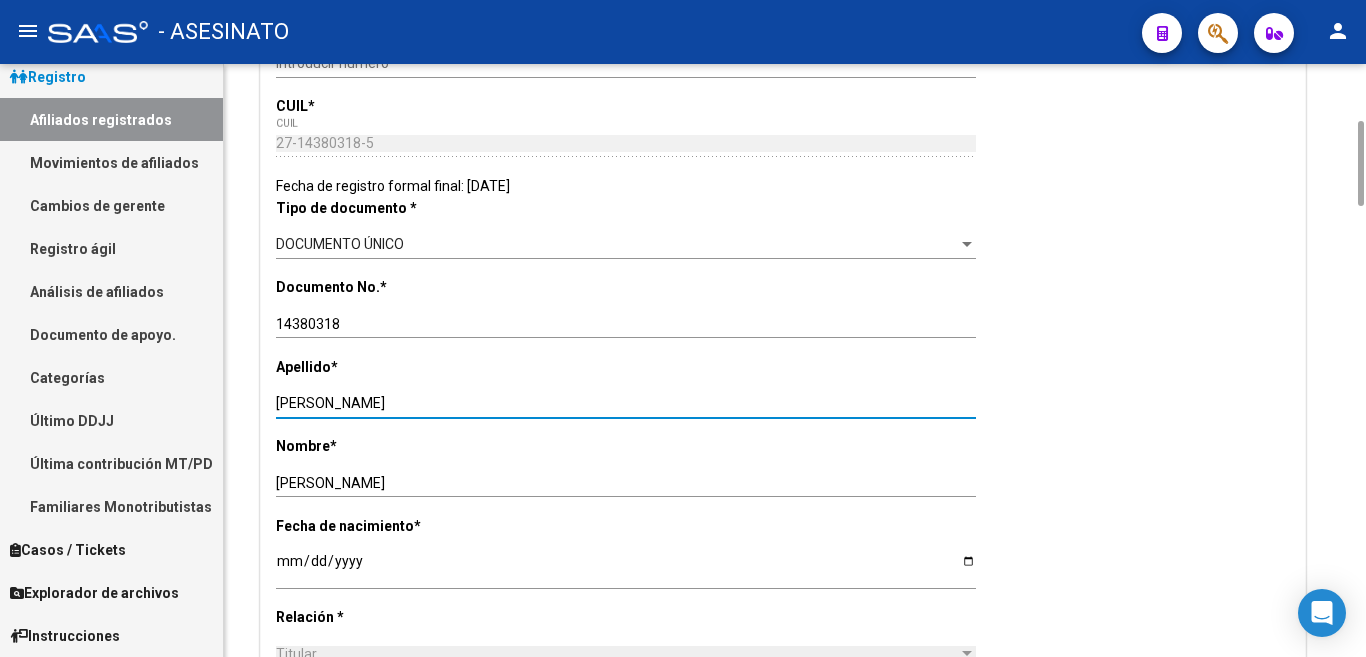 type on "[PERSON_NAME]" 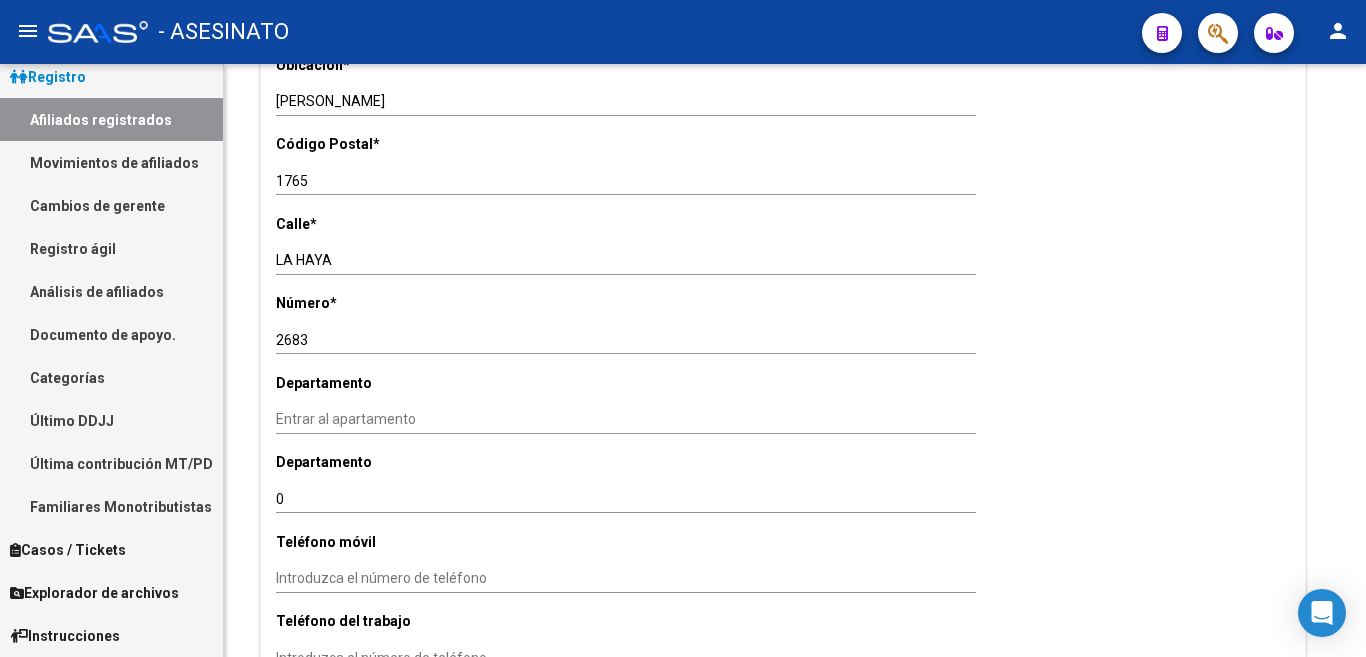 scroll, scrollTop: 2000, scrollLeft: 0, axis: vertical 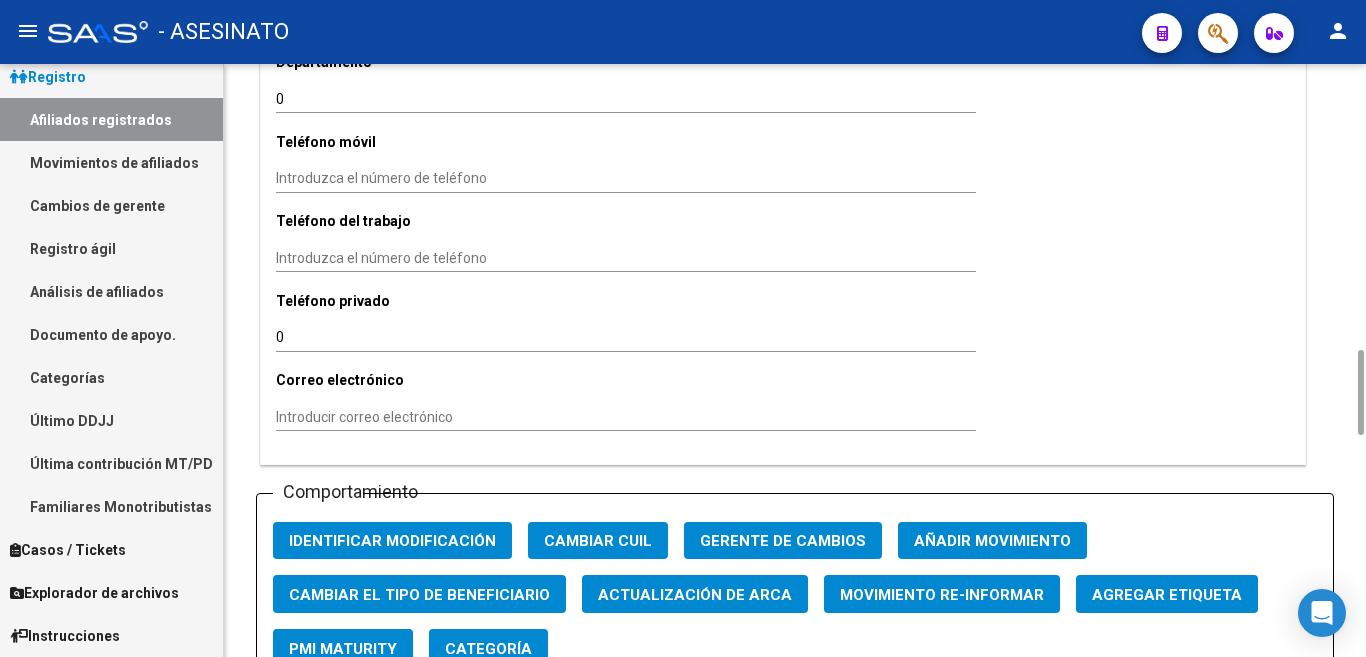 click on "Añadir movimiento" 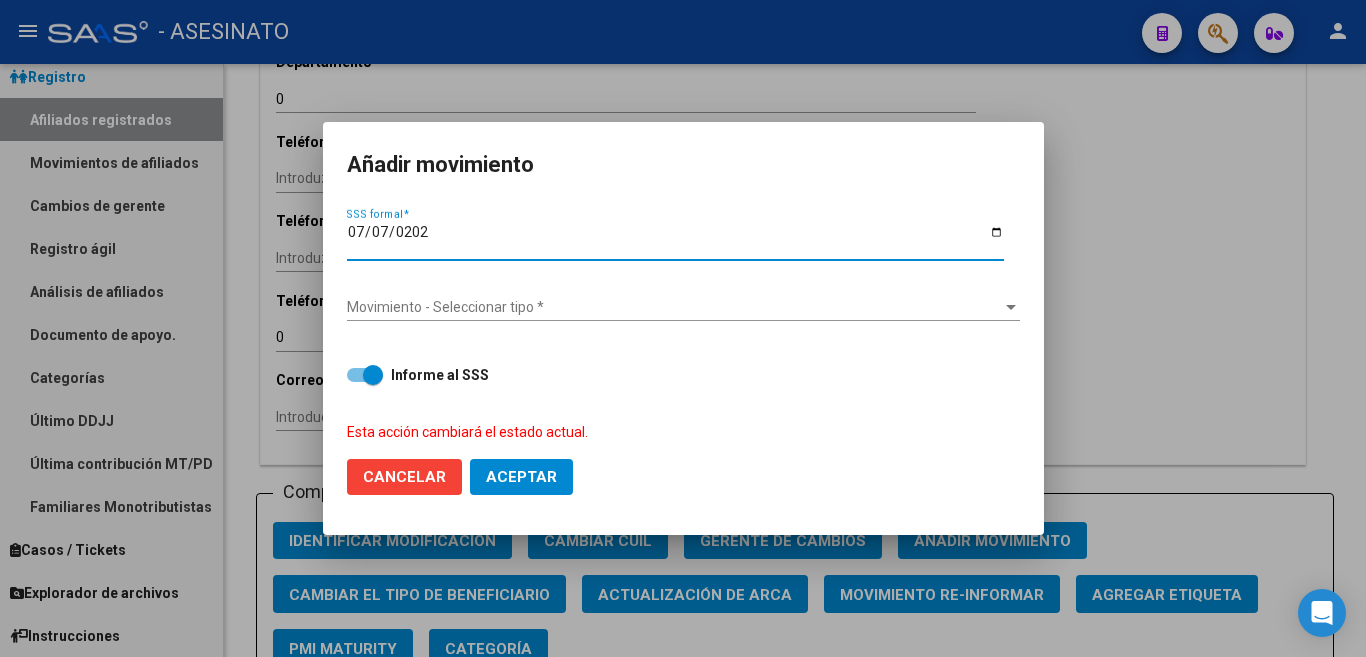 type on "[DATE]" 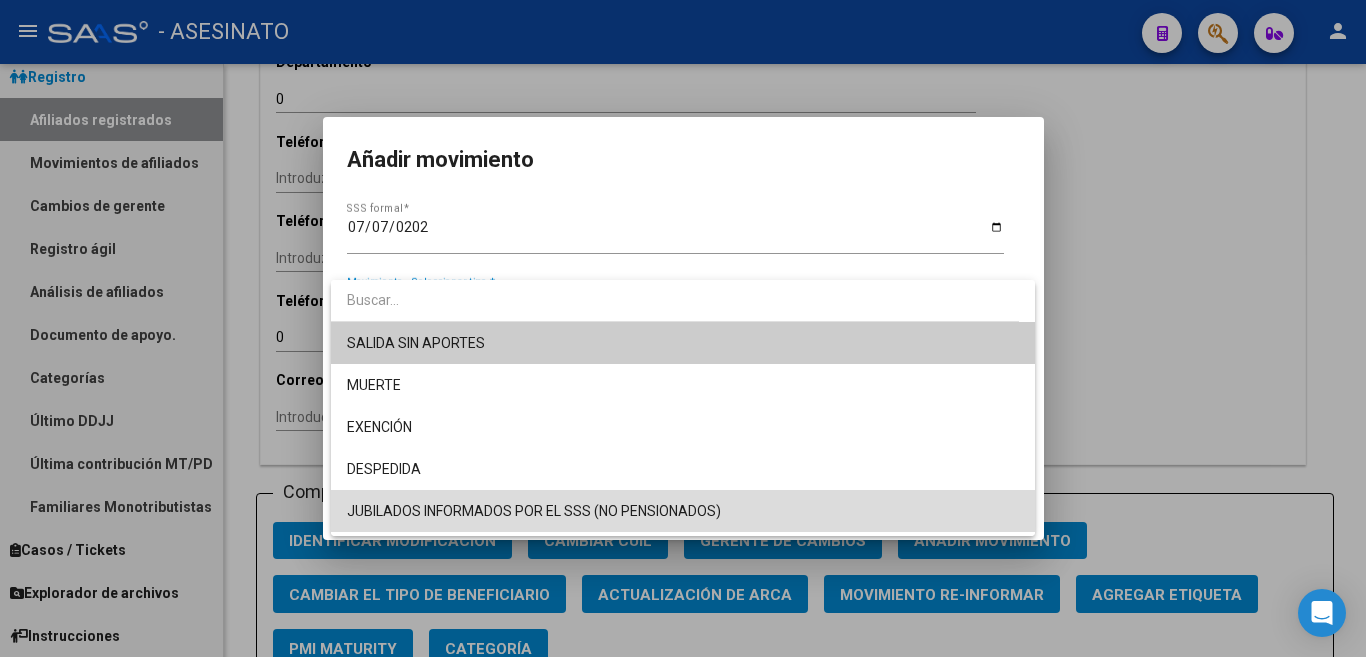 click on "JUBILADOS INFORMADOS POR EL SSS (NO PENSIONADOS)" at bounding box center (683, 511) 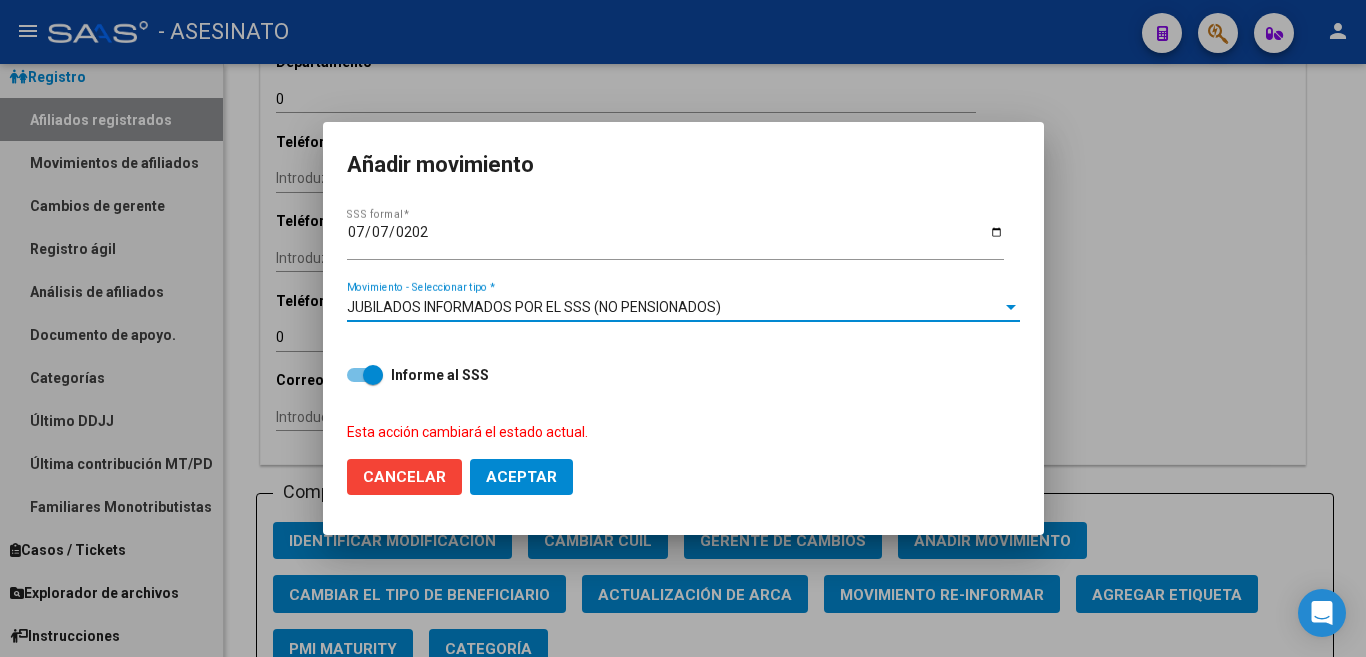 click on "Aceptar" 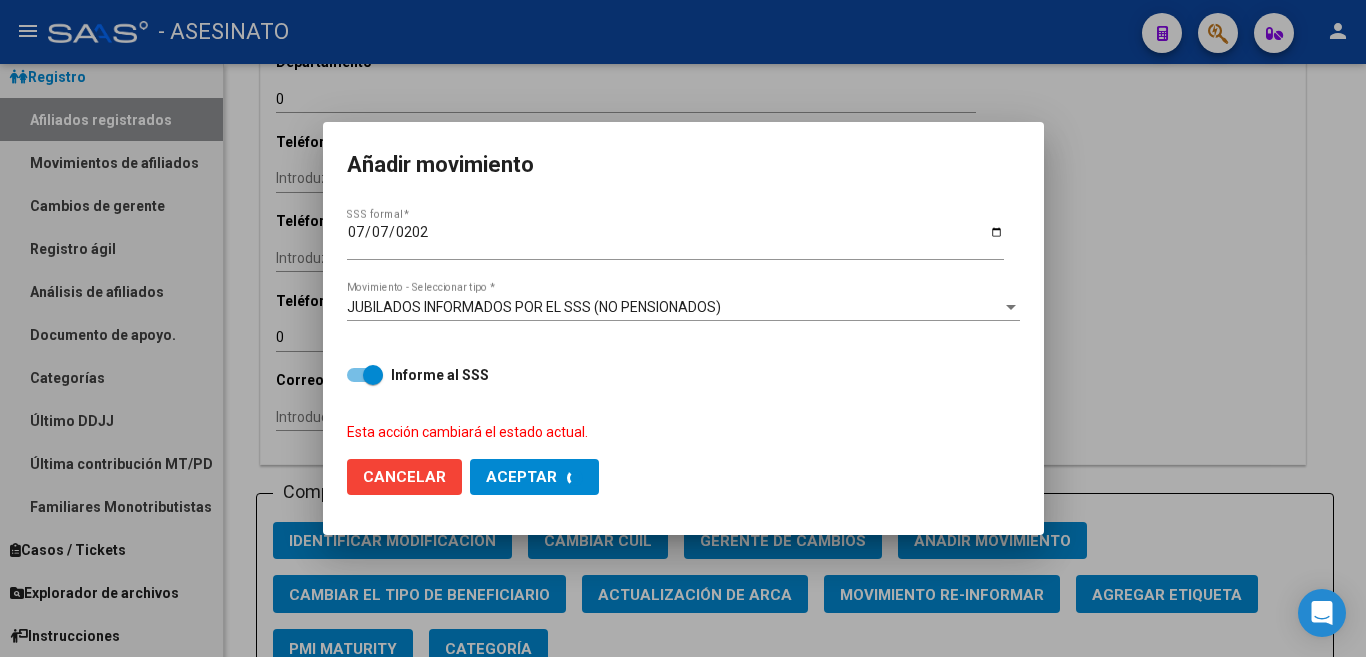 checkbox on "false" 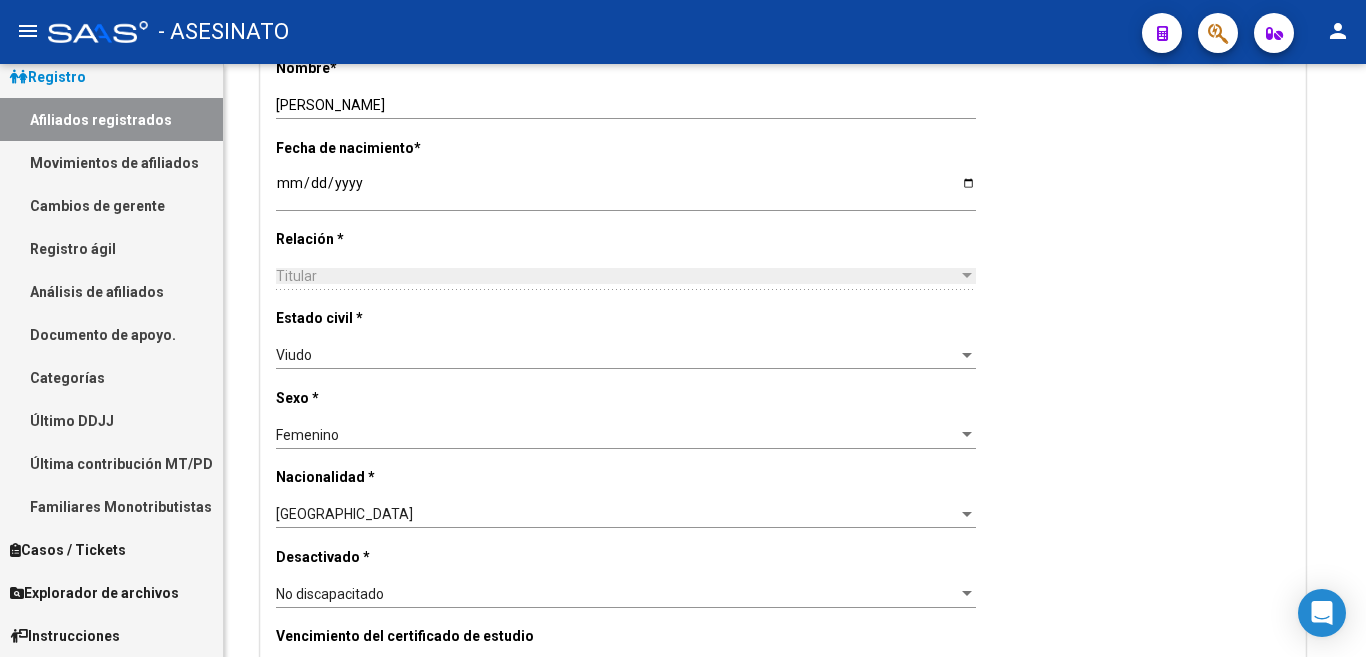 scroll, scrollTop: 0, scrollLeft: 0, axis: both 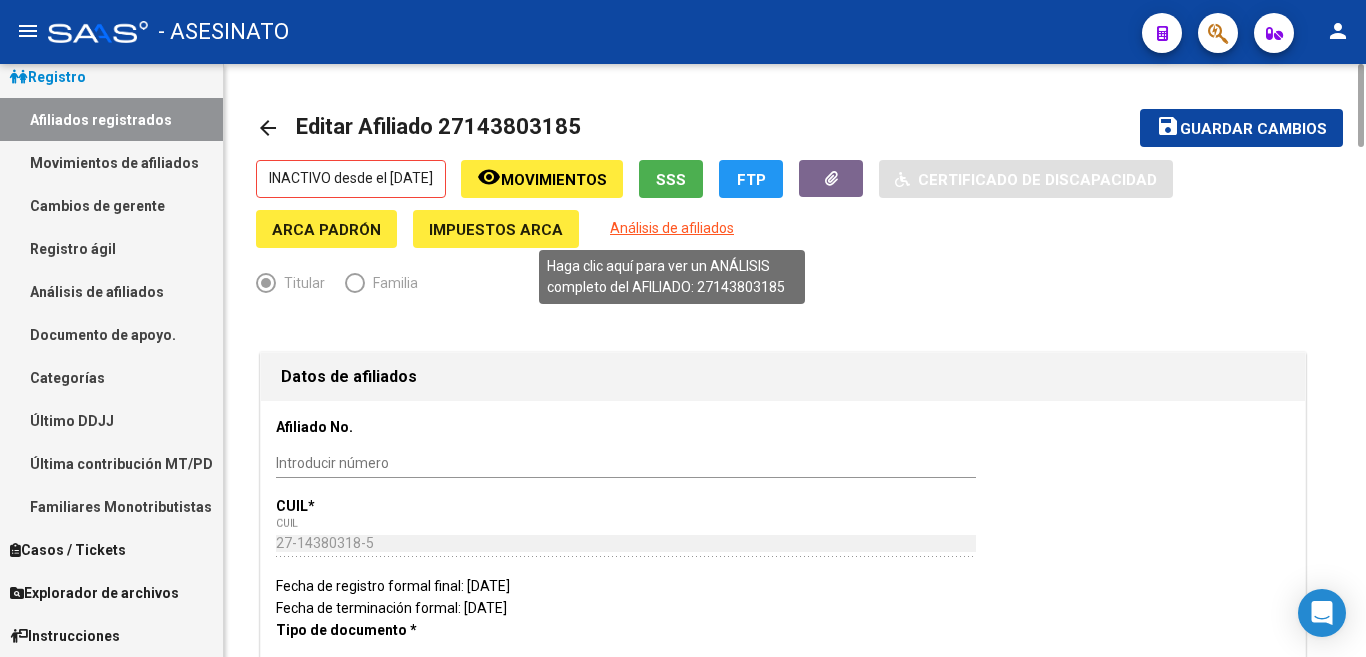 click on "Análisis de afiliados" 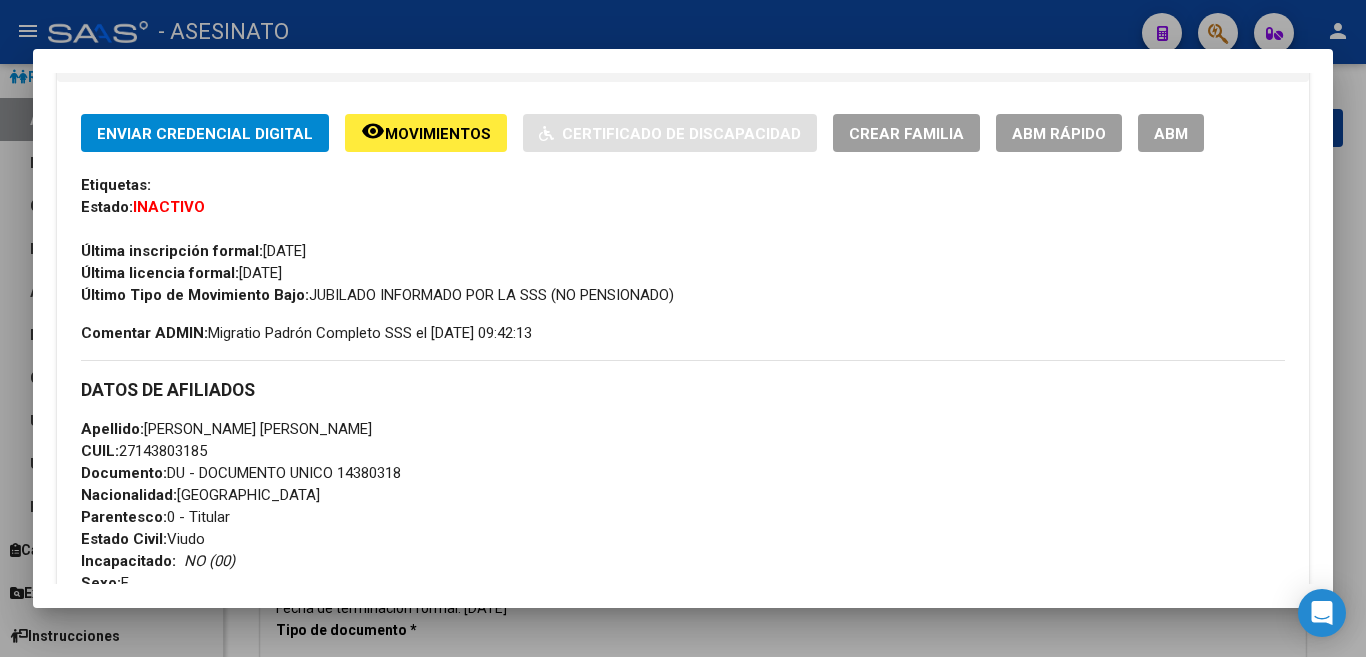 scroll, scrollTop: 400, scrollLeft: 0, axis: vertical 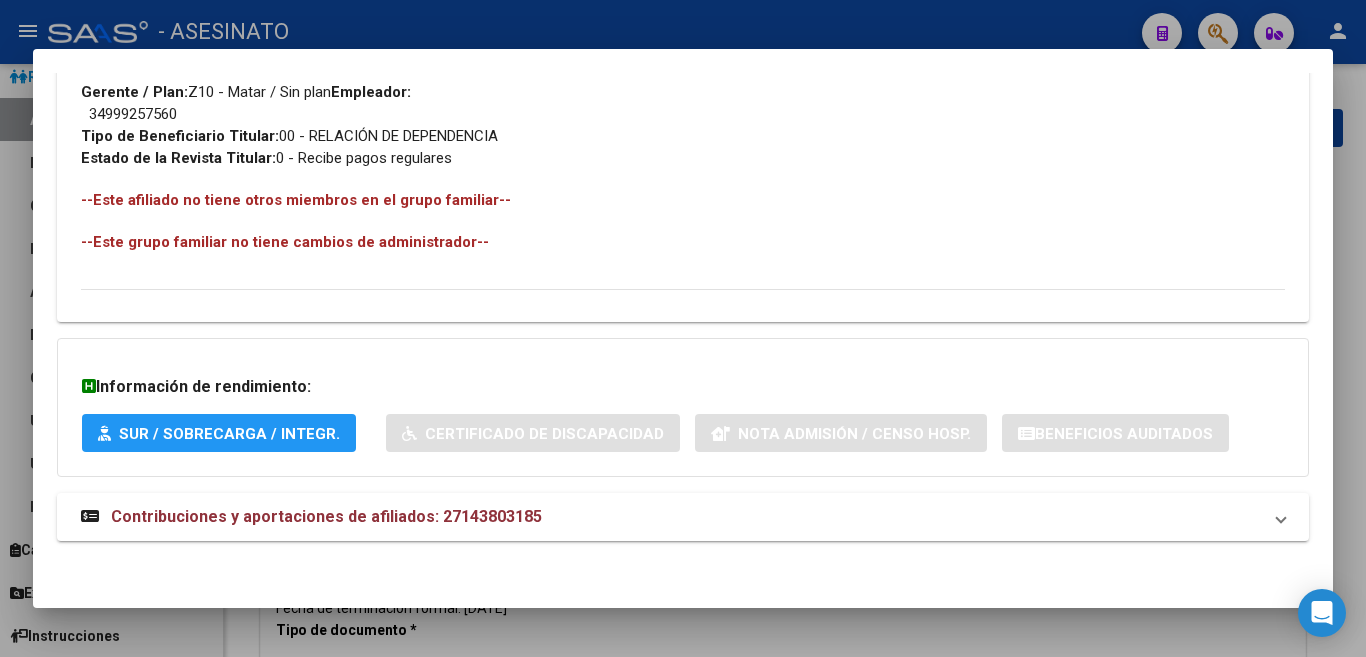drag, startPoint x: 73, startPoint y: 194, endPoint x: 579, endPoint y: 190, distance: 506.0158 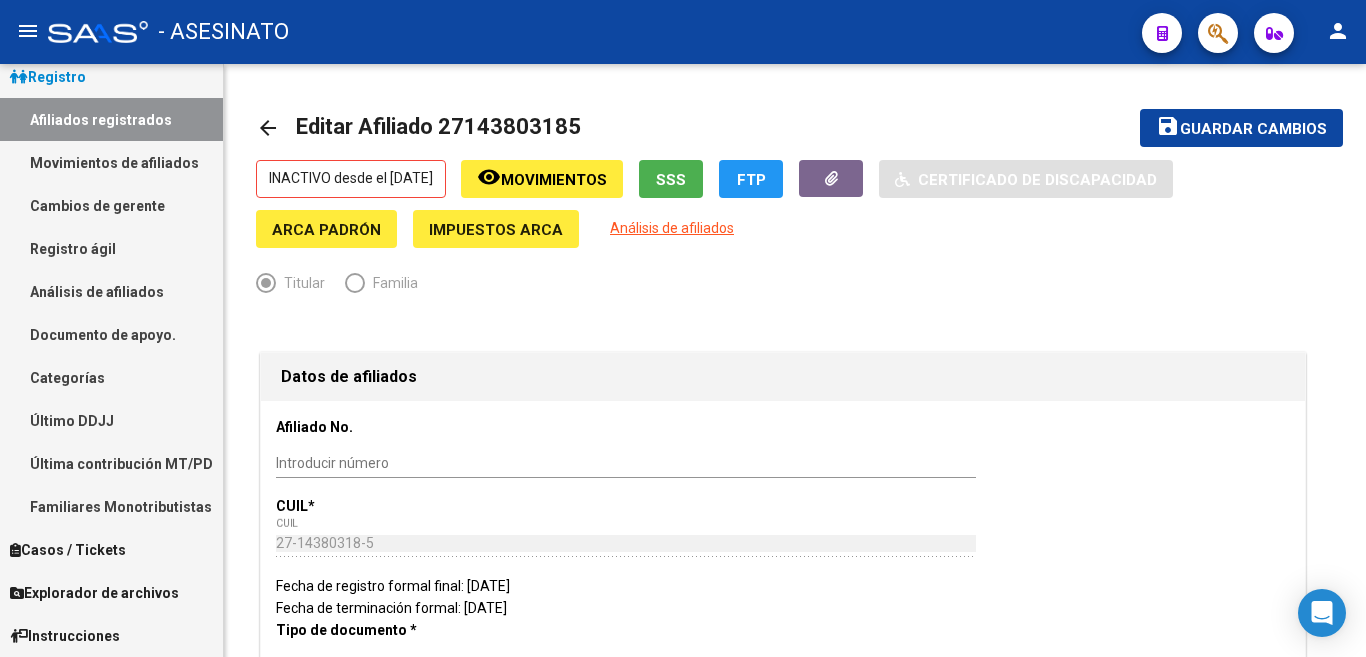click 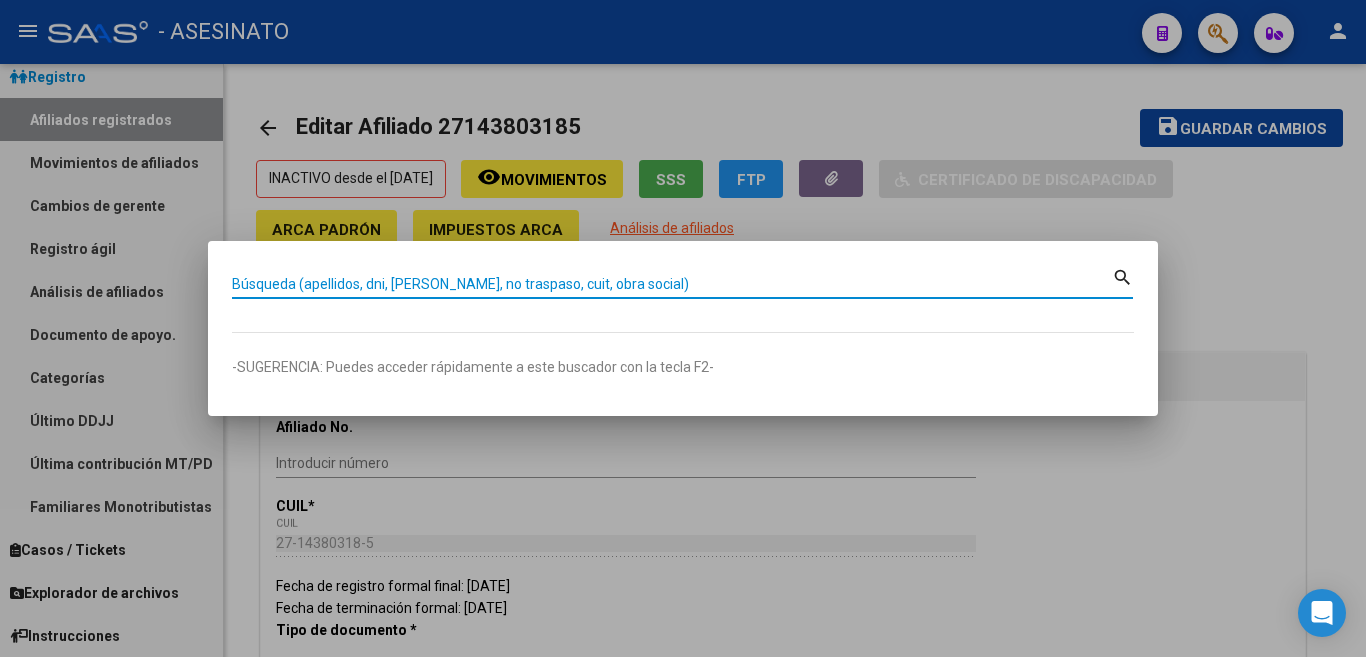 click on "Búsqueda (apellidos, dni, [PERSON_NAME], no traspaso, cuit, obra social)" at bounding box center [672, 284] 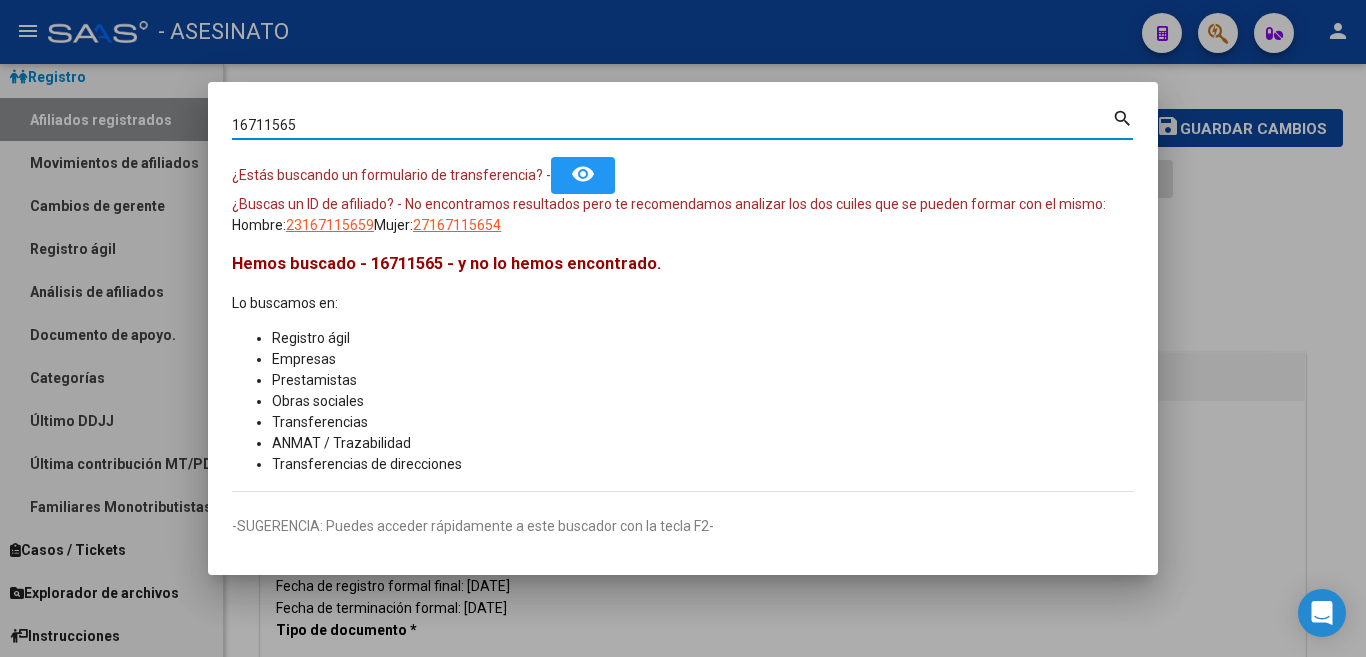 click on "16711565" at bounding box center (672, 125) 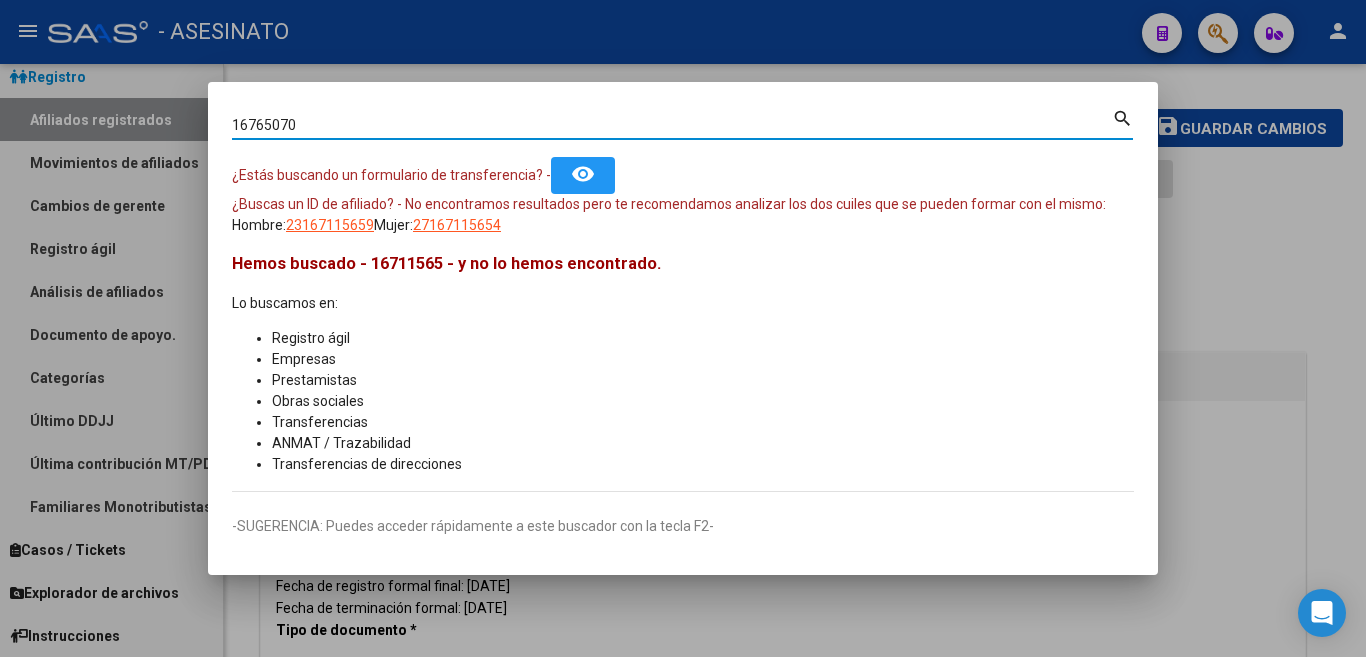 type on "16765070" 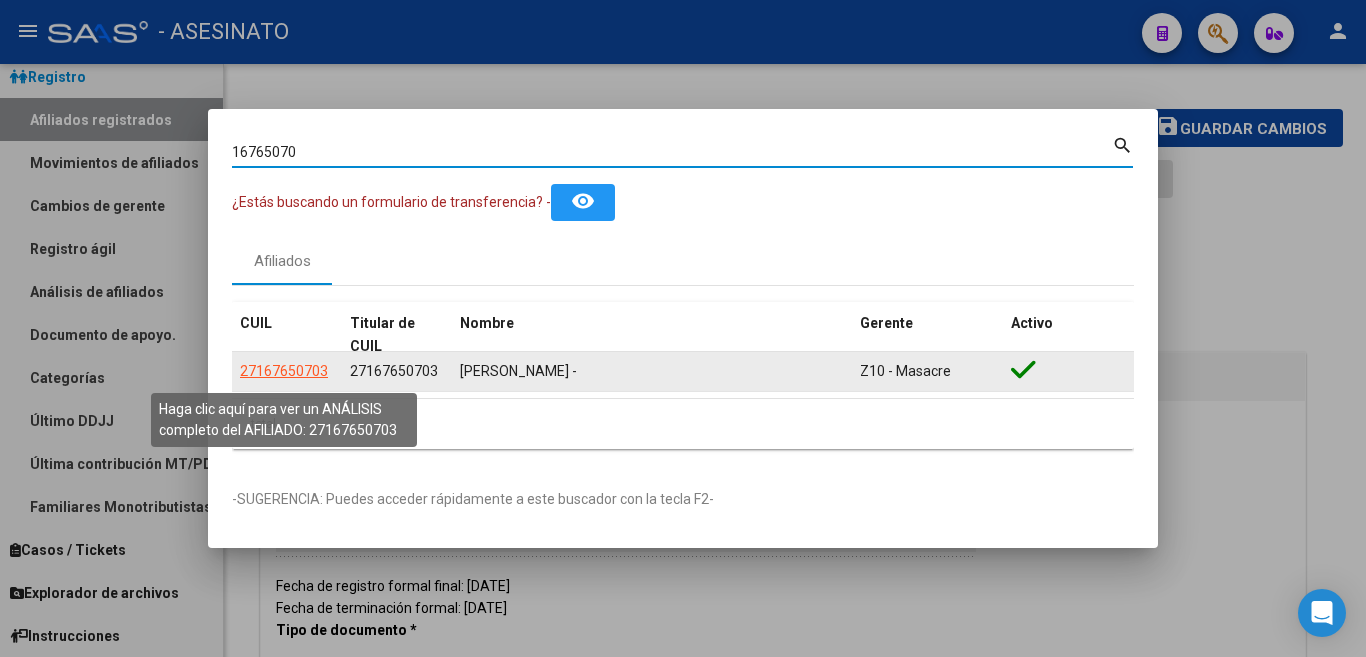 click on "27167650703" 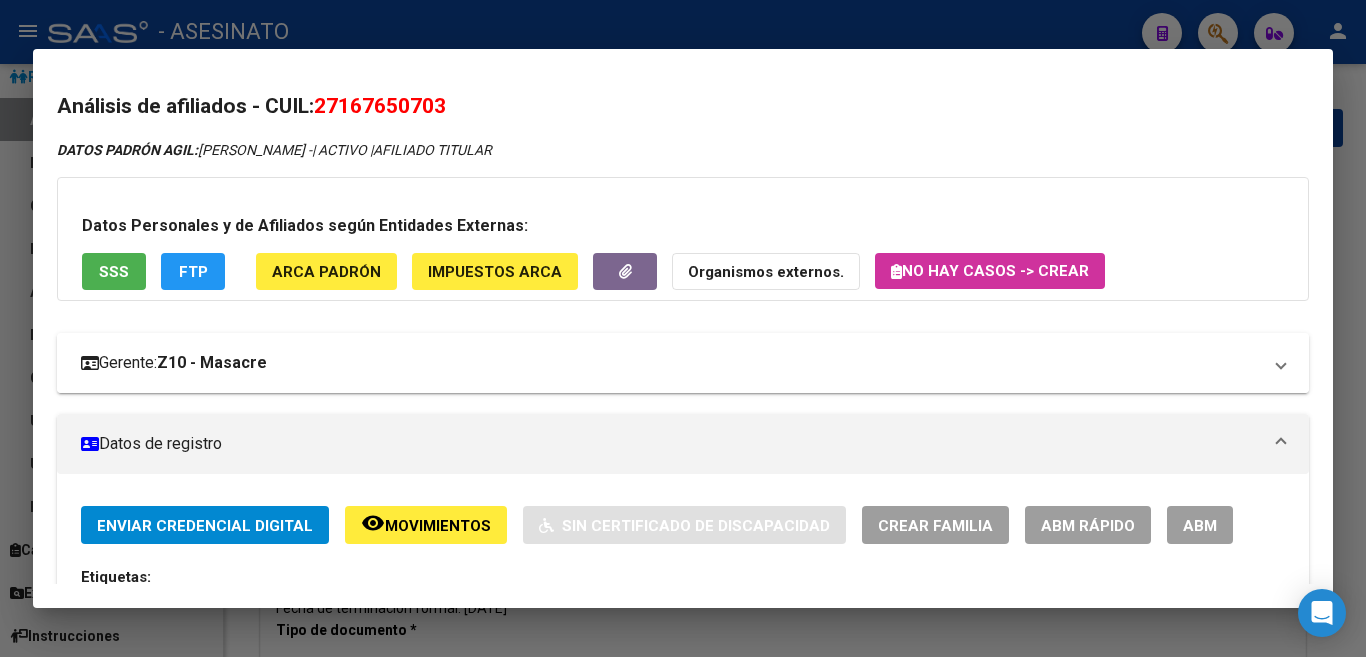 scroll, scrollTop: 100, scrollLeft: 0, axis: vertical 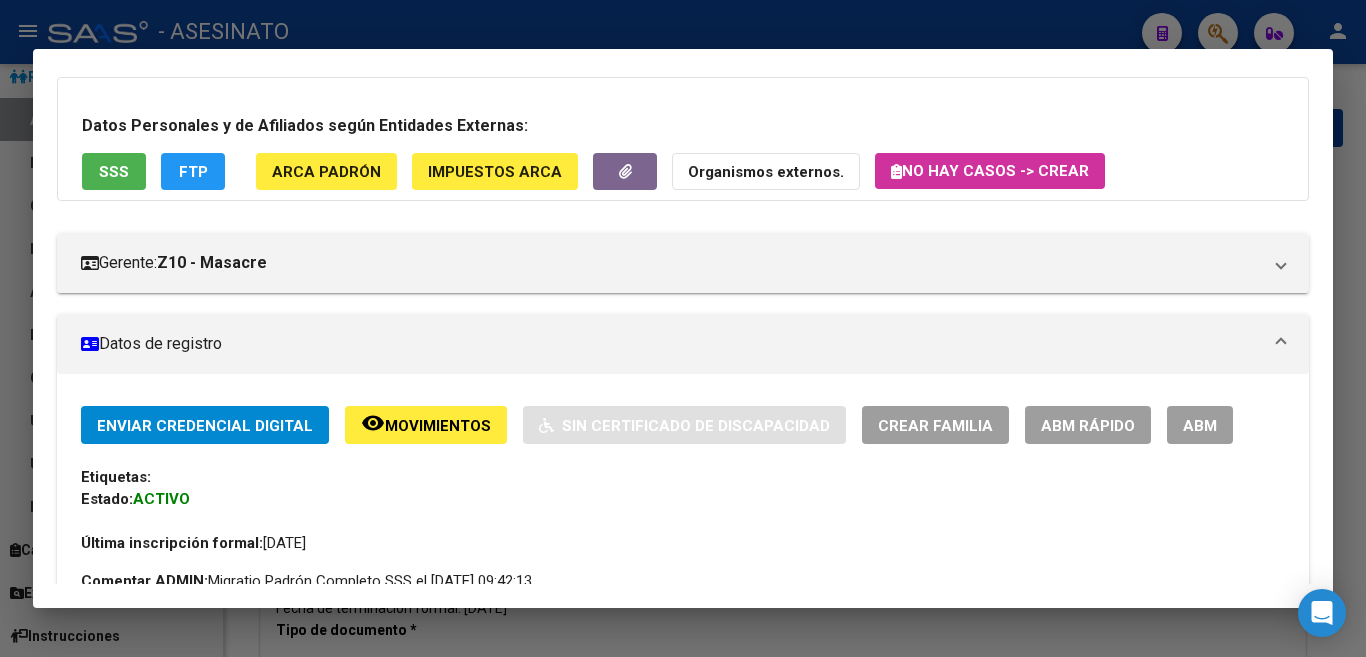 click on "FTP" 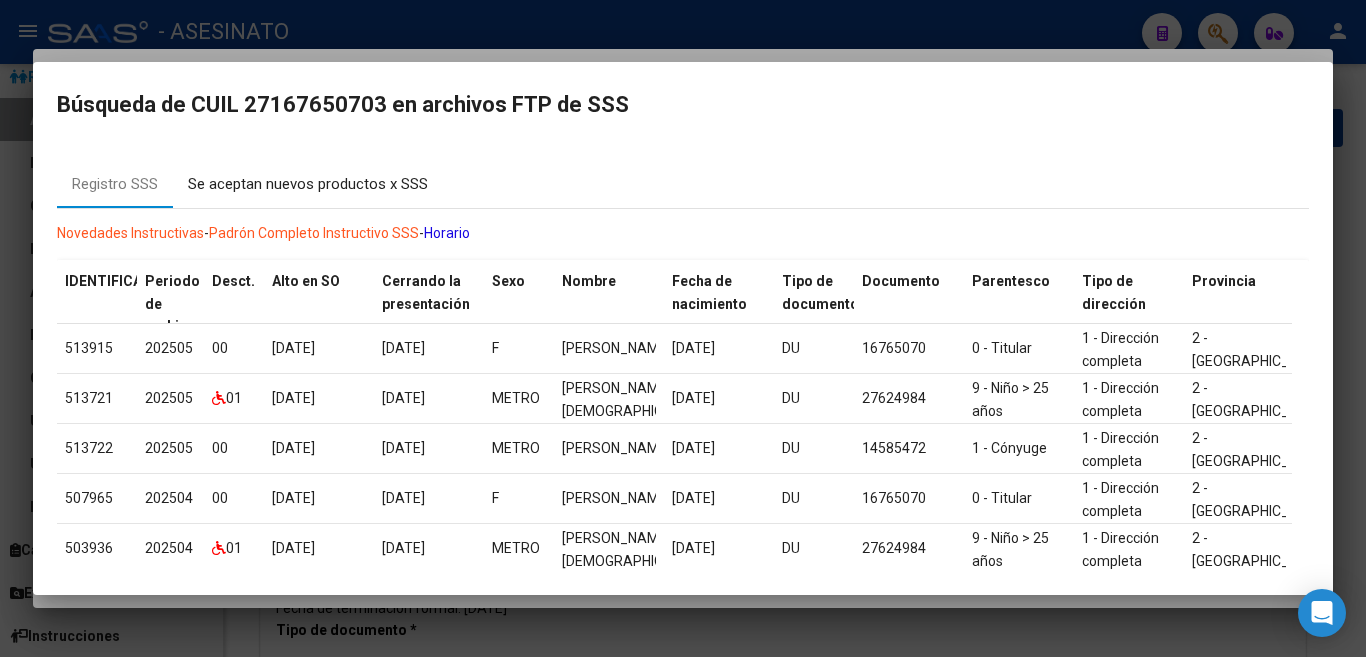 click on "Se aceptan nuevos productos x SSS" at bounding box center [308, 184] 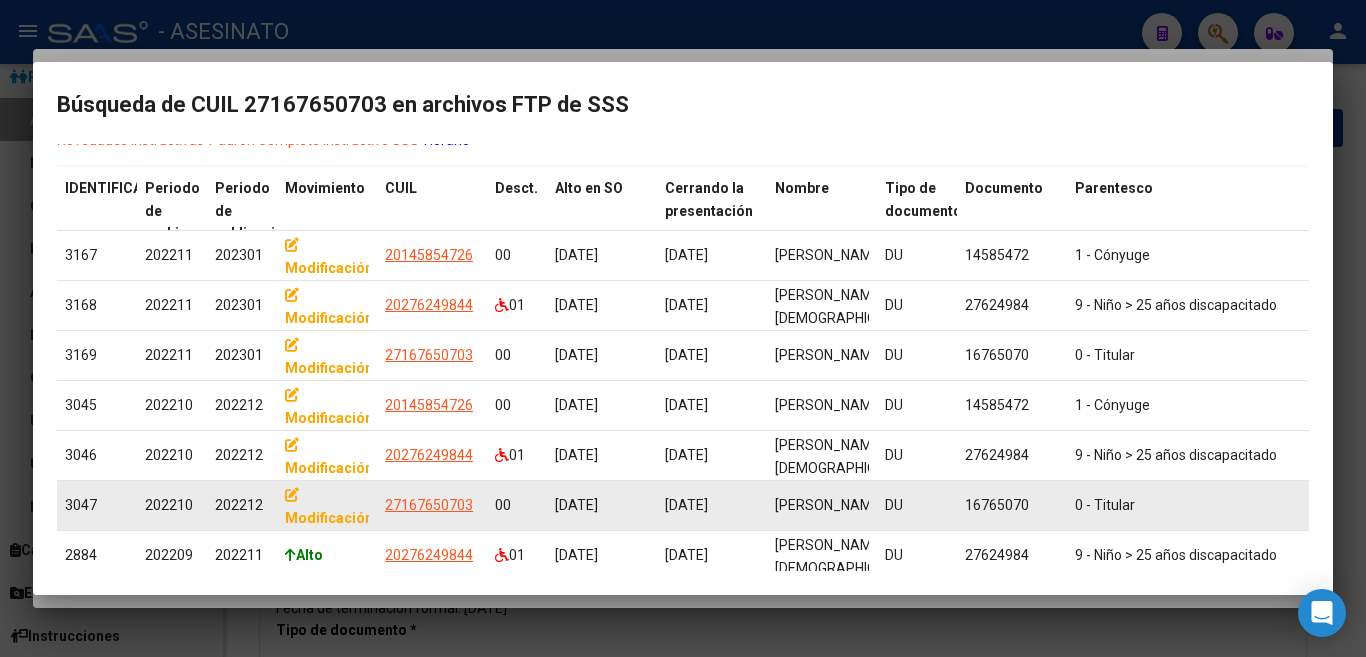 scroll, scrollTop: 0, scrollLeft: 0, axis: both 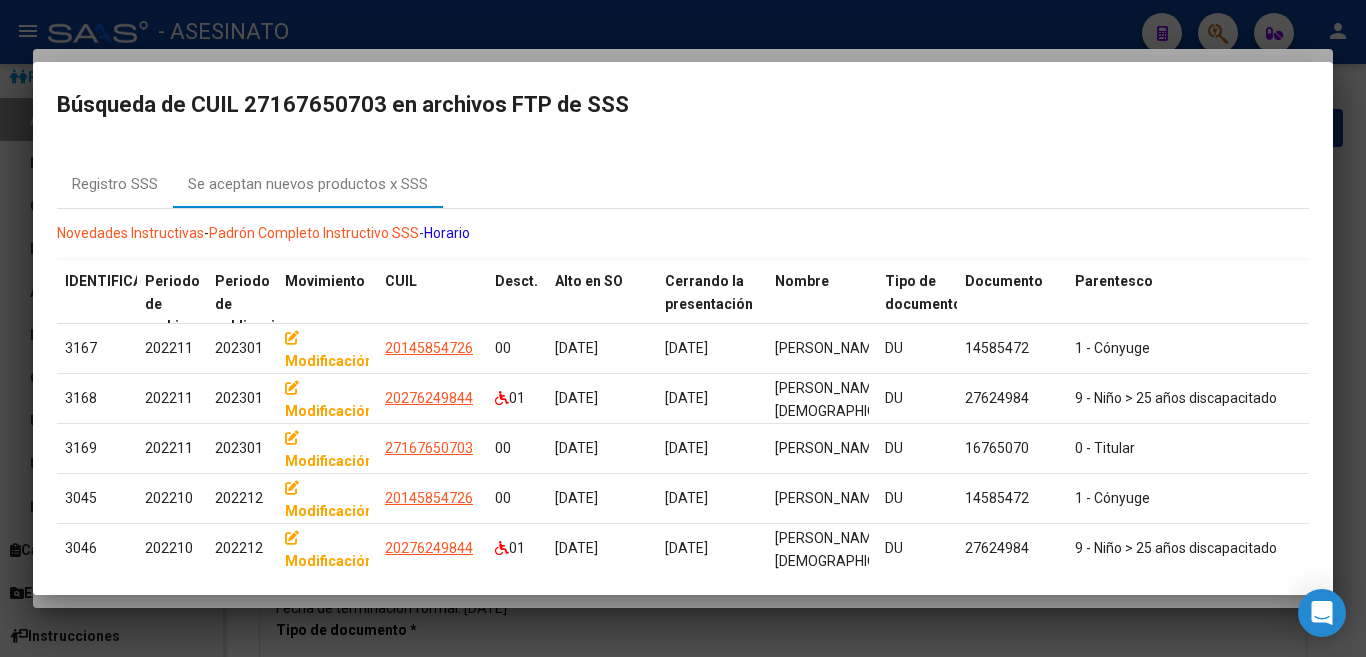 click at bounding box center (683, 328) 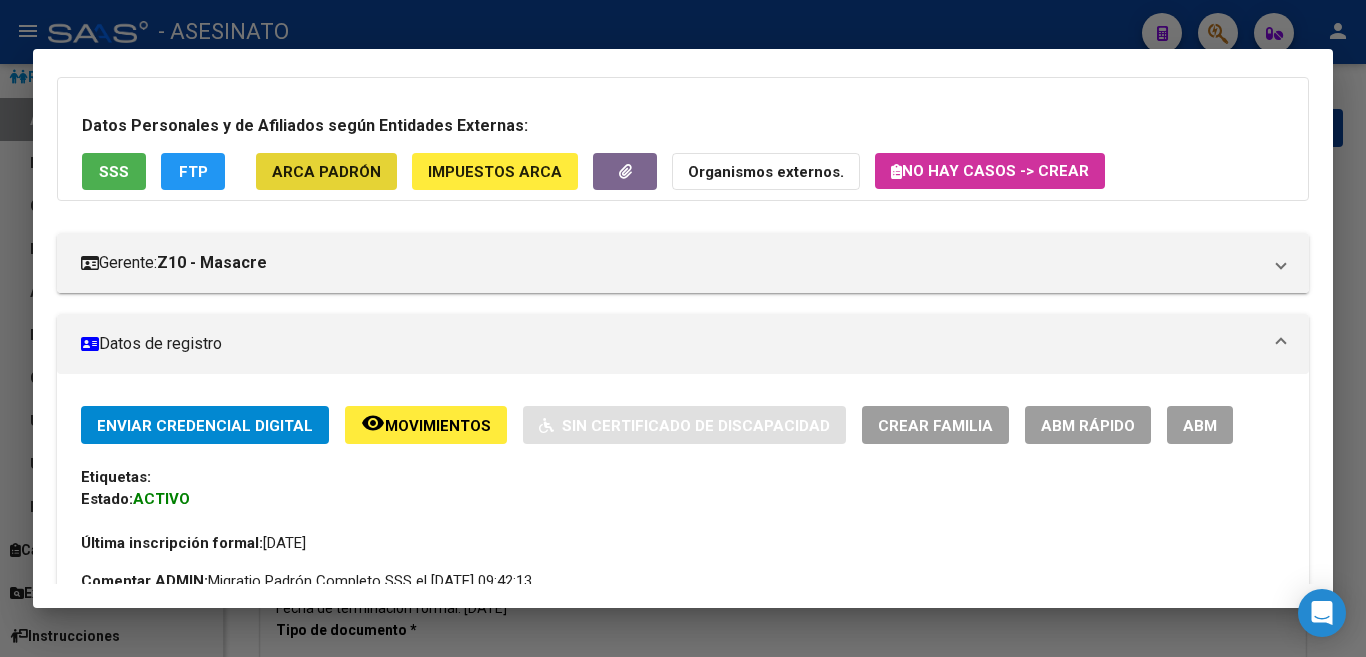 click on "ARCA Padrón" 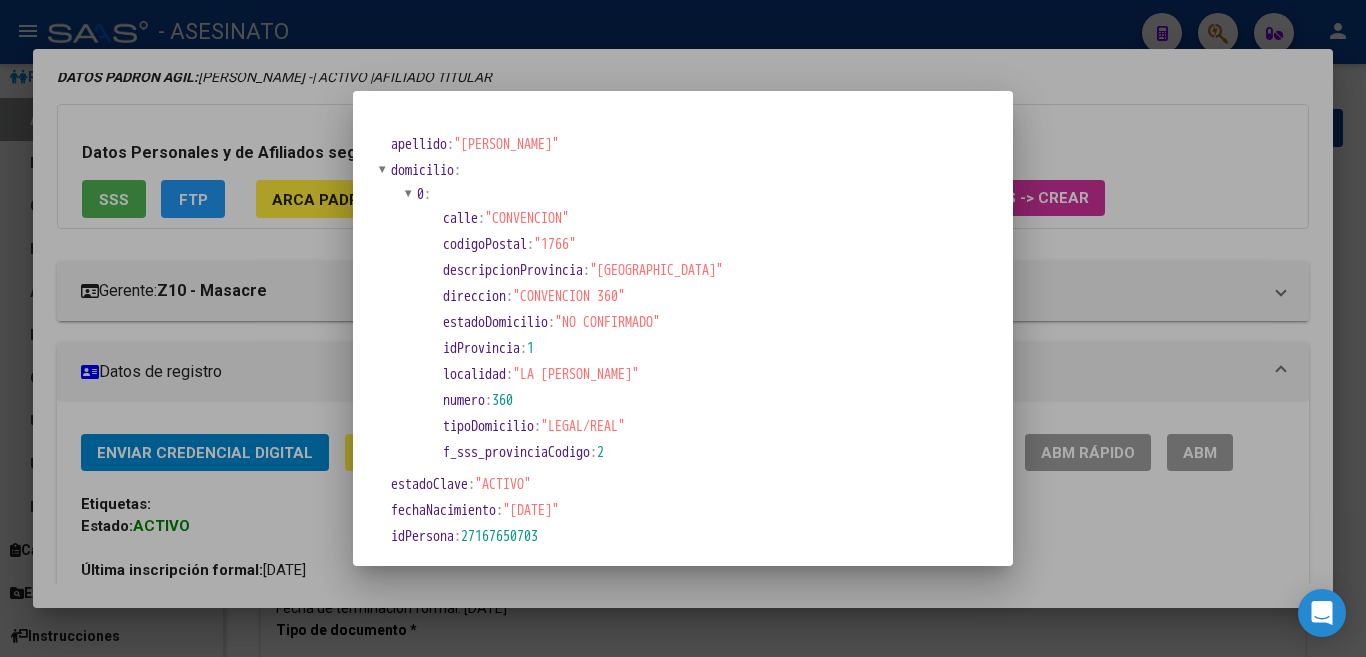 scroll, scrollTop: 128, scrollLeft: 0, axis: vertical 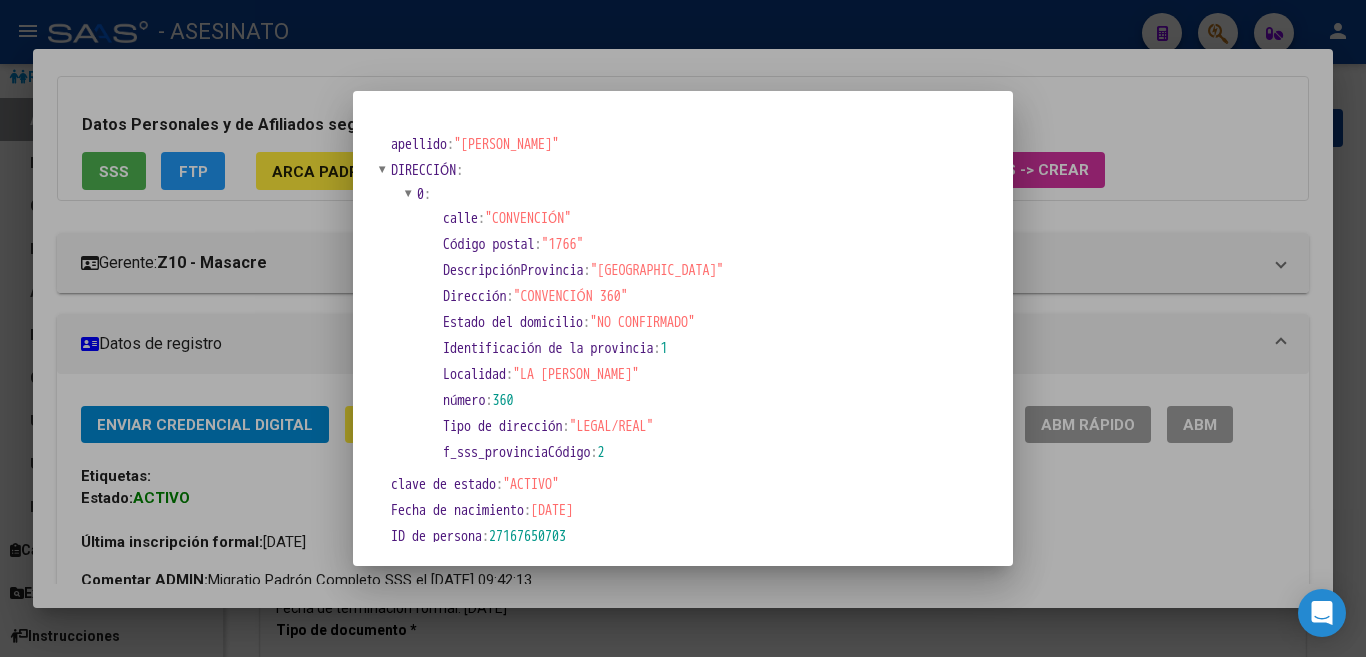 click at bounding box center [683, 328] 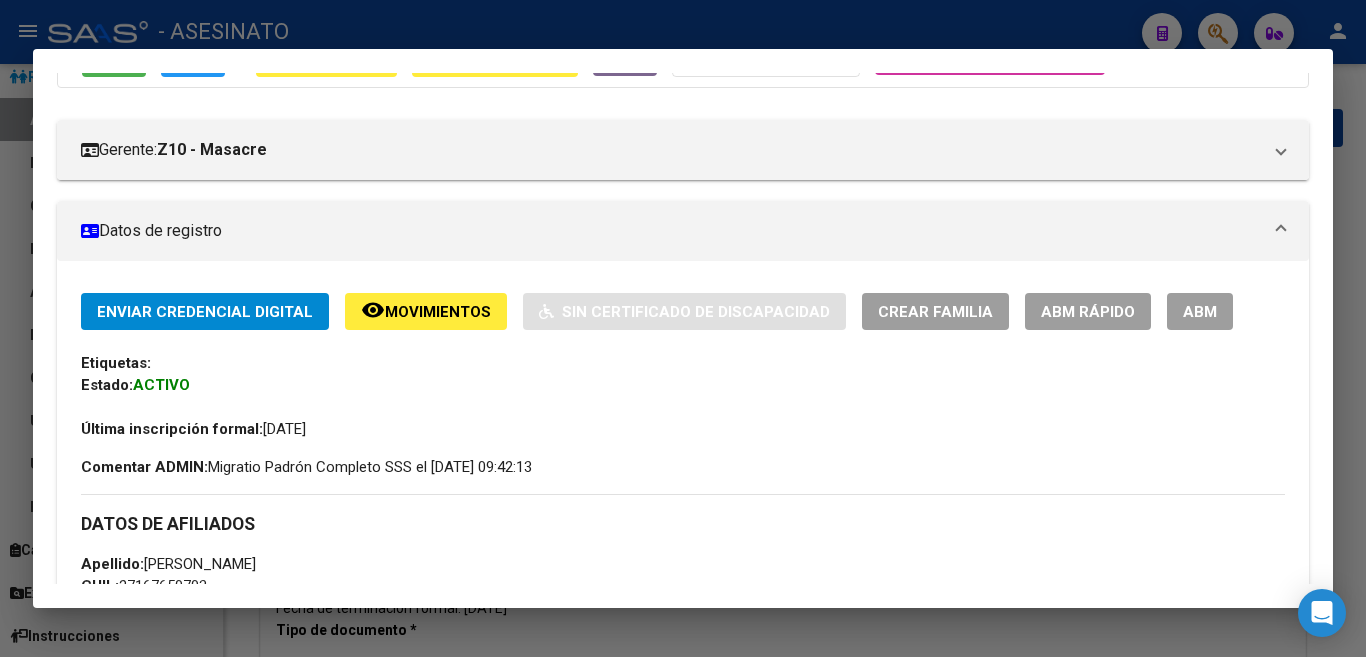 scroll, scrollTop: 228, scrollLeft: 0, axis: vertical 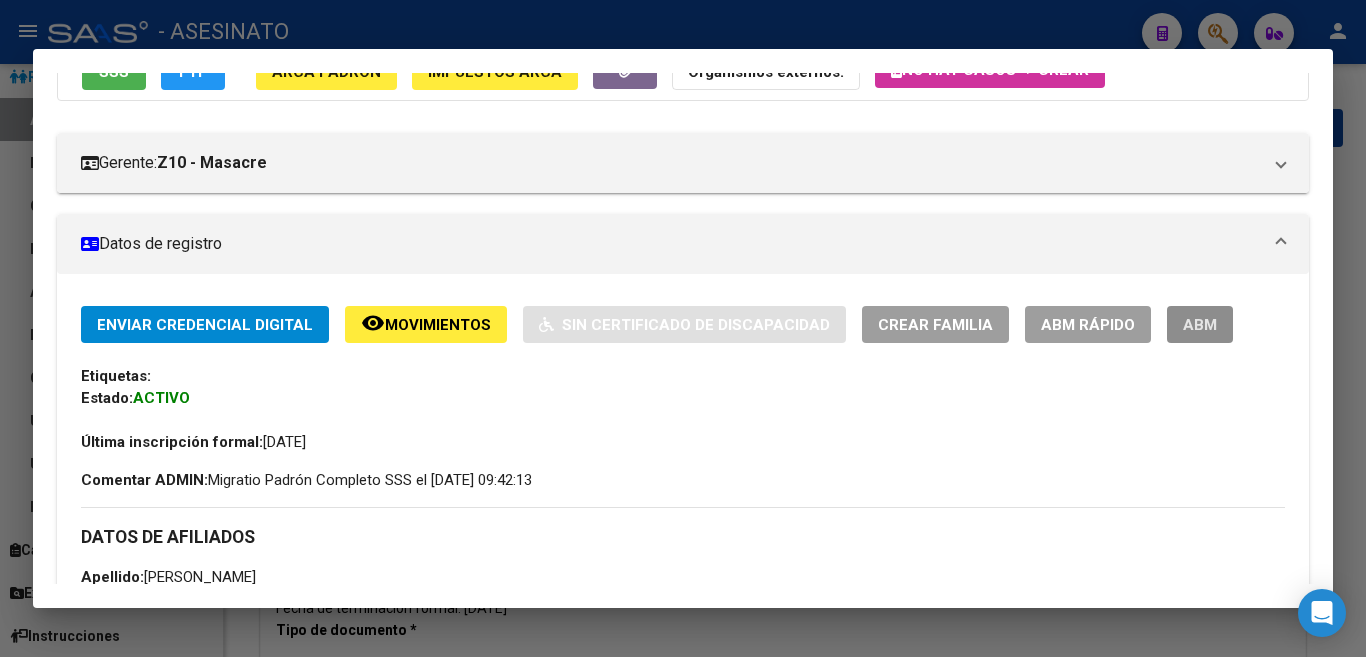 click on "ABM" at bounding box center [1200, 325] 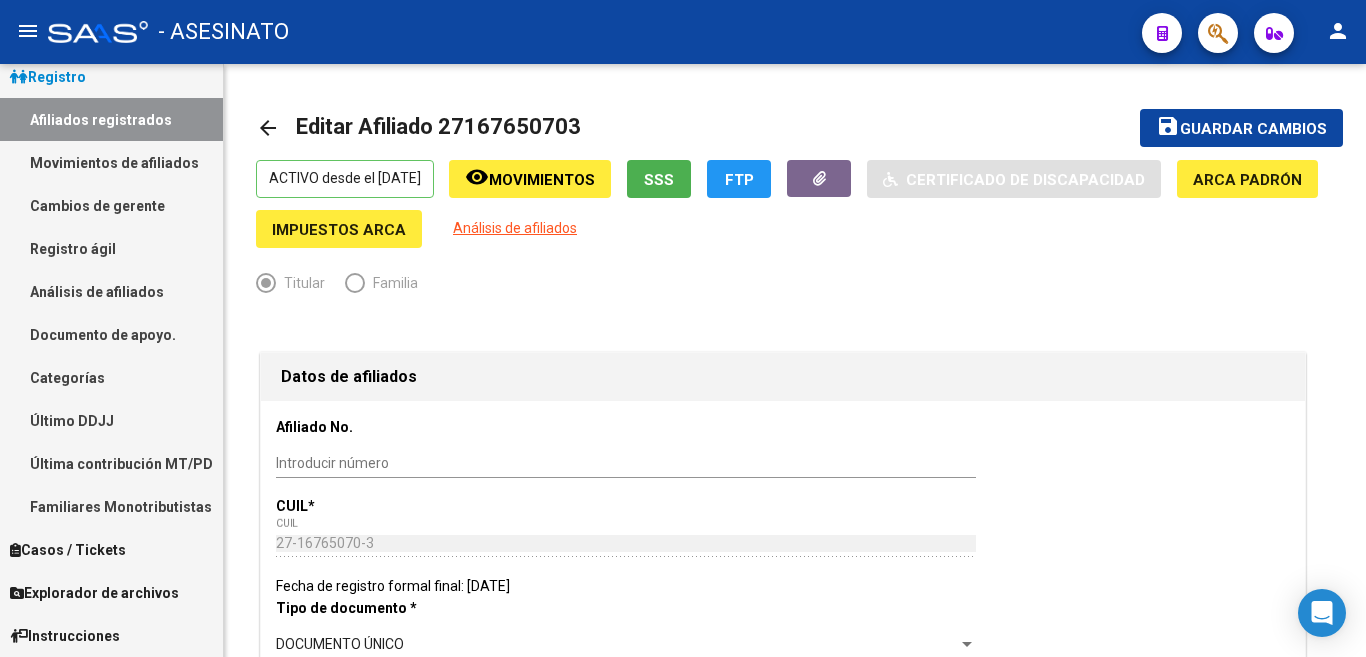 scroll, scrollTop: 600, scrollLeft: 0, axis: vertical 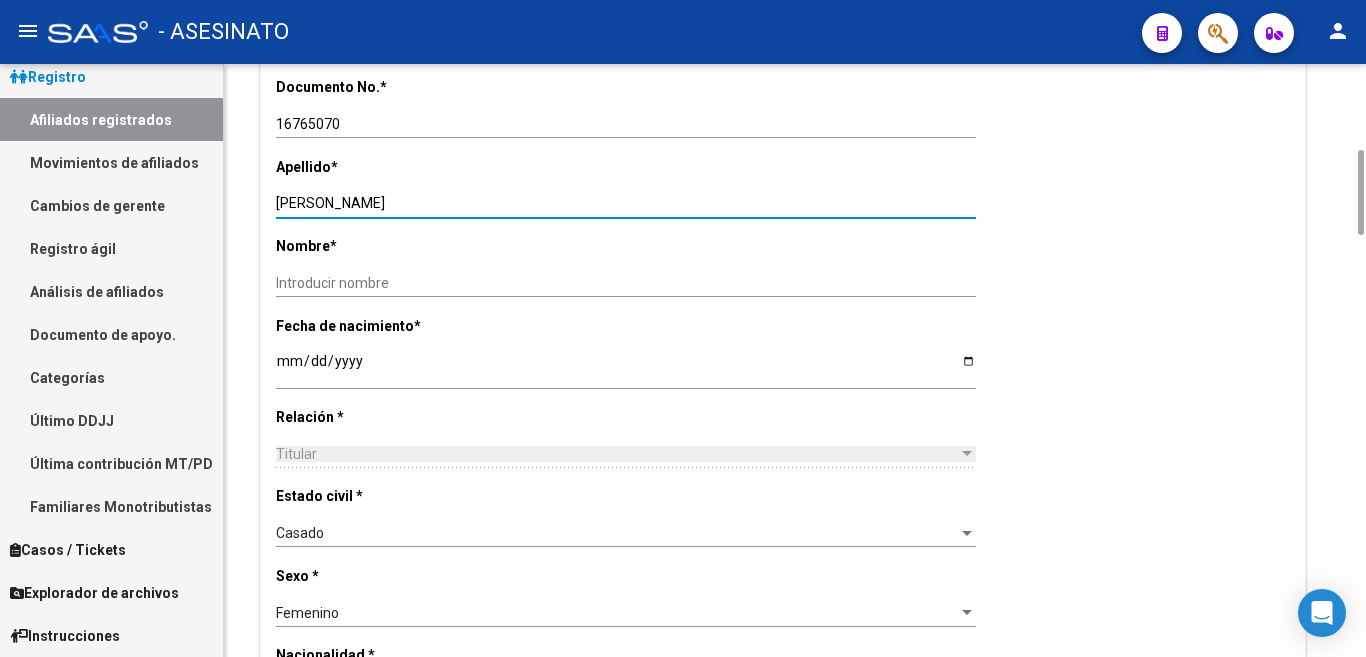 drag, startPoint x: 337, startPoint y: 199, endPoint x: 444, endPoint y: 197, distance: 107.01869 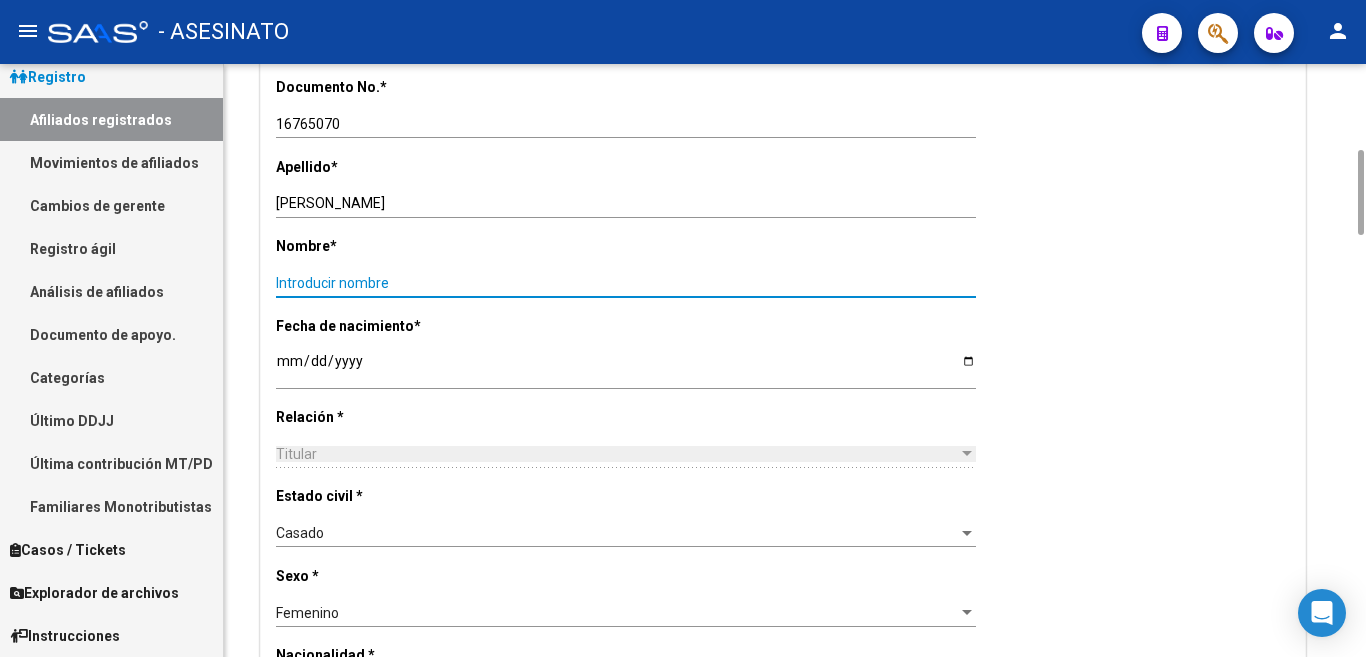 paste on "[PERSON_NAME]" 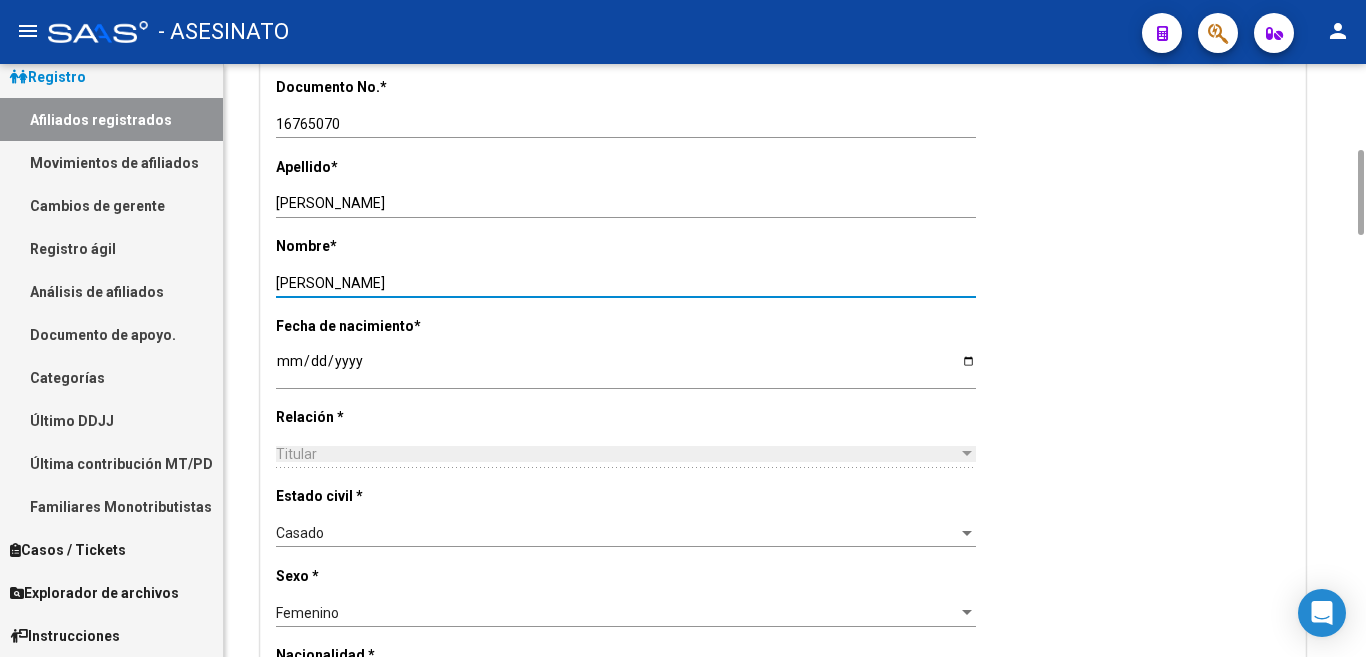 type on "[PERSON_NAME]" 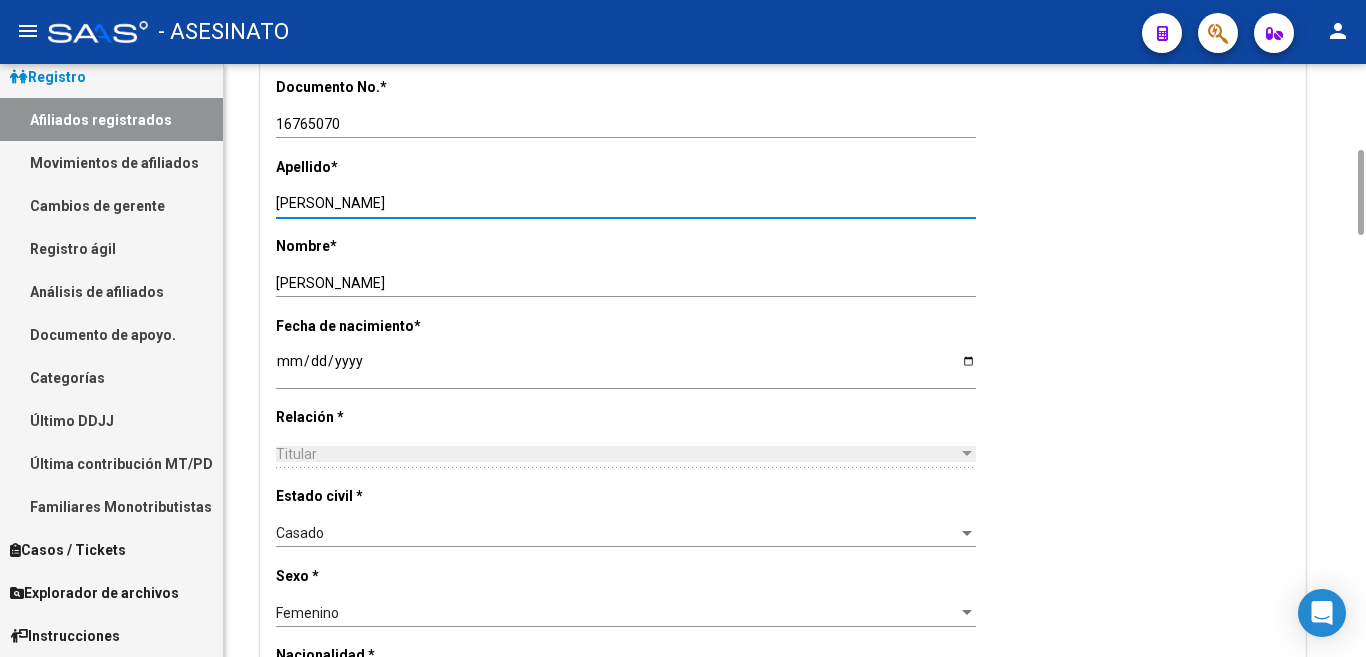 drag, startPoint x: 343, startPoint y: 201, endPoint x: 480, endPoint y: 202, distance: 137.00365 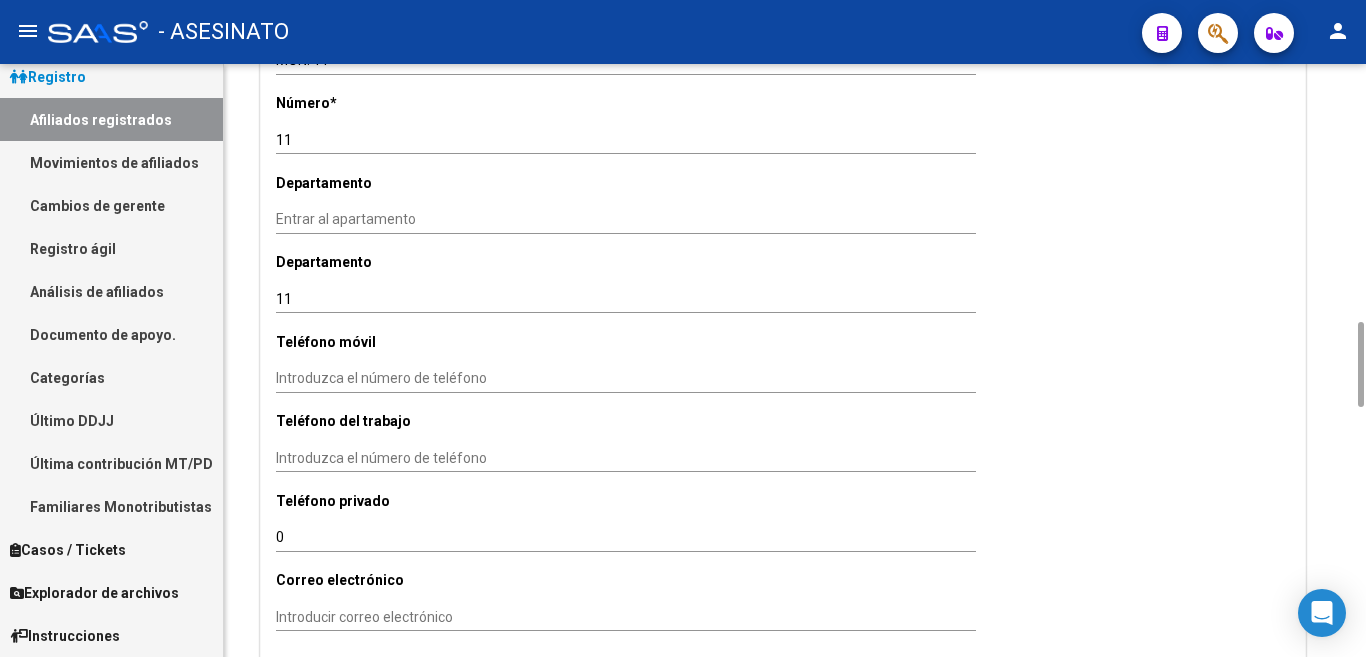 scroll, scrollTop: 2000, scrollLeft: 0, axis: vertical 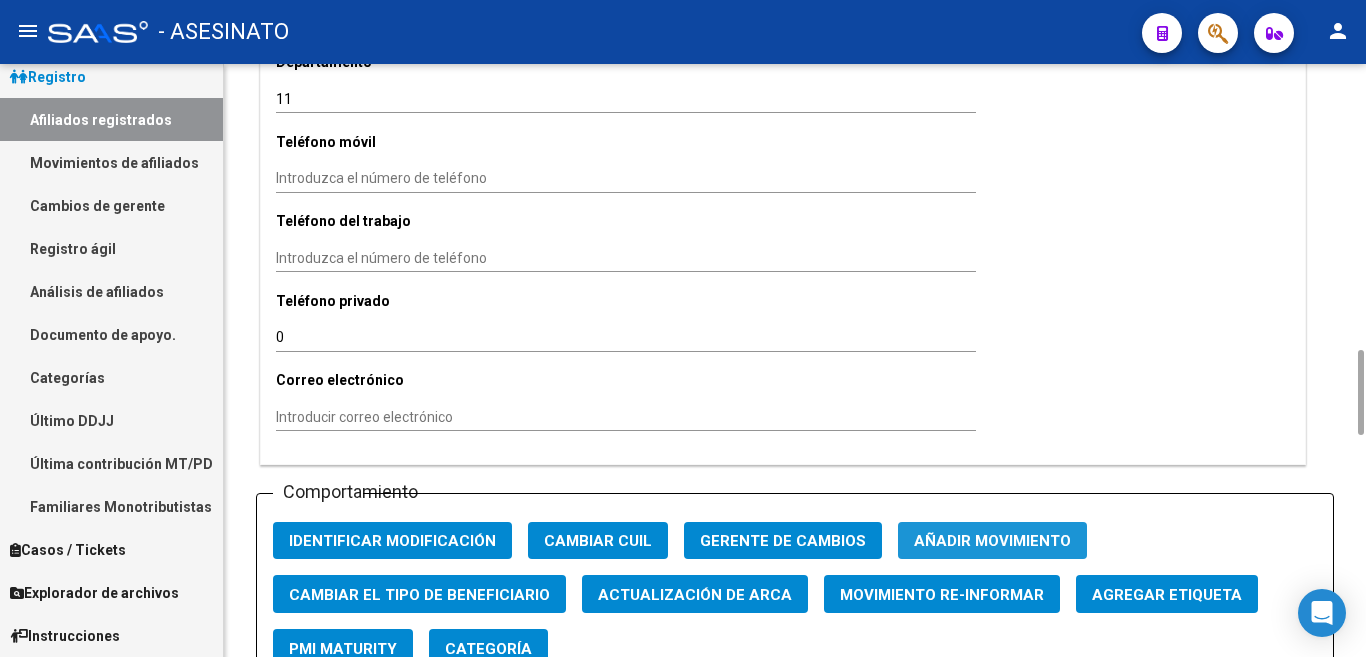 click on "Añadir movimiento" 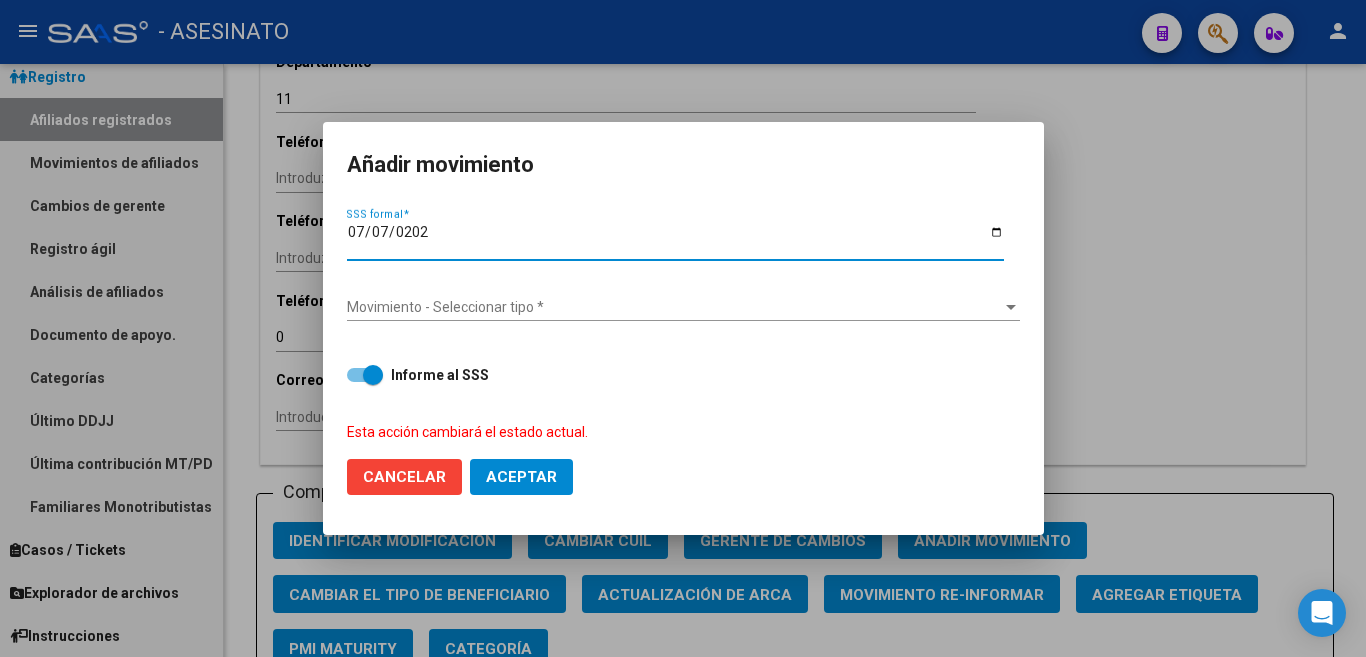 type on "[DATE]" 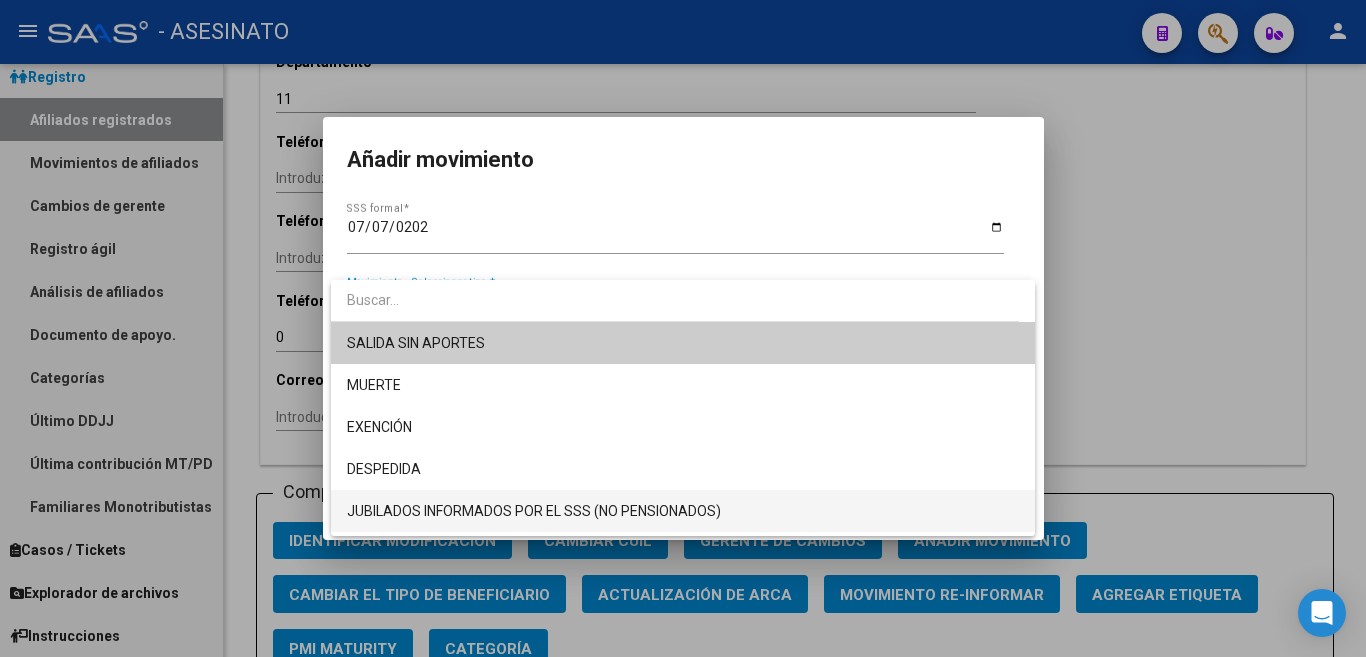 click on "JUBILADOS INFORMADOS POR EL SSS (NO PENSIONADOS)" at bounding box center (683, 511) 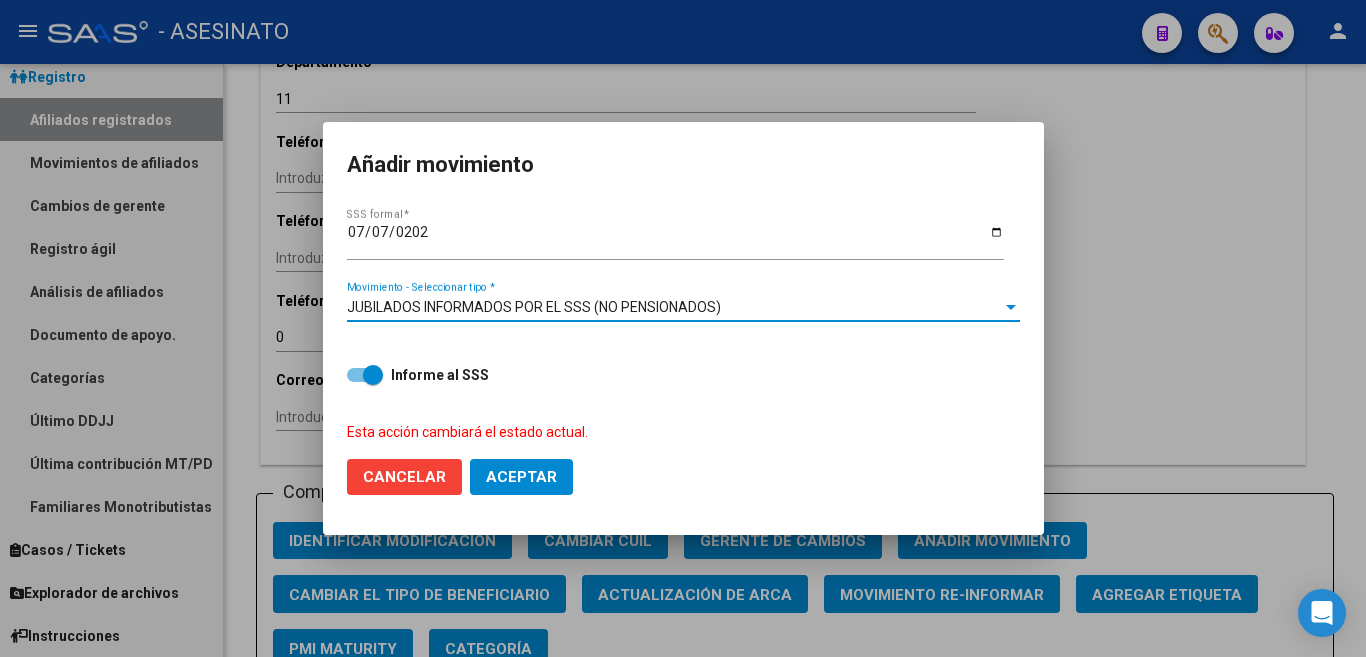 click on "Aceptar" 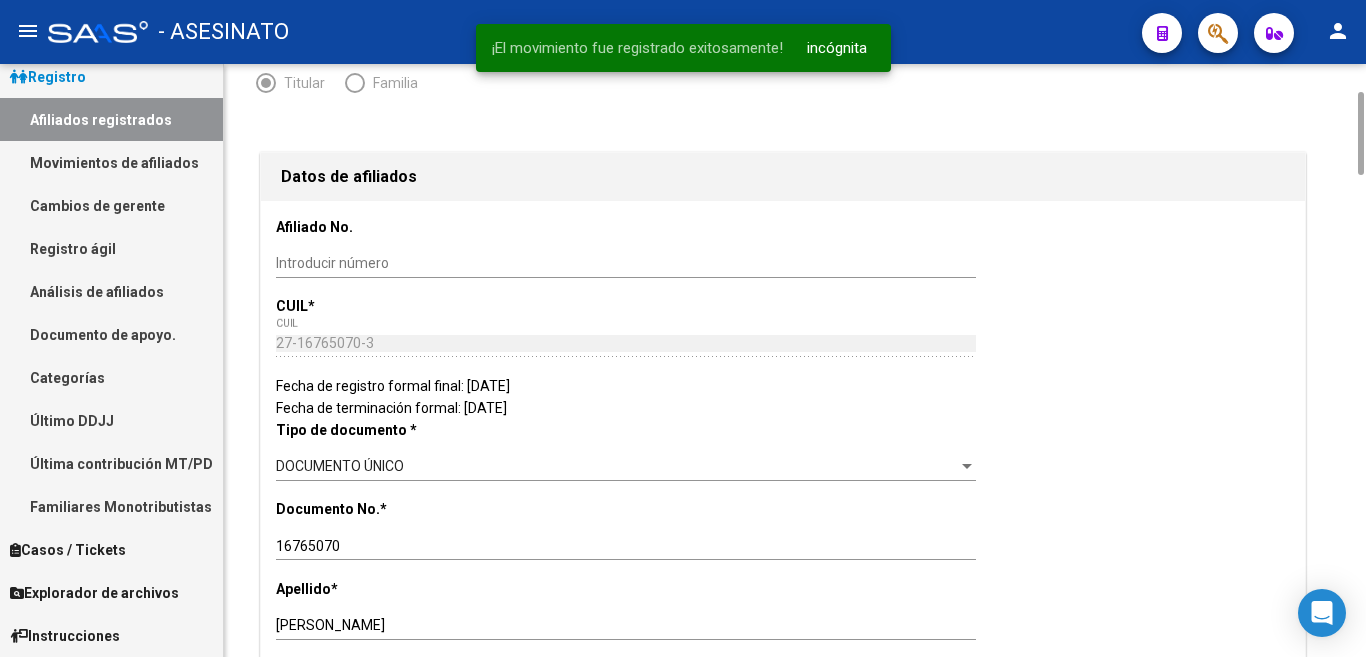 scroll, scrollTop: 0, scrollLeft: 0, axis: both 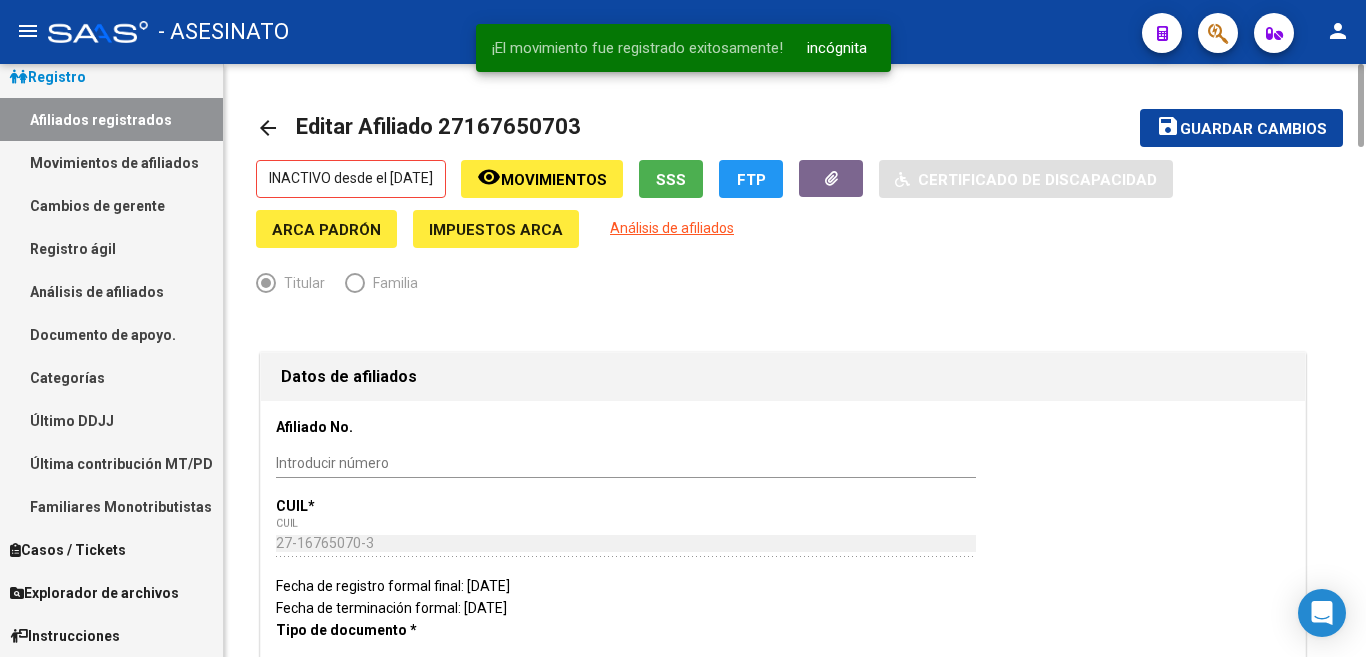 click on "Guardar cambios" 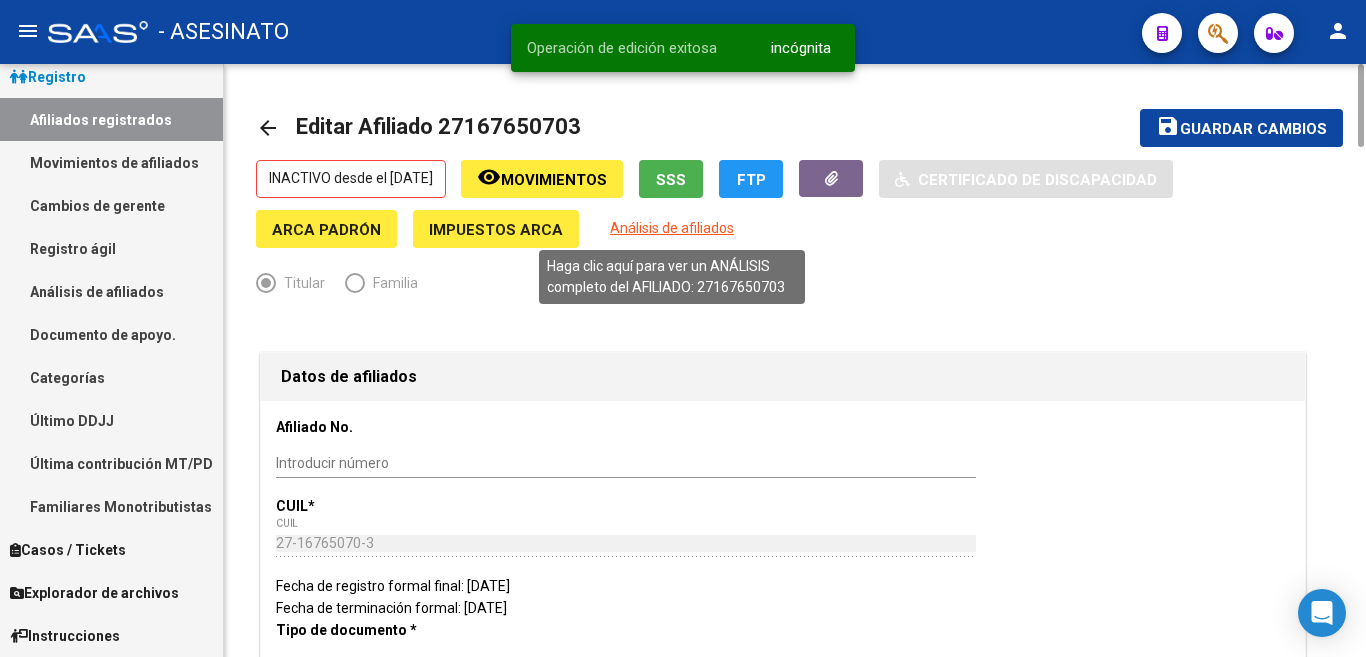 click on "Análisis de afiliados" 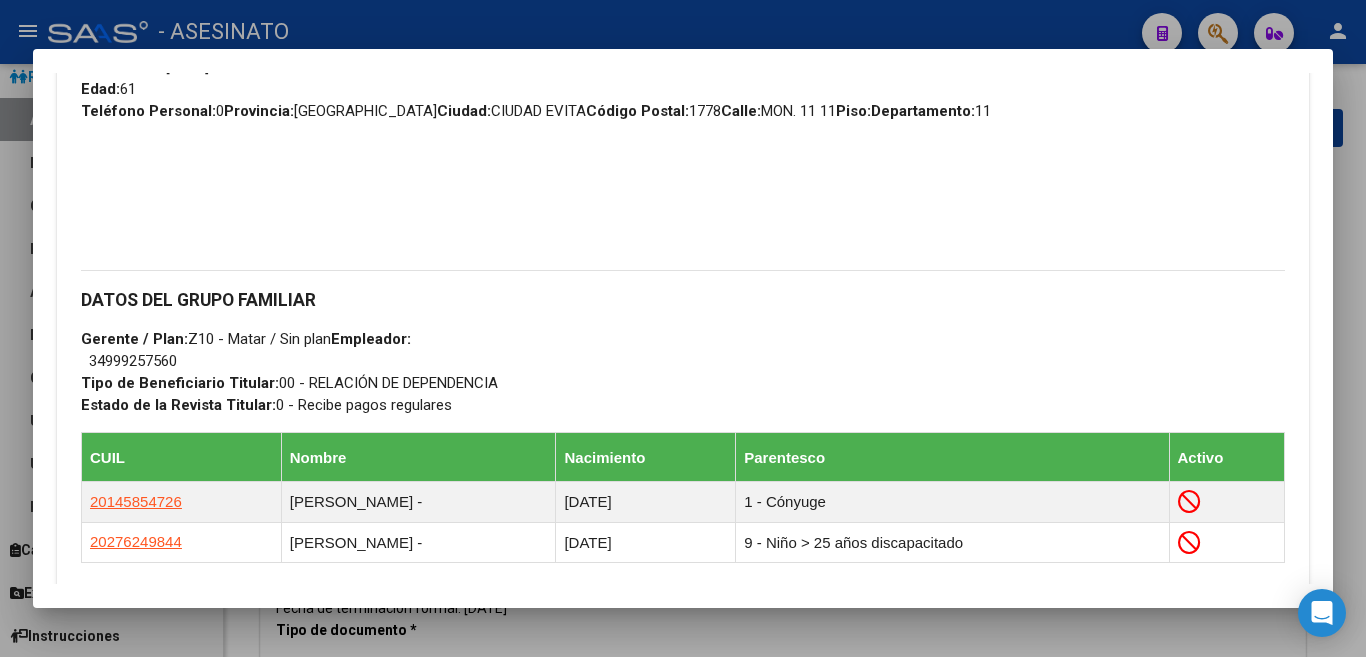 scroll, scrollTop: 983, scrollLeft: 0, axis: vertical 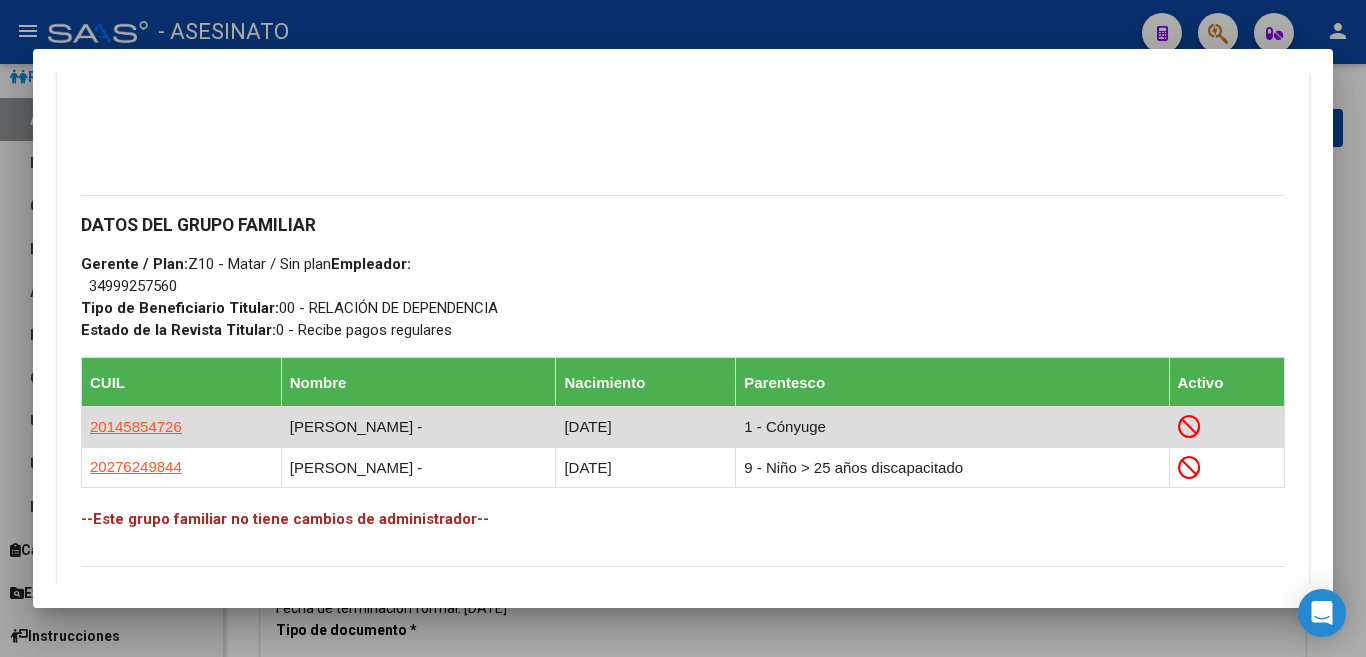 drag, startPoint x: 65, startPoint y: 103, endPoint x: 555, endPoint y: 426, distance: 586.88074 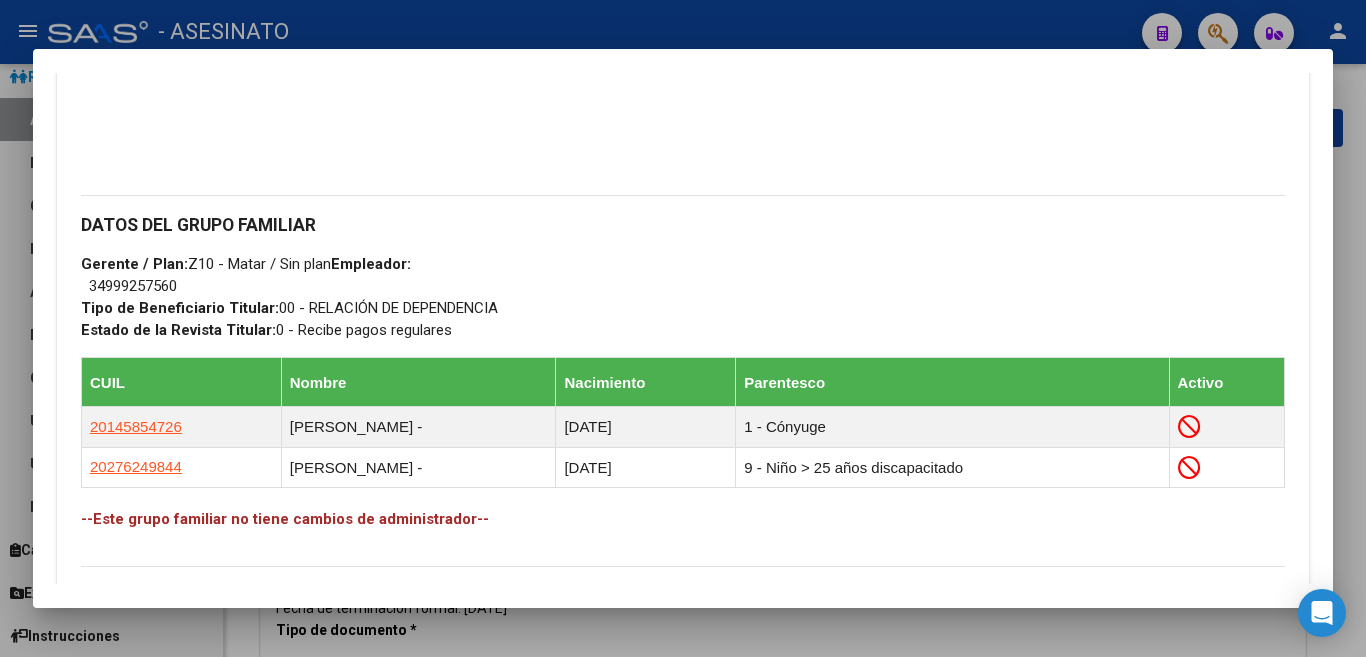 click at bounding box center [683, 328] 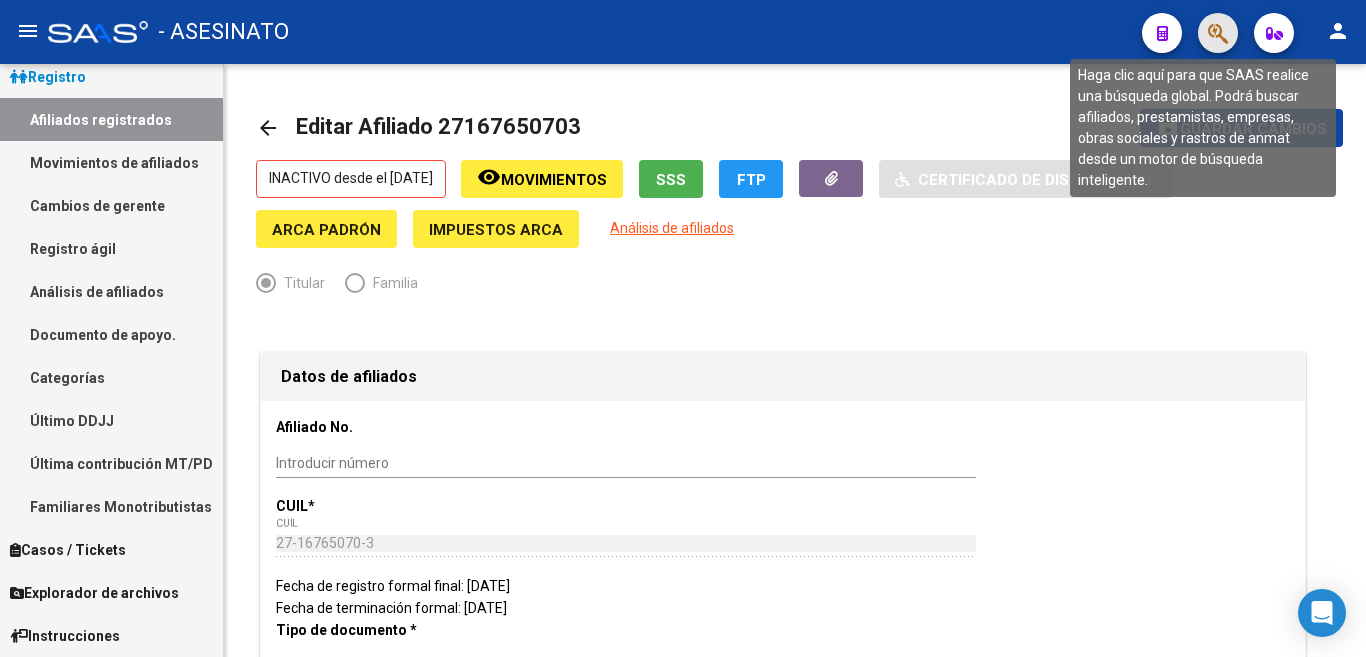 click 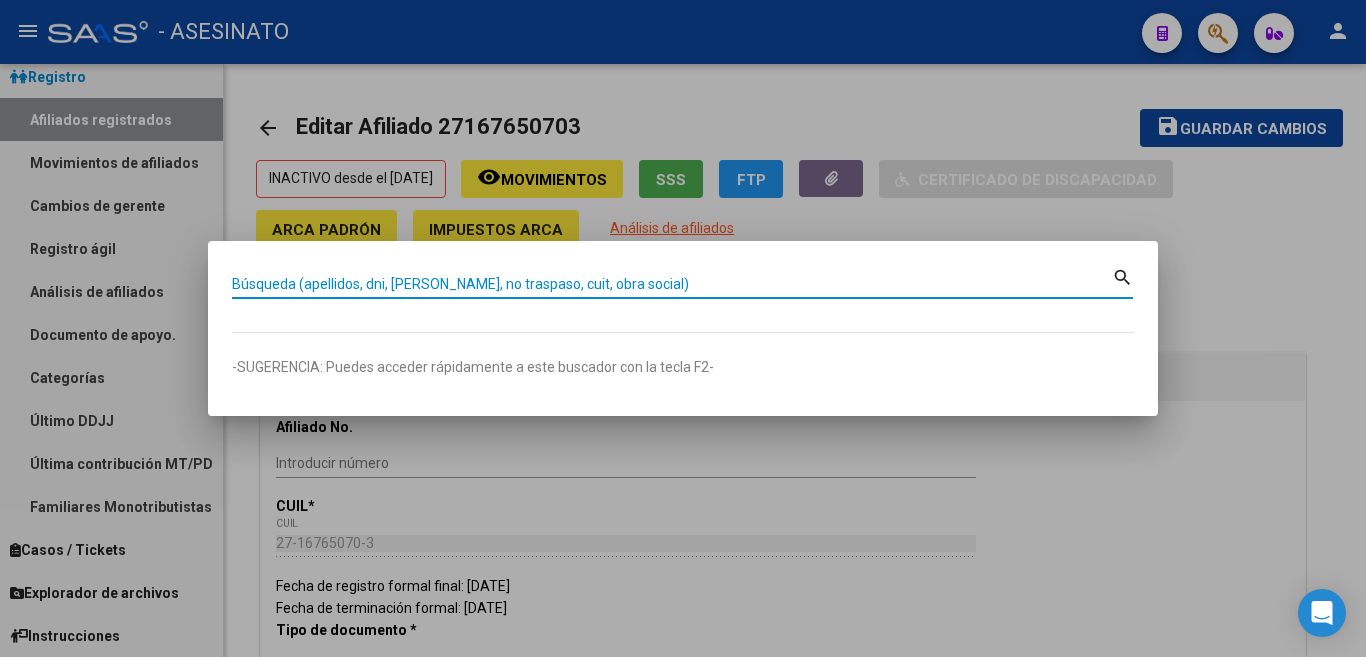 click on "Búsqueda (apellidos, dni, [PERSON_NAME], no traspaso, cuit, obra social)" at bounding box center [672, 284] 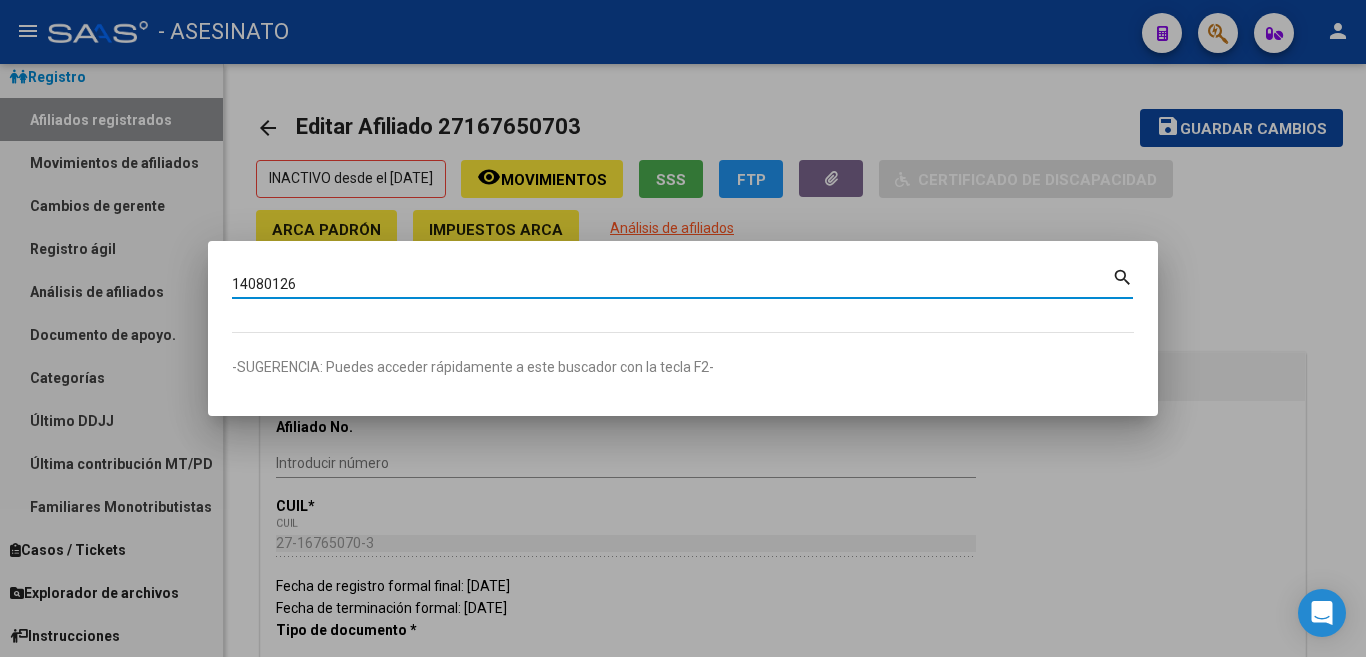 type on "14080126" 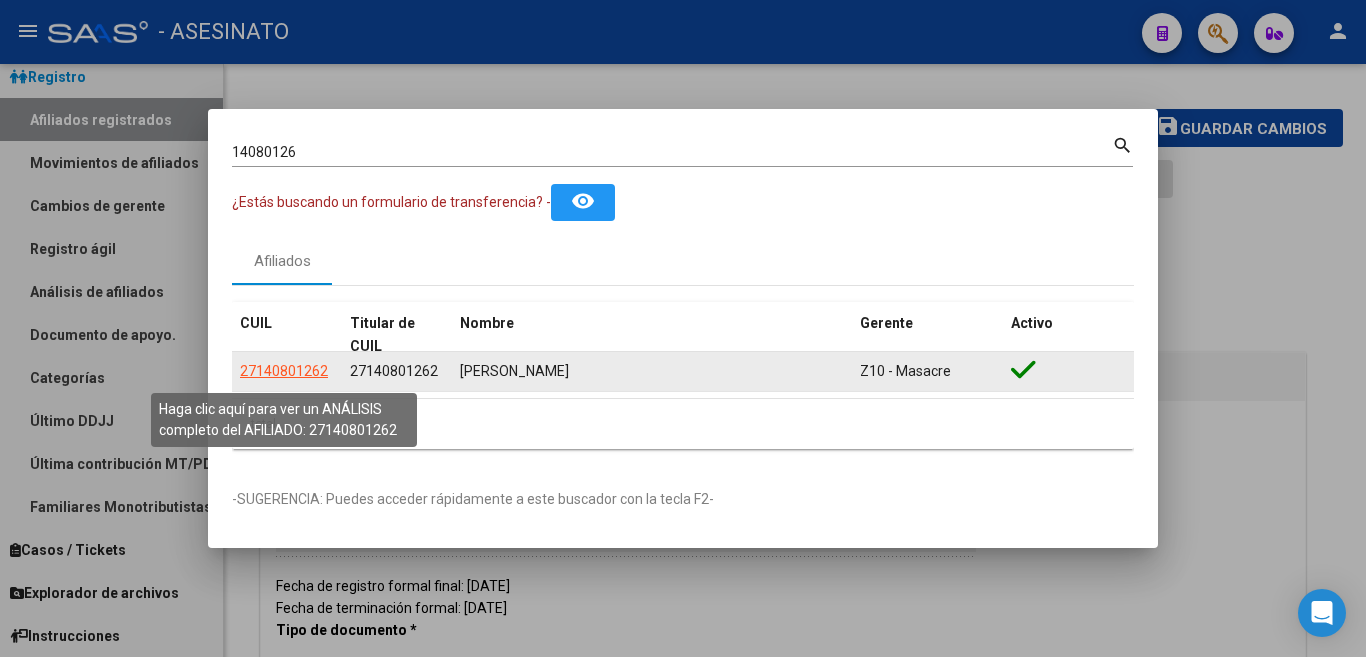 click on "27140801262" 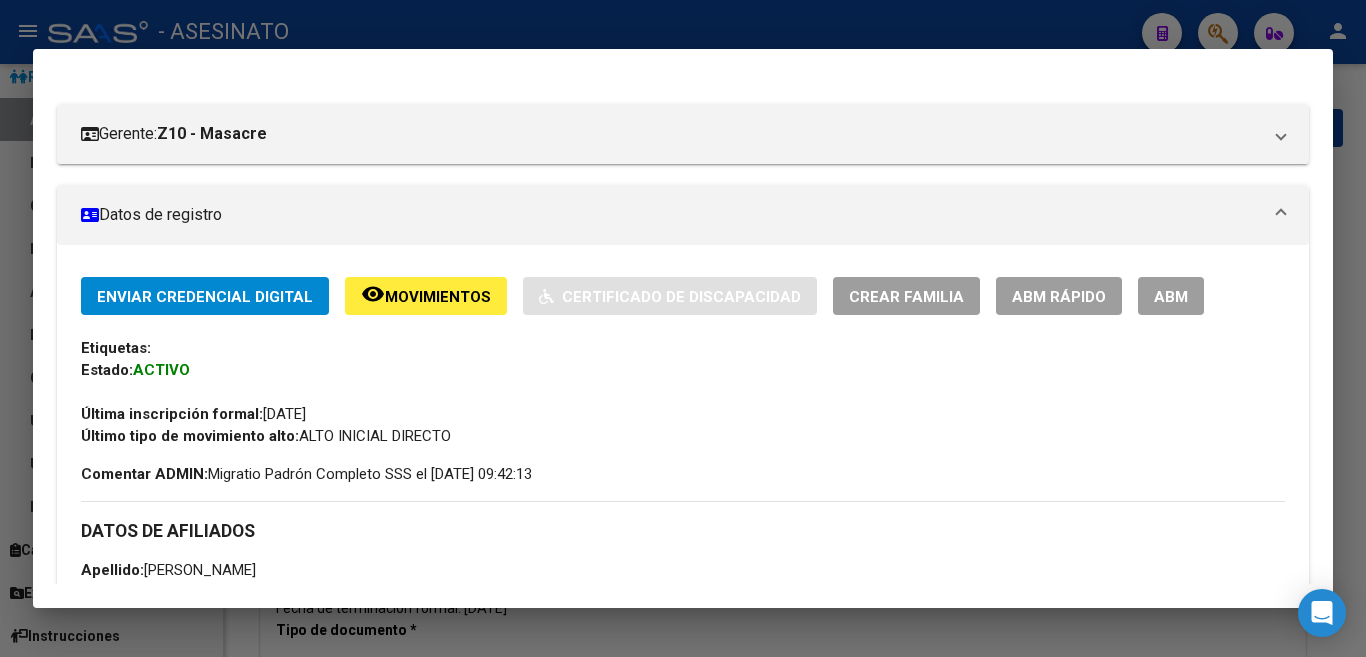 scroll, scrollTop: 400, scrollLeft: 0, axis: vertical 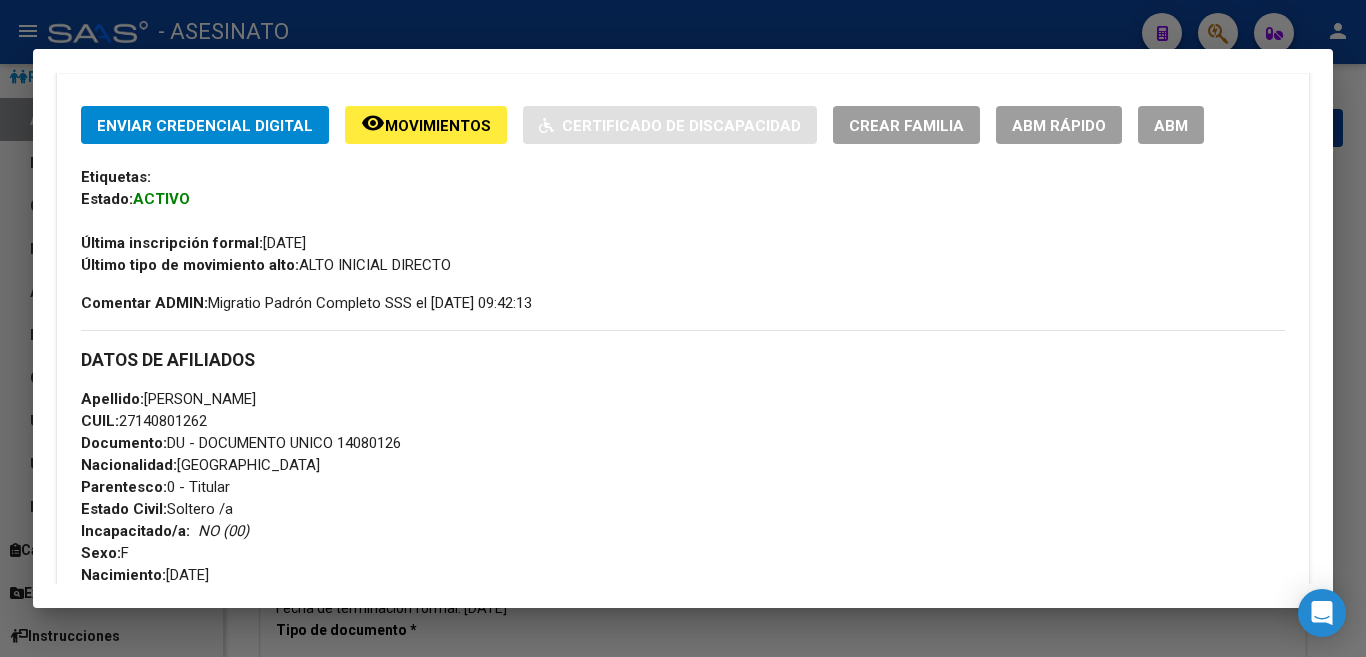 click on "ABM" at bounding box center (1171, 126) 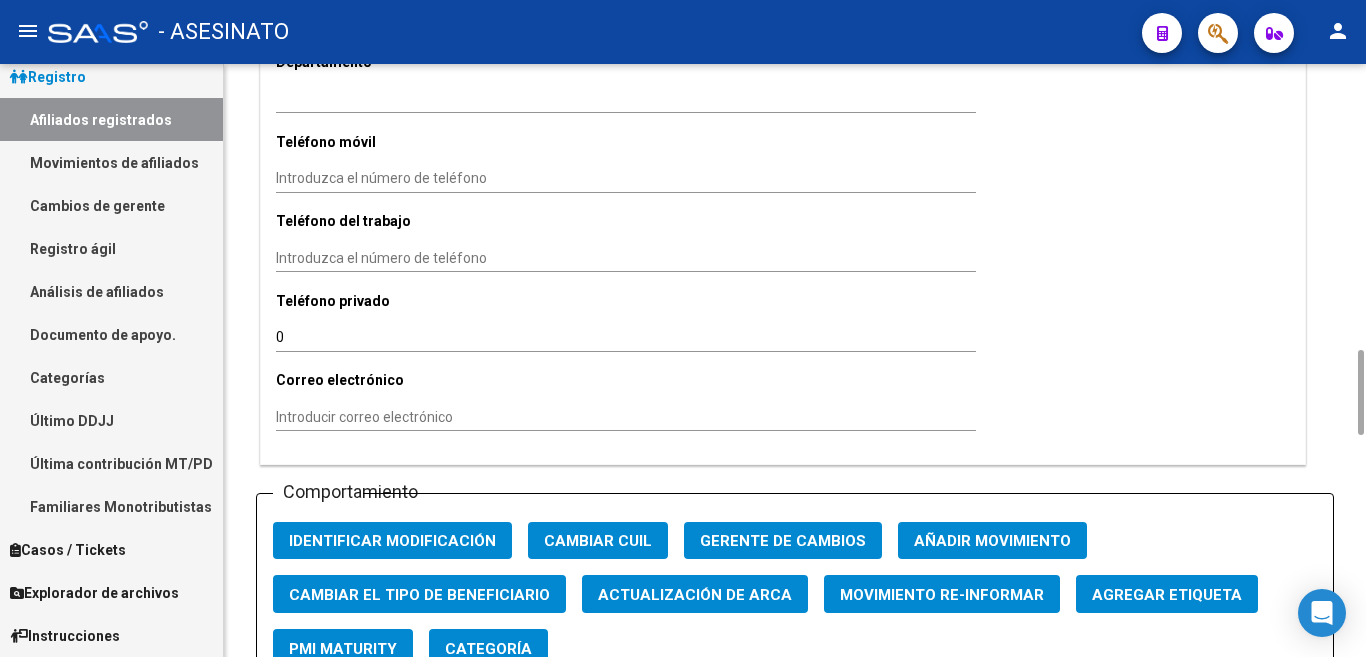 scroll, scrollTop: 2200, scrollLeft: 0, axis: vertical 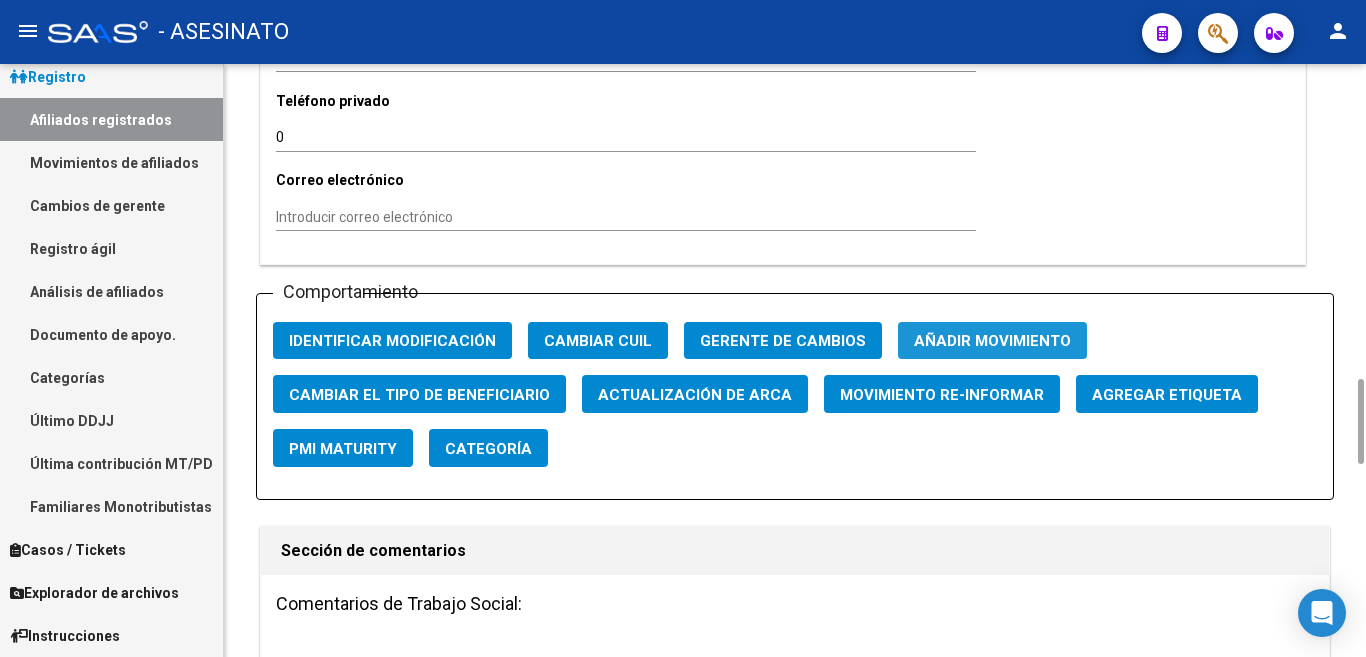 click on "Añadir movimiento" 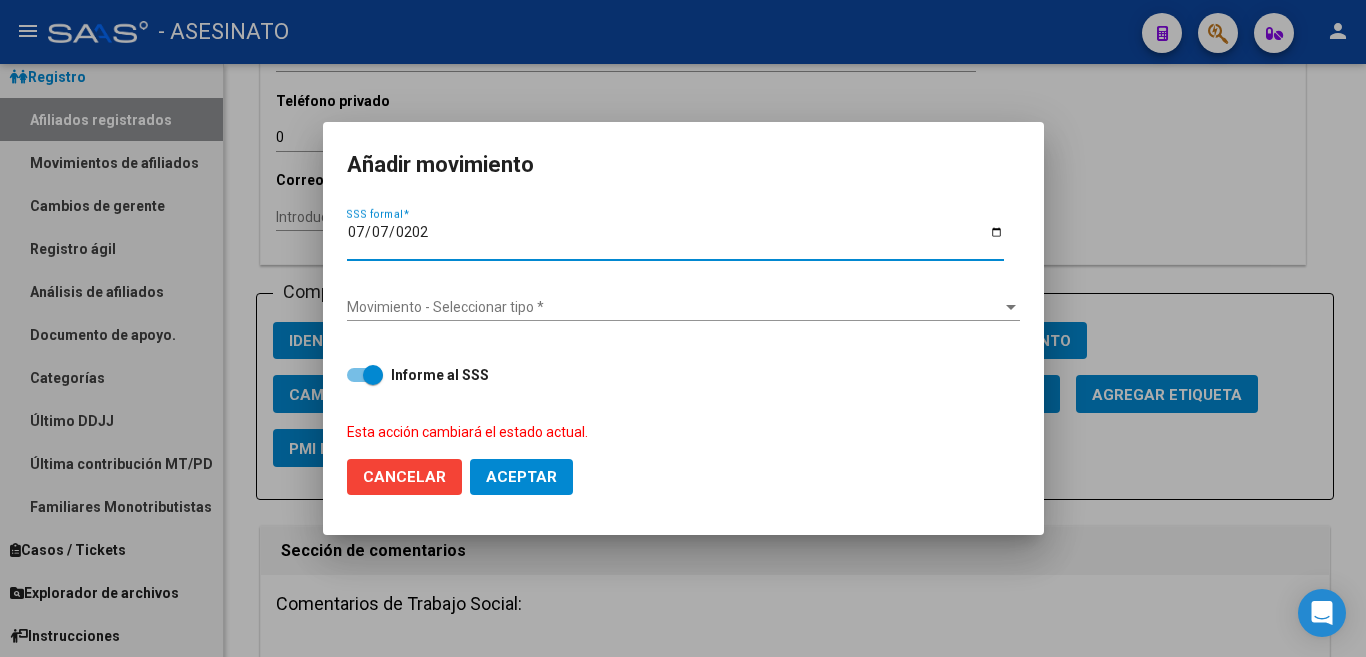 type on "[DATE]" 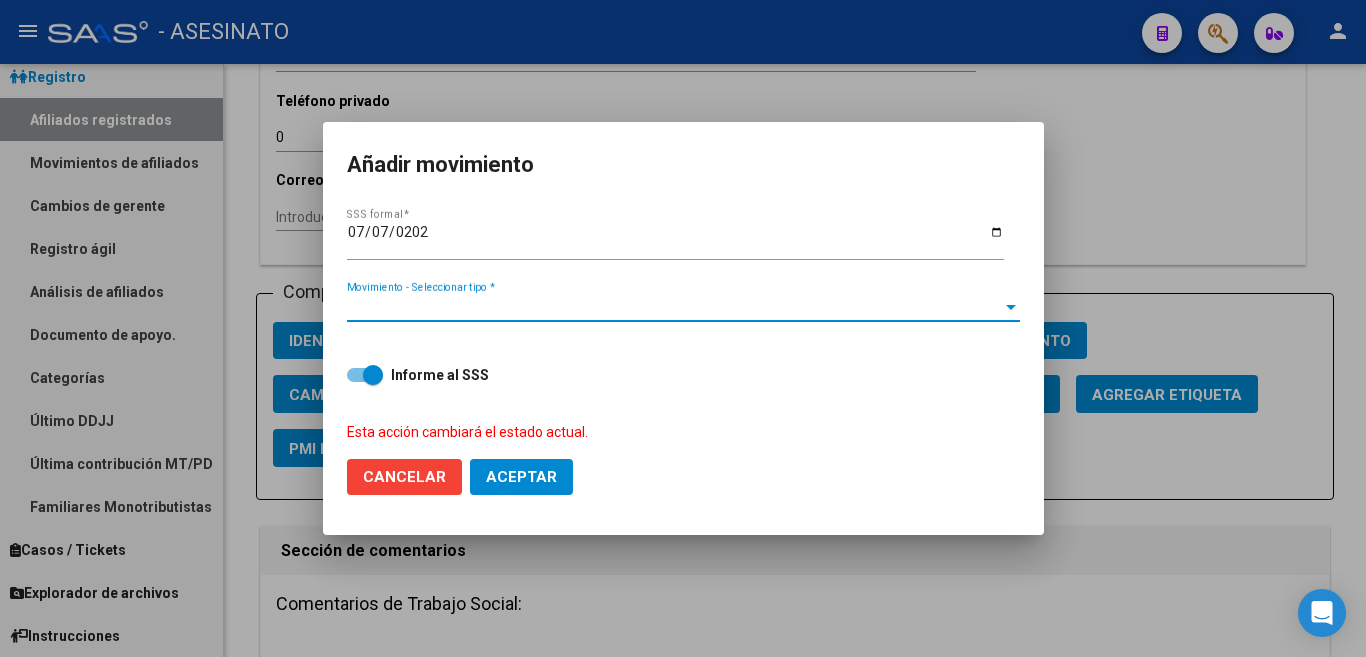 click on "Movimiento - Seleccionar tipo *" at bounding box center [674, 307] 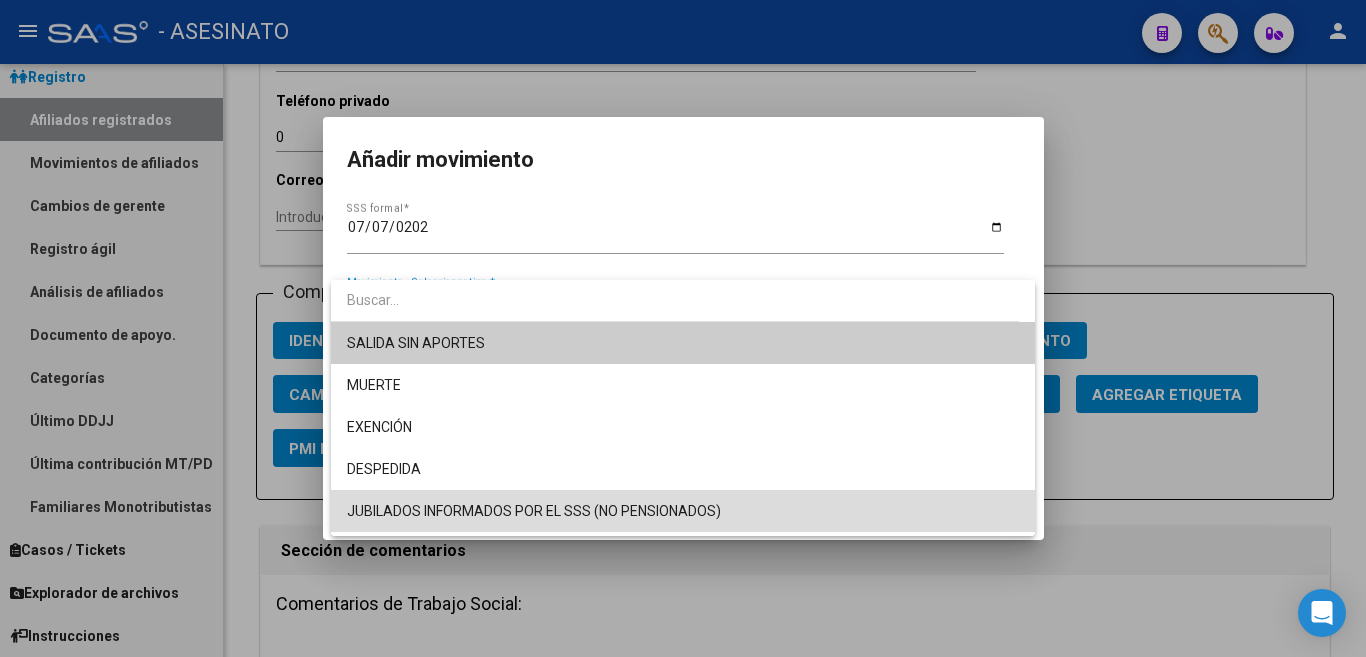 click on "JUBILADOS INFORMADOS POR EL SSS (NO PENSIONADOS)" at bounding box center (683, 511) 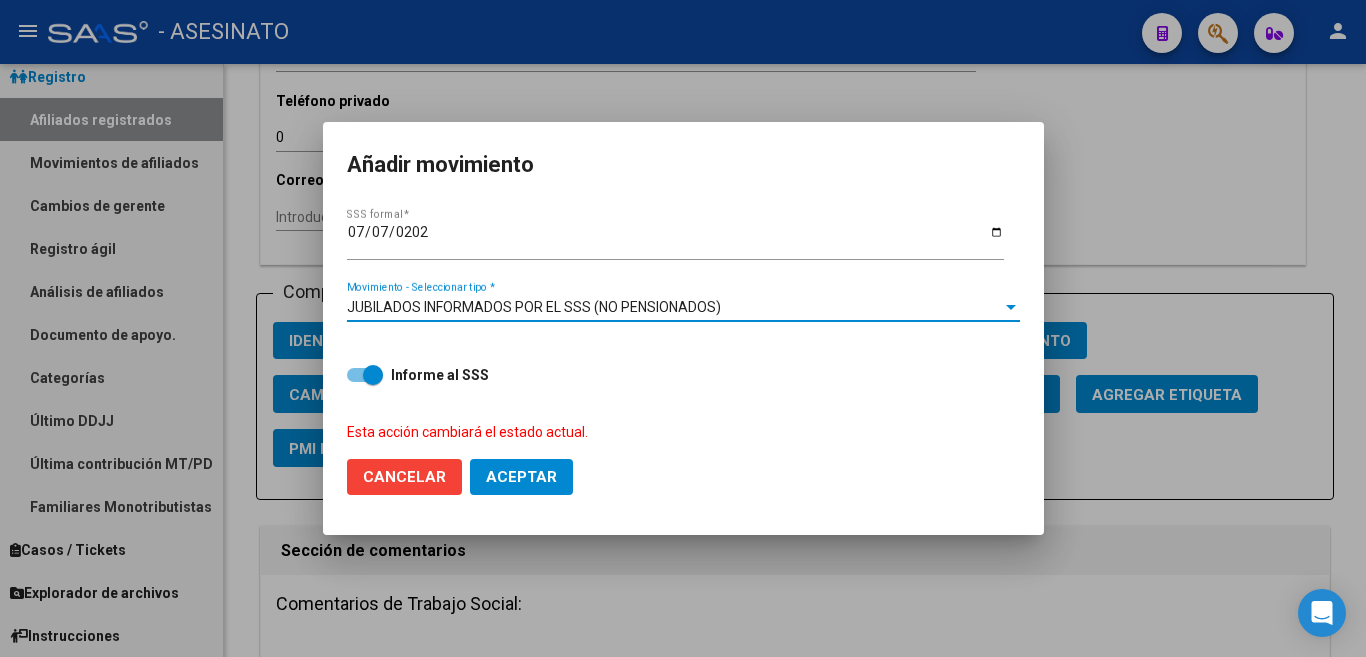 click on "Aceptar" 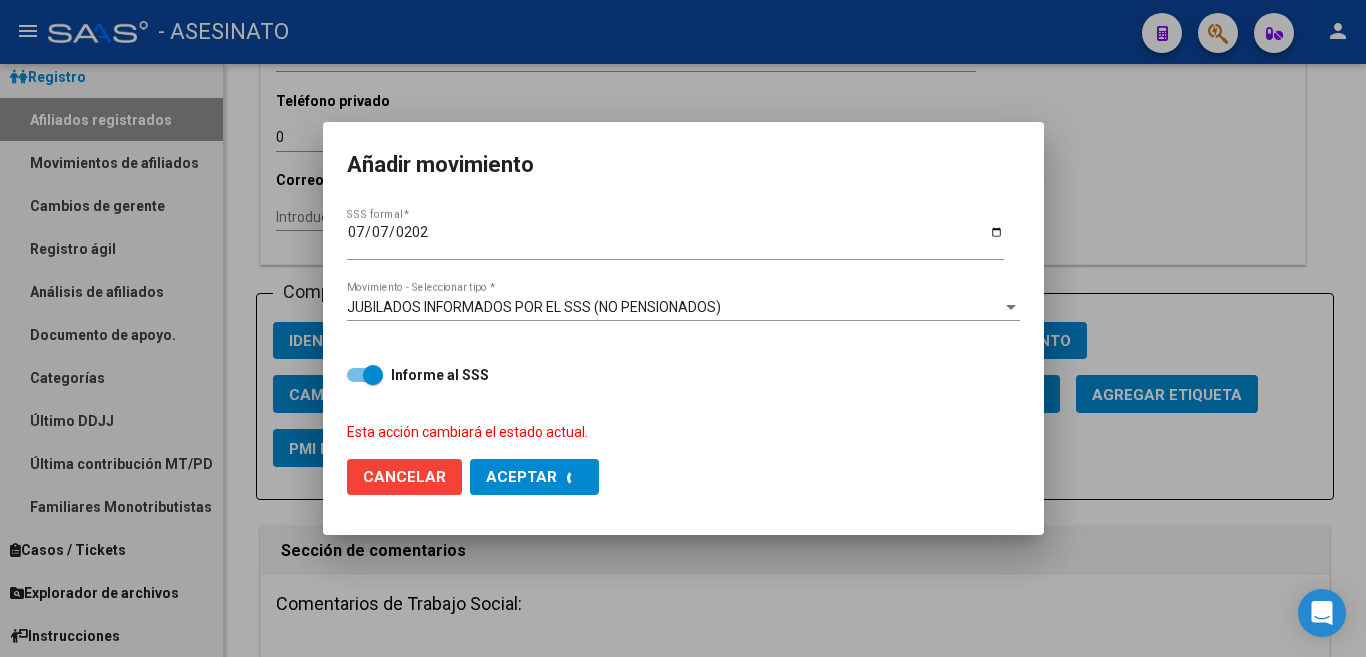 checkbox on "false" 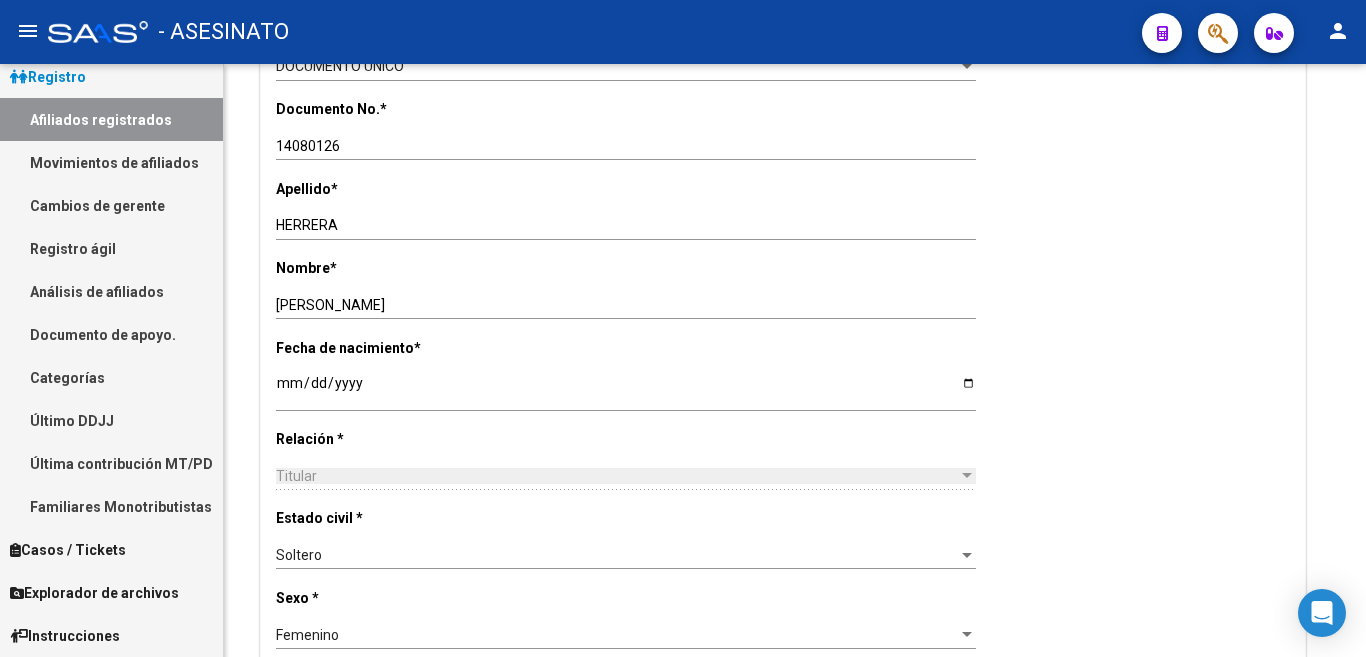 scroll, scrollTop: 0, scrollLeft: 0, axis: both 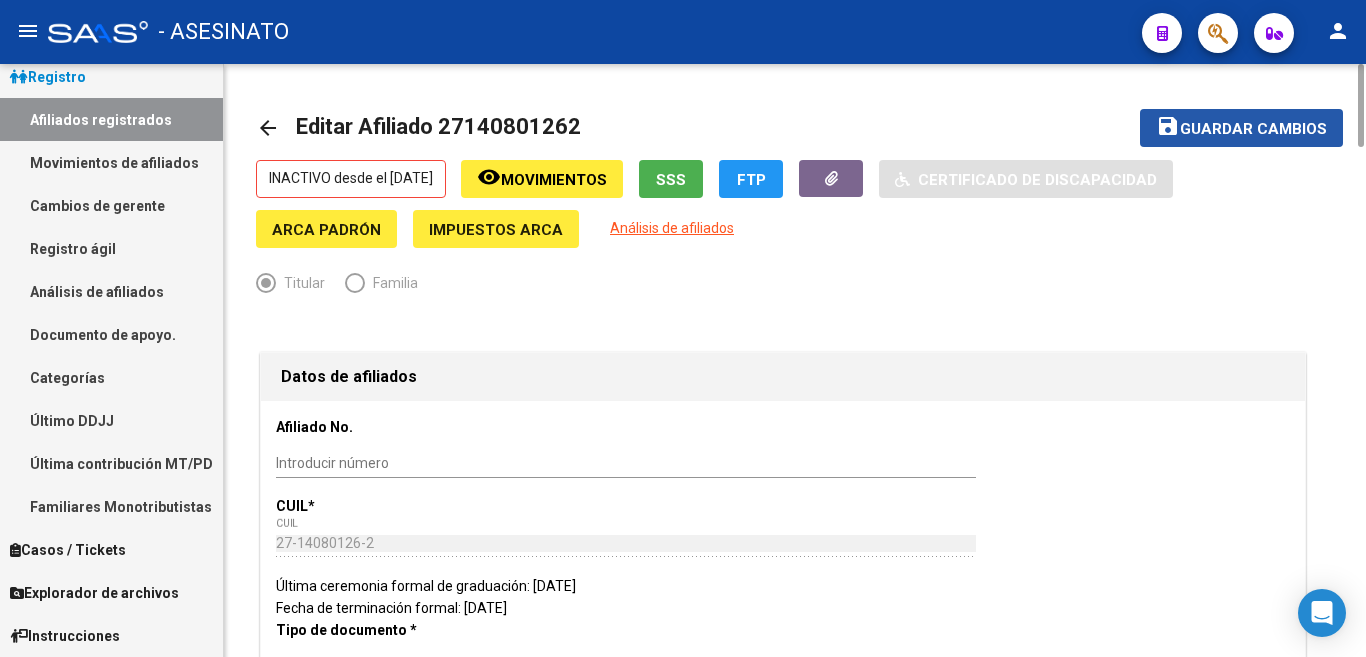 click on "Guardar cambios" 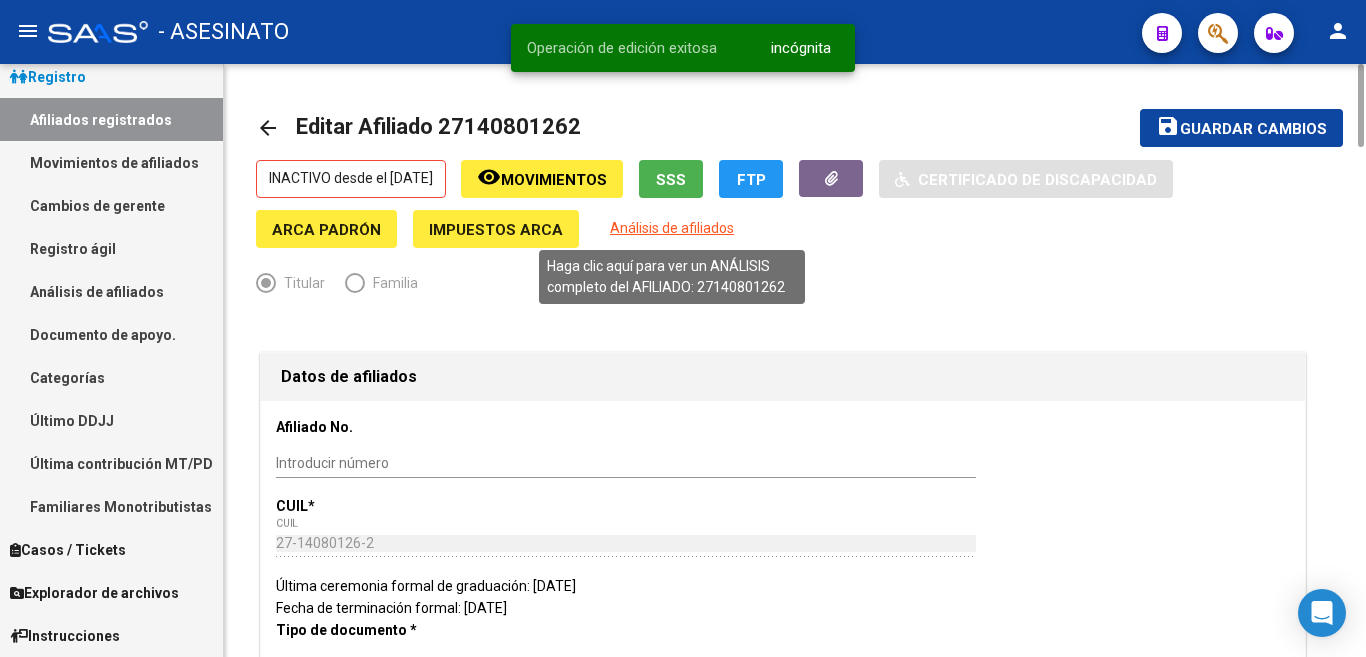 click on "Análisis de afiliados" 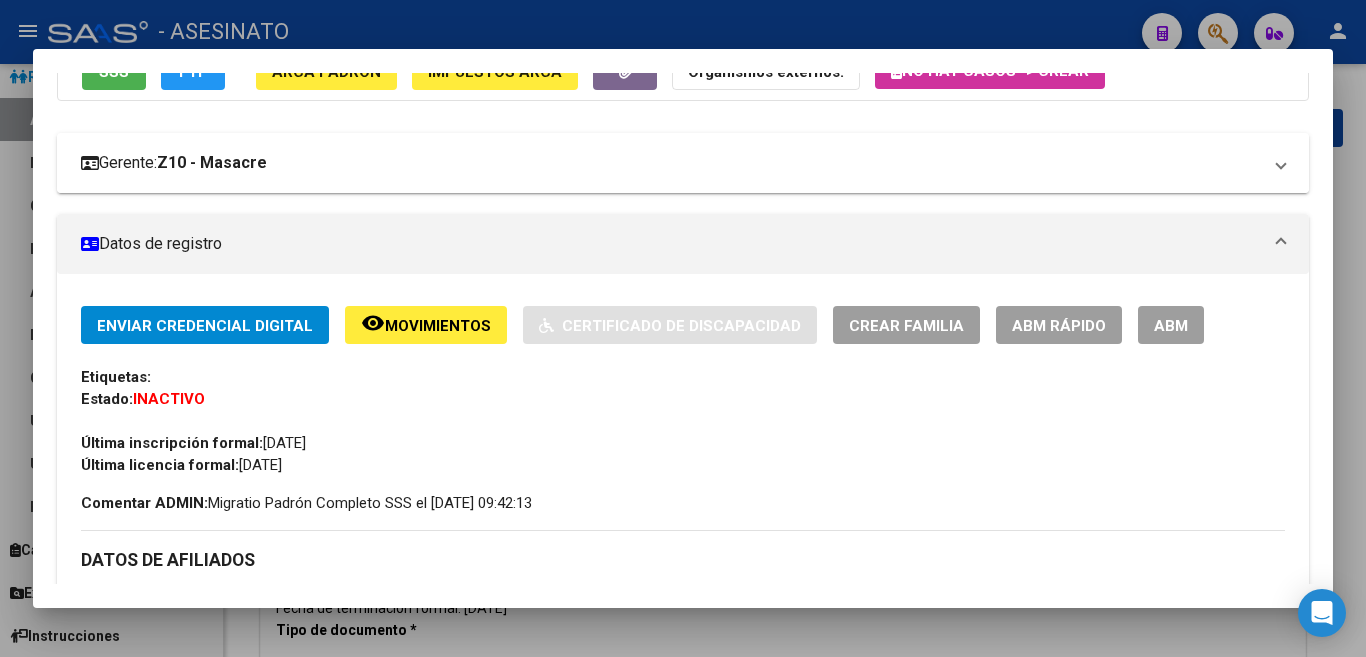 scroll, scrollTop: 300, scrollLeft: 0, axis: vertical 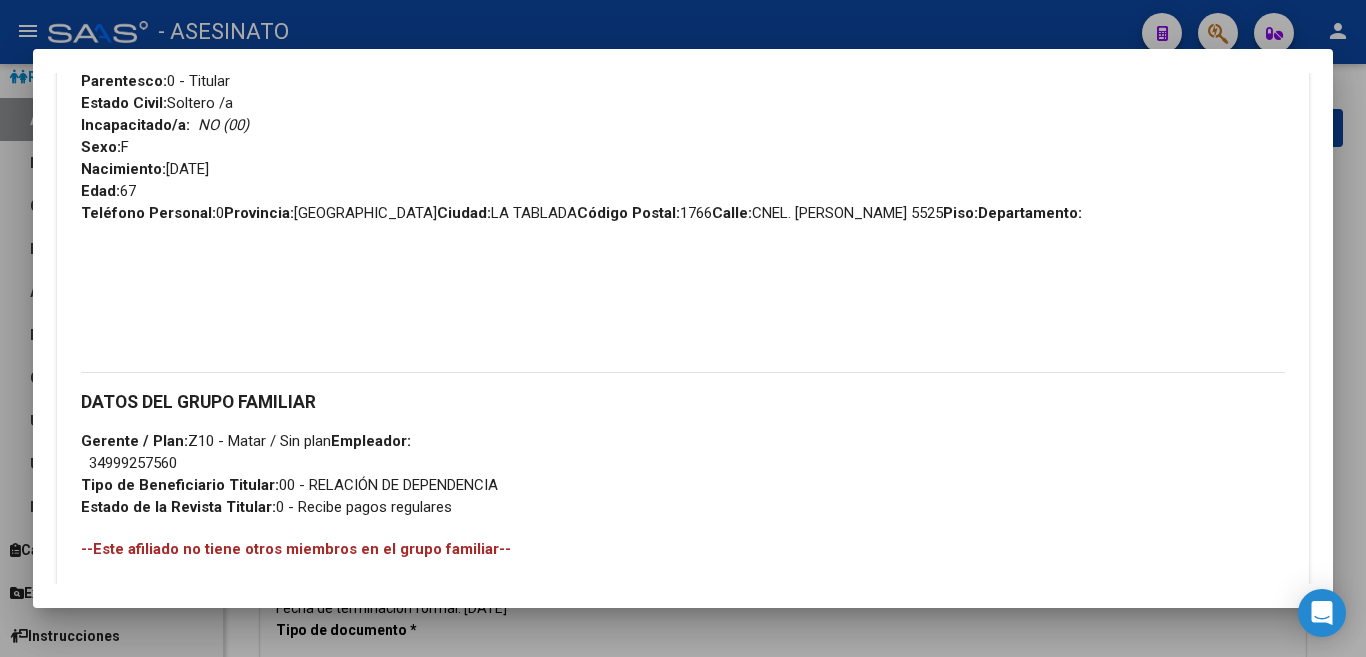 drag, startPoint x: 104, startPoint y: 300, endPoint x: 635, endPoint y: 506, distance: 569.5586 